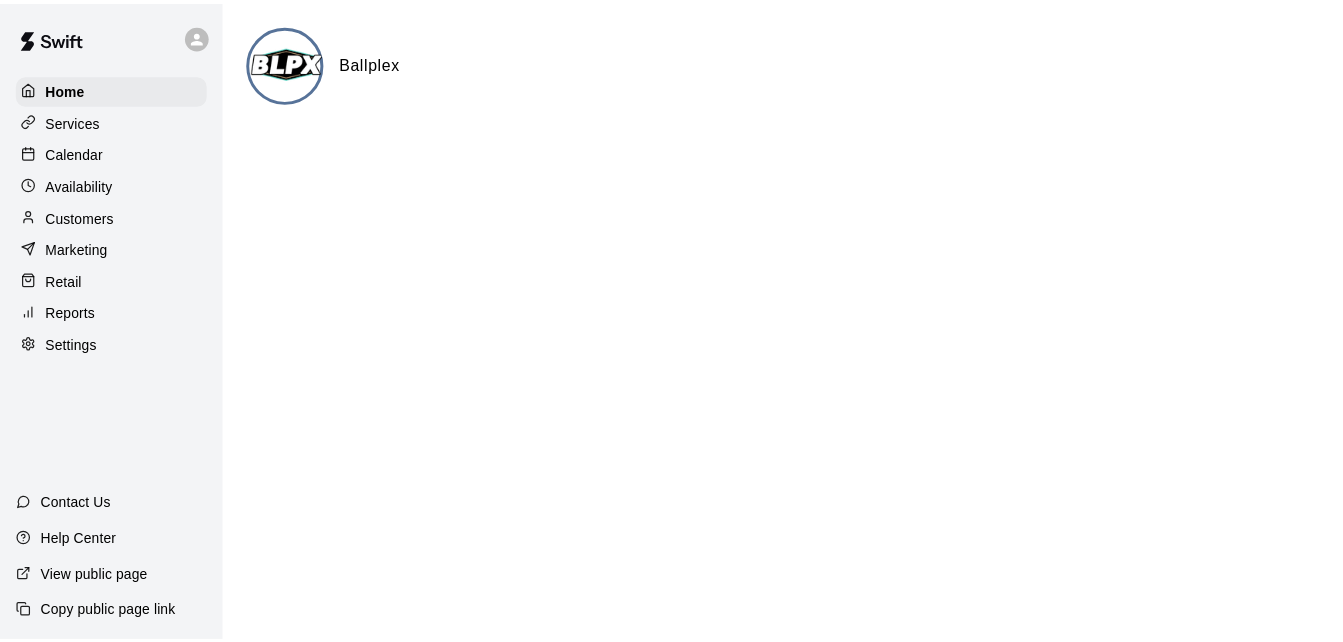 scroll, scrollTop: 0, scrollLeft: 0, axis: both 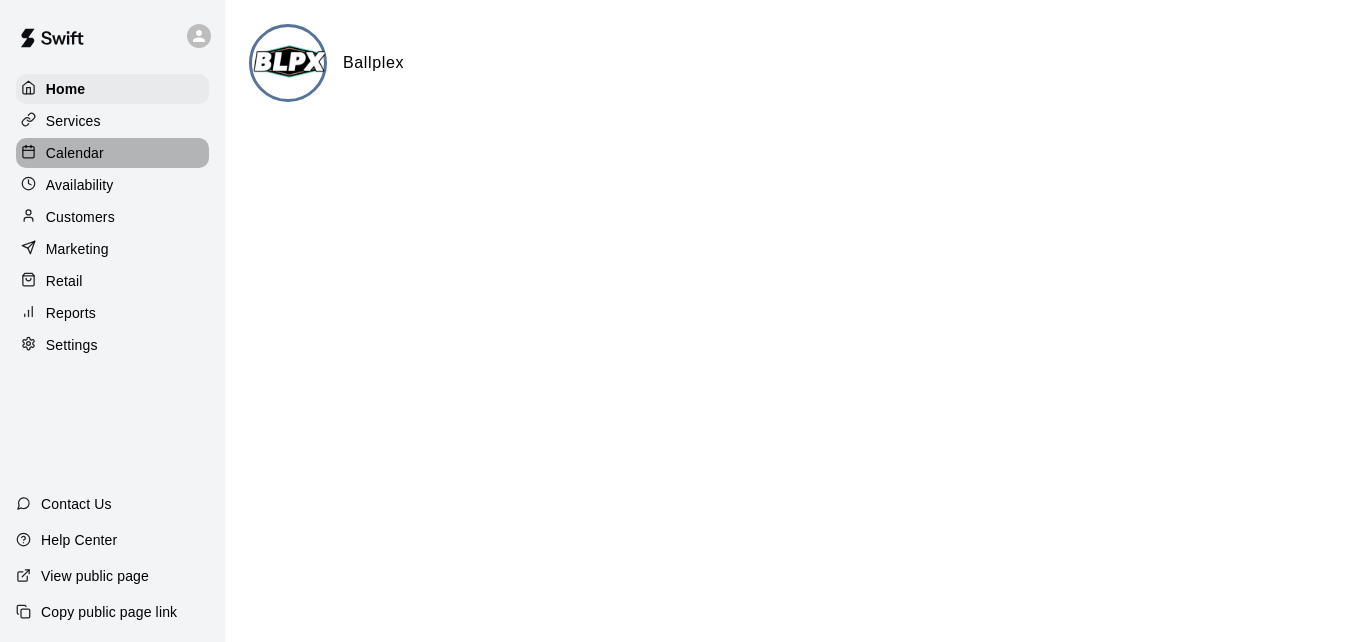 click on "Calendar" at bounding box center [112, 153] 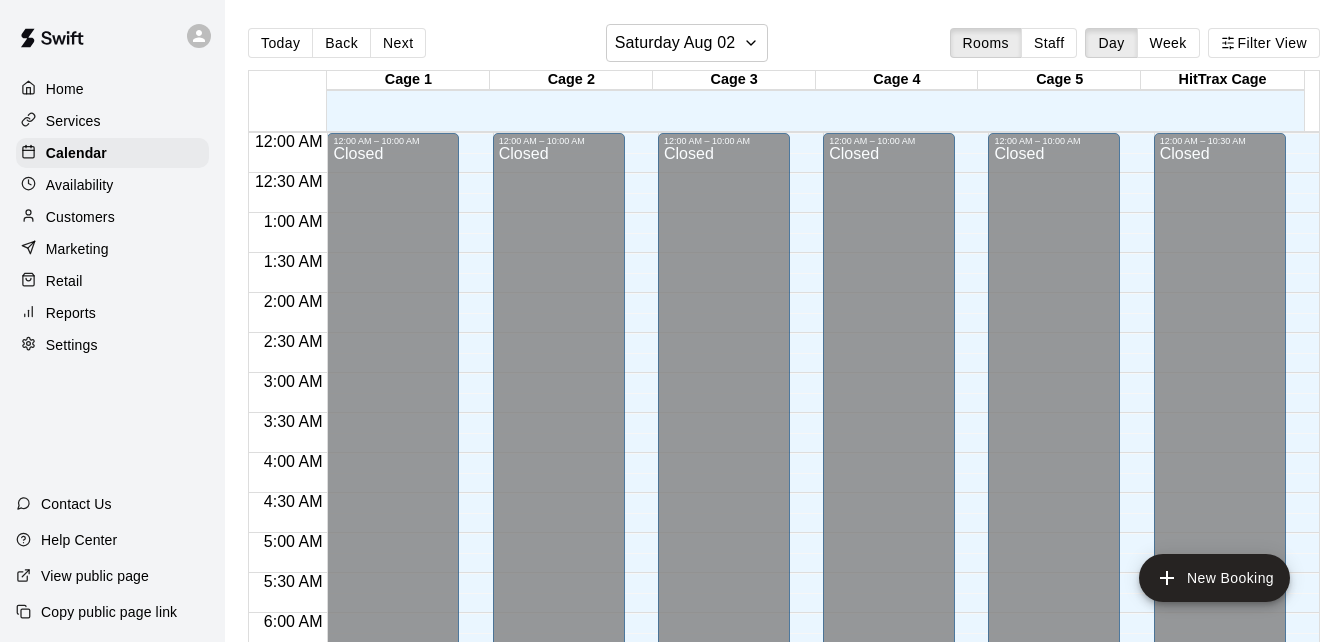 scroll, scrollTop: 1328, scrollLeft: 0, axis: vertical 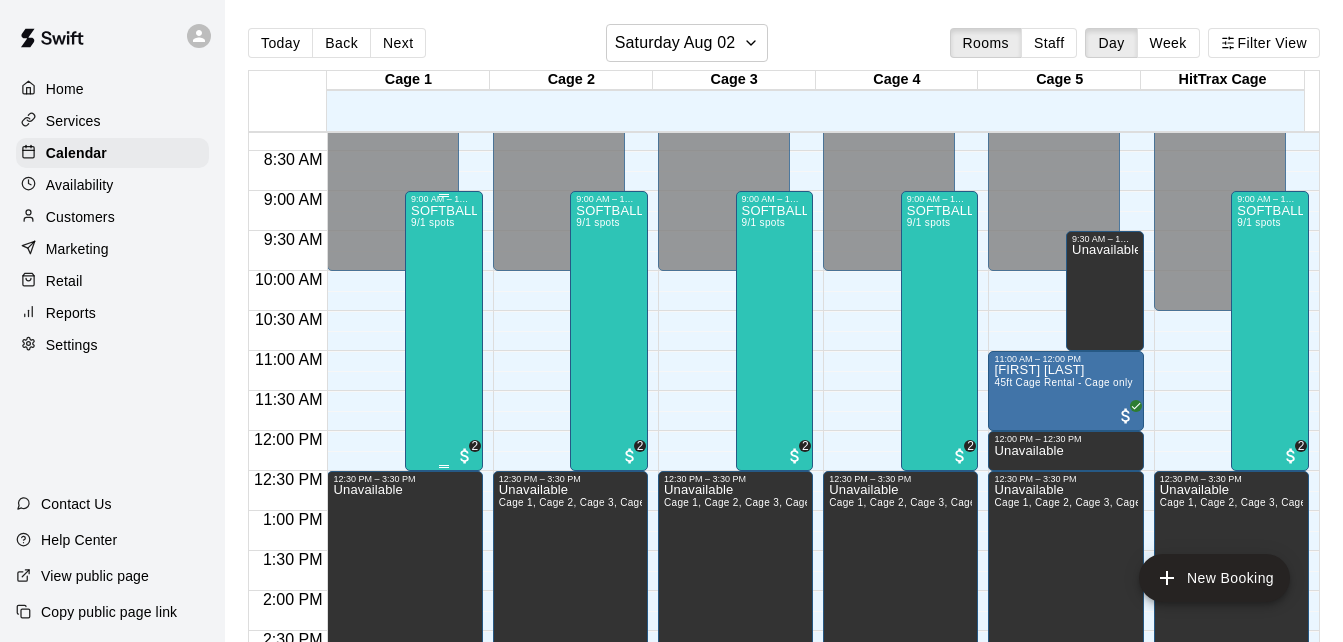 click on "SOFTBALL HITTING CAMP LEO ROJAS / LADY VOLS (TENNESSEE) 9/1 spots" at bounding box center [444, 525] 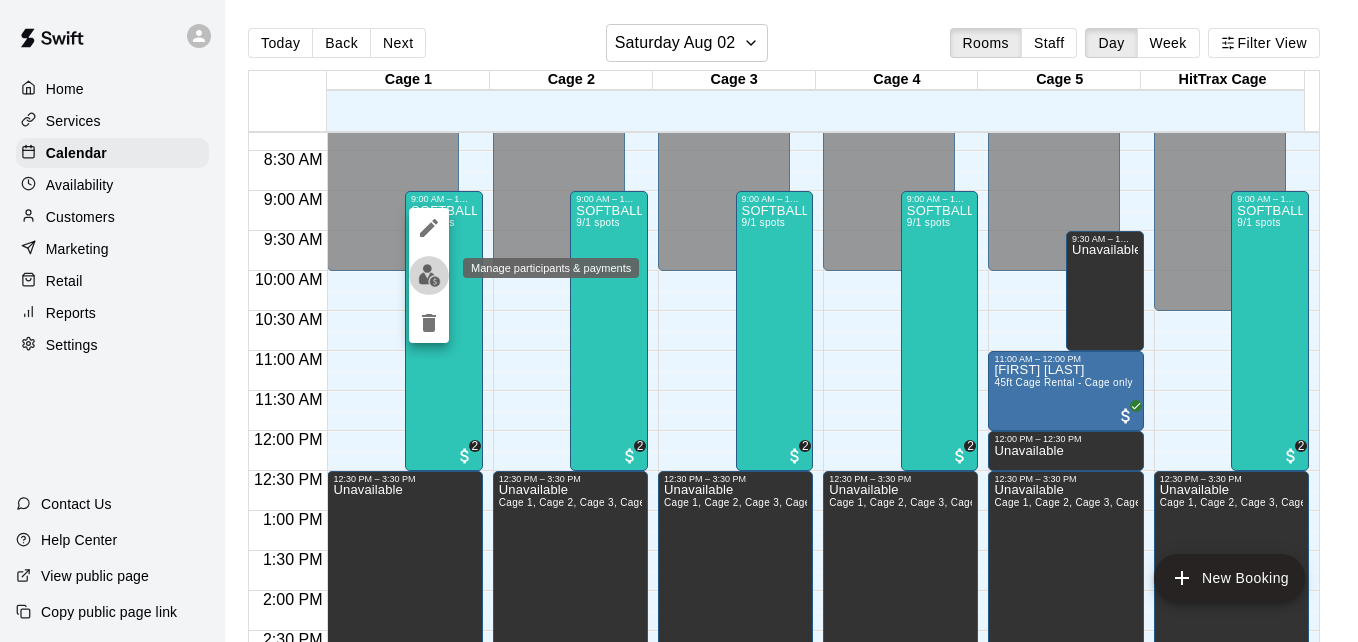click at bounding box center (429, 275) 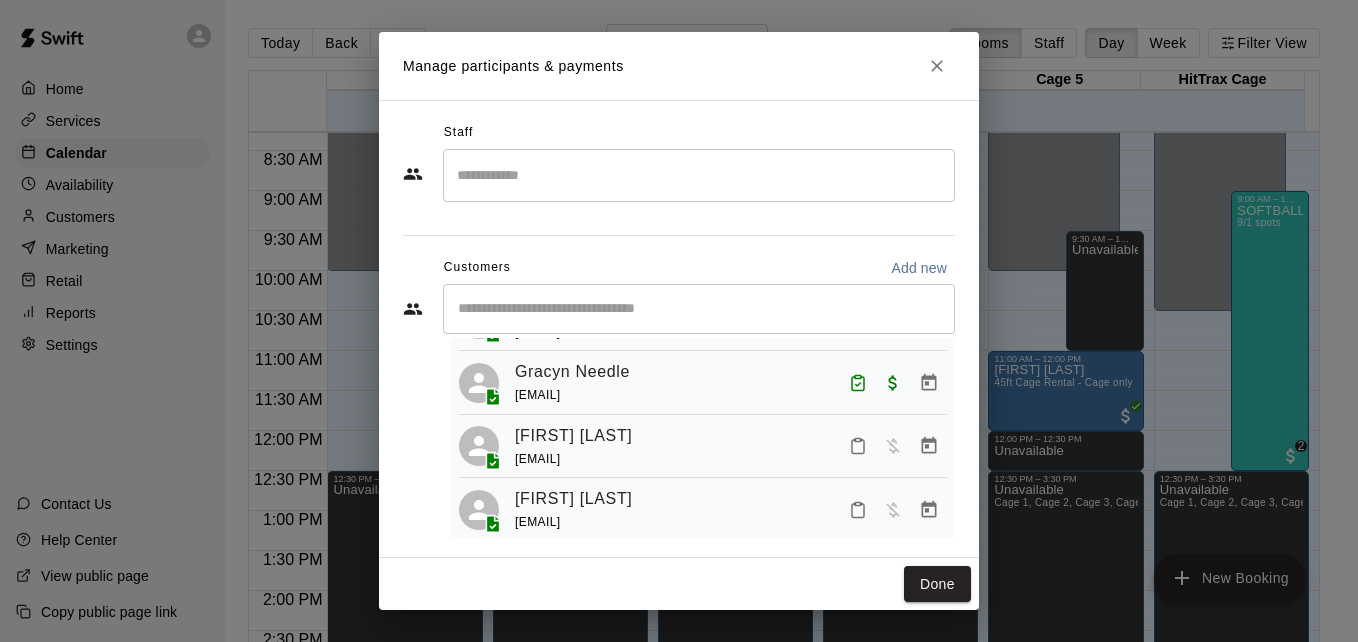 scroll, scrollTop: 240, scrollLeft: 0, axis: vertical 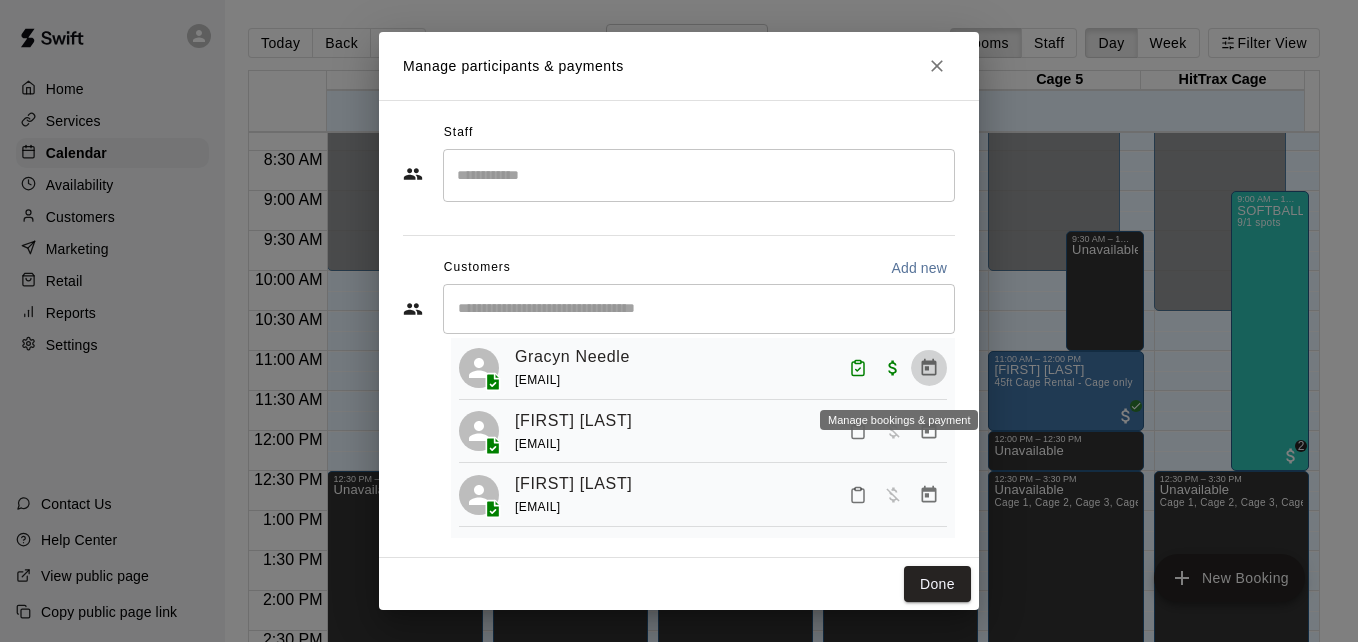 click 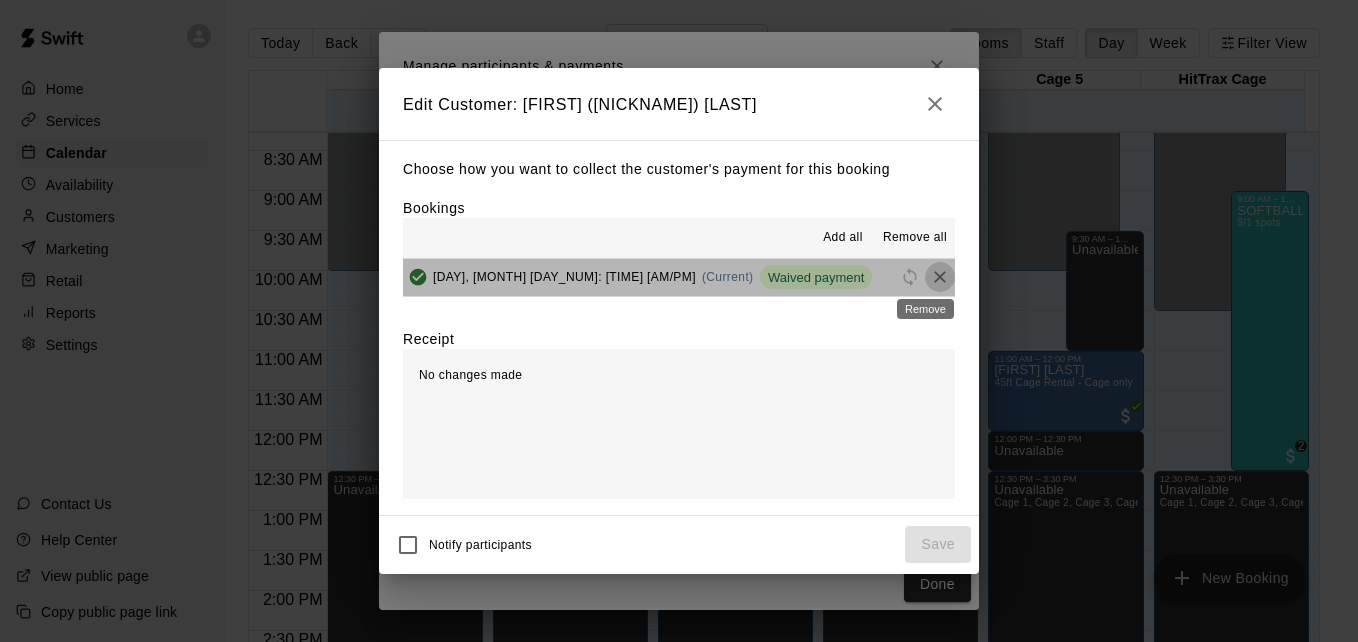 click 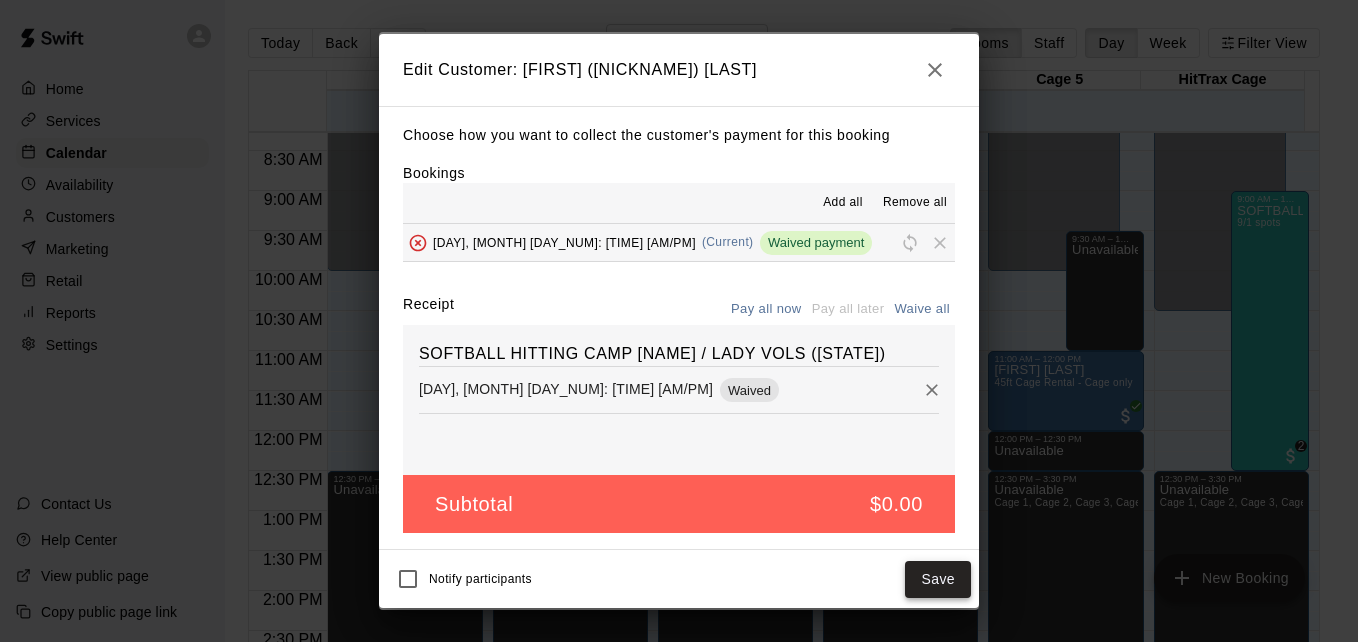 click on "Save" at bounding box center [938, 579] 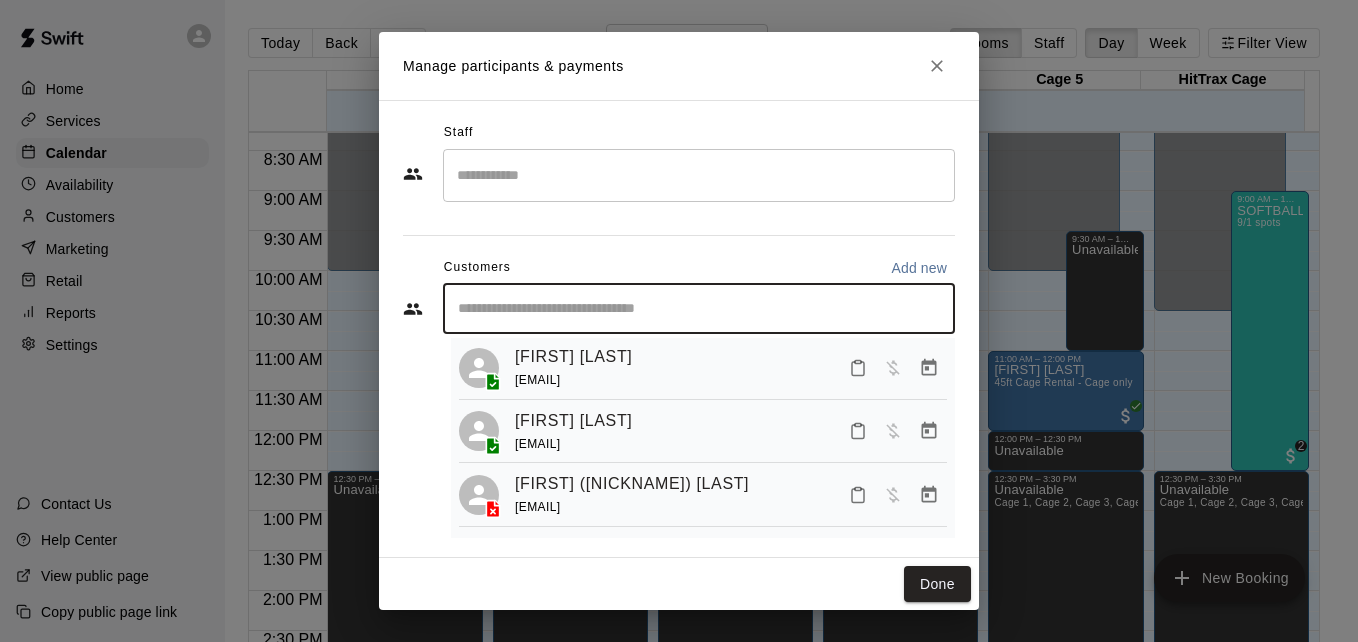 click at bounding box center (699, 309) 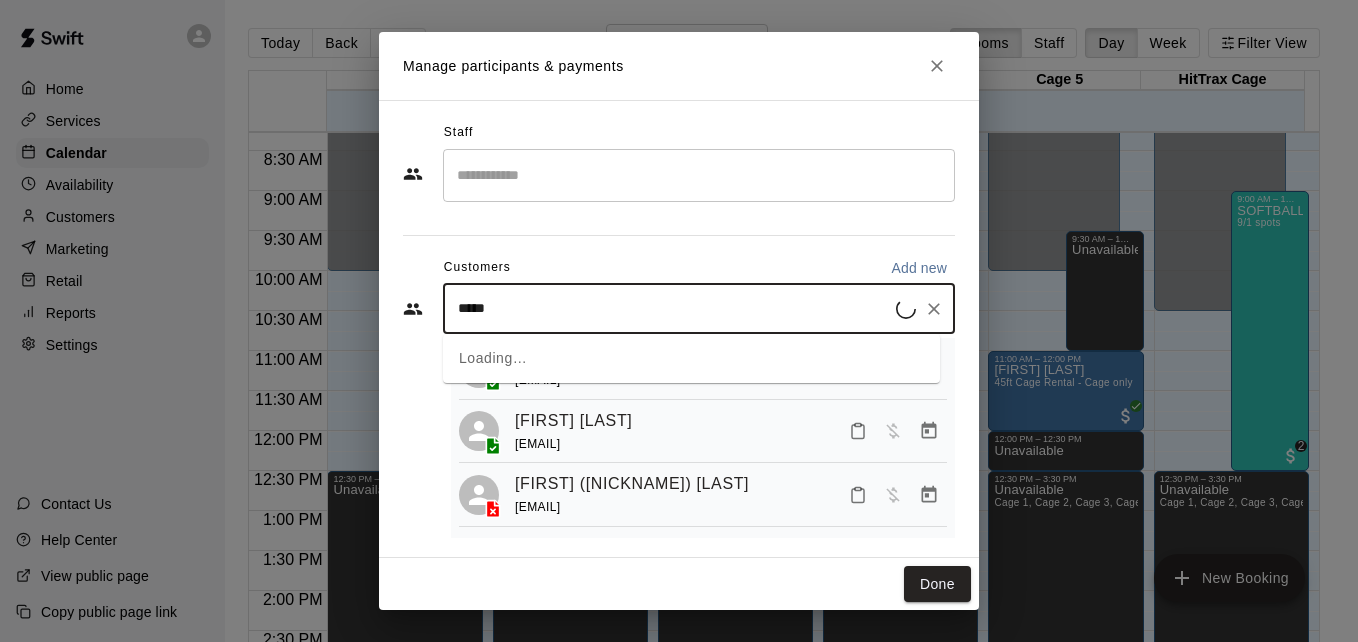 type on "******" 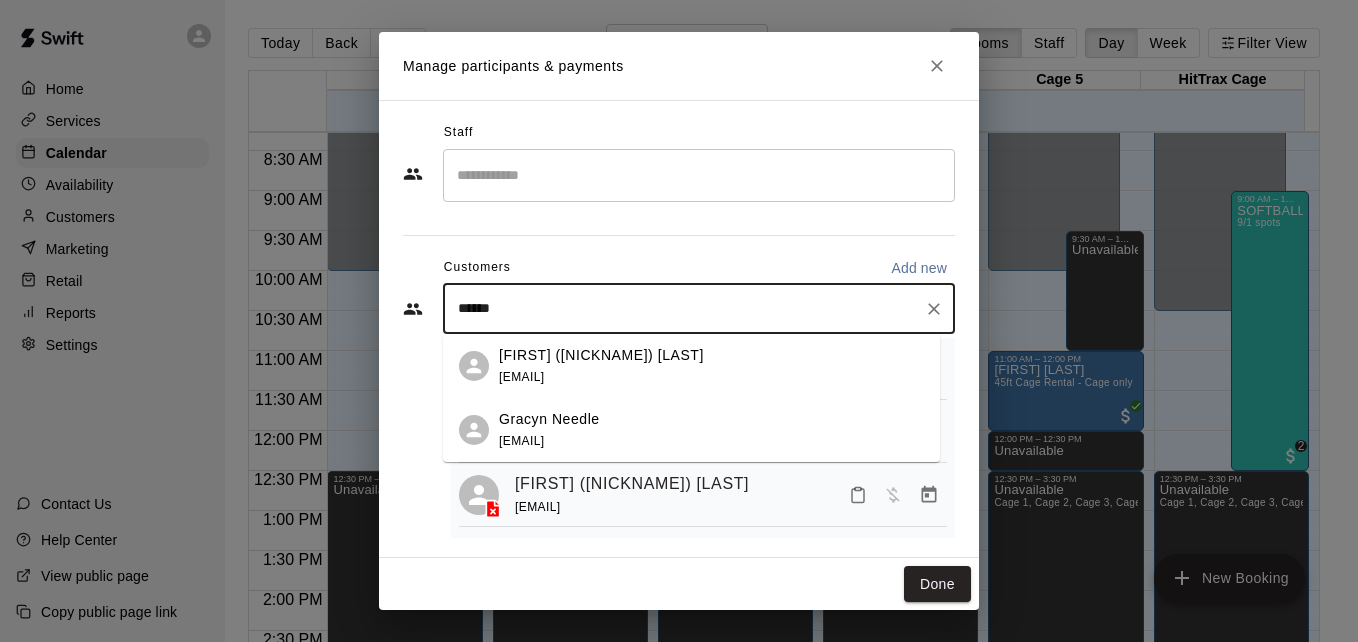 click on "Kim (Gracyn) Needle kimneedle13@gmail.com" at bounding box center [711, 366] 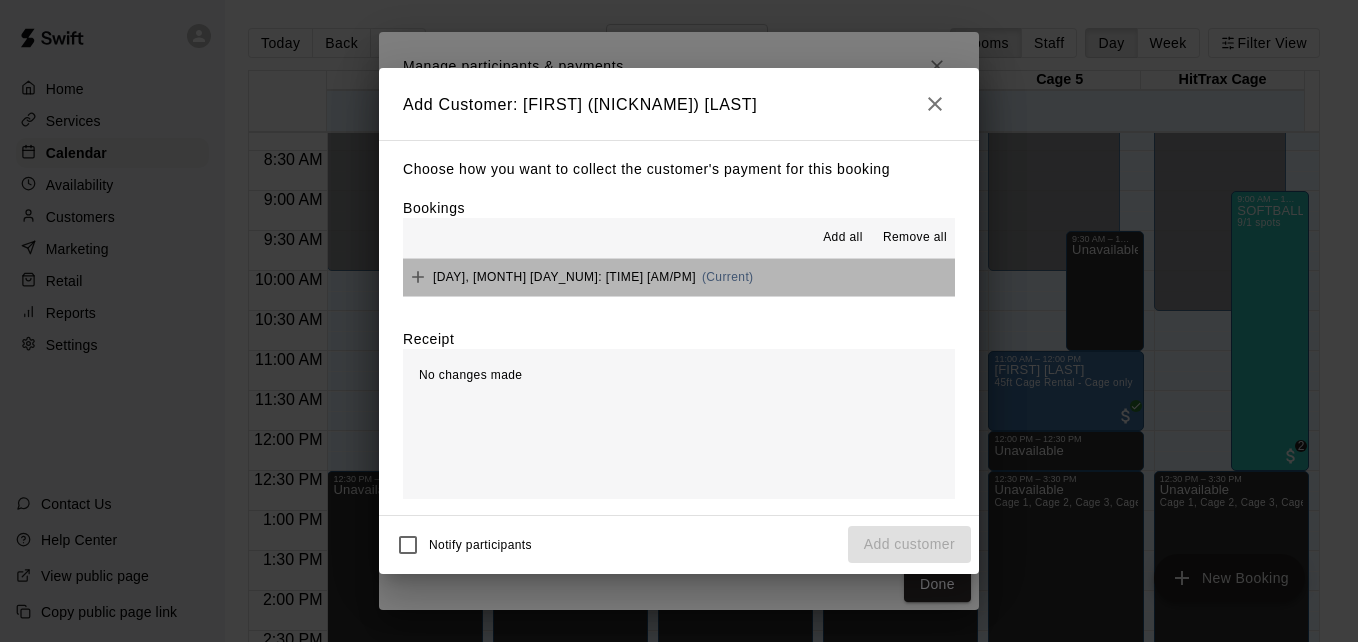 click on "Saturday, August 02: 08:00 AM (Current)" at bounding box center (679, 277) 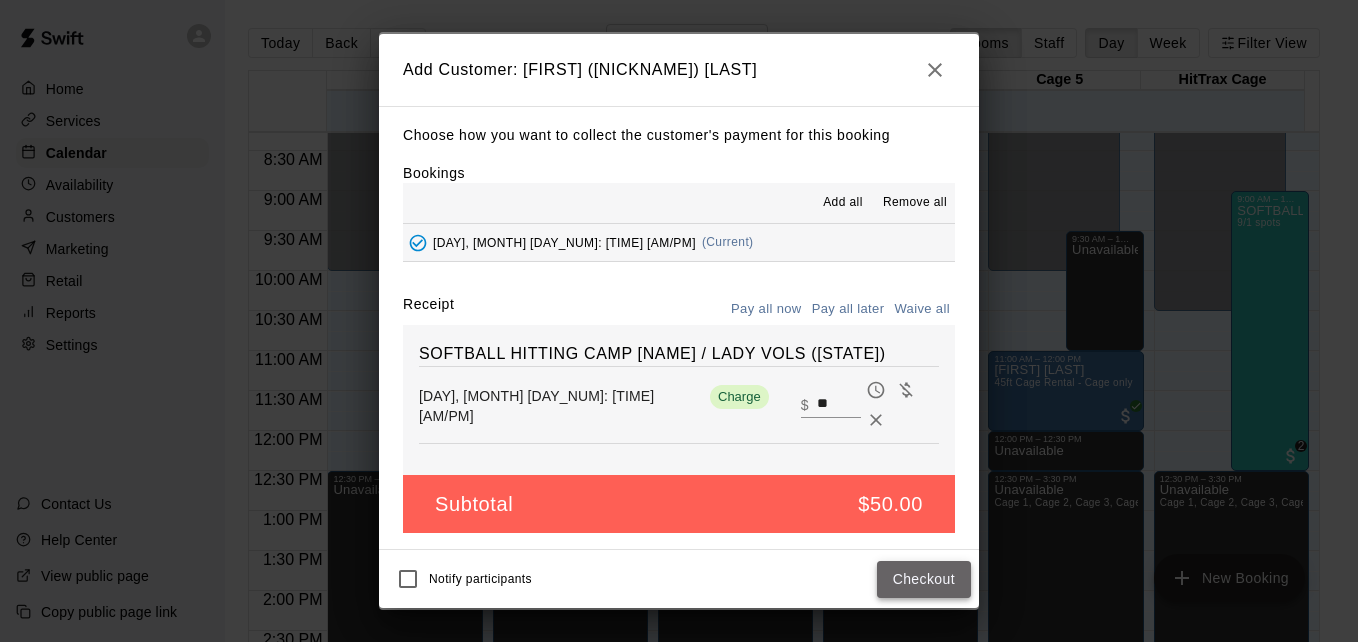 click on "Checkout" at bounding box center [924, 579] 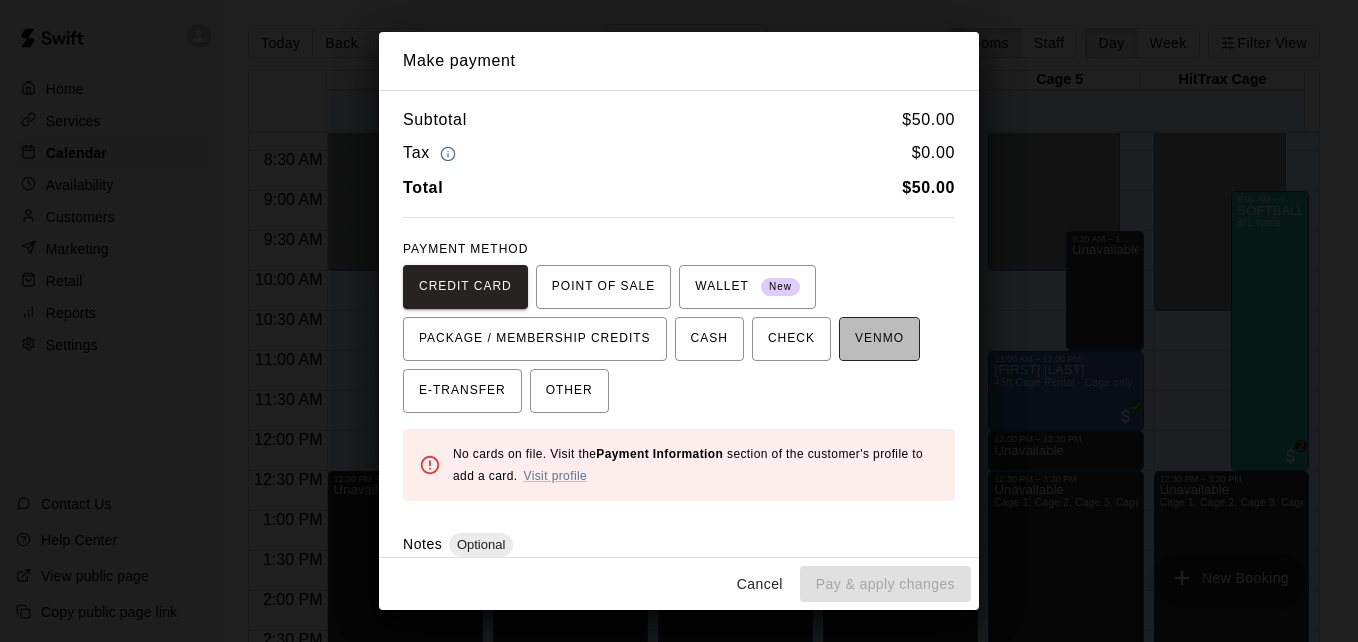 click on "VENMO" at bounding box center [879, 339] 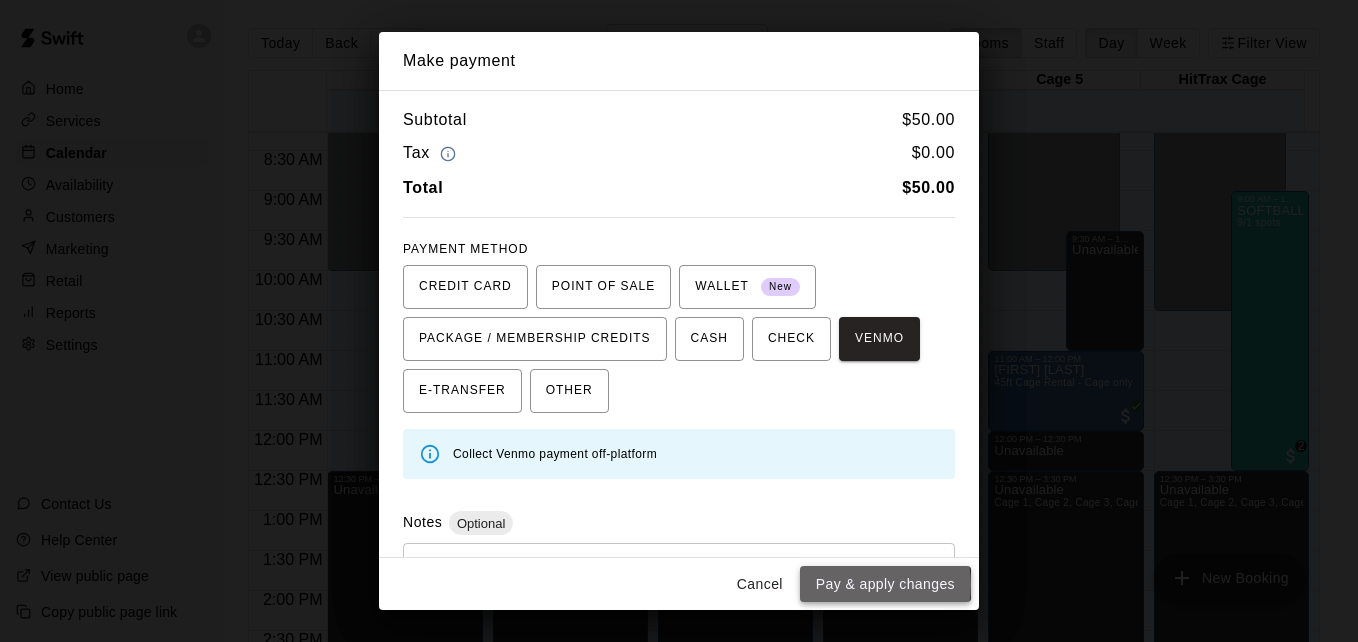 click on "Pay & apply changes" at bounding box center (885, 584) 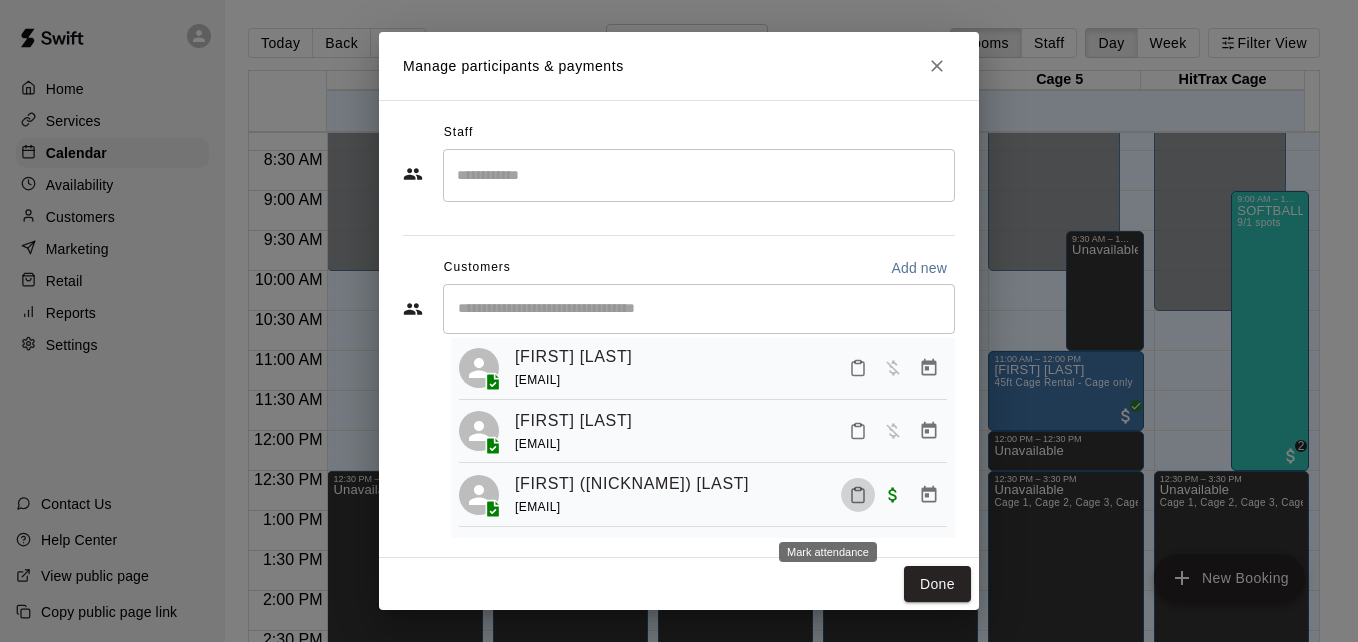 click at bounding box center [858, 495] 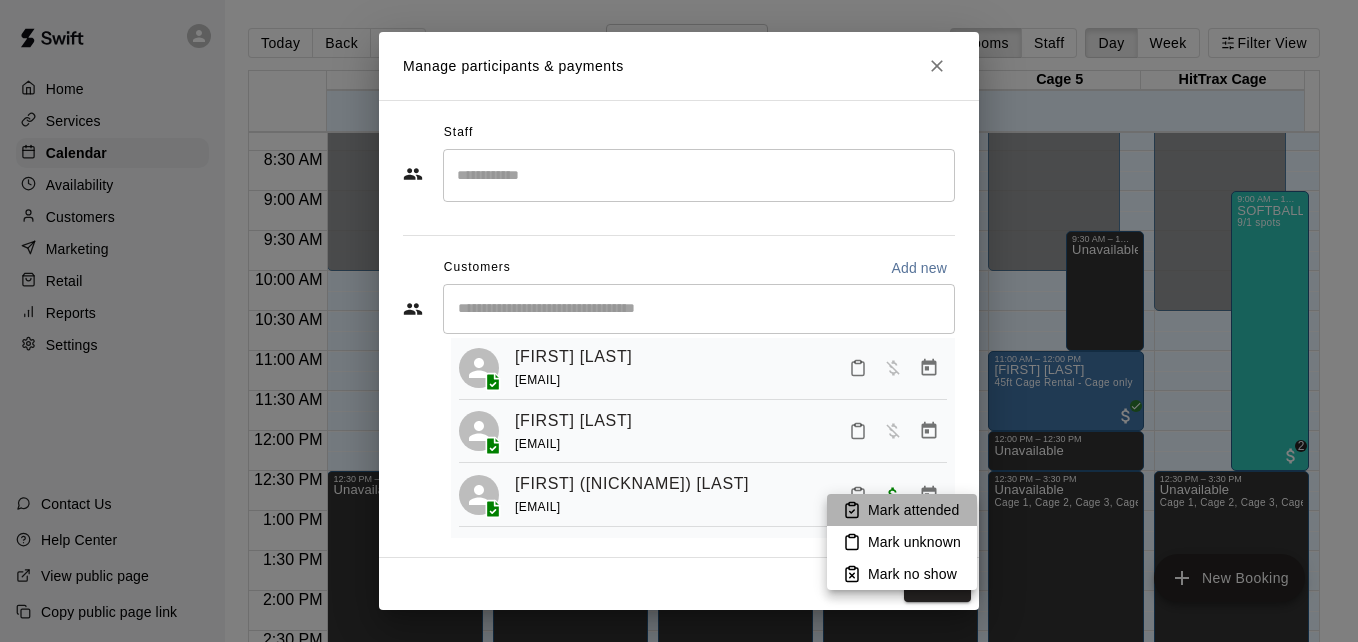 click on "Mark attended" at bounding box center (913, 510) 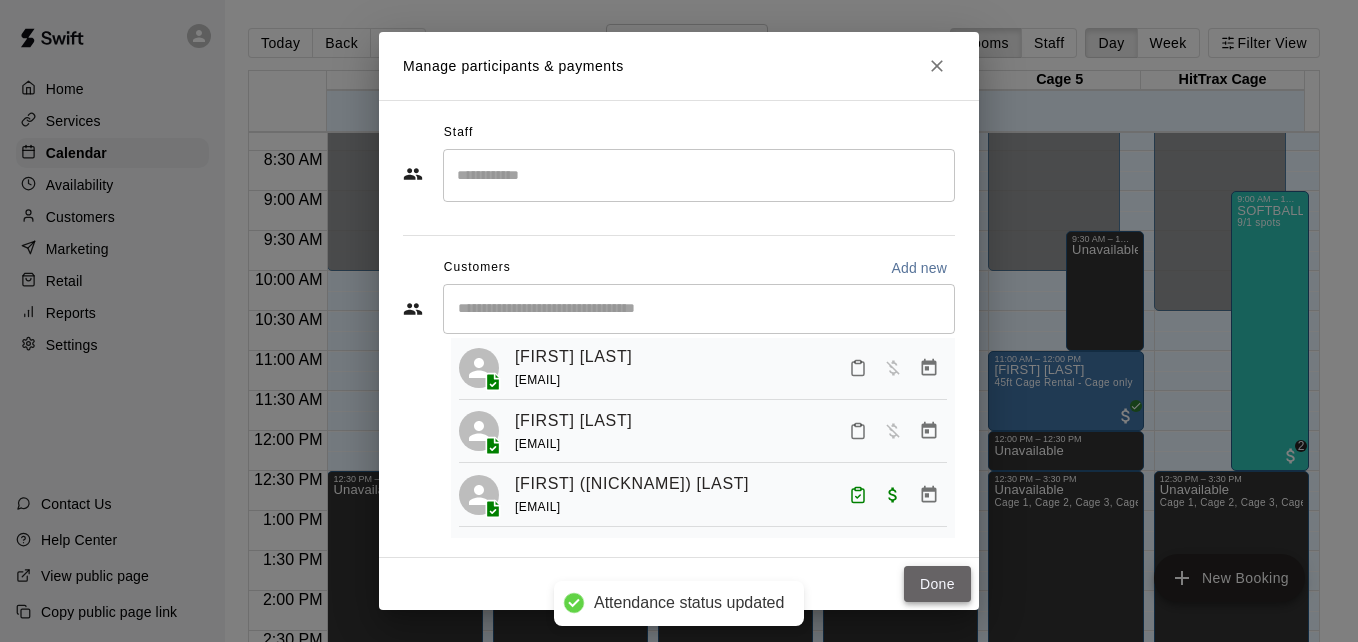 click on "Done" at bounding box center [937, 584] 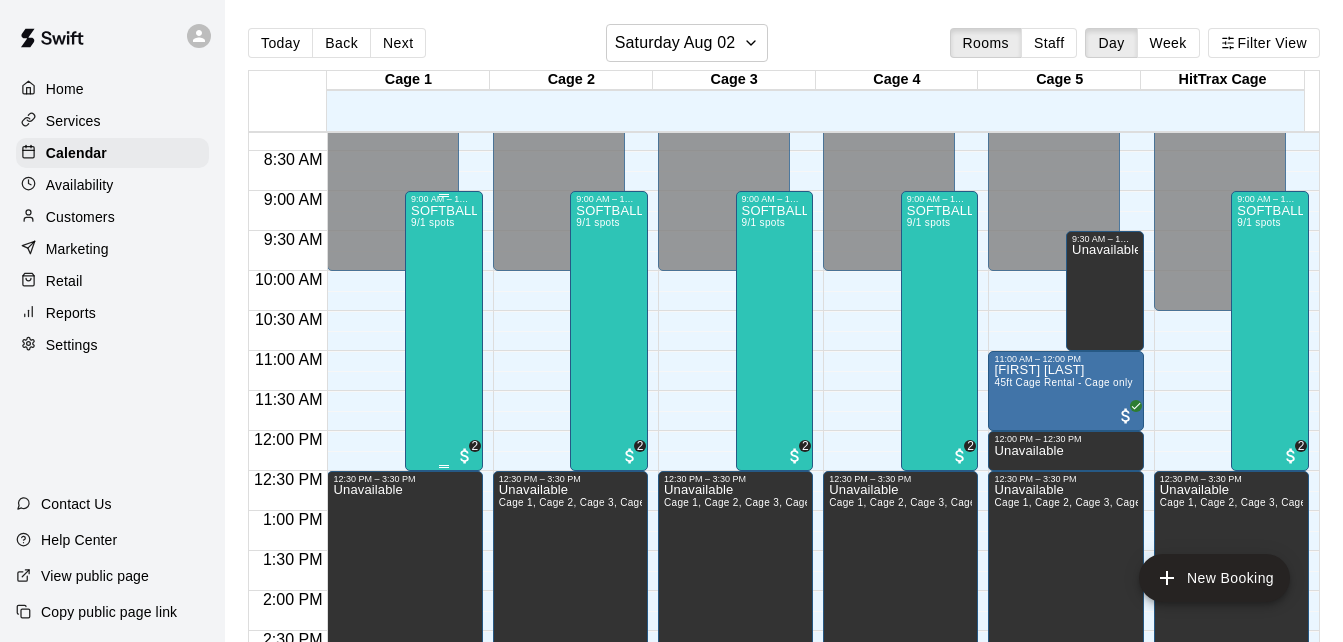 click on "SOFTBALL HITTING CAMP LEO ROJAS / LADY VOLS (TENNESSEE) 9/1 spots" at bounding box center (444, 525) 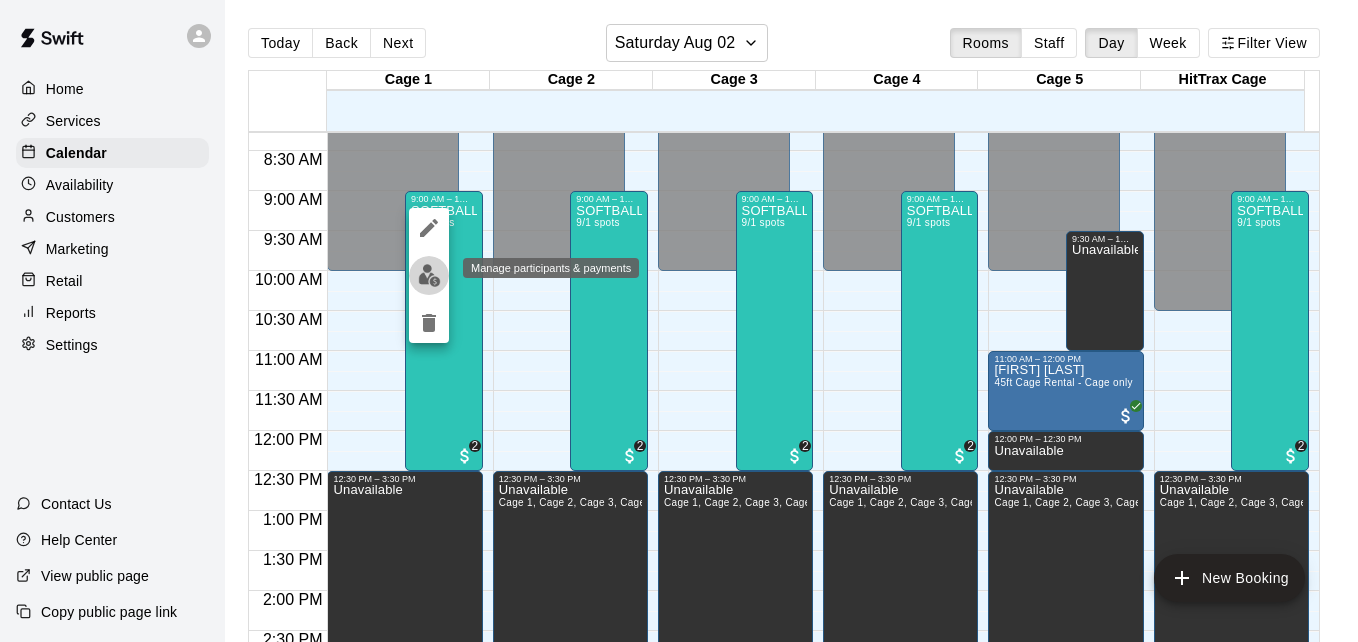 click at bounding box center [429, 275] 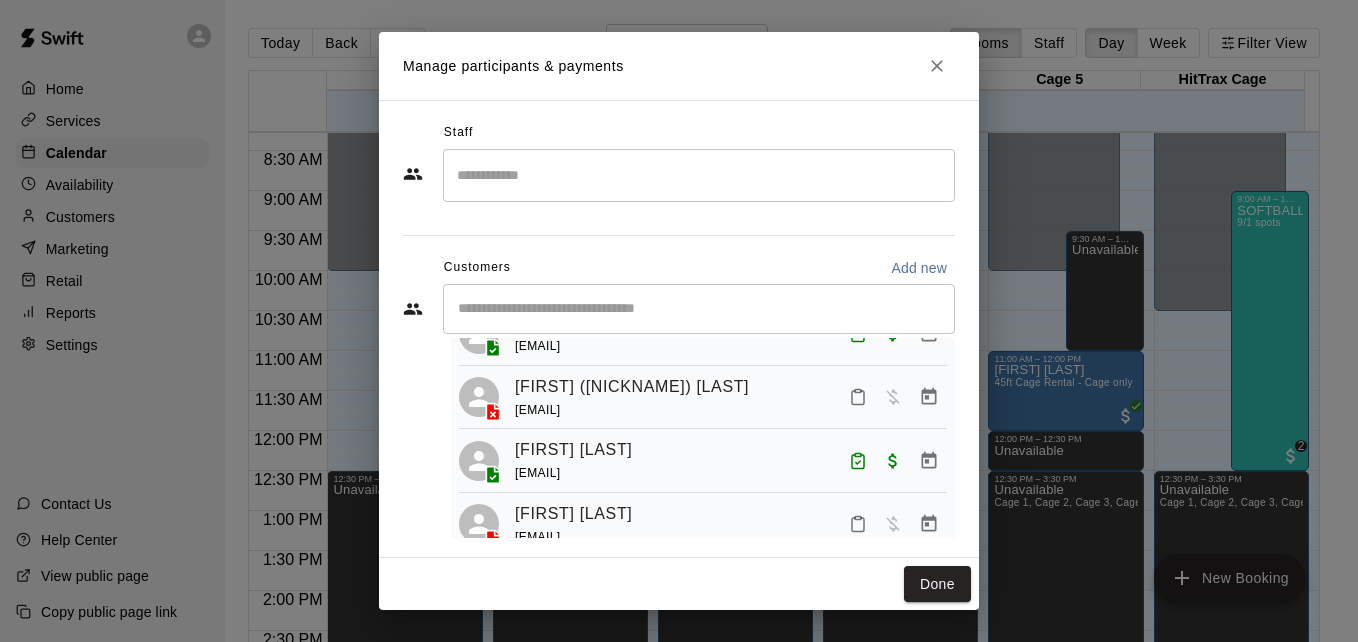 scroll, scrollTop: 440, scrollLeft: 0, axis: vertical 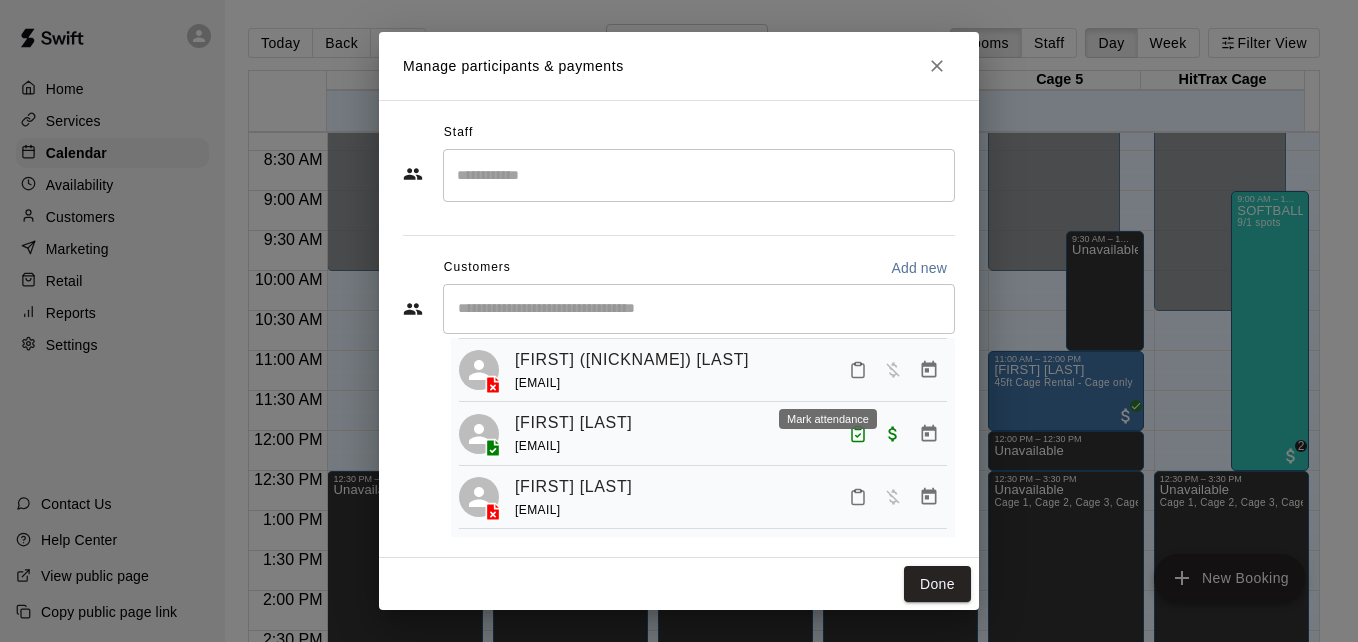 click 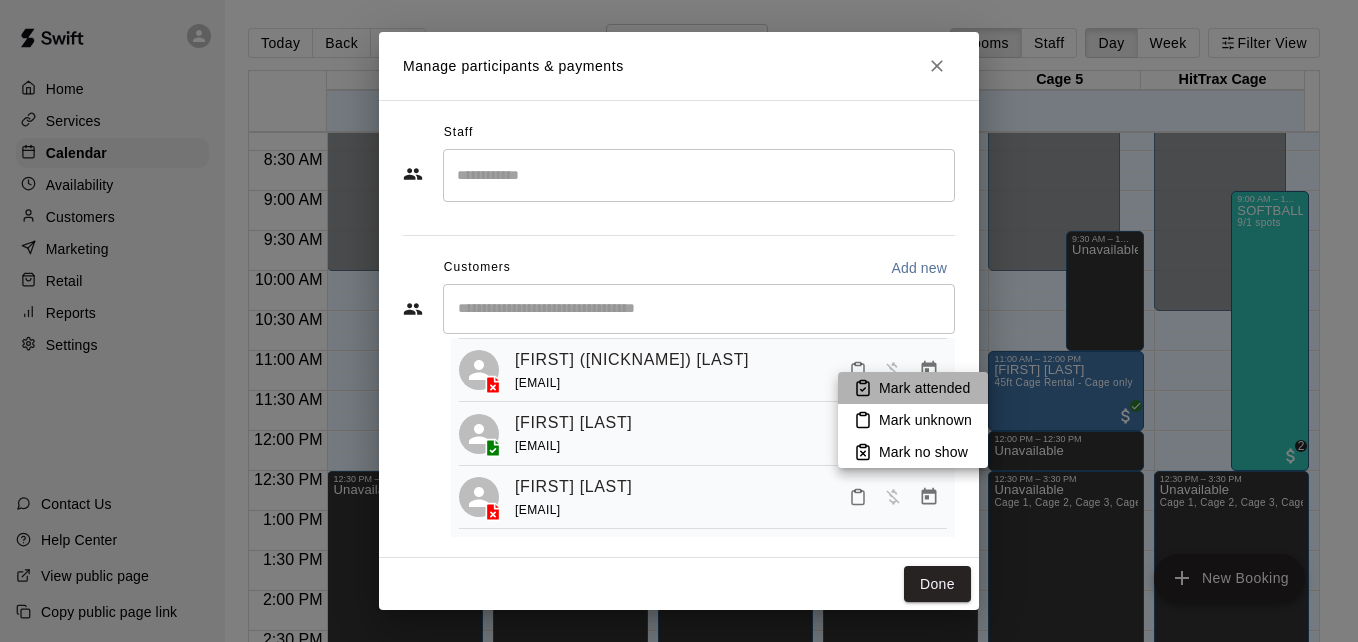 click on "Mark attended" at bounding box center (924, 388) 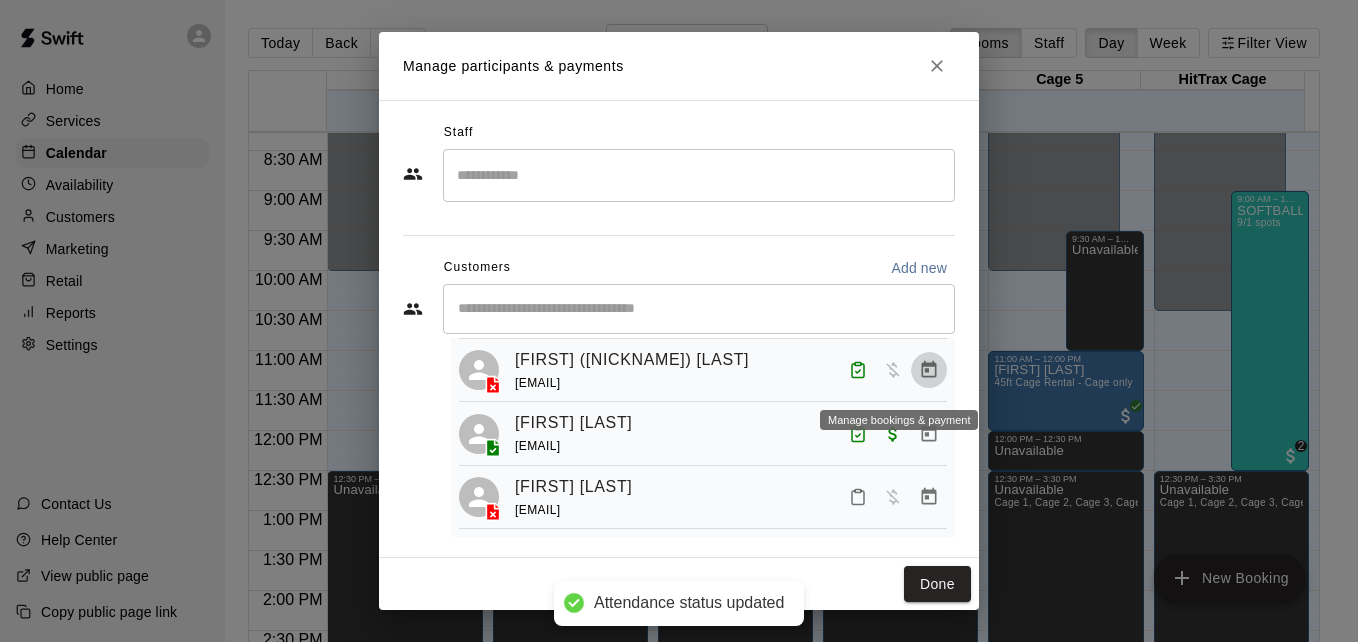 click 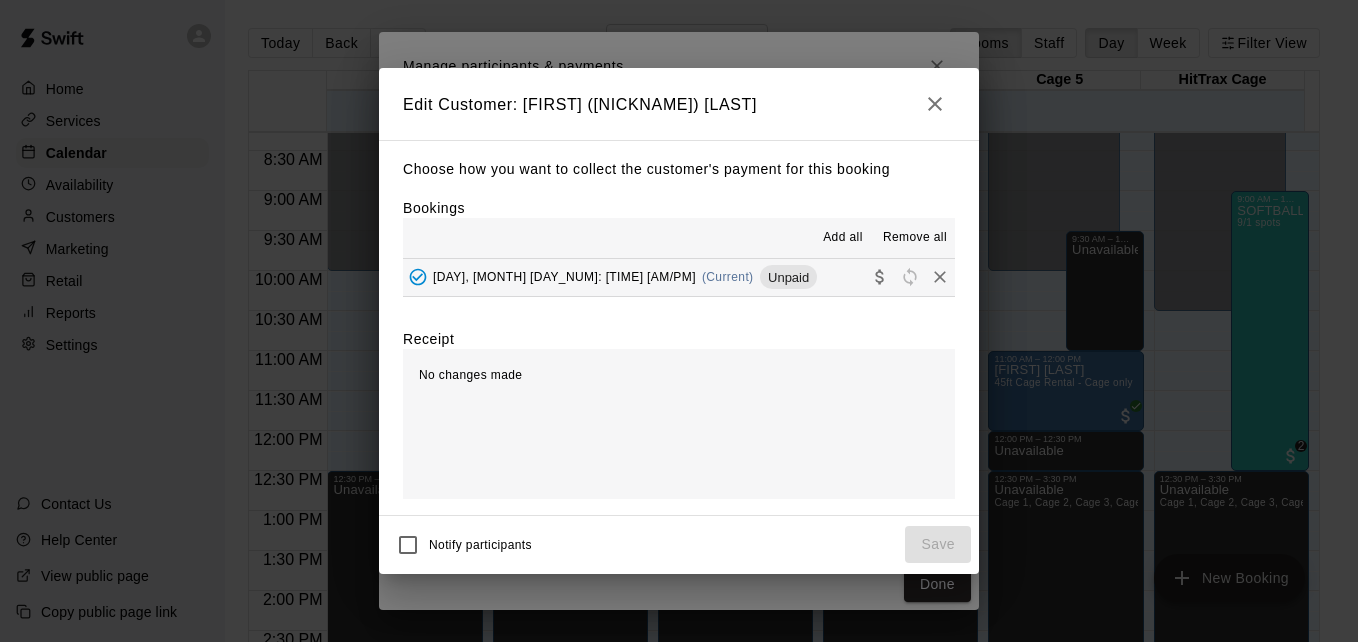 click on "Saturday, August 02: 08:00 AM (Current) Unpaid" at bounding box center [679, 277] 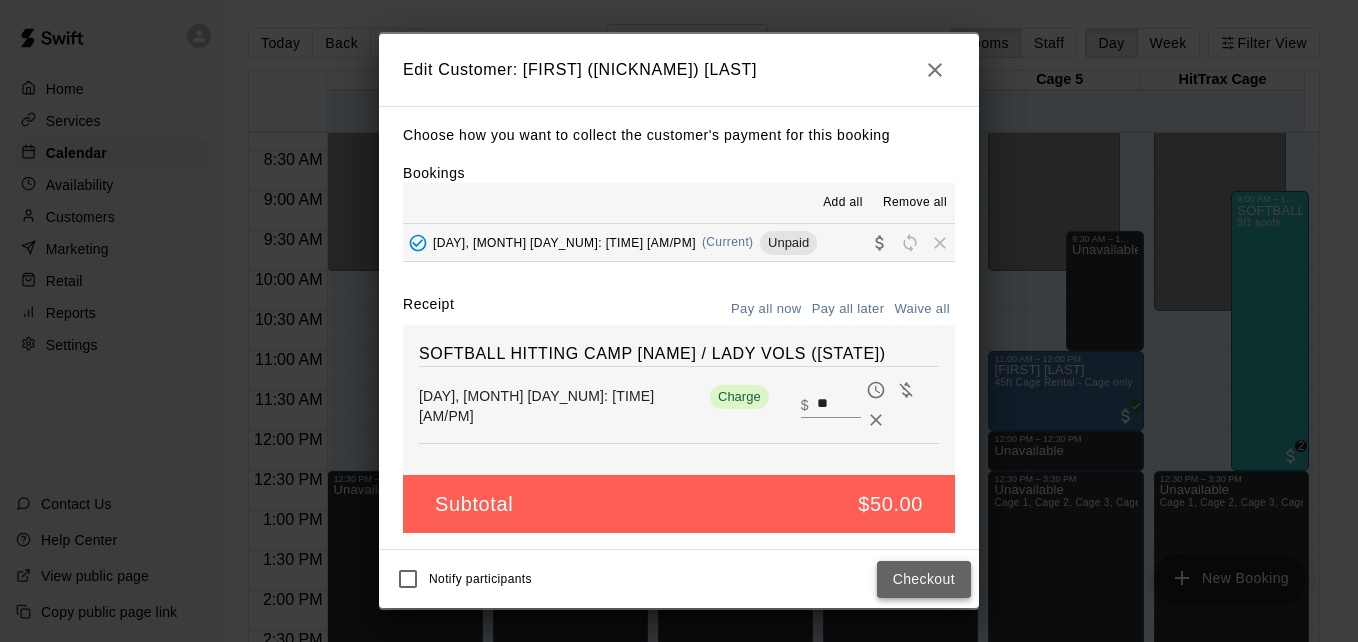 click on "Checkout" at bounding box center (924, 579) 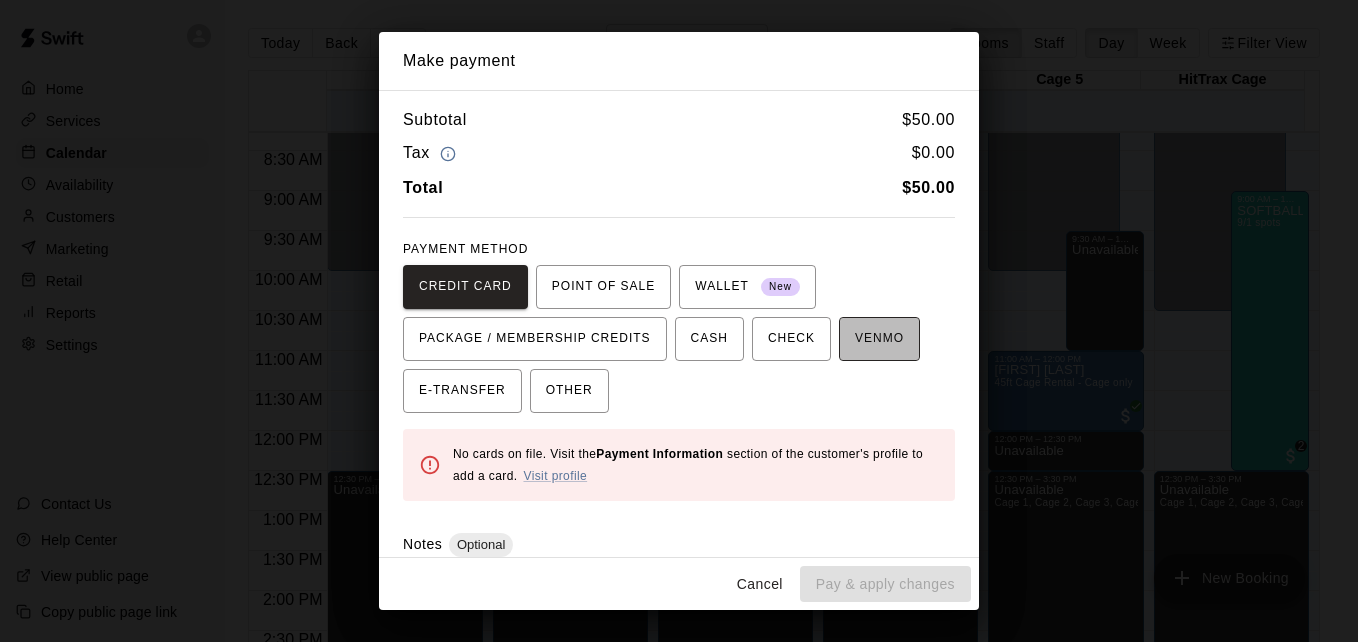 click on "VENMO" at bounding box center (879, 339) 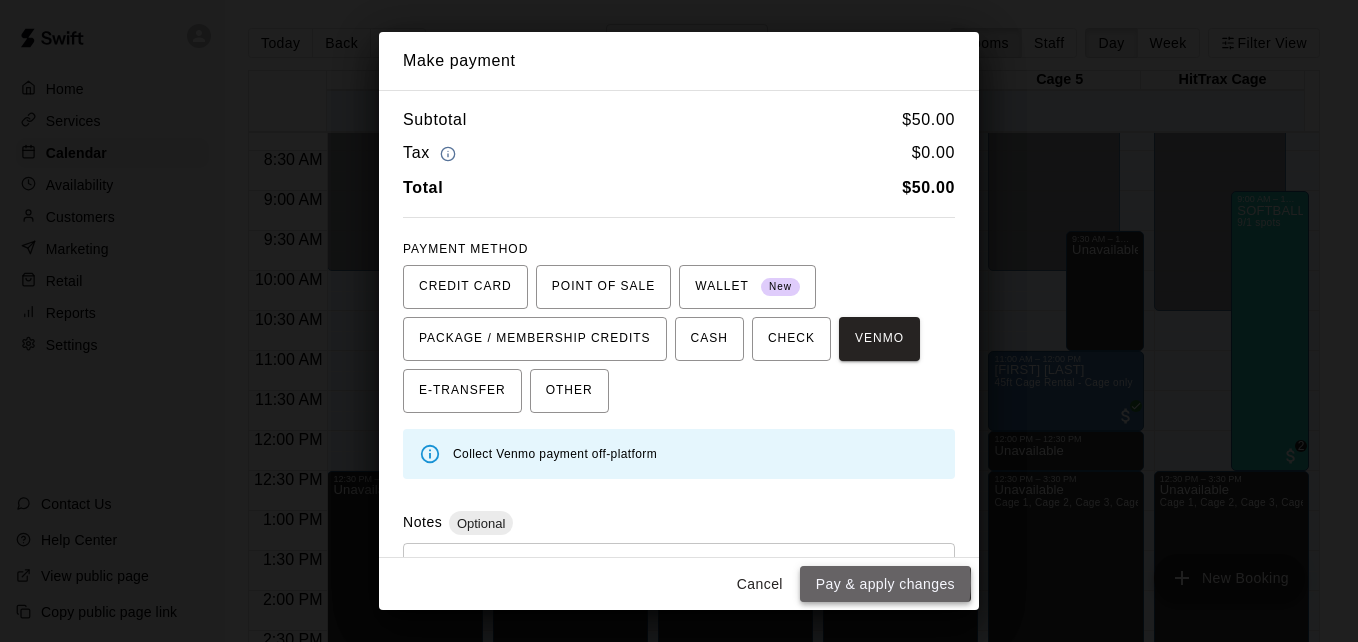 click on "Pay & apply changes" at bounding box center [885, 584] 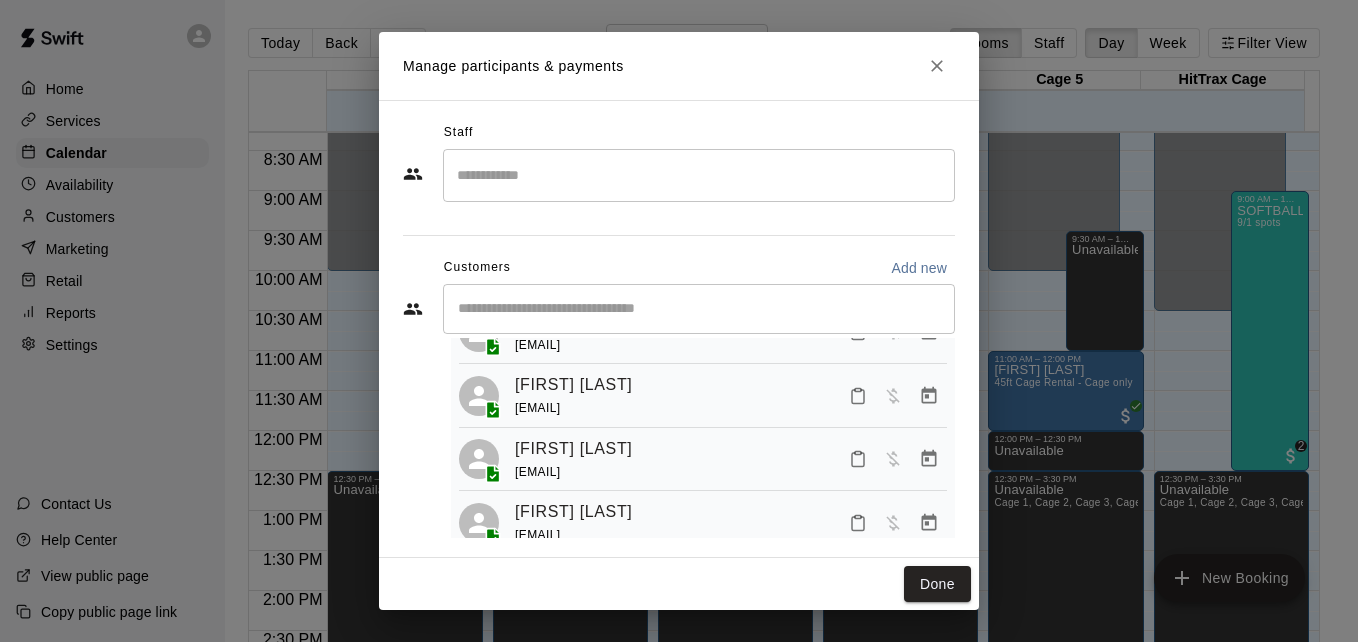 scroll, scrollTop: 41, scrollLeft: 0, axis: vertical 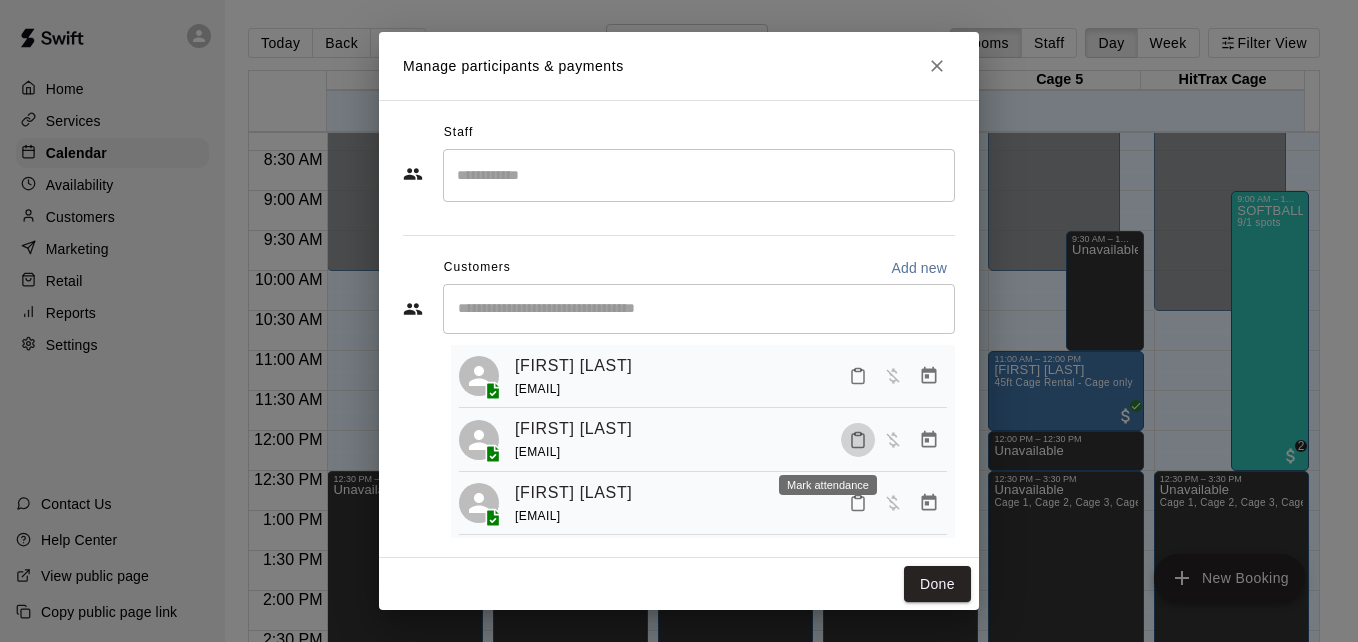 click 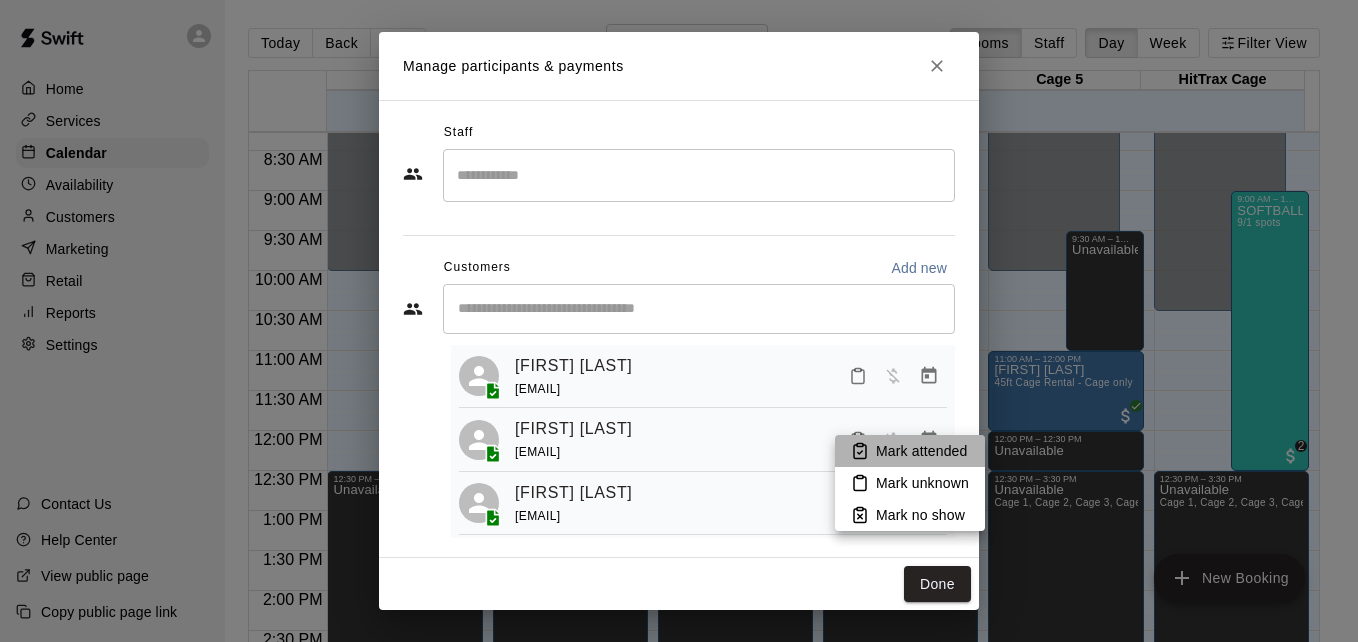 click on "Mark attended" at bounding box center [921, 451] 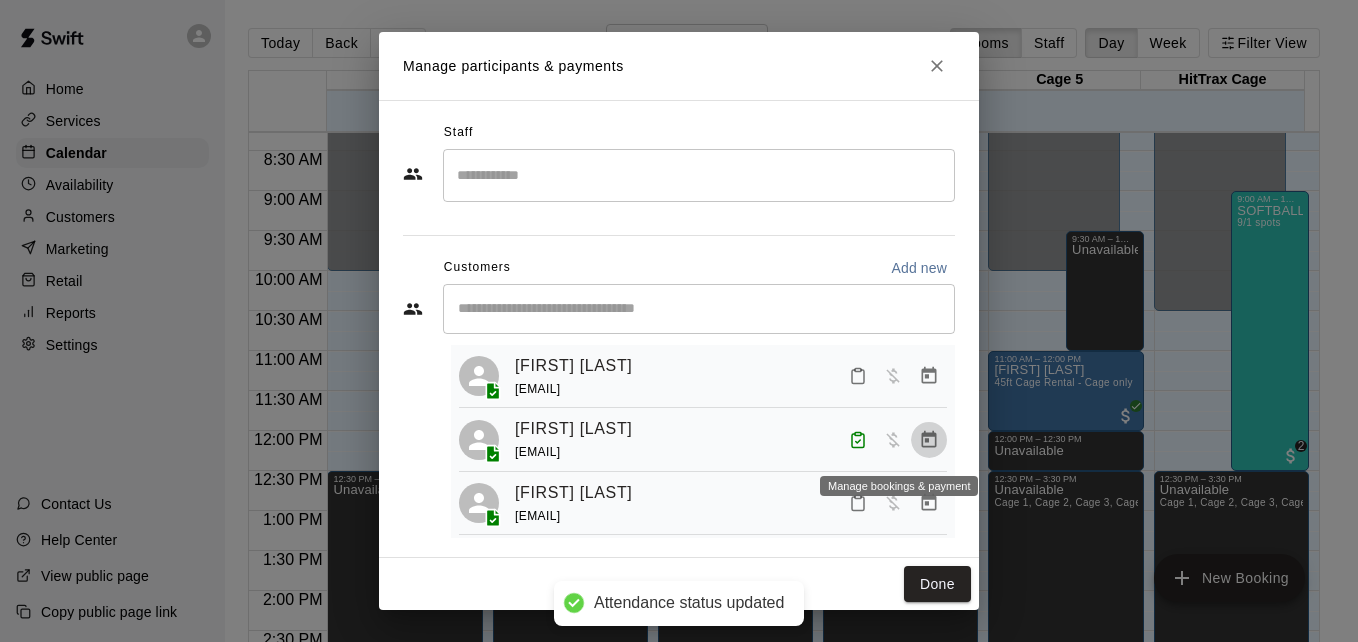 click 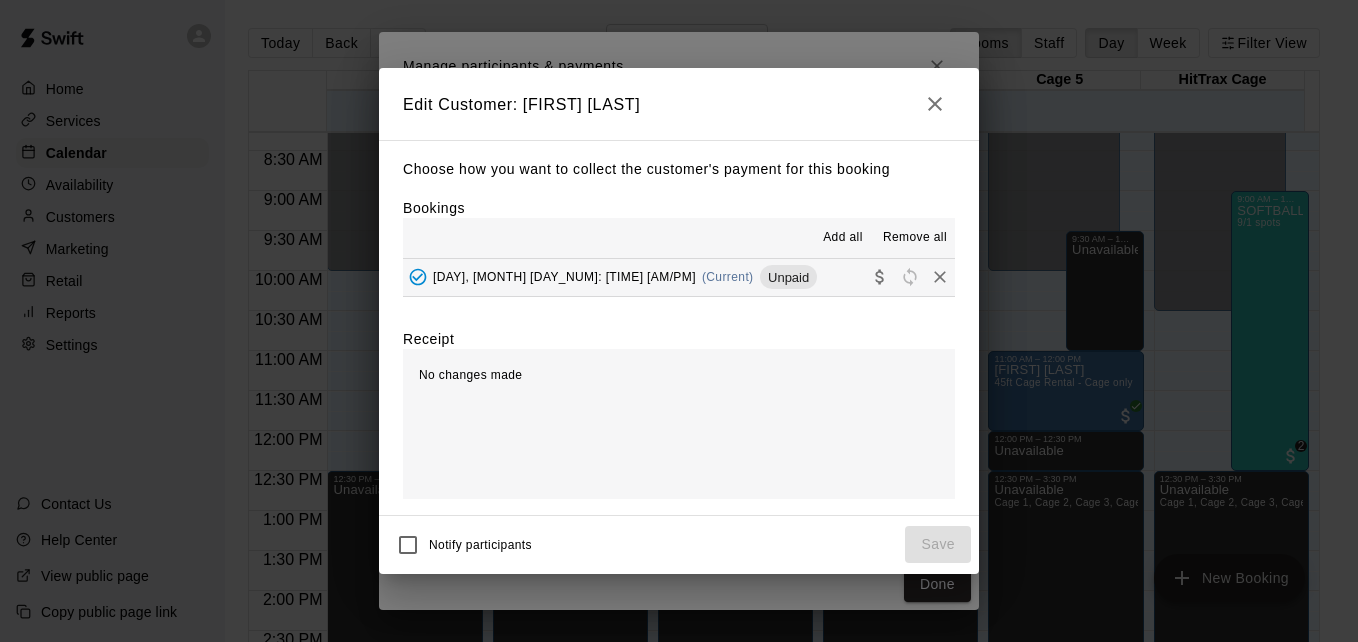 click on "Choose how you want to collect the customer's payment for this booking Bookings Add all Remove all Saturday, August 02: 08:00 AM (Current) Unpaid Receipt No changes made Subtotal $0.00" at bounding box center [679, 327] 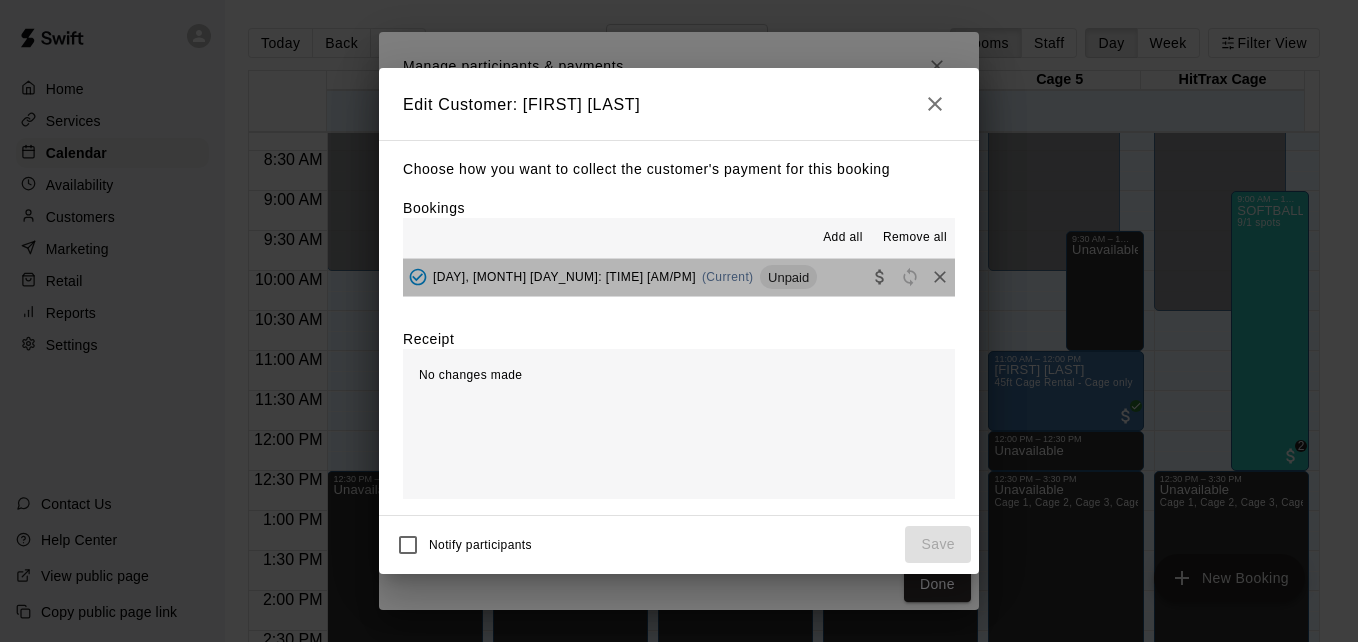 click on "Saturday, August 02: 08:00 AM (Current) Unpaid" at bounding box center (679, 277) 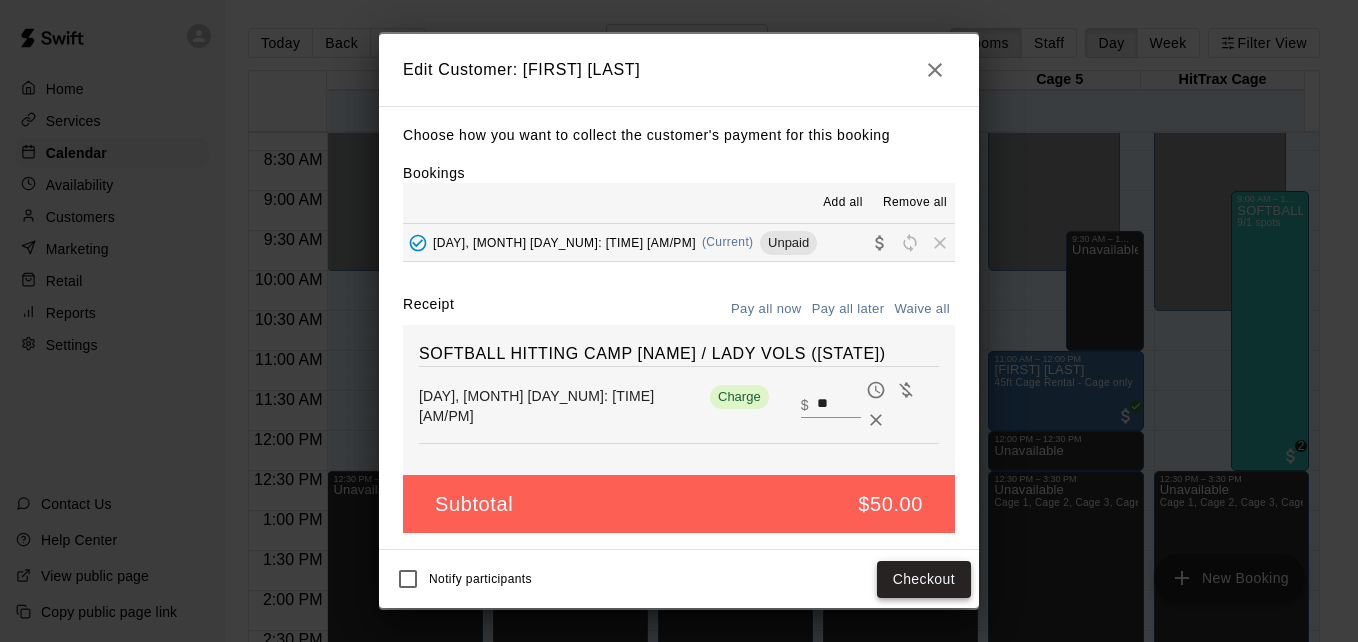 click on "Checkout" at bounding box center (924, 579) 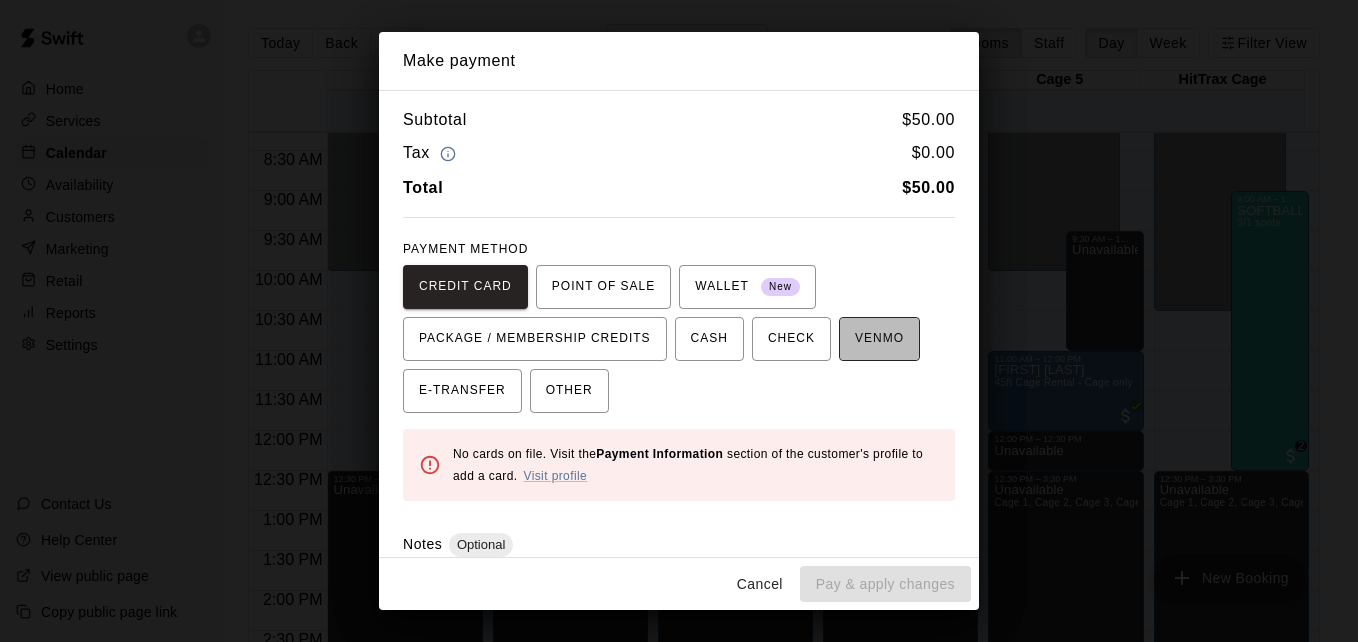 click on "VENMO" at bounding box center [879, 339] 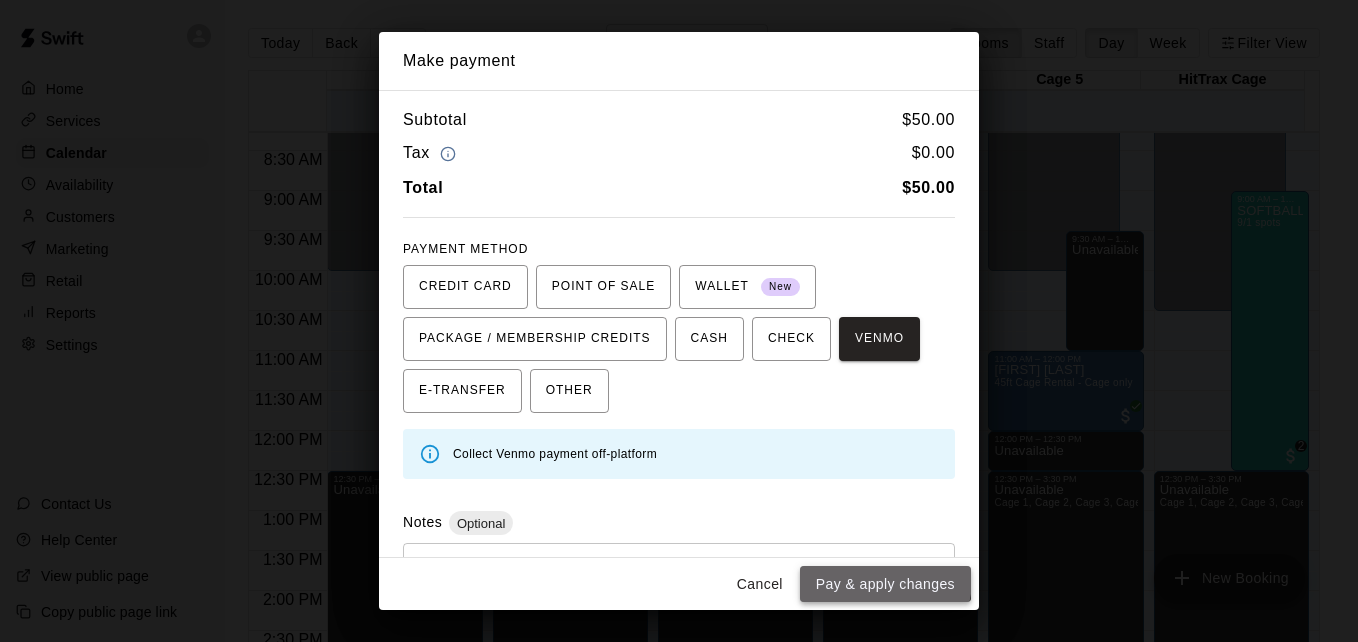 click on "Pay & apply changes" at bounding box center (885, 584) 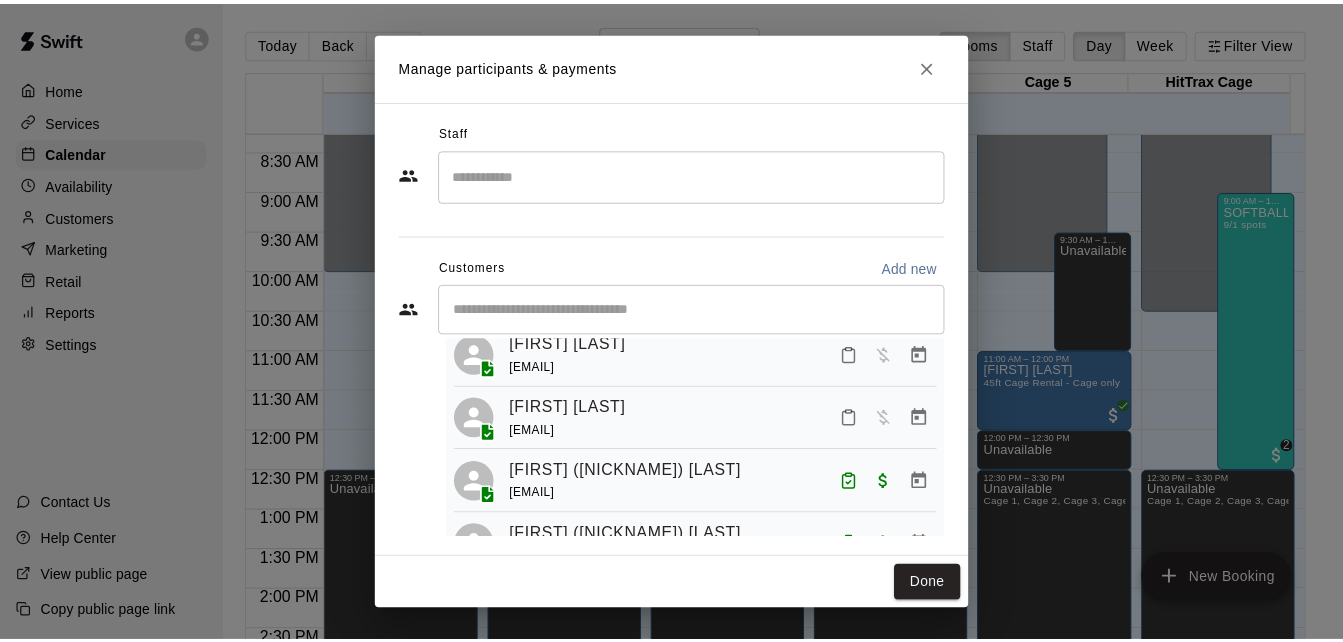 scroll, scrollTop: 281, scrollLeft: 0, axis: vertical 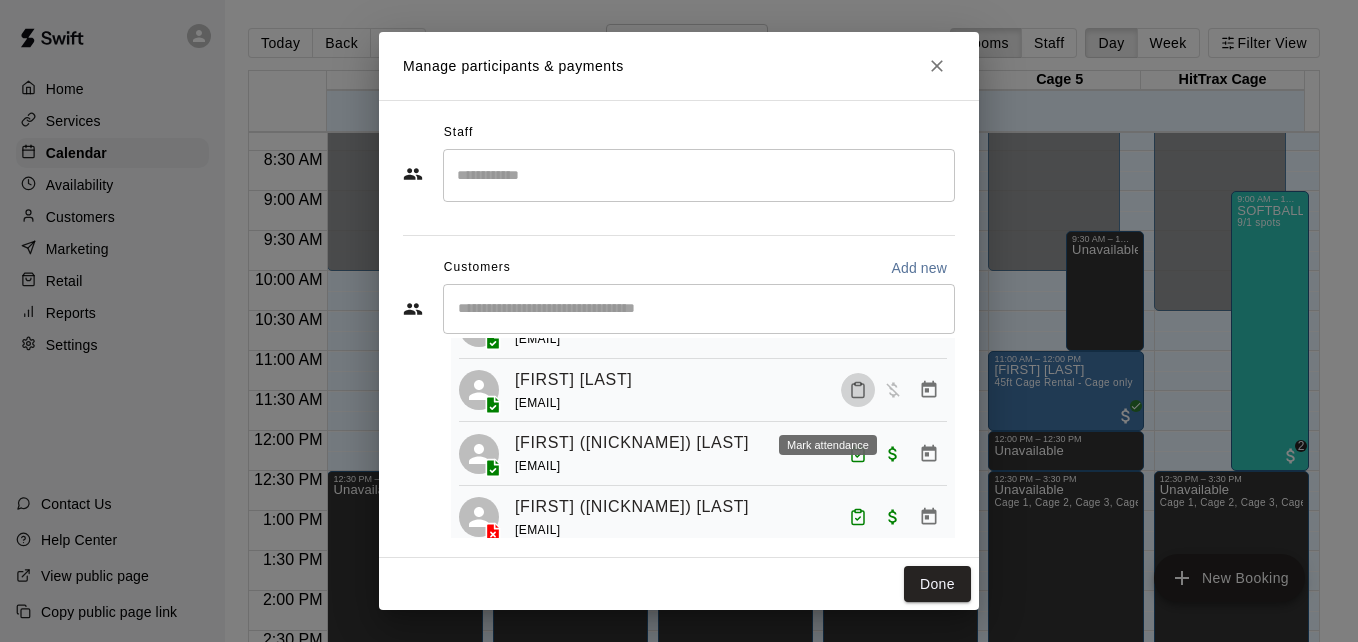 click 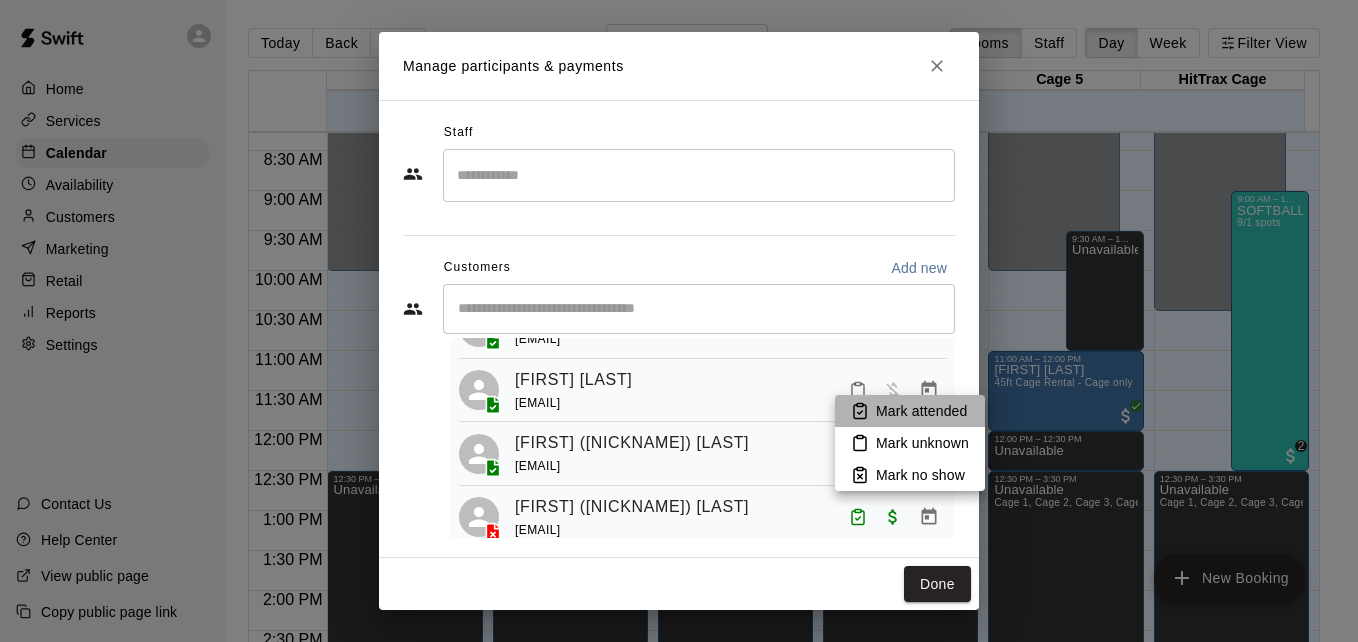 click on "Mark attended" at bounding box center (921, 411) 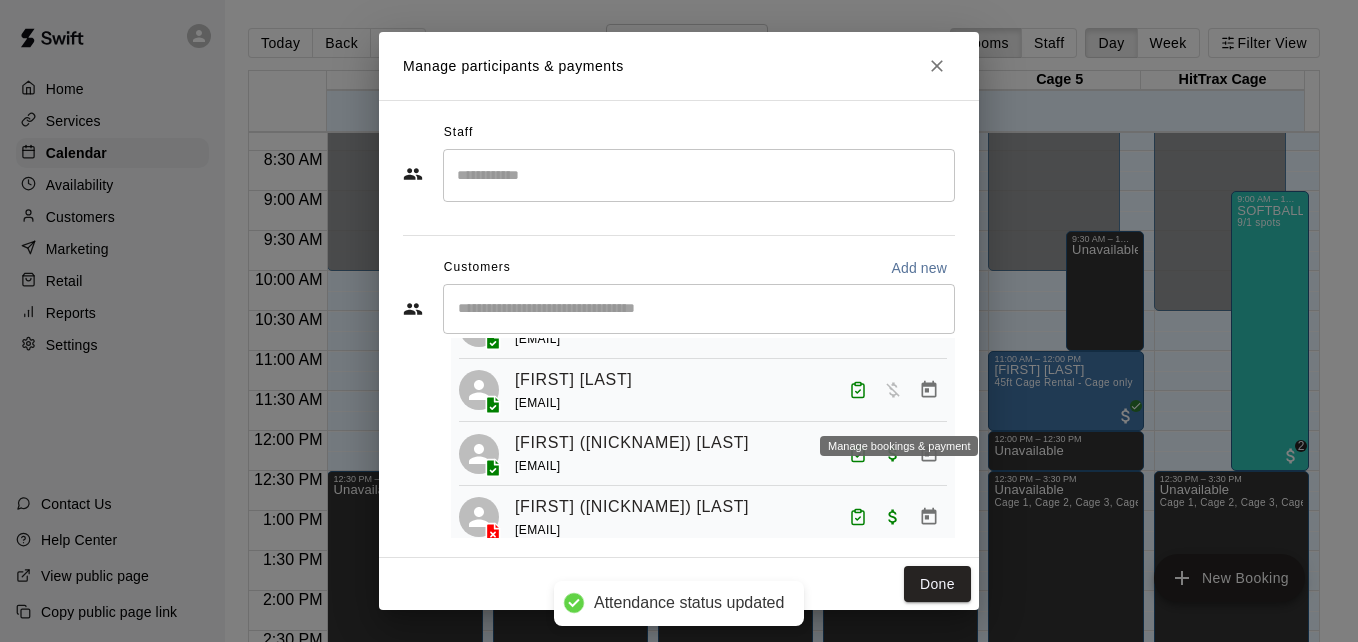 click 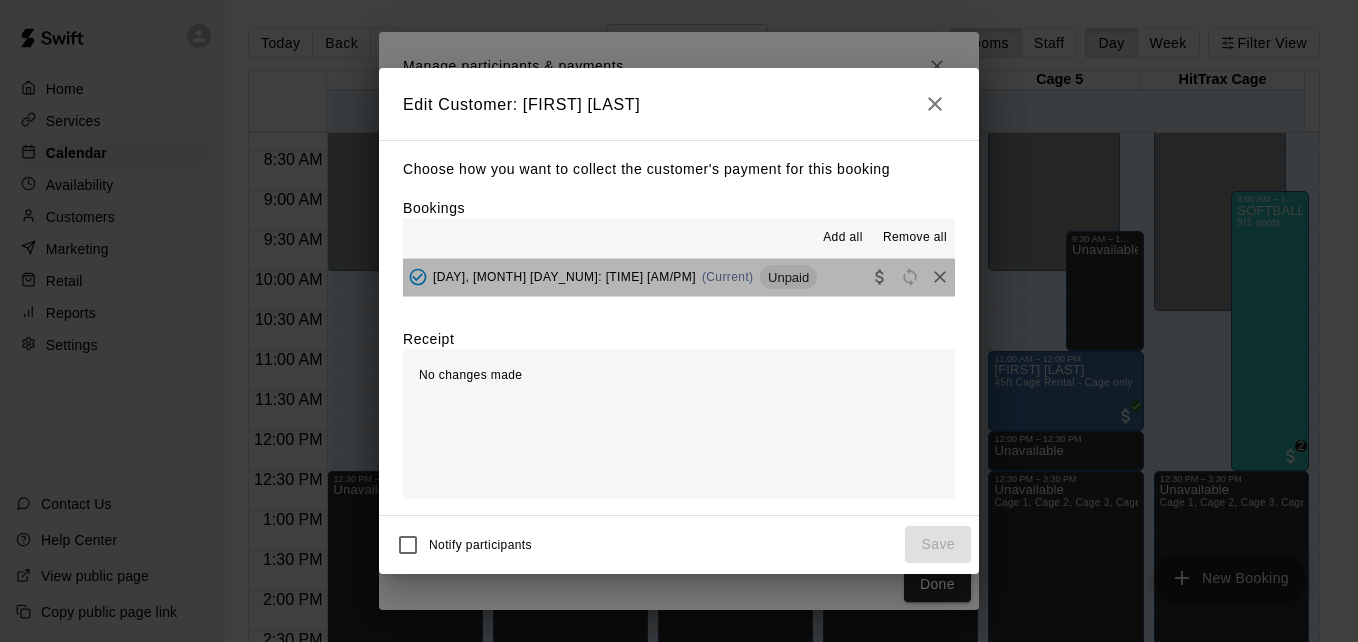 click on "Saturday, August 02: 08:00 AM (Current) Unpaid" at bounding box center [679, 277] 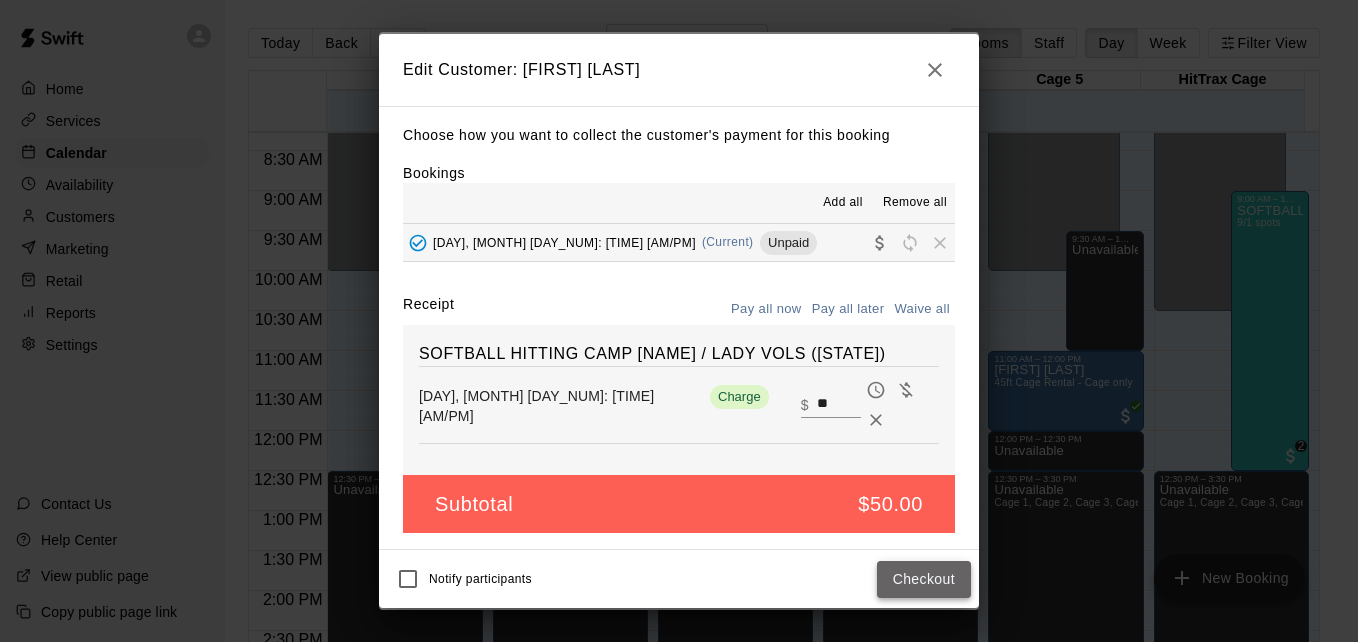click on "Checkout" at bounding box center [924, 579] 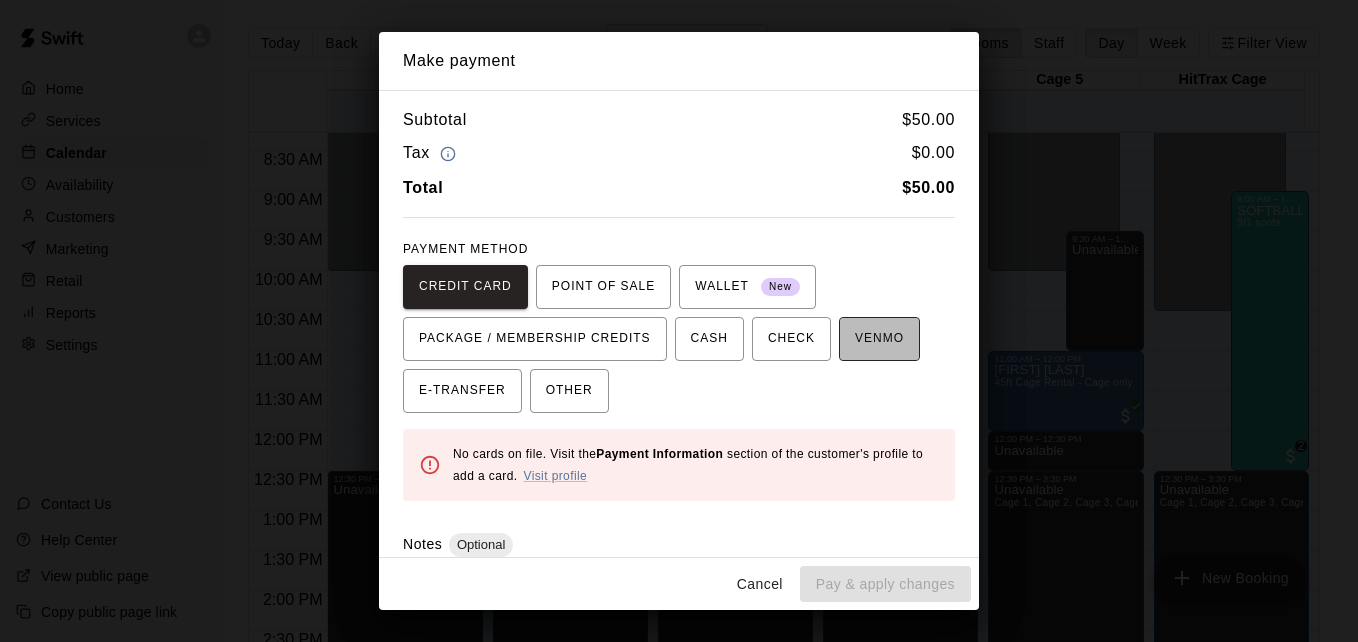 click on "VENMO" at bounding box center (879, 339) 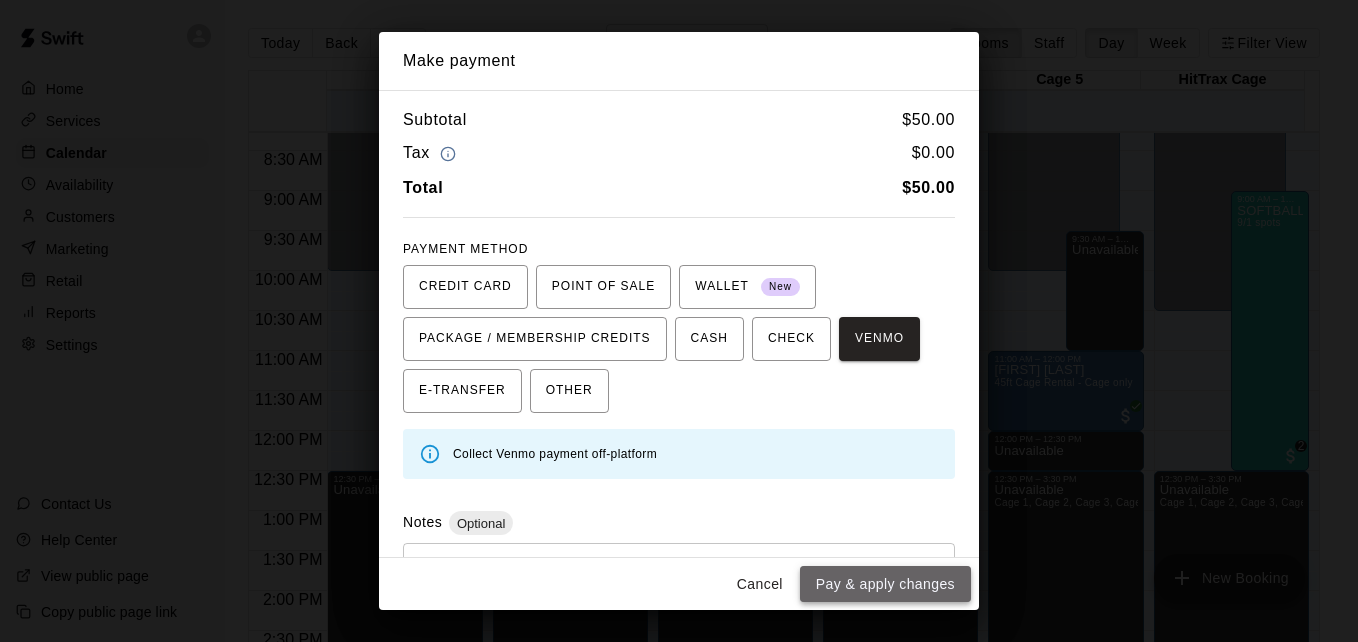 click on "Pay & apply changes" at bounding box center [885, 584] 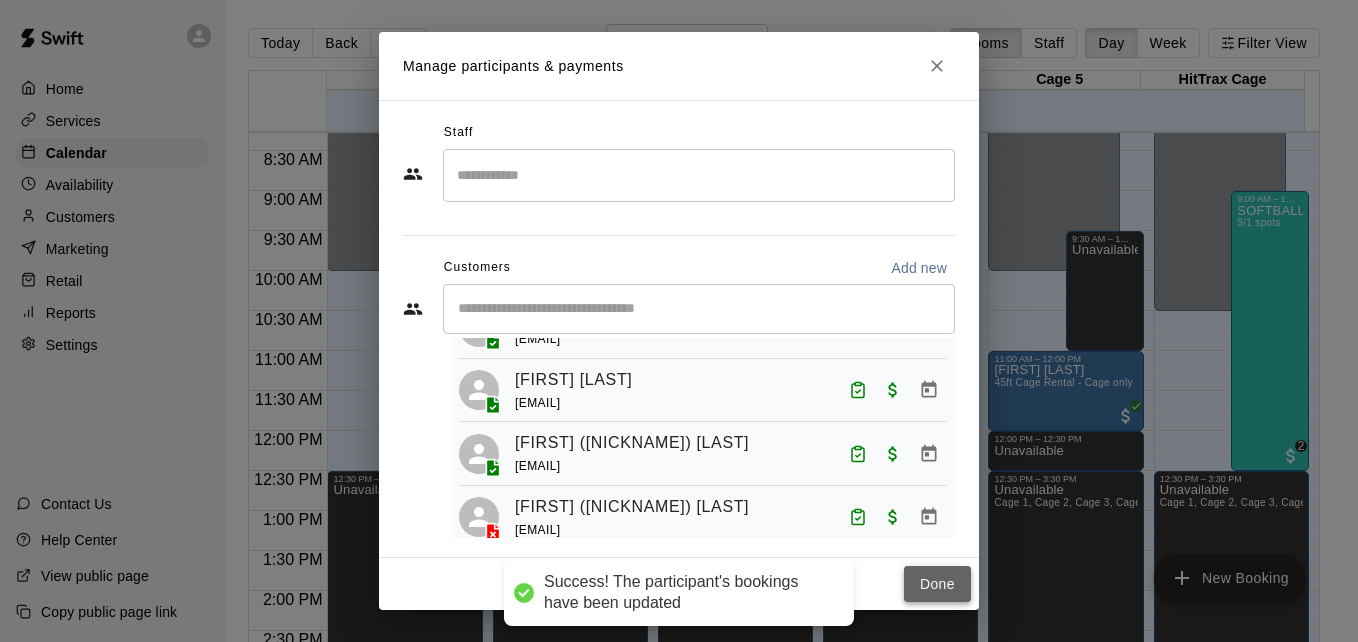click on "Done" at bounding box center (937, 584) 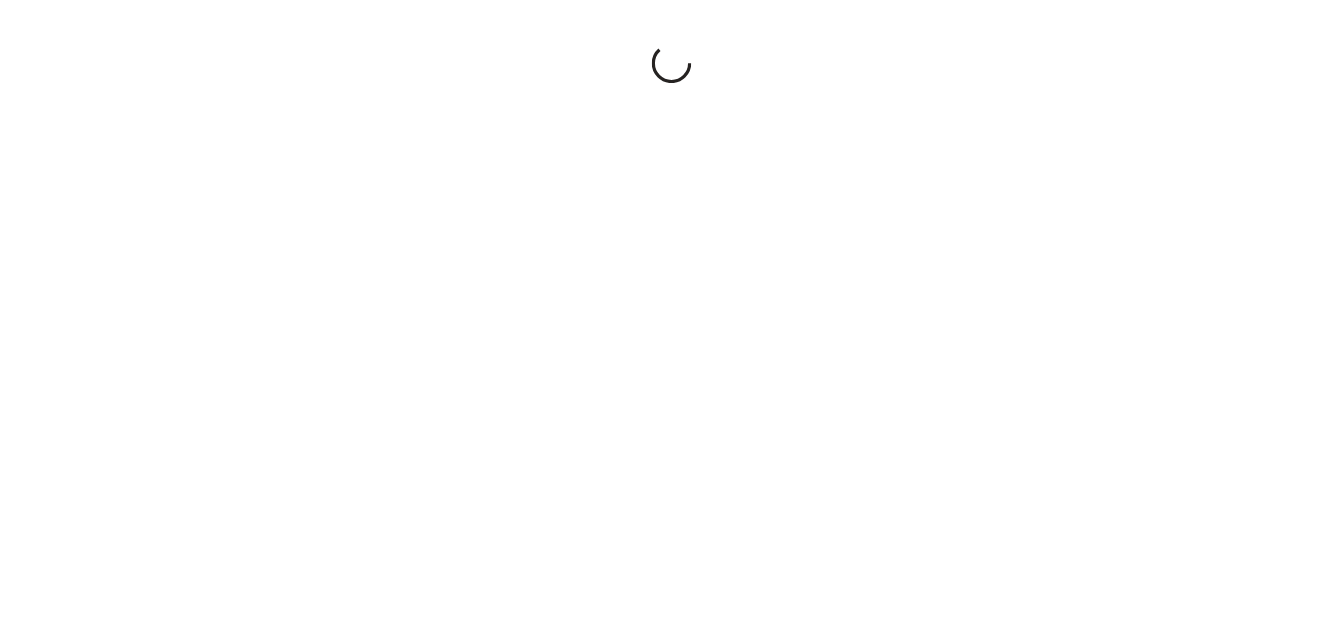 scroll, scrollTop: 0, scrollLeft: 0, axis: both 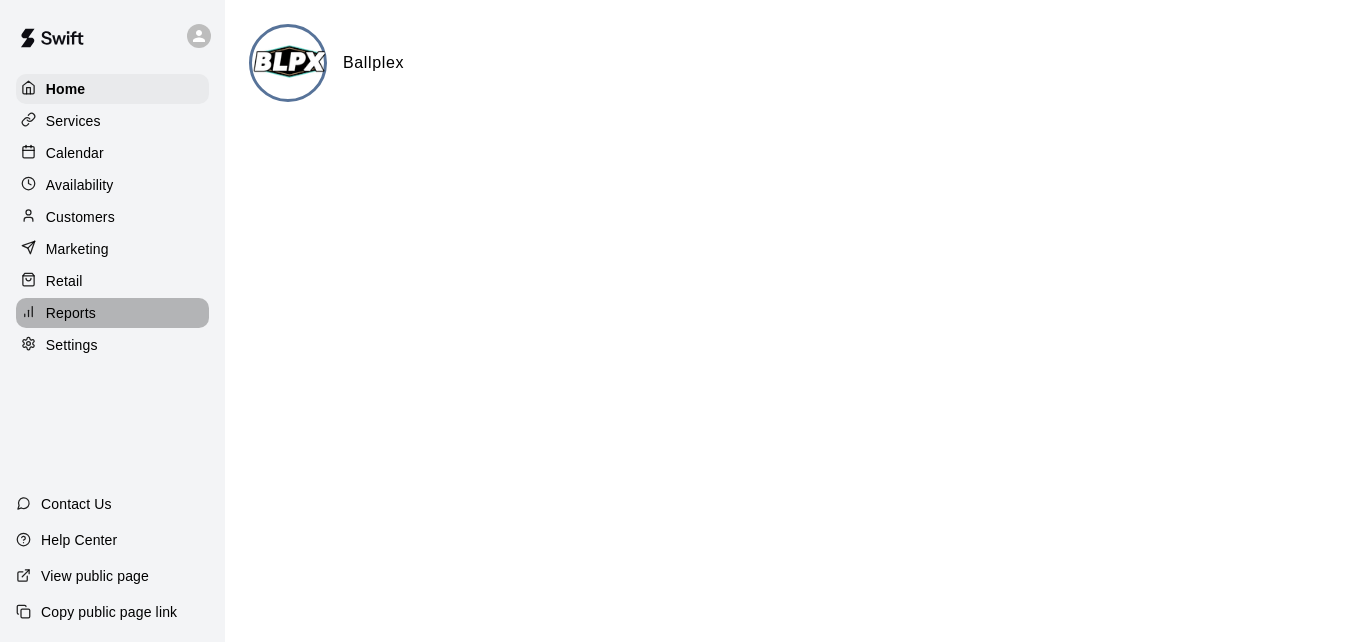 click on "Reports" at bounding box center (71, 313) 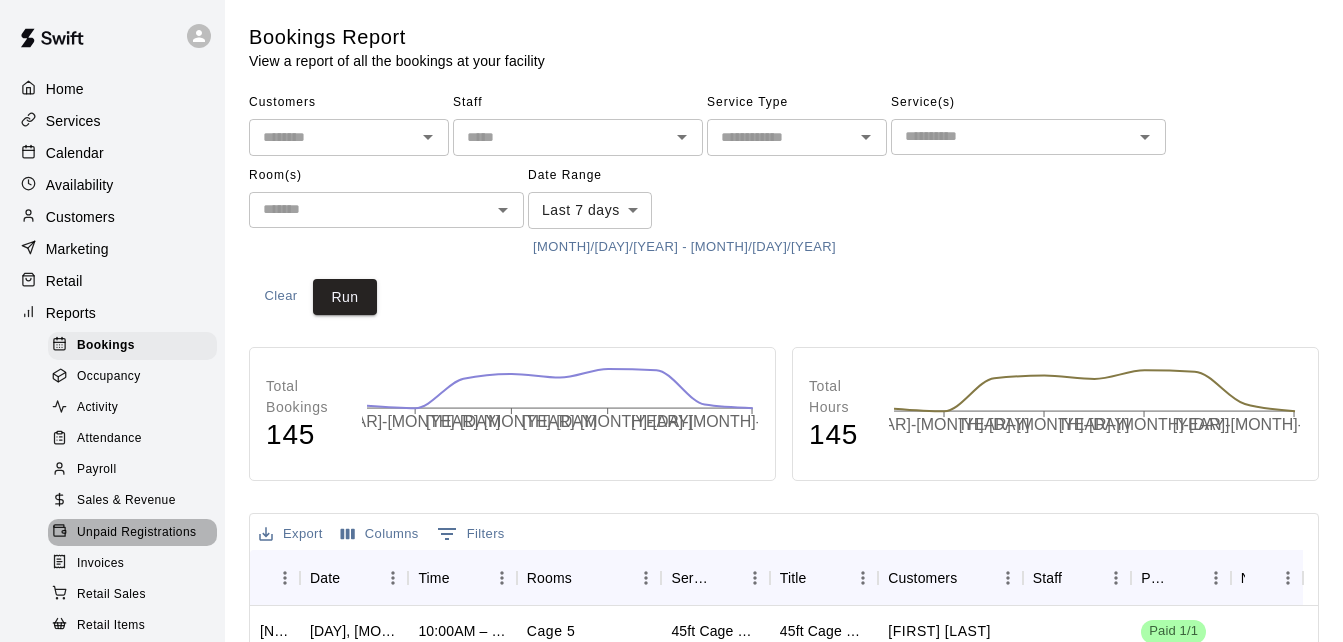 click on "Unpaid Registrations" at bounding box center (136, 533) 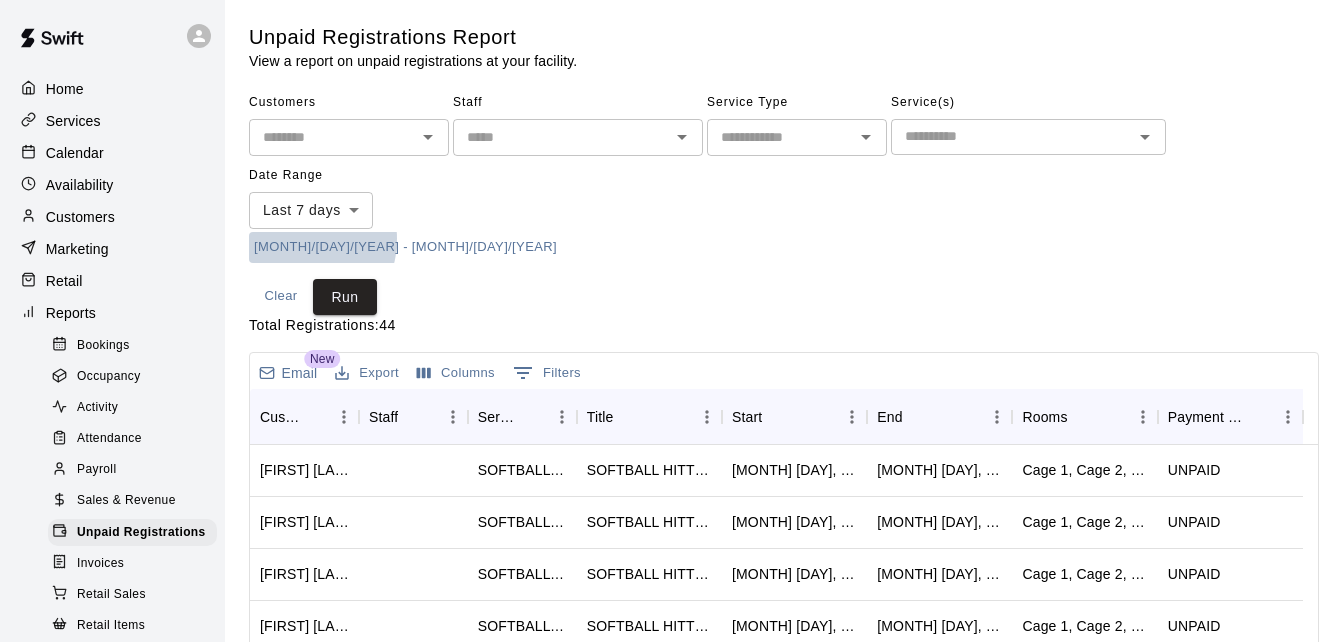 click on "7/25/2025 - 8/2/2025" at bounding box center [405, 247] 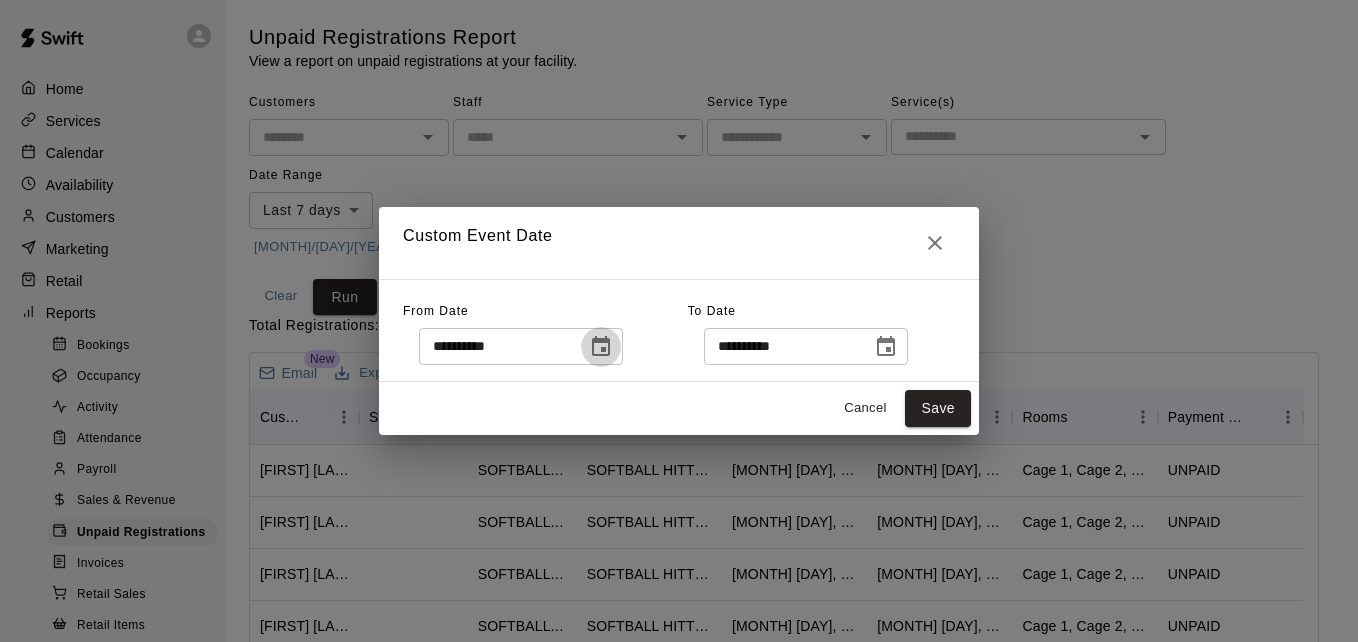 click at bounding box center [601, 347] 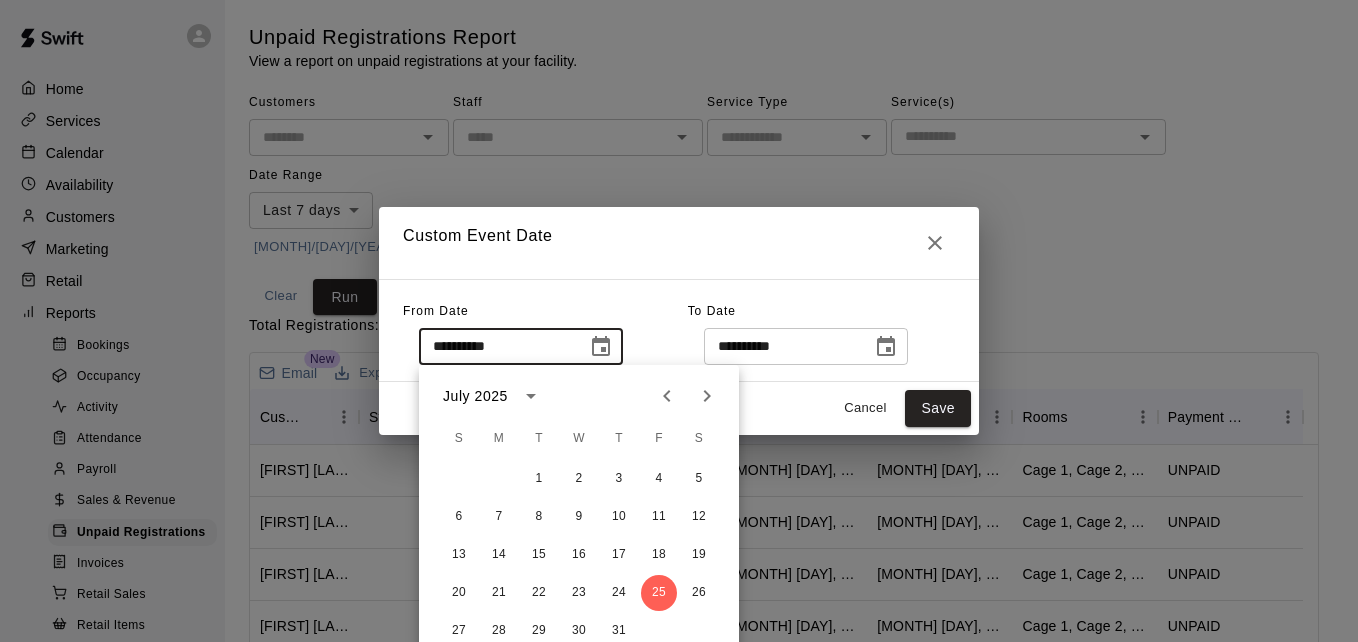 click 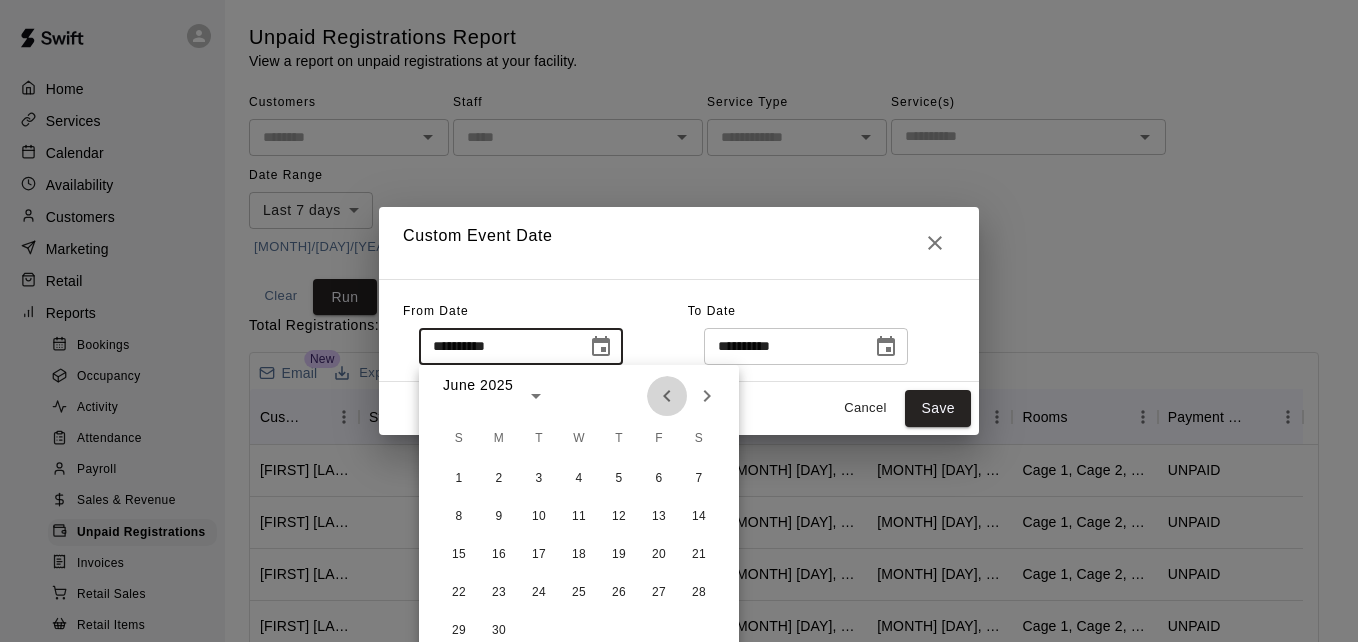 click 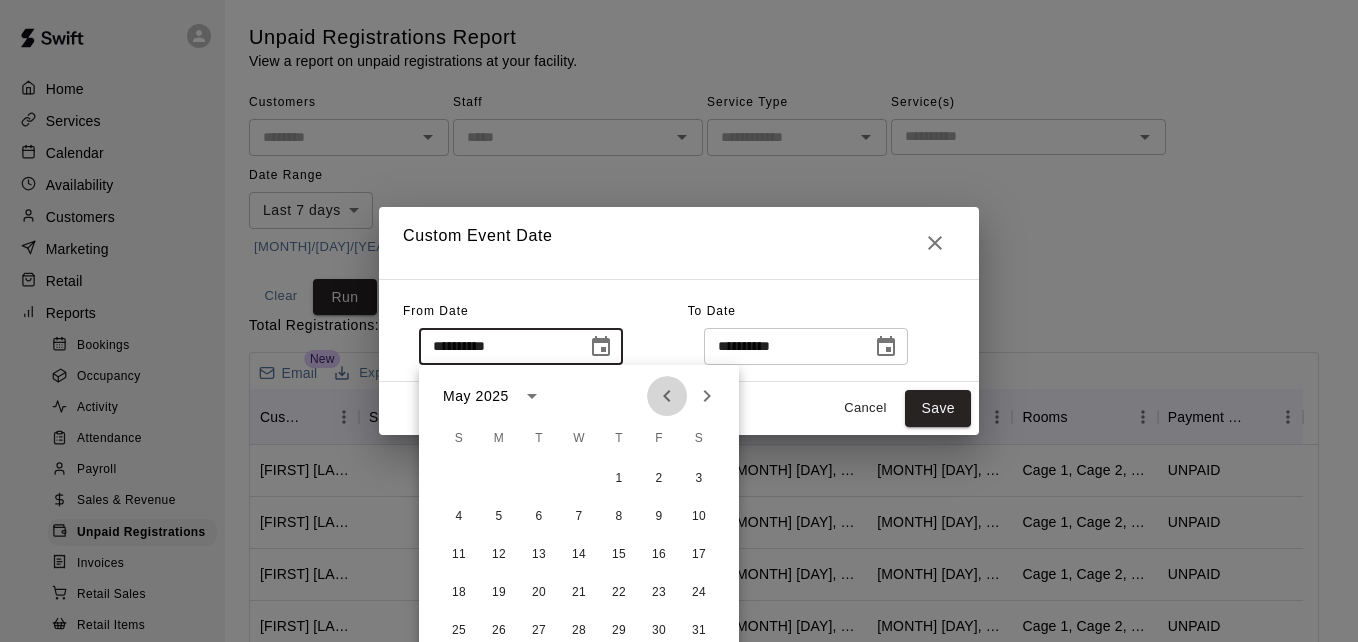 click 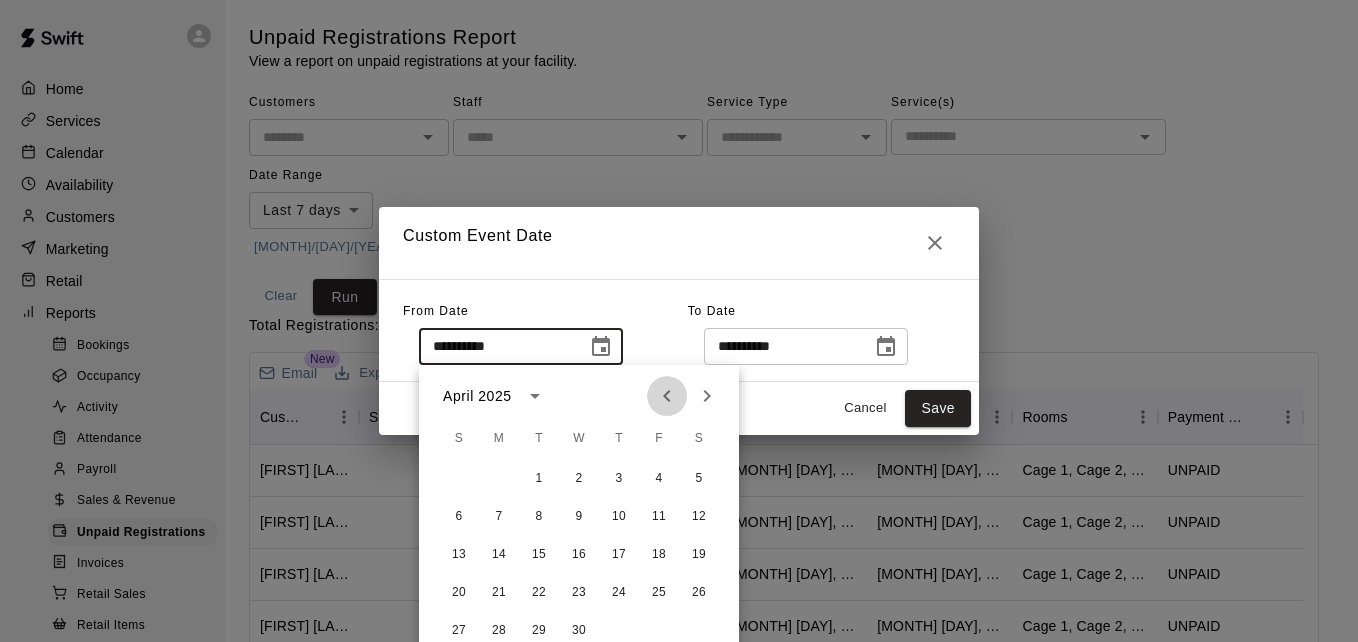 click 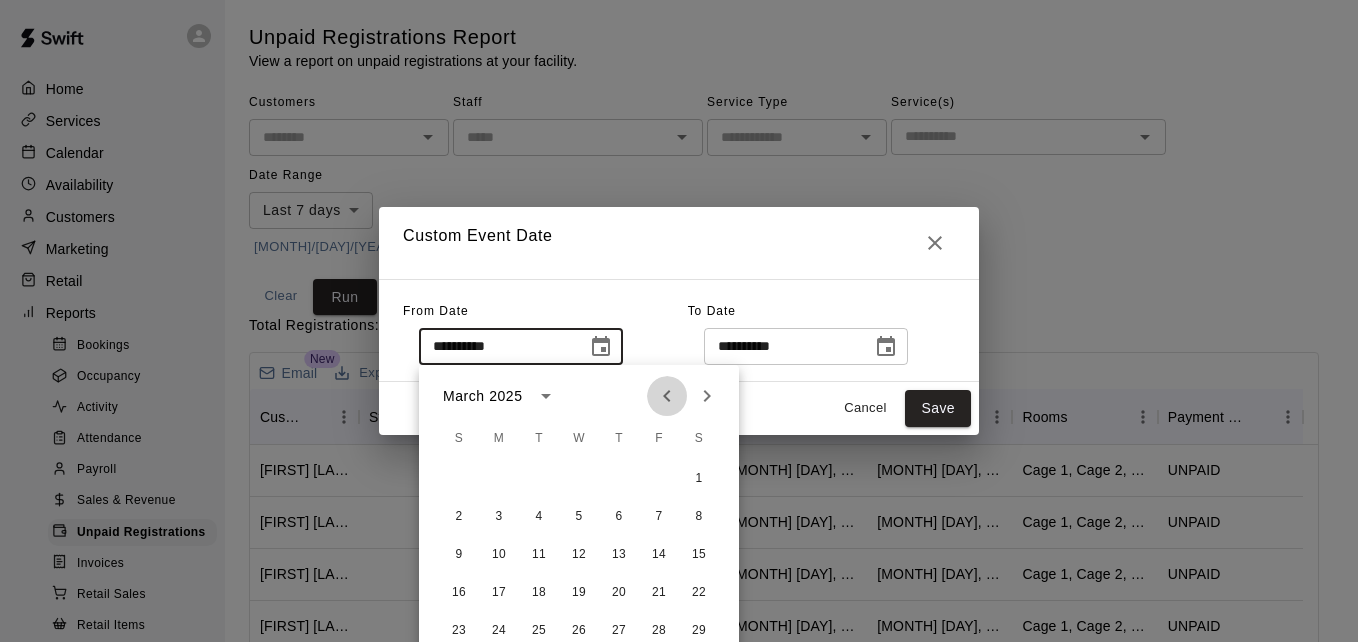 click 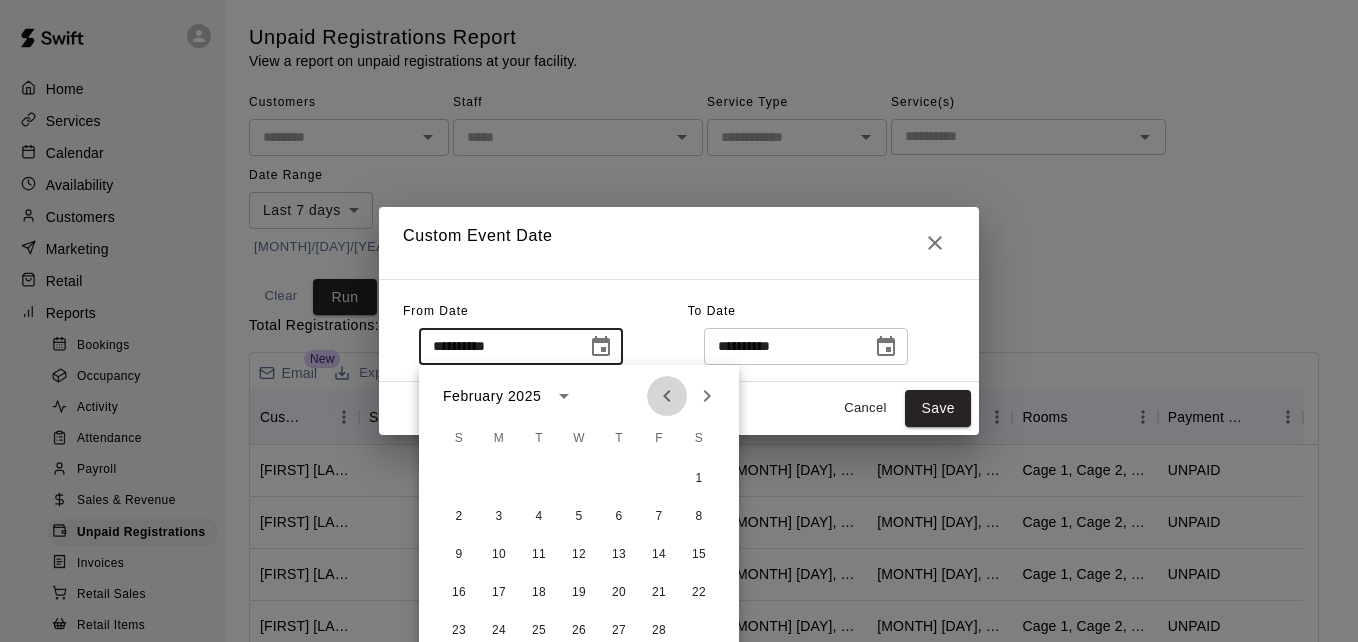 click 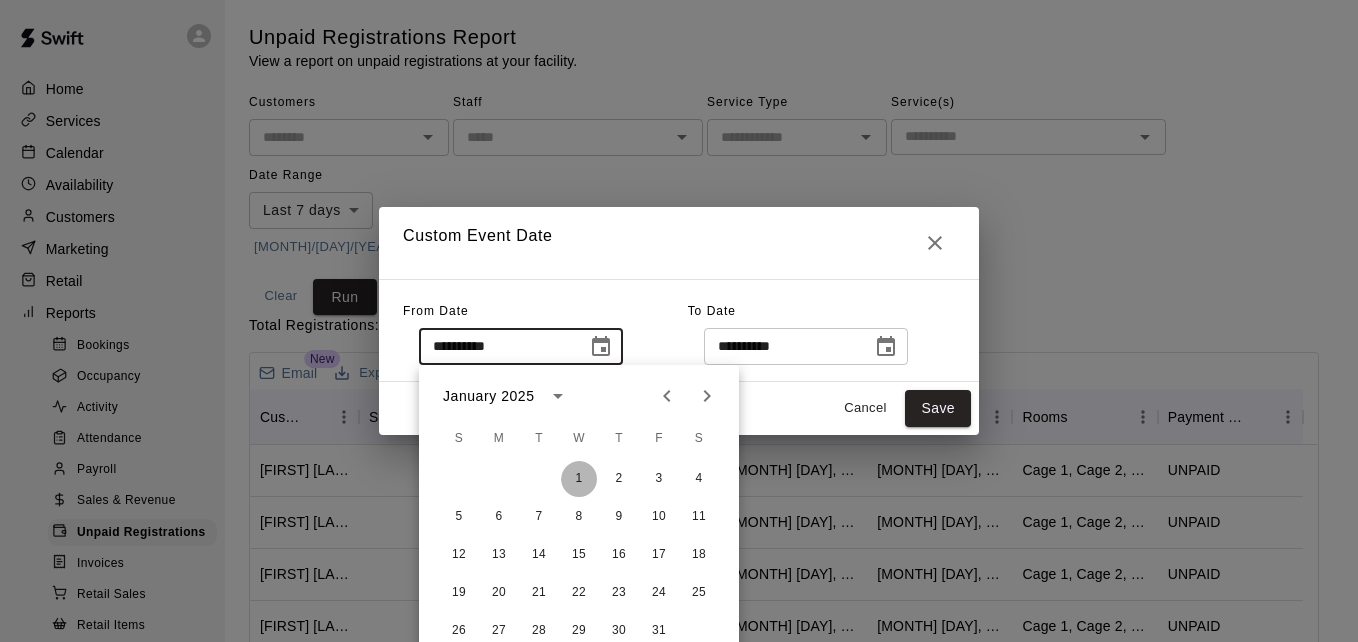 click on "1" at bounding box center [579, 479] 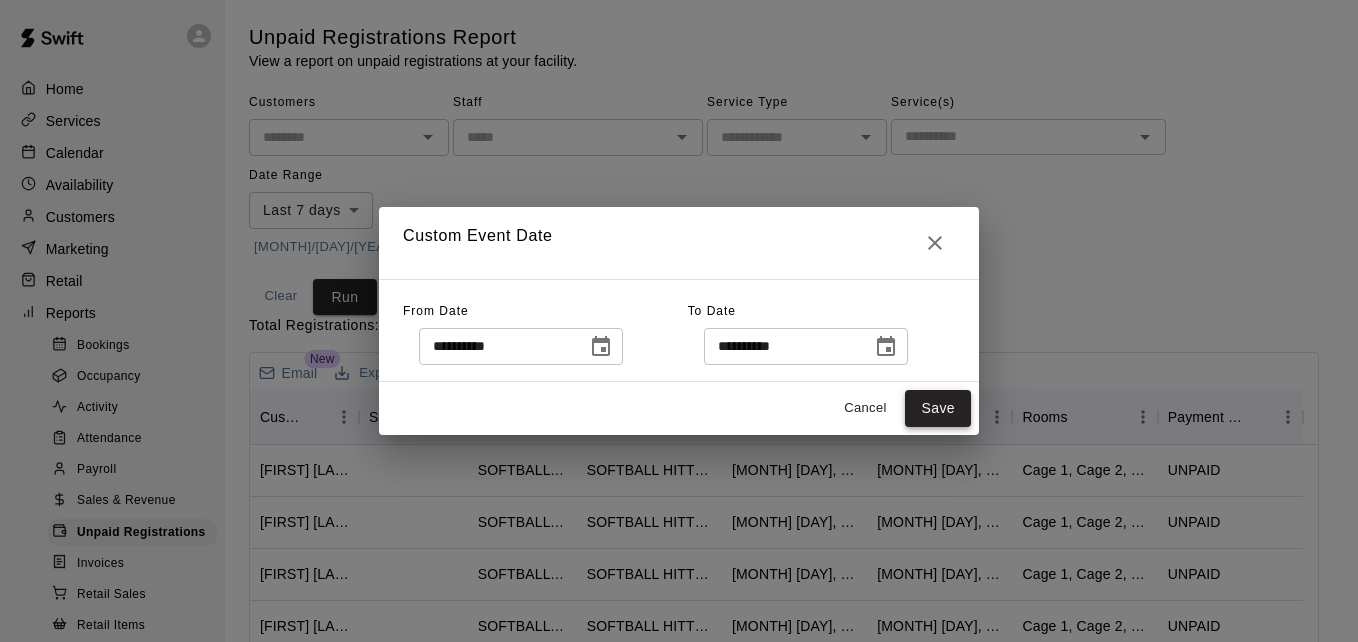 click on "Save" at bounding box center (938, 408) 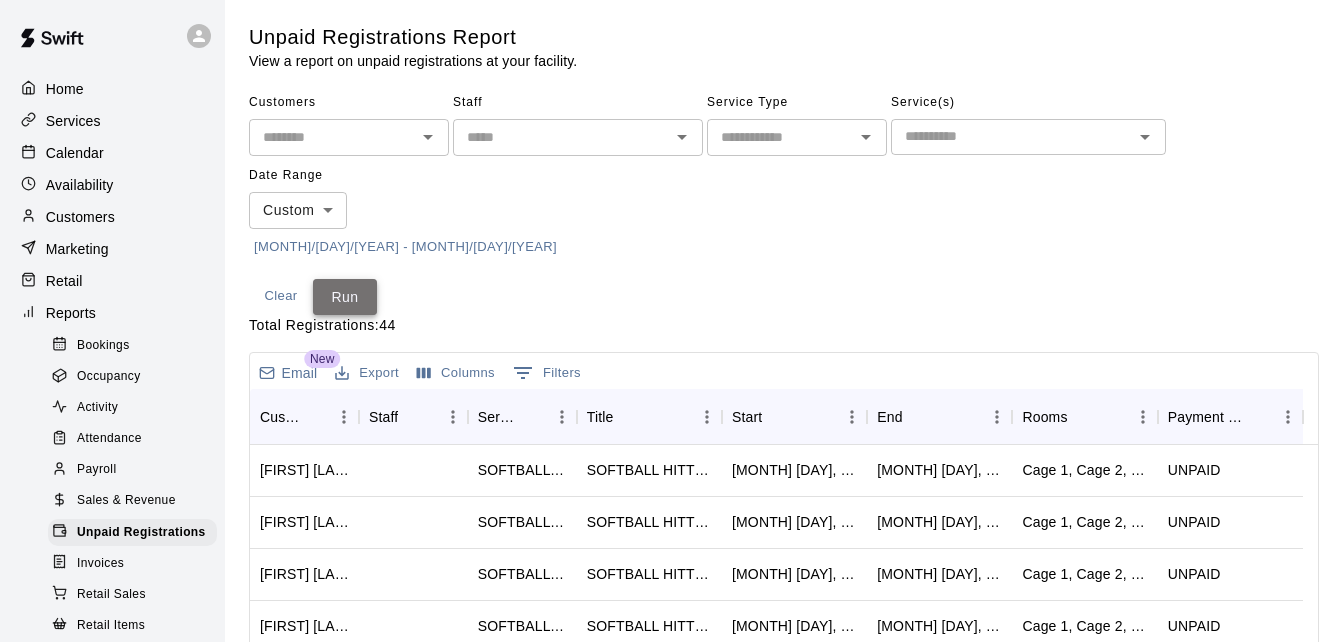 click on "Run" at bounding box center [345, 297] 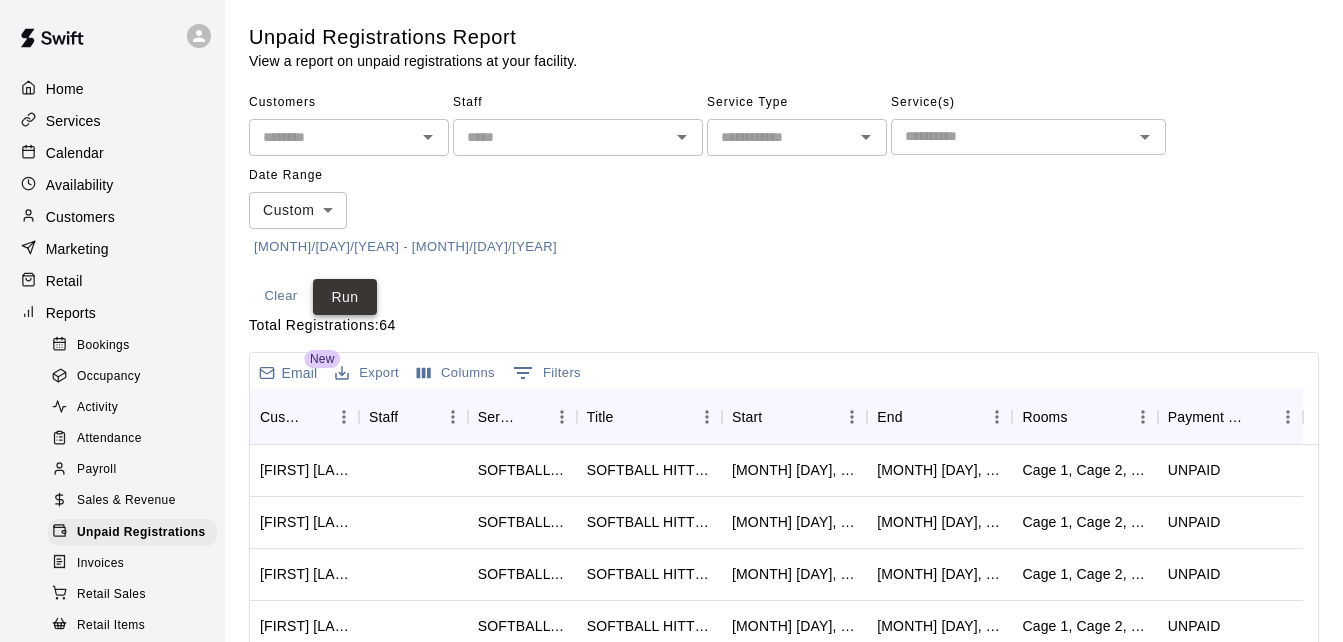 click on "Run" at bounding box center [345, 297] 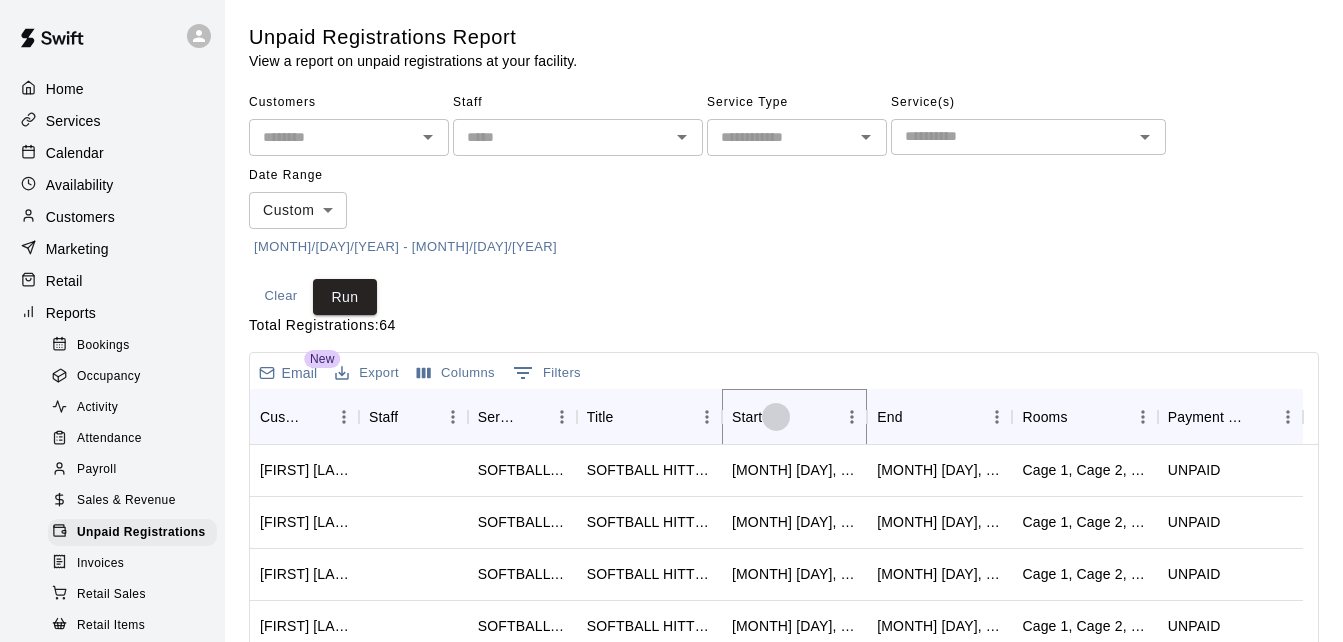 click 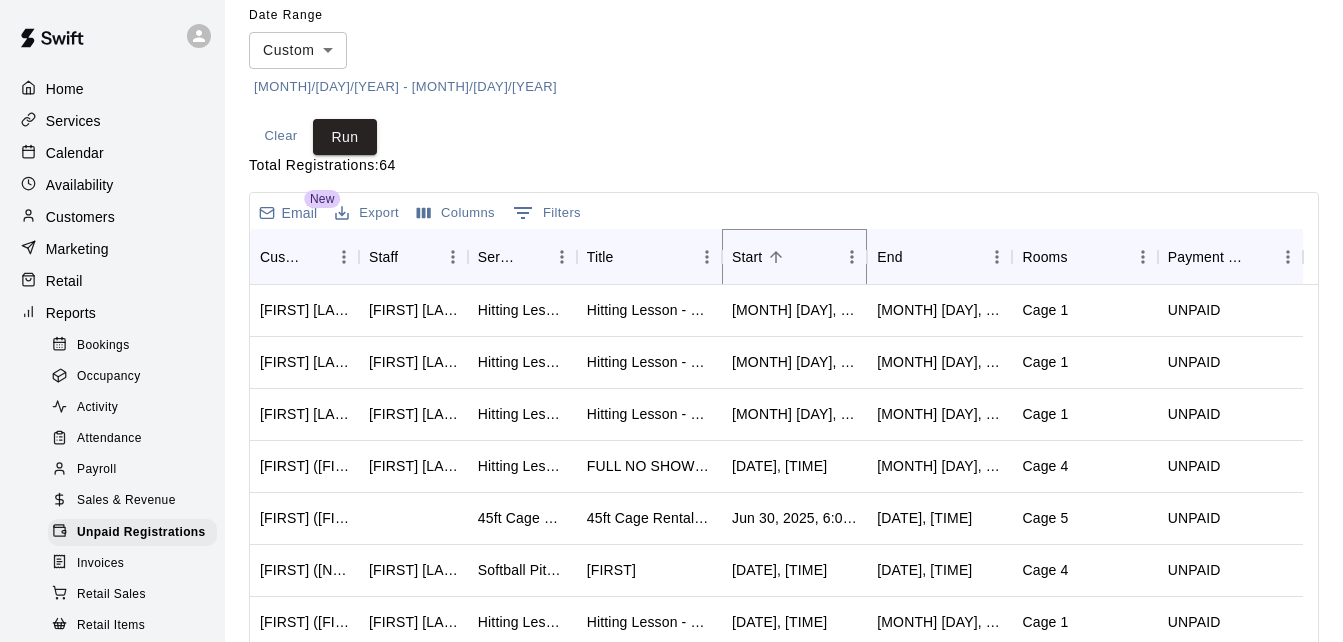 scroll, scrollTop: 200, scrollLeft: 0, axis: vertical 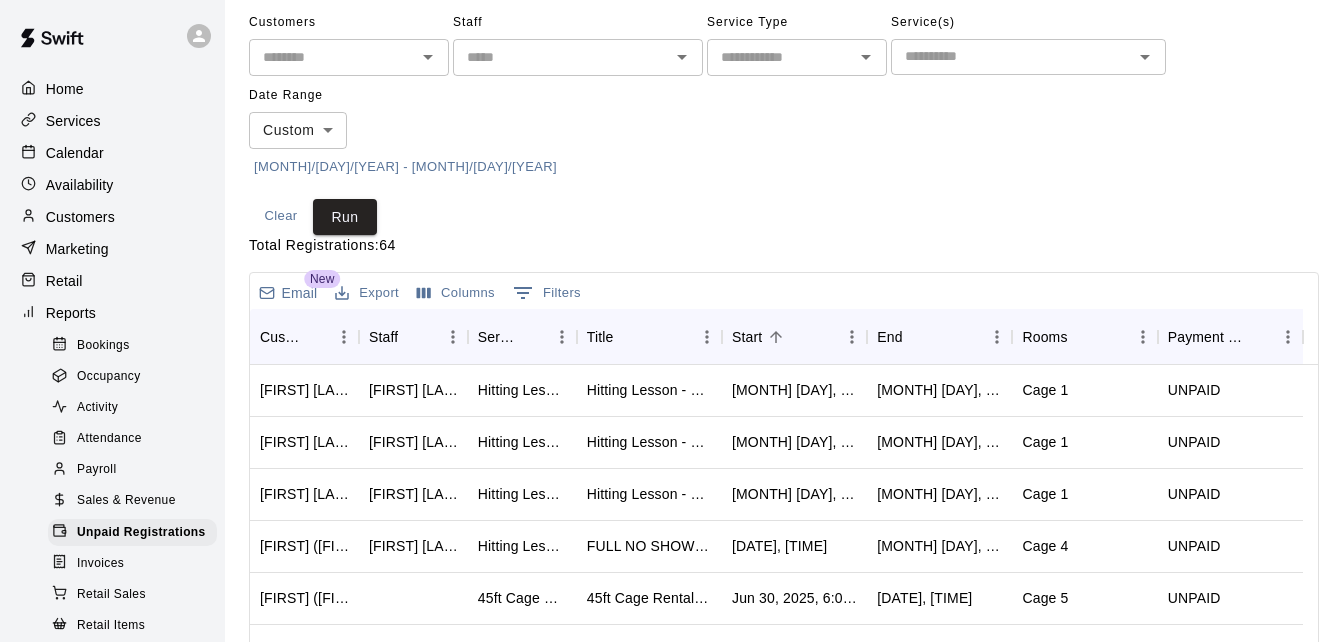 click at bounding box center (332, 57) 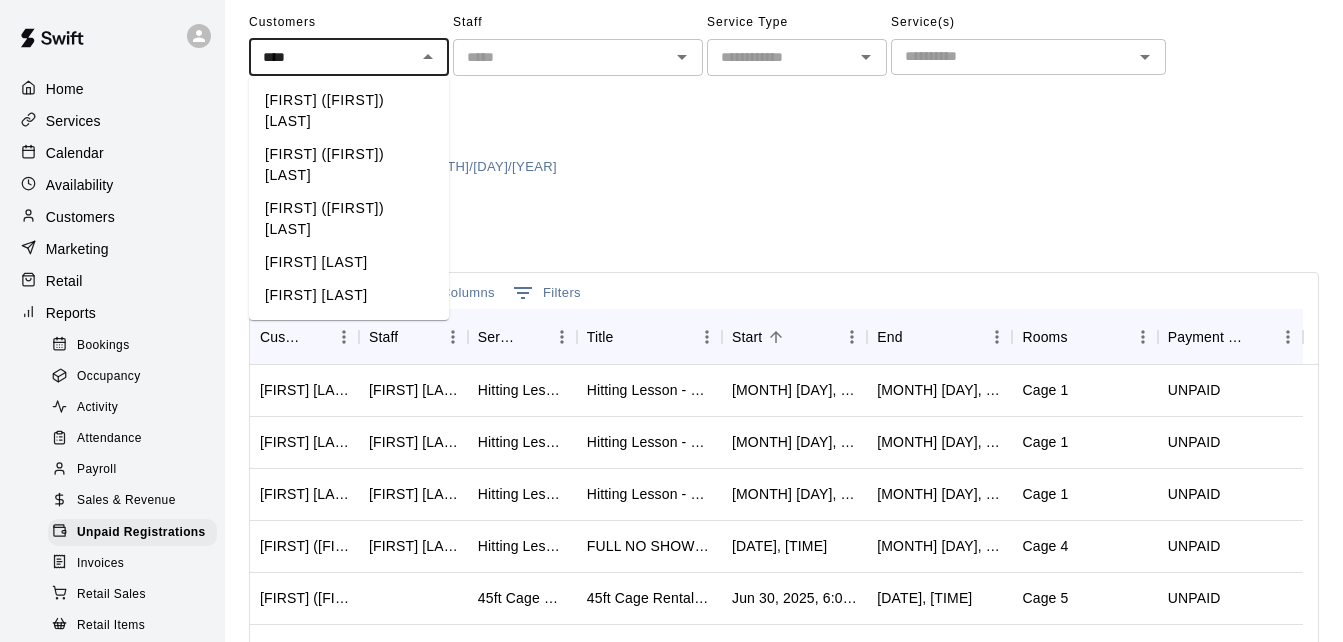 click on "[FIRST] ([NICKNAME]) [LAST]" at bounding box center [349, 111] 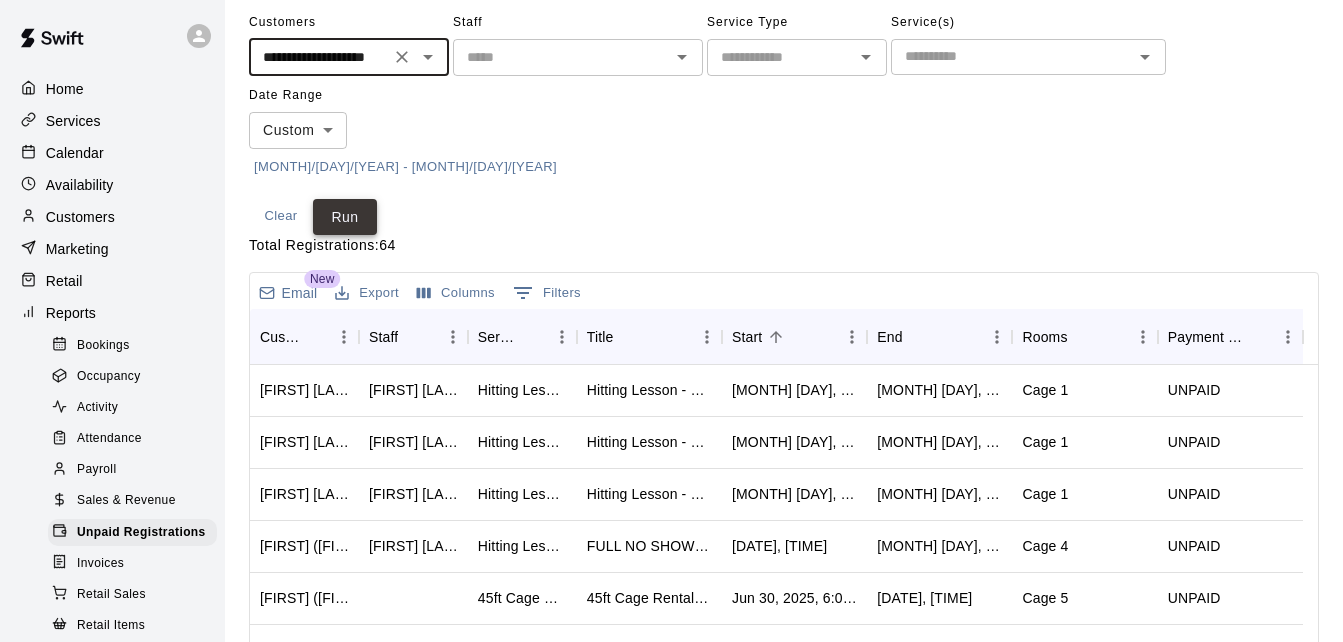 type on "**********" 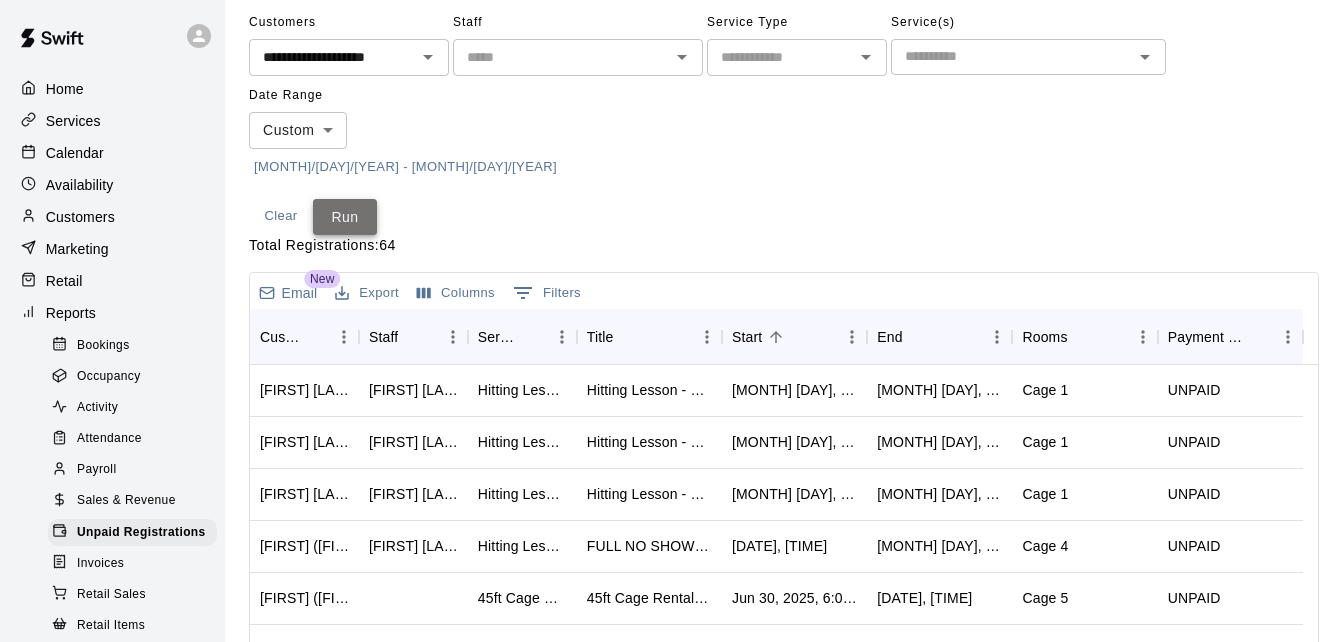 click on "Run" at bounding box center [345, 217] 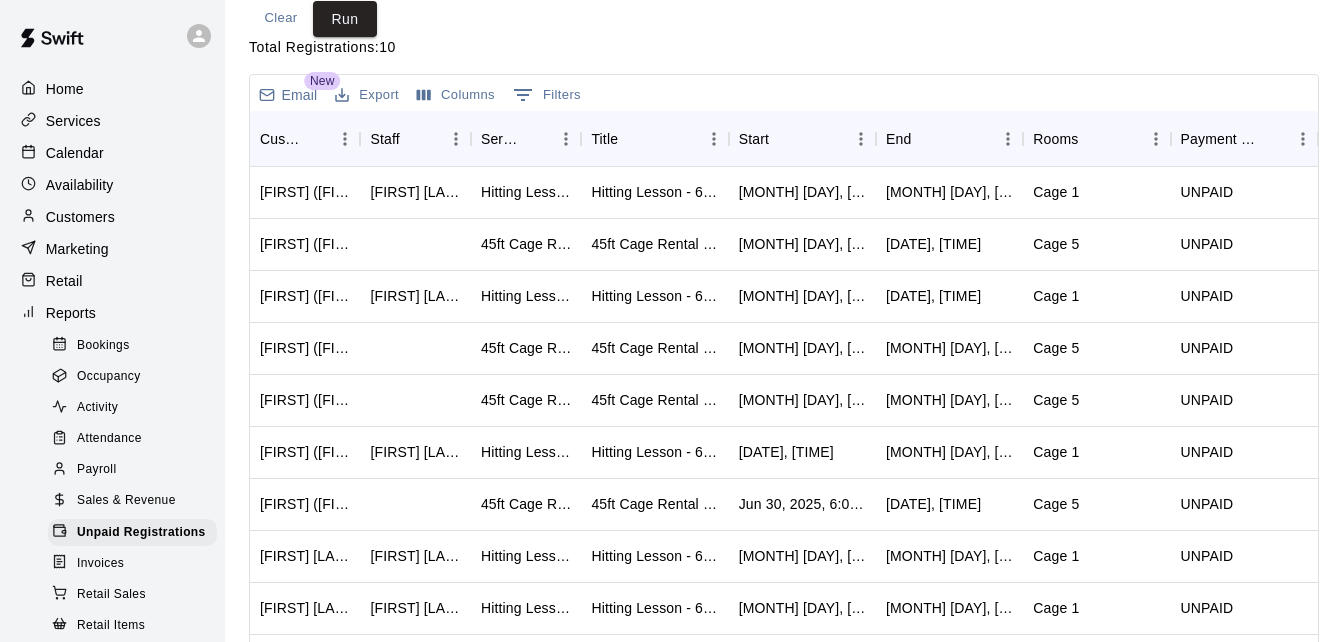scroll, scrollTop: 267, scrollLeft: 0, axis: vertical 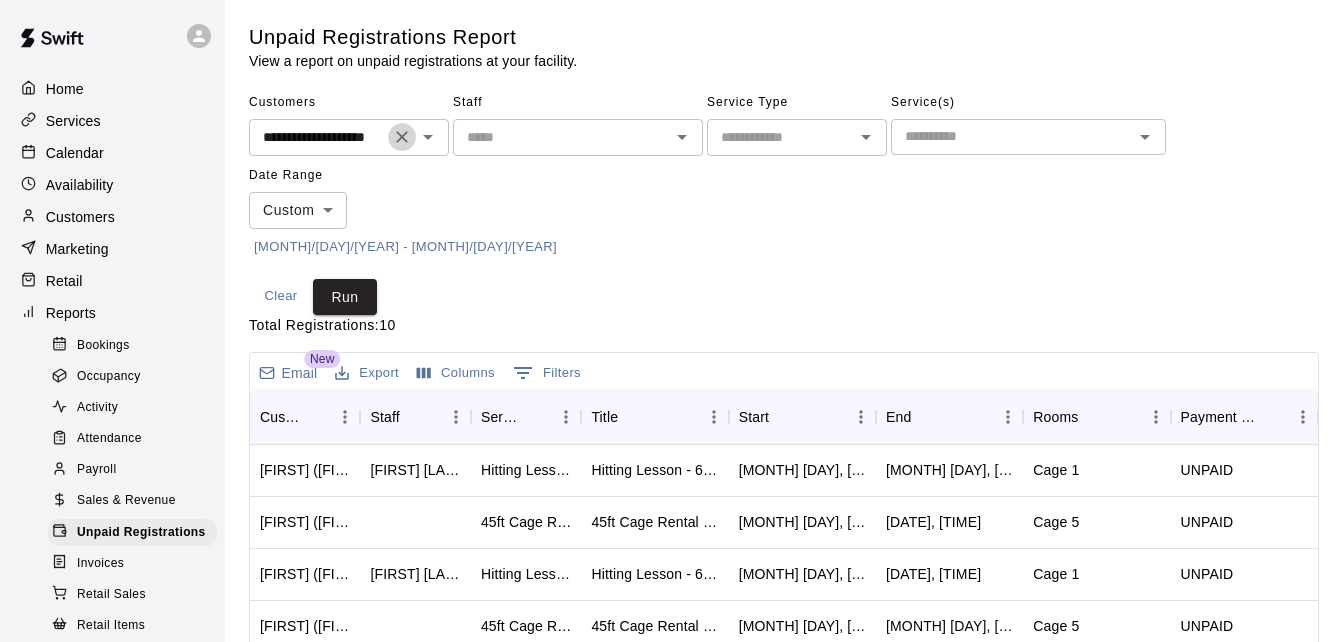 click 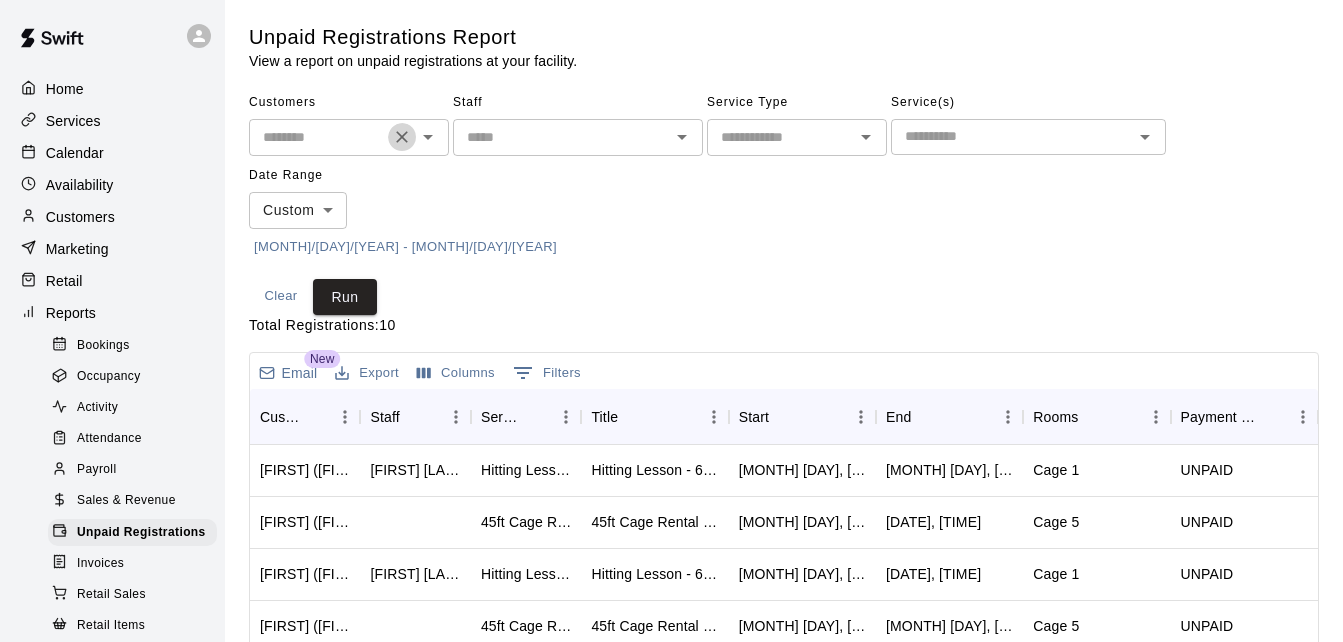 scroll, scrollTop: 0, scrollLeft: 0, axis: both 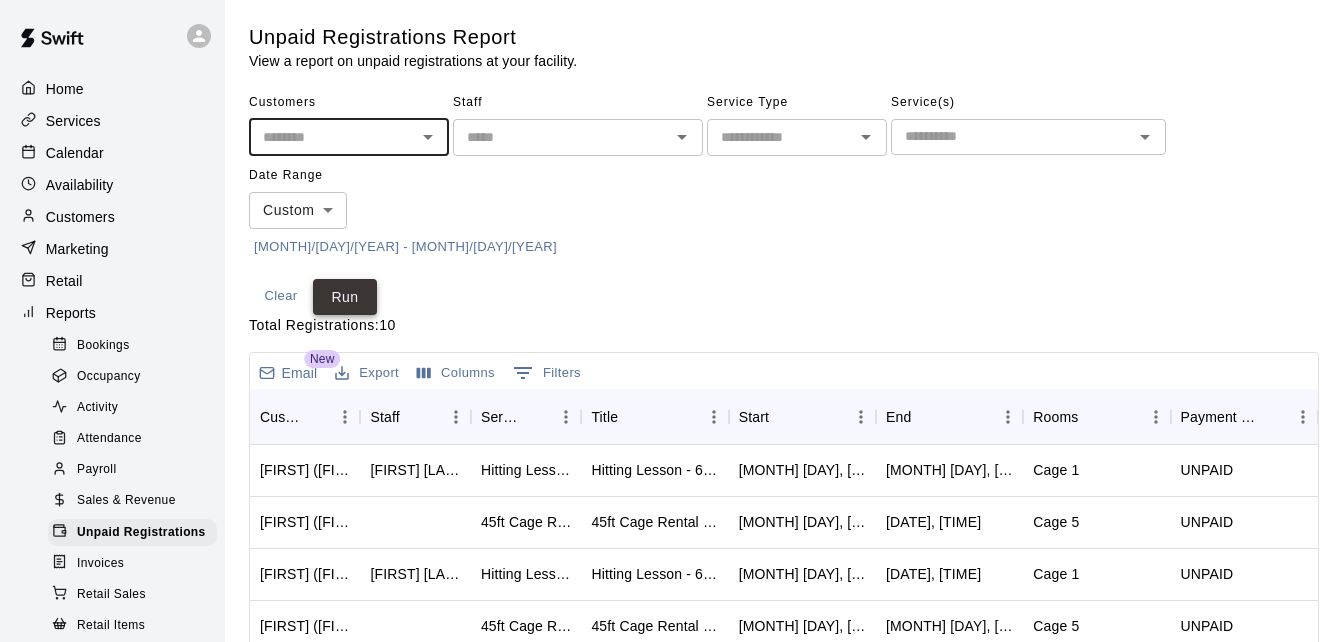 click on "Run" at bounding box center (345, 297) 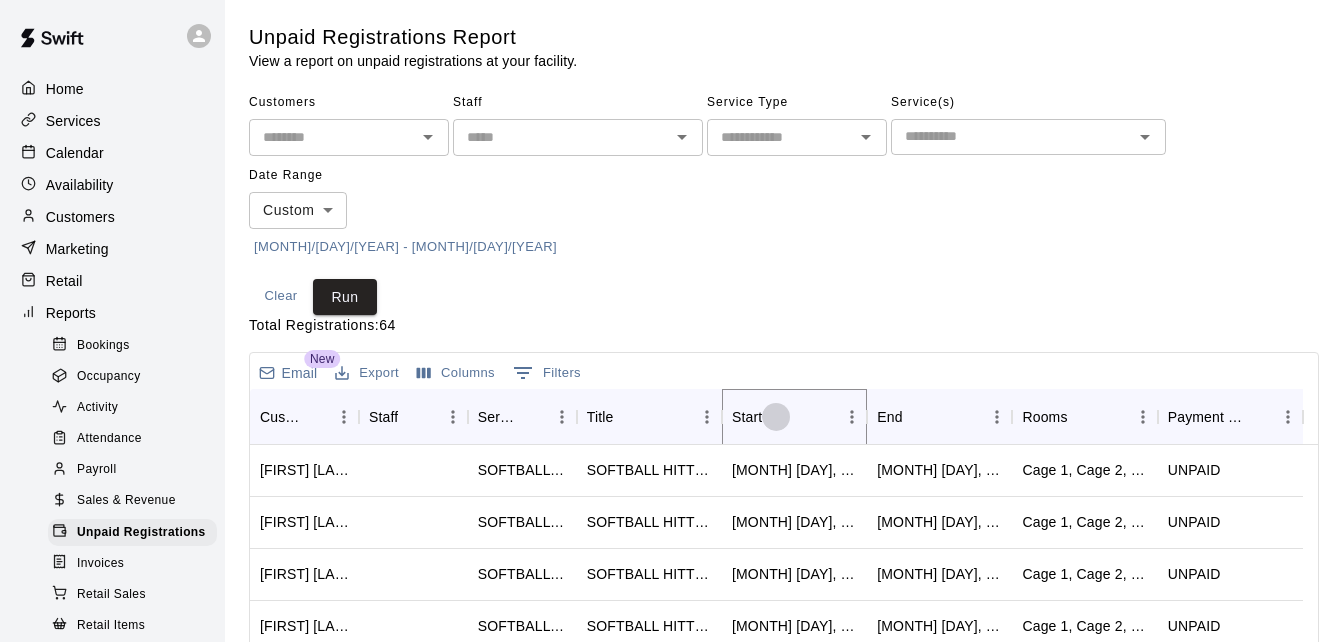 click 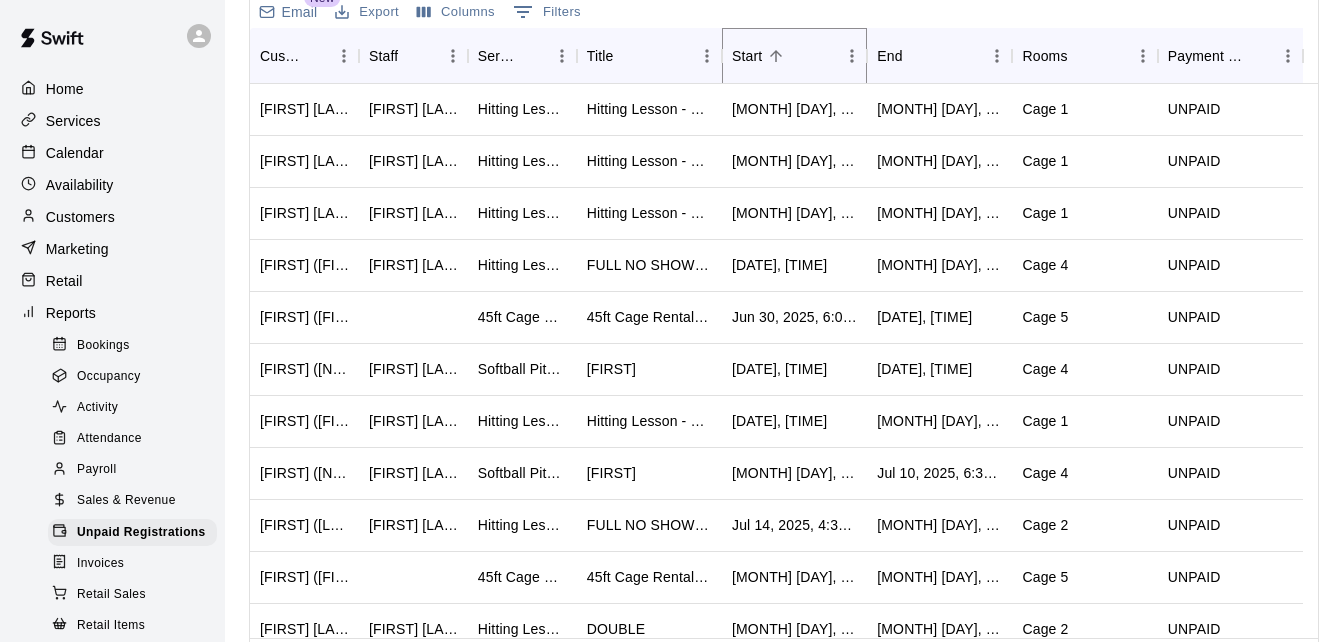 scroll, scrollTop: 400, scrollLeft: 0, axis: vertical 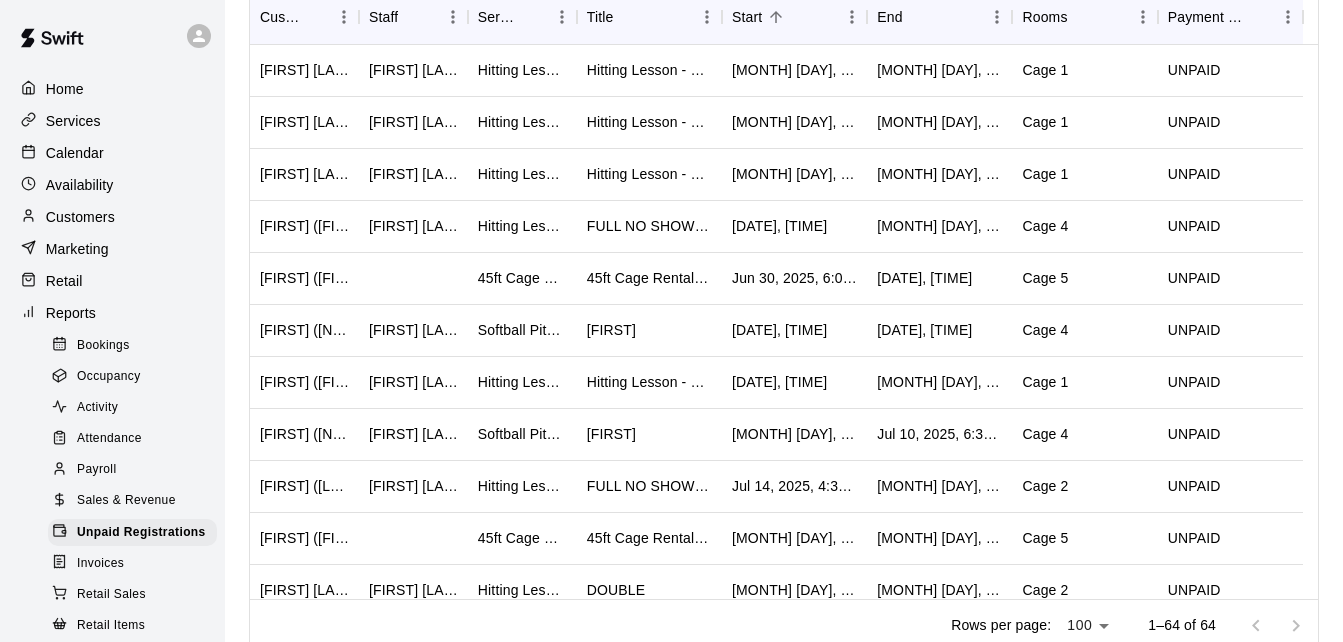 click on "Email New Export Columns 0 Filters Customer Staff Service Title Start End Rooms Payment Status Aiden Cameron (Andy (Aiden) Cameron) Leo Rojas Hitting Lesson - 60 minutes Hitting Lesson - 60 minutes Jun 4, 2025, 1:30 PM Jun 4, 2025, 2:30 PM Cage 1 UNPAID Aiden Cameron (Andy (Aiden) Cameron) Leo Rojas Hitting Lesson - 60 minutes Hitting Lesson - 60 minutes Jun 11, 2025, 1:30 PM Jun 11, 2025, 2:30 PM Cage 1 UNPAID Aiden Cameron (Andy (Aiden) Cameron) Leo Rojas Hitting Lesson - 60 minutes Hitting Lesson - 60 minutes Jun 18, 2025, 1:30 PM Jun 18, 2025, 2:30 PM Cage 1 UNPAID Mike (Finn)  Redd Tristen Carranza Hitting Lesson - 60 minutes FULL NO SHOW Hitting Lesson - 60 minutes Jun 30, 2025, 5:30 PM Jun 30, 2025, 6:30 PM Cage 4 UNPAID Andy (Aiden) Cameron 45ft Cage Rental - Cage only 45ft Cage Rental - Cage only Jun 30, 2025, 6:00 PM Jun 30, 2025, 7:30 PM Cage 5 UNPAID Ebony (Bailey) Jones Raychel Trocki Softball Pitching Lesson - 60 minutes Bailey Jul 3, 2025, 5:30 PM Jul 3, 2025, 6:30 PM Cage 4 UNPAID Leo Rojas" at bounding box center (784, 302) 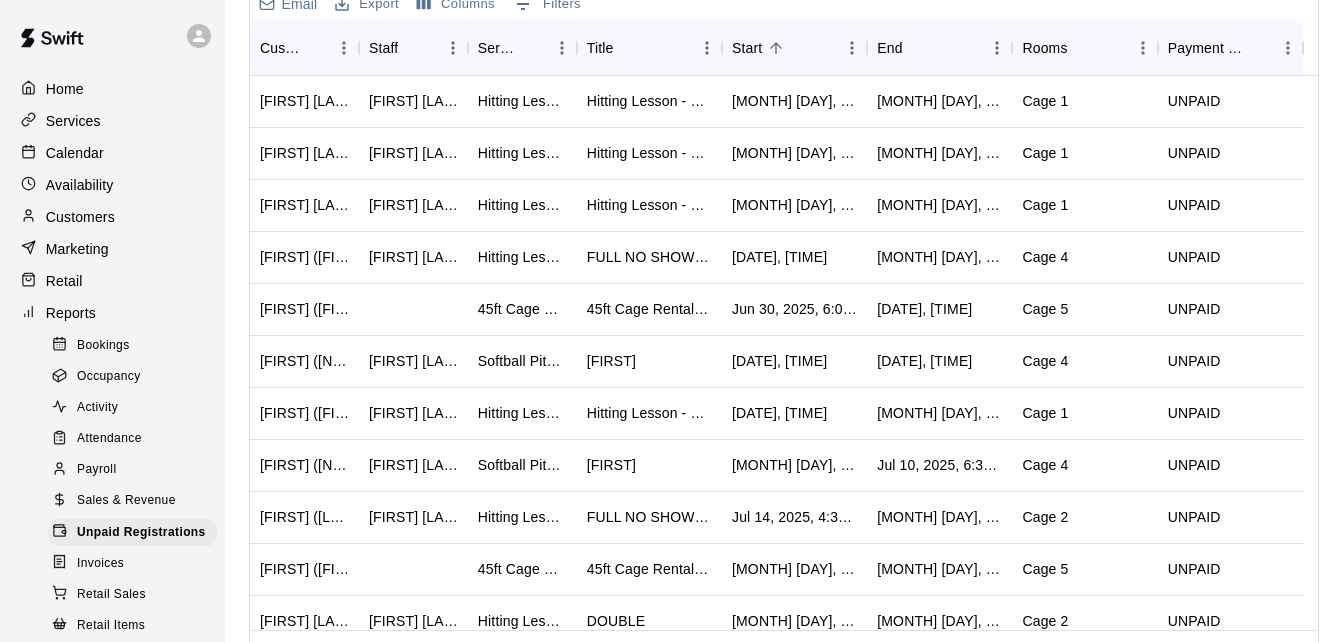 scroll, scrollTop: 400, scrollLeft: 0, axis: vertical 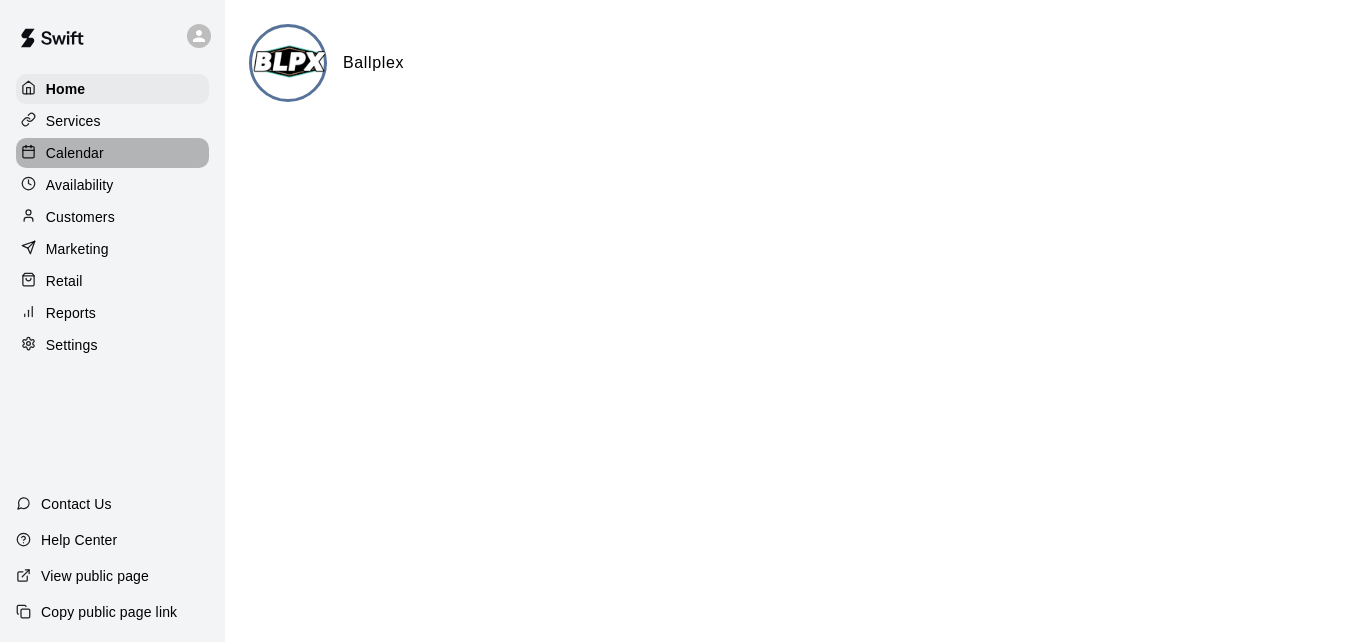 click on "Calendar" at bounding box center (75, 153) 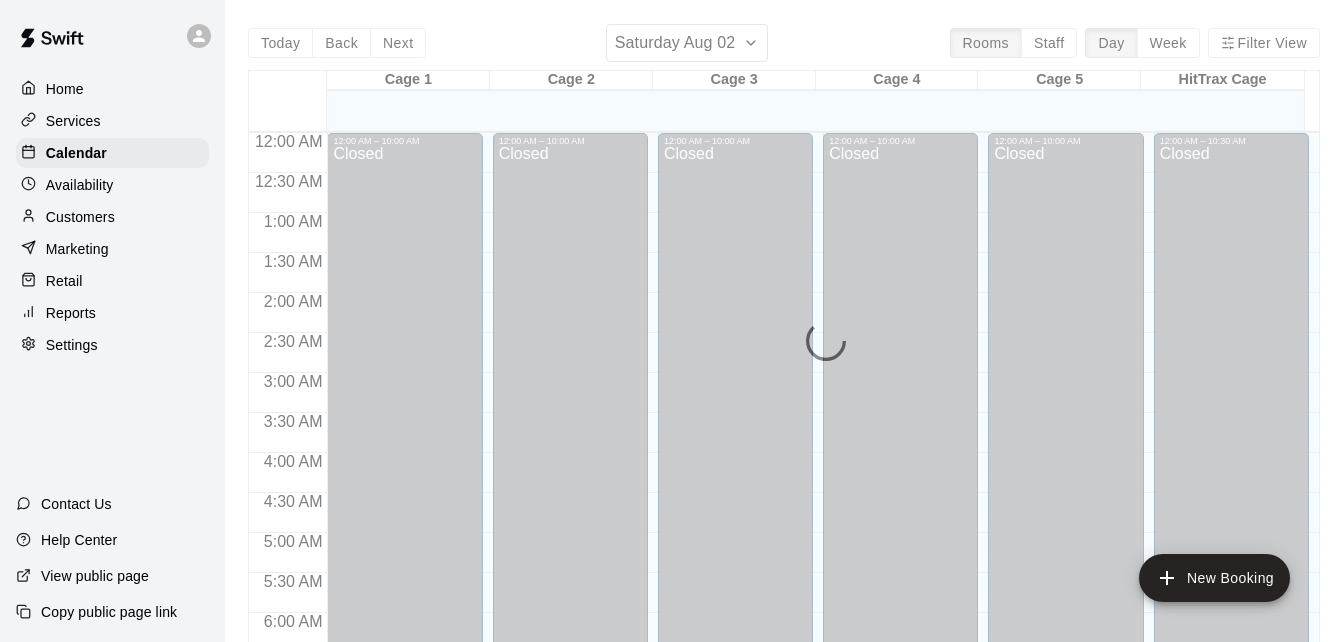 scroll, scrollTop: 1328, scrollLeft: 0, axis: vertical 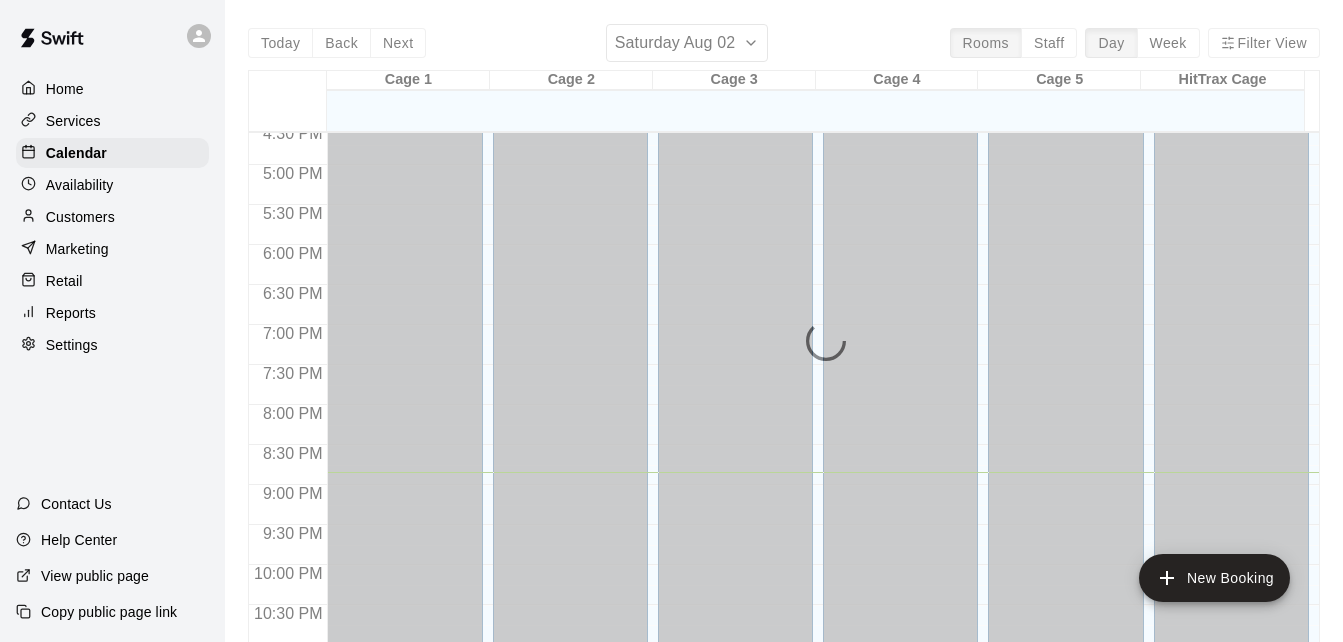 click on "Reports" at bounding box center (112, 313) 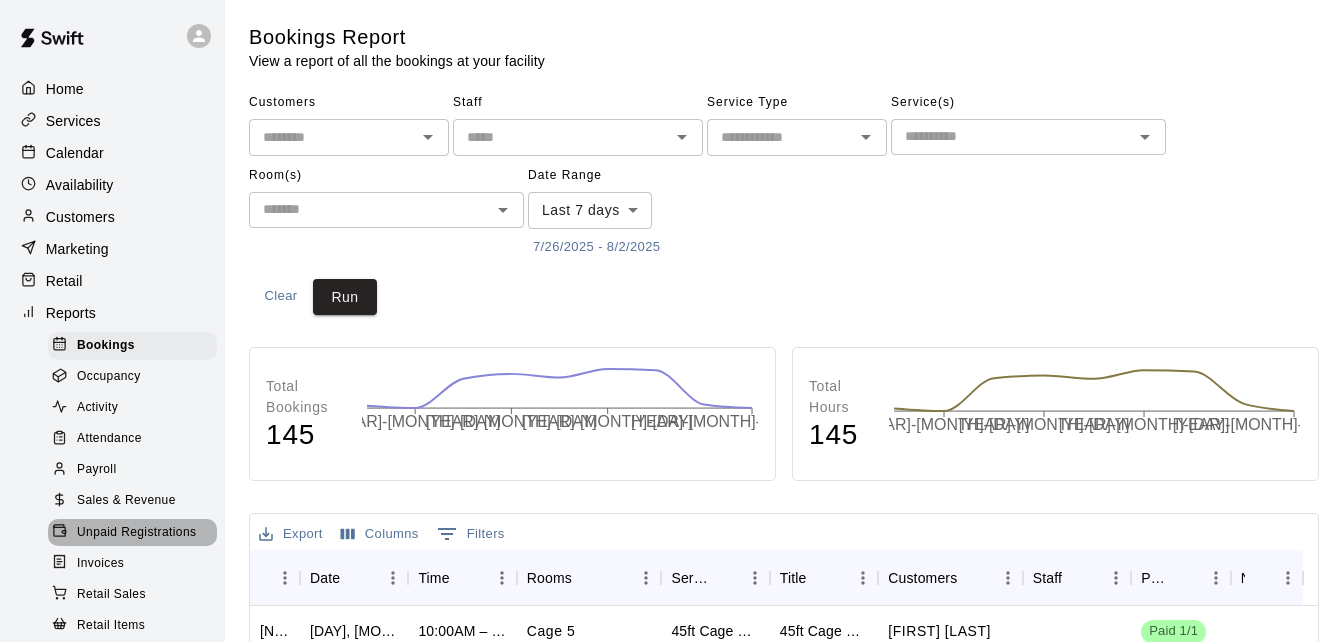 click on "Unpaid Registrations" at bounding box center [136, 533] 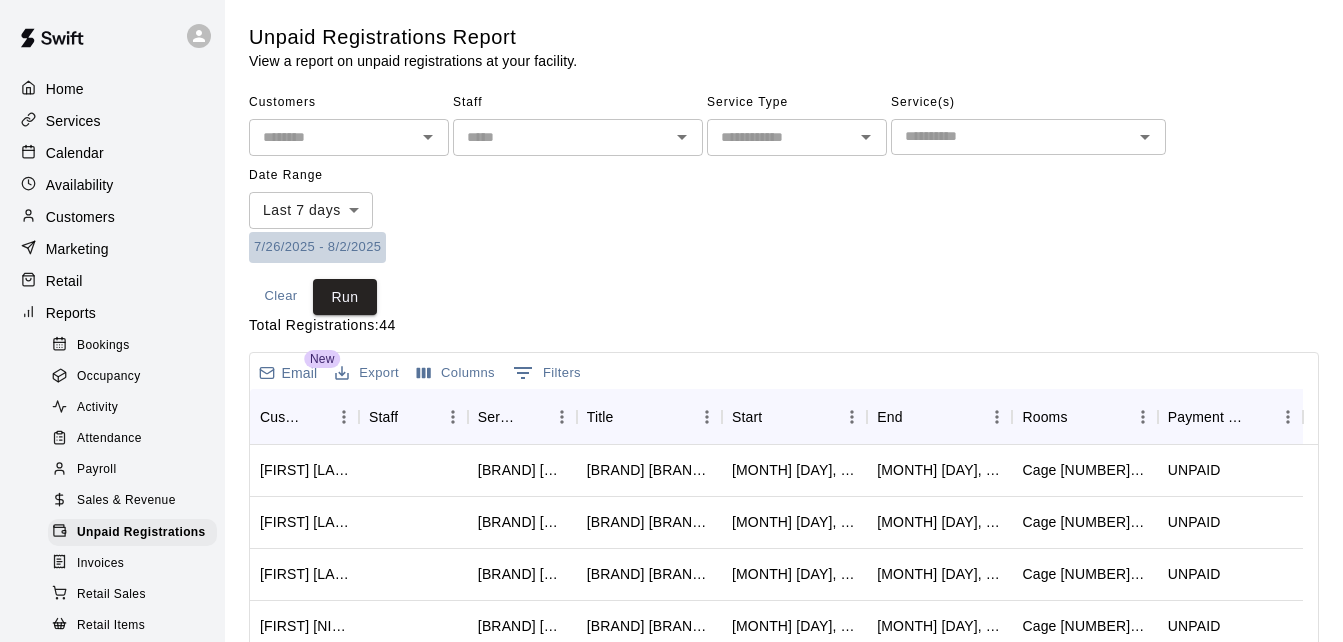click on "7/26/2025 - 8/2/2025" at bounding box center (317, 247) 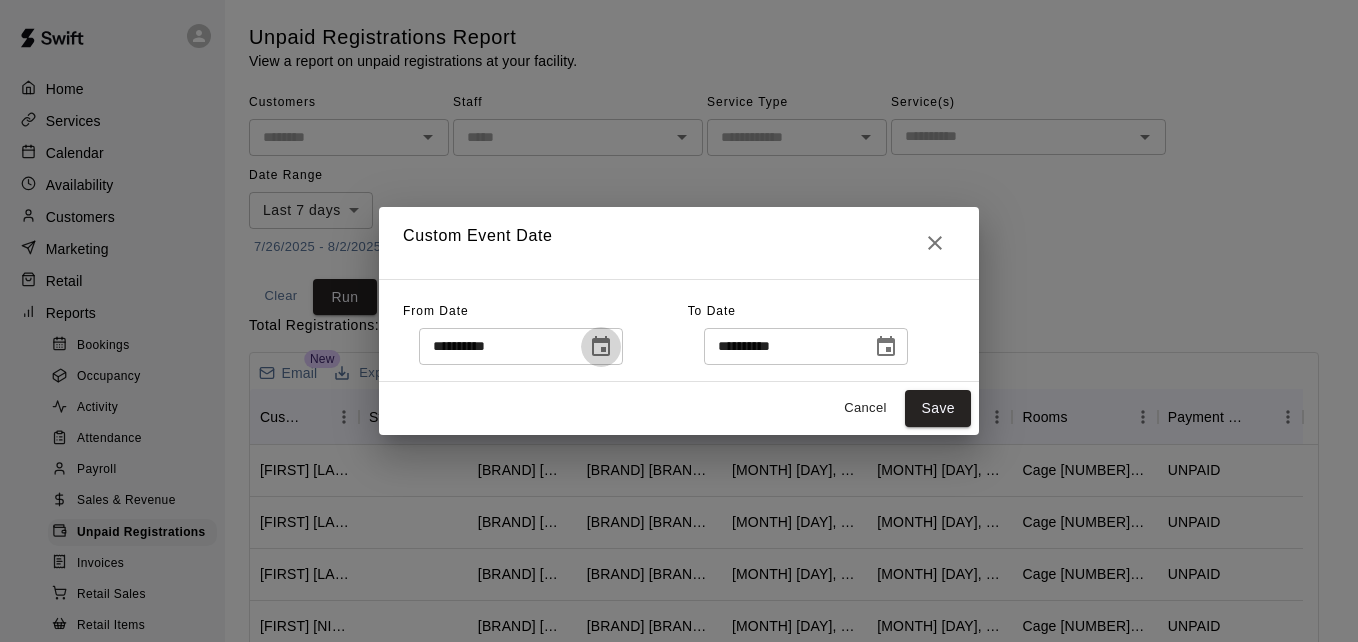 click 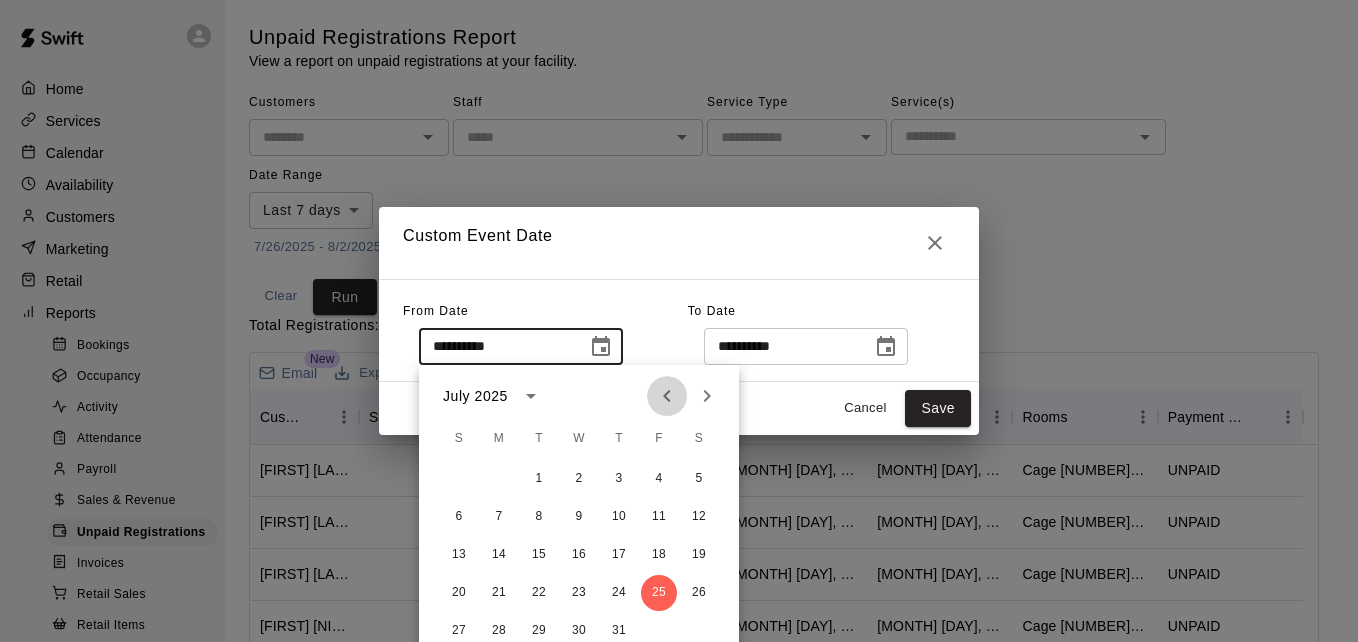 click 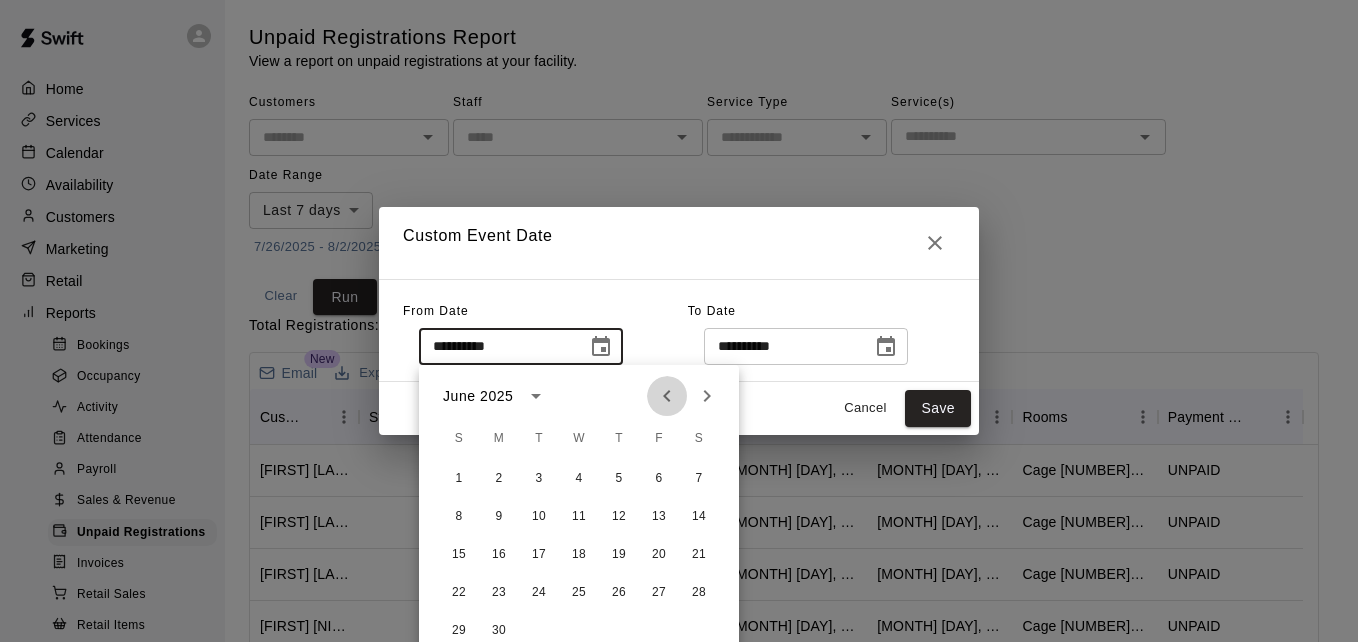 click 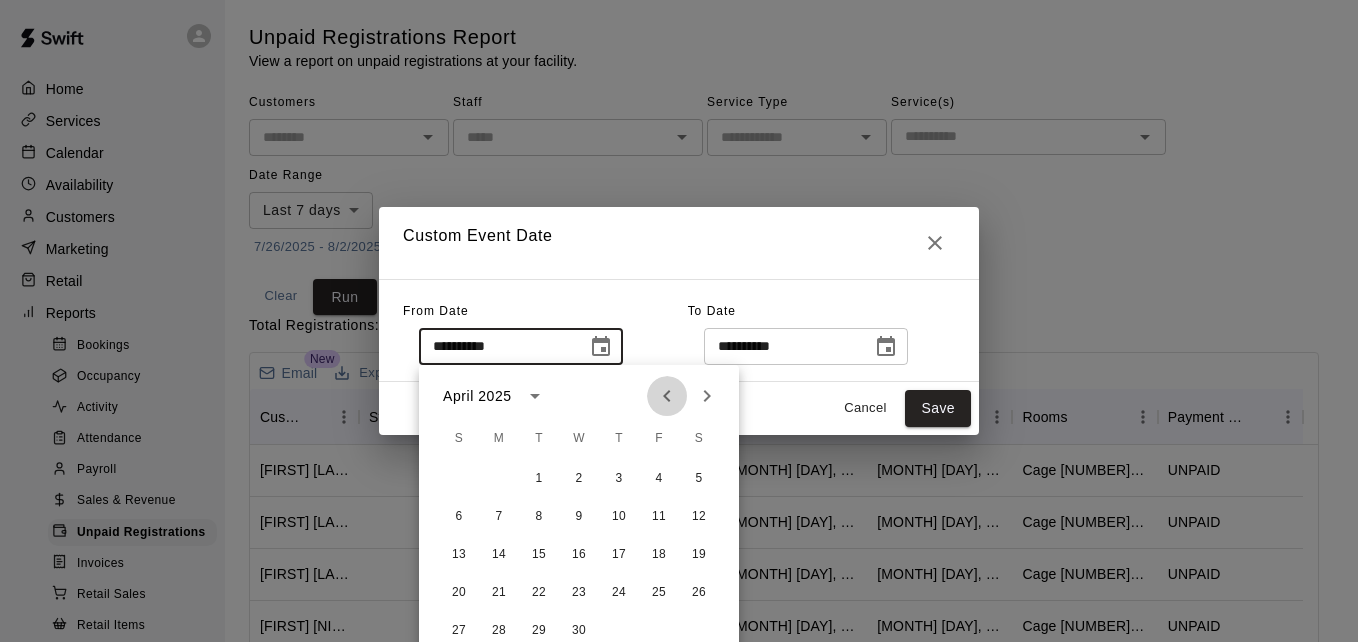 click 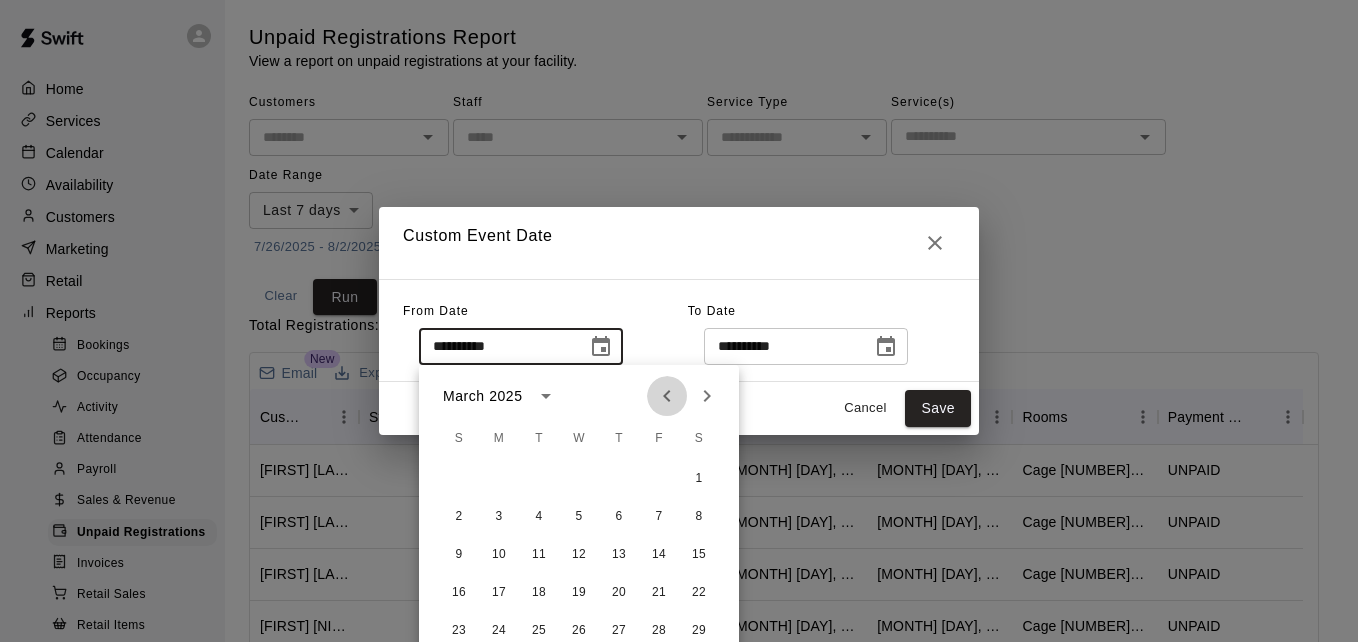 click 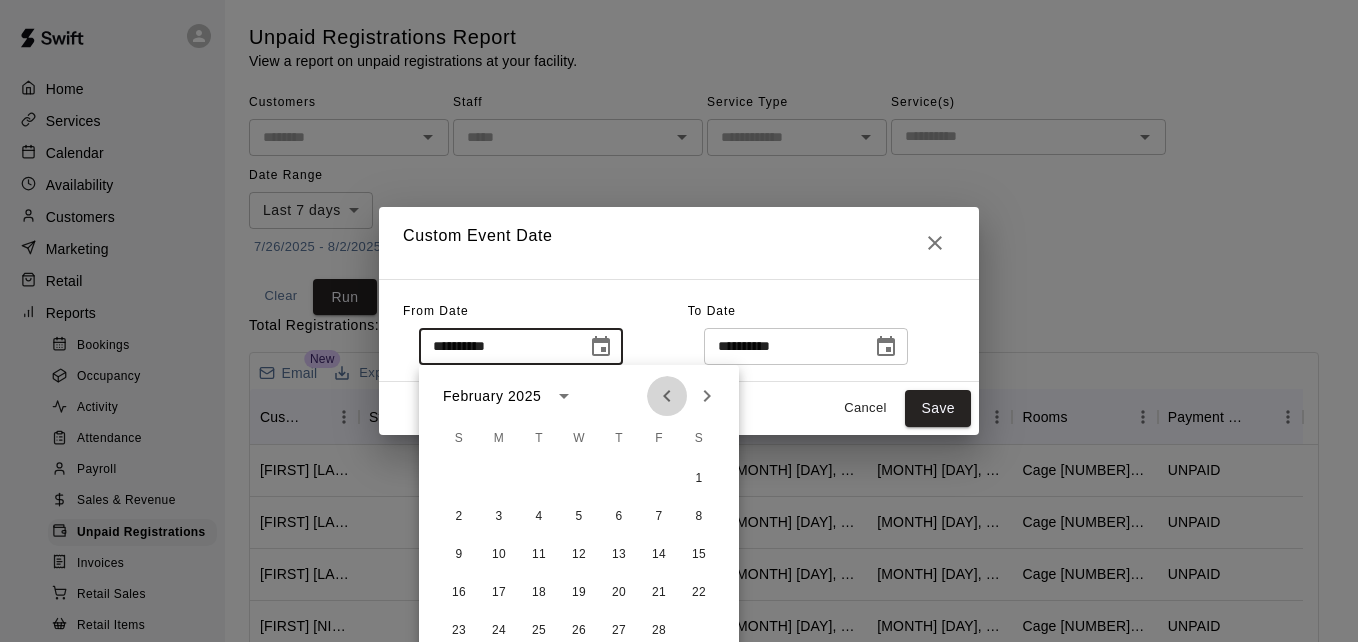 click 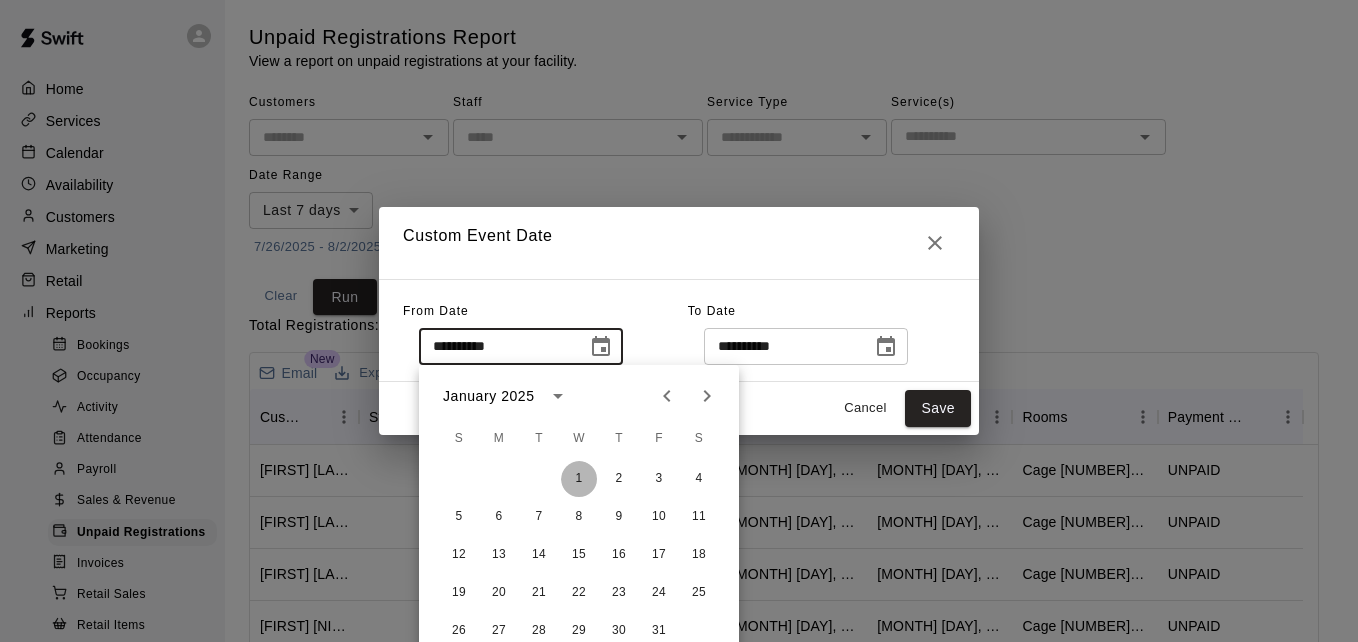 click on "1" at bounding box center (579, 479) 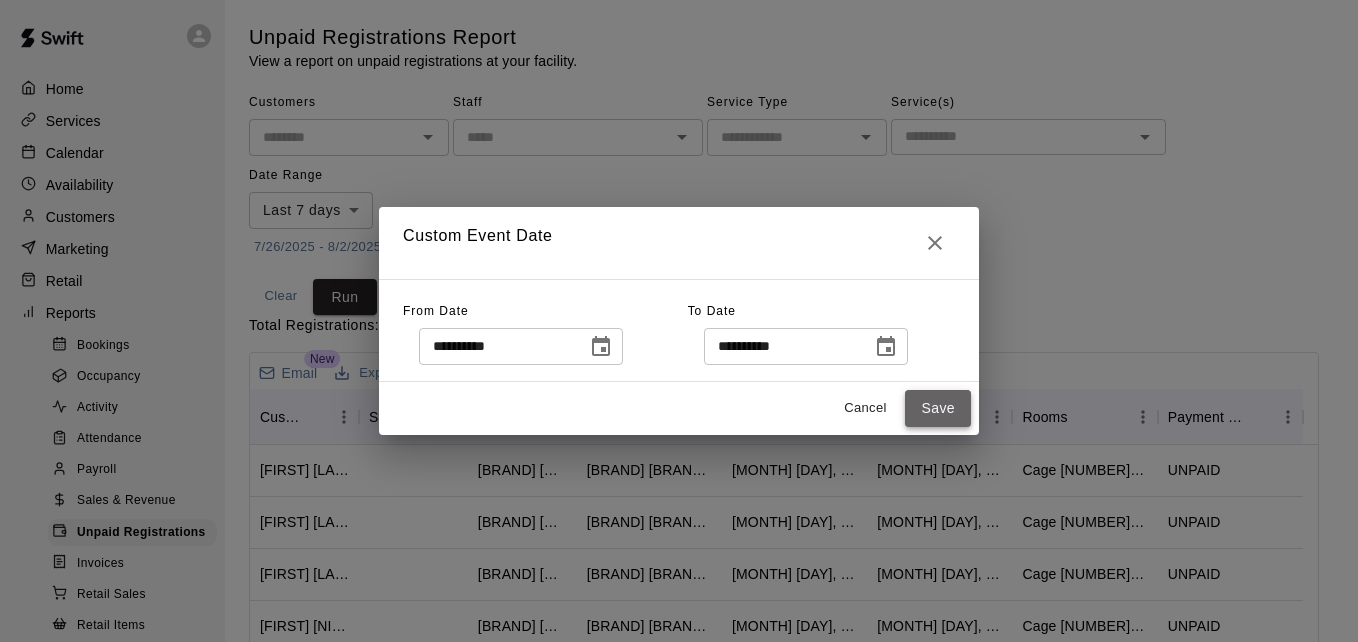 click on "Save" at bounding box center [938, 408] 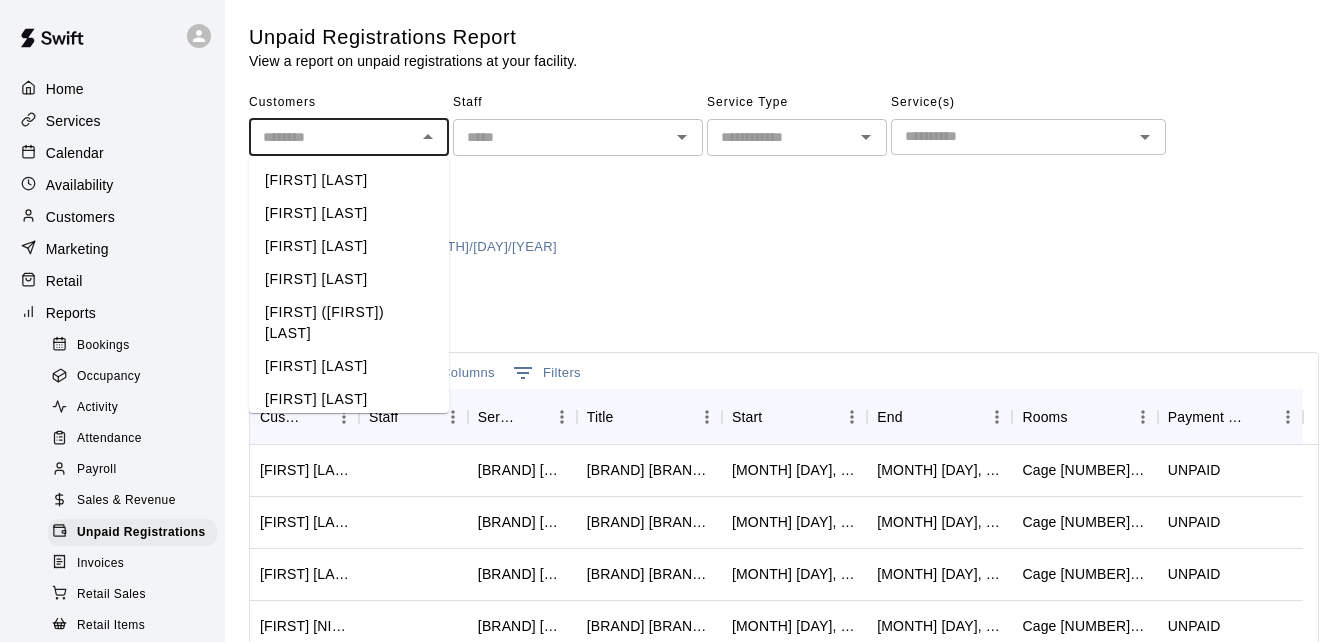 click at bounding box center (332, 137) 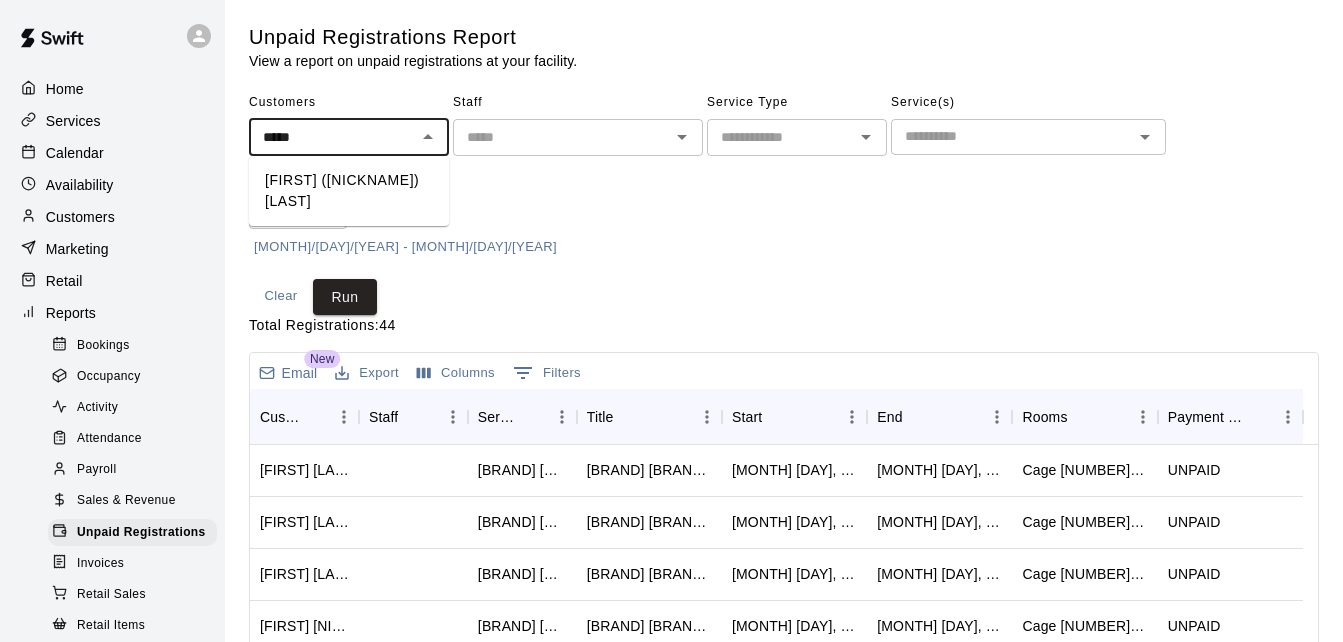 click on "[FIRST] ([NICKNAME]) [LAST]" at bounding box center (349, 191) 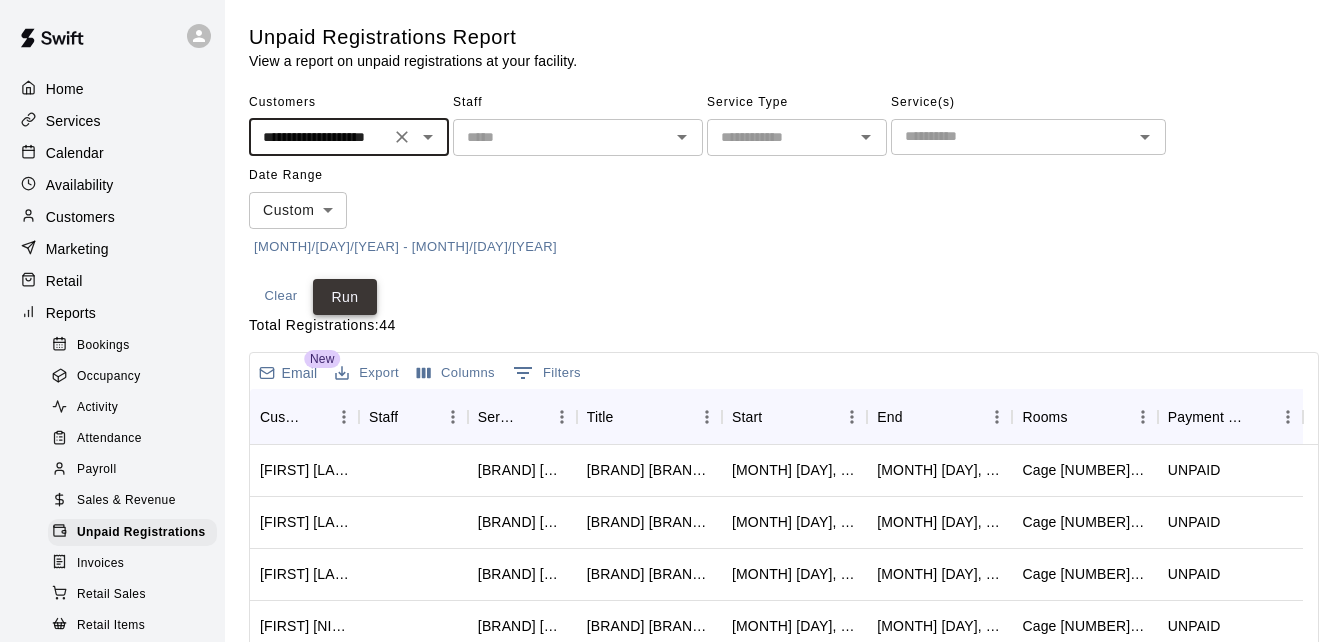 type on "**********" 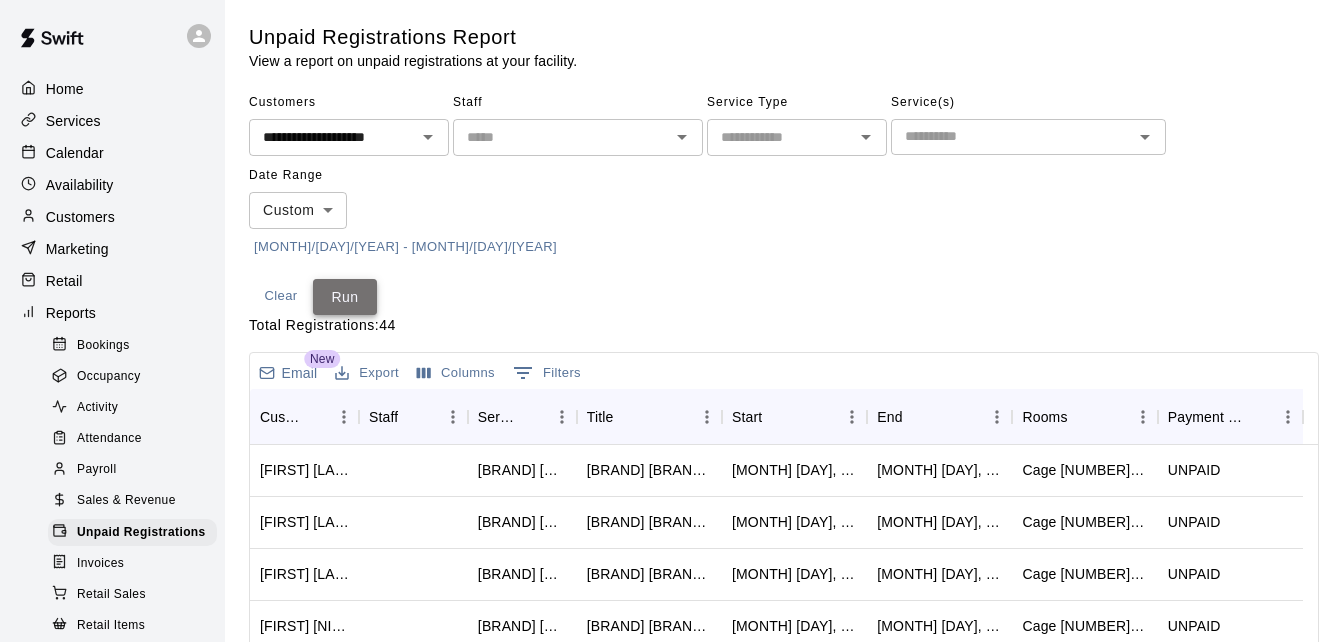 click on "Run" at bounding box center [345, 297] 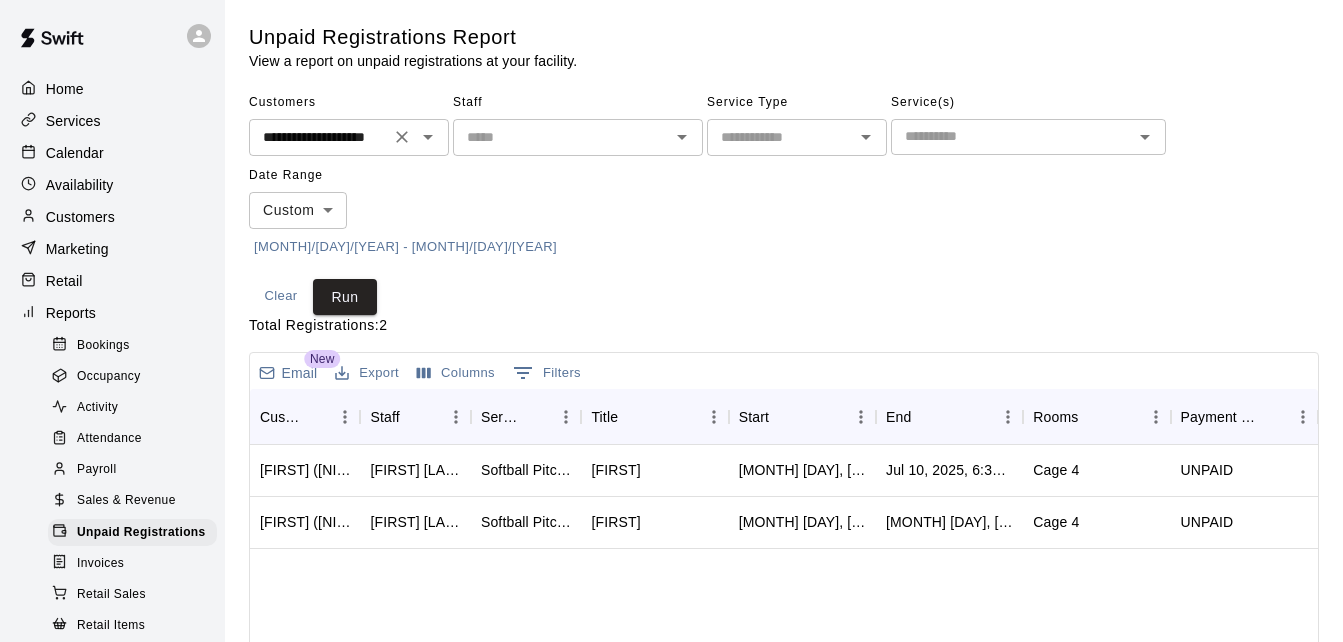 click 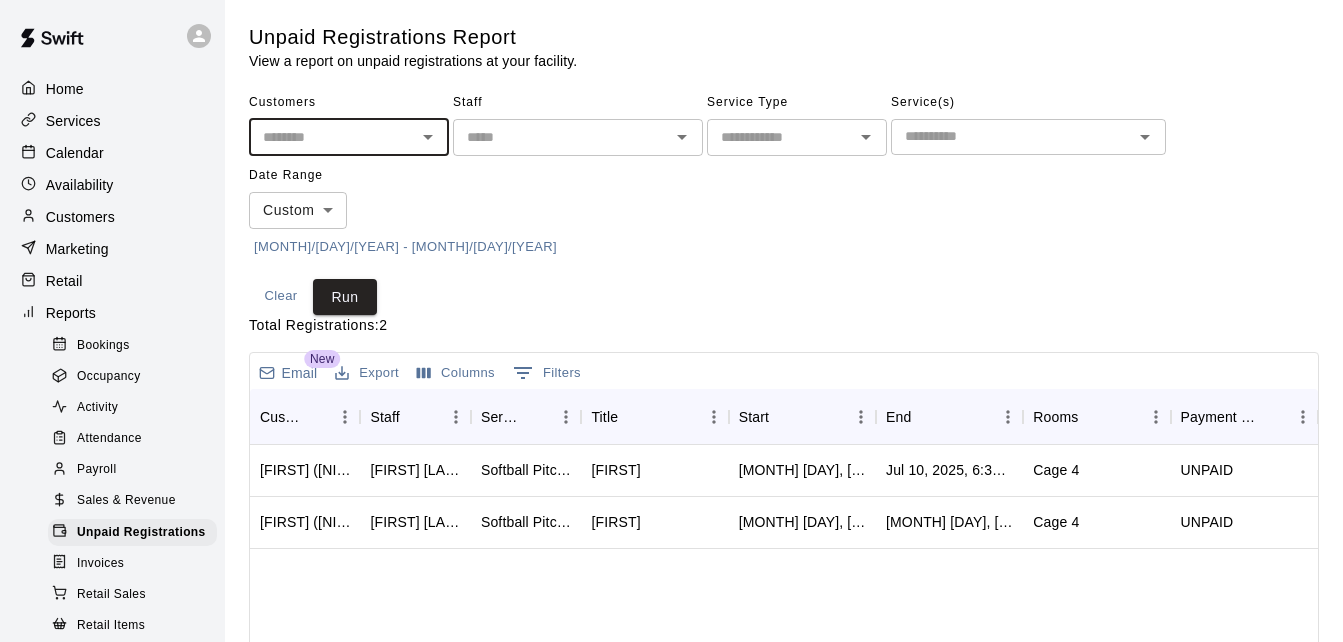 scroll, scrollTop: 0, scrollLeft: 0, axis: both 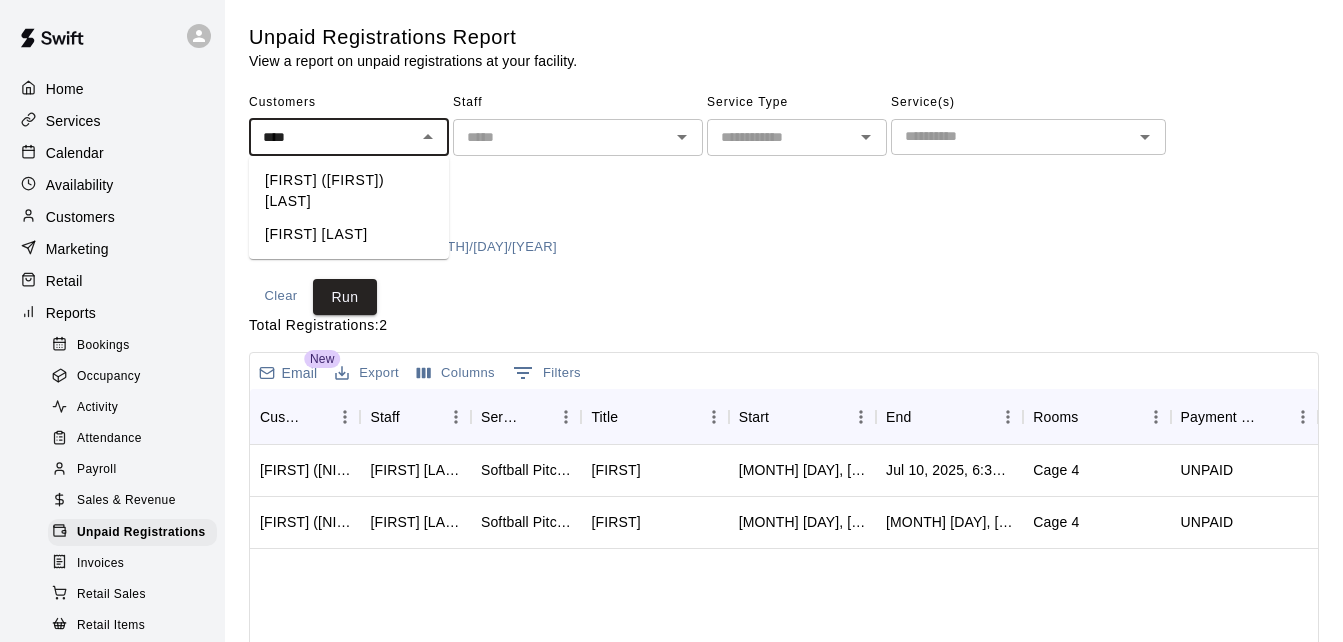 click on "[FIRST] ([FIRST]) [LAST]" at bounding box center [349, 191] 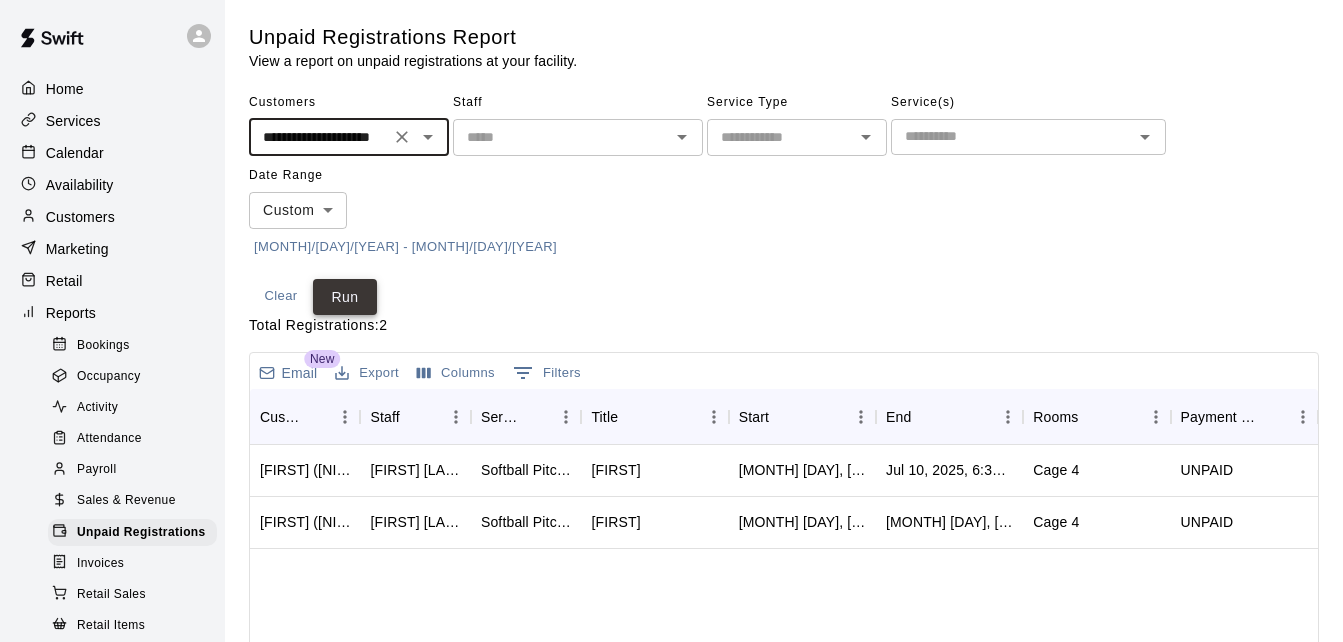 type on "**********" 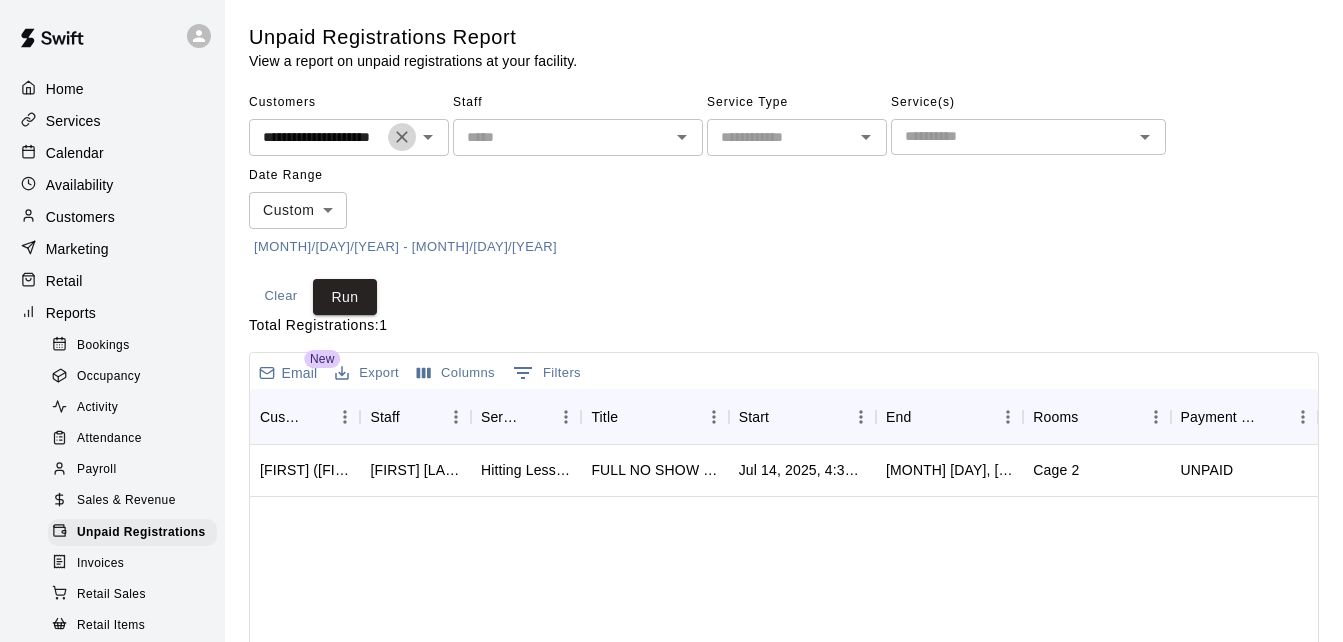 click 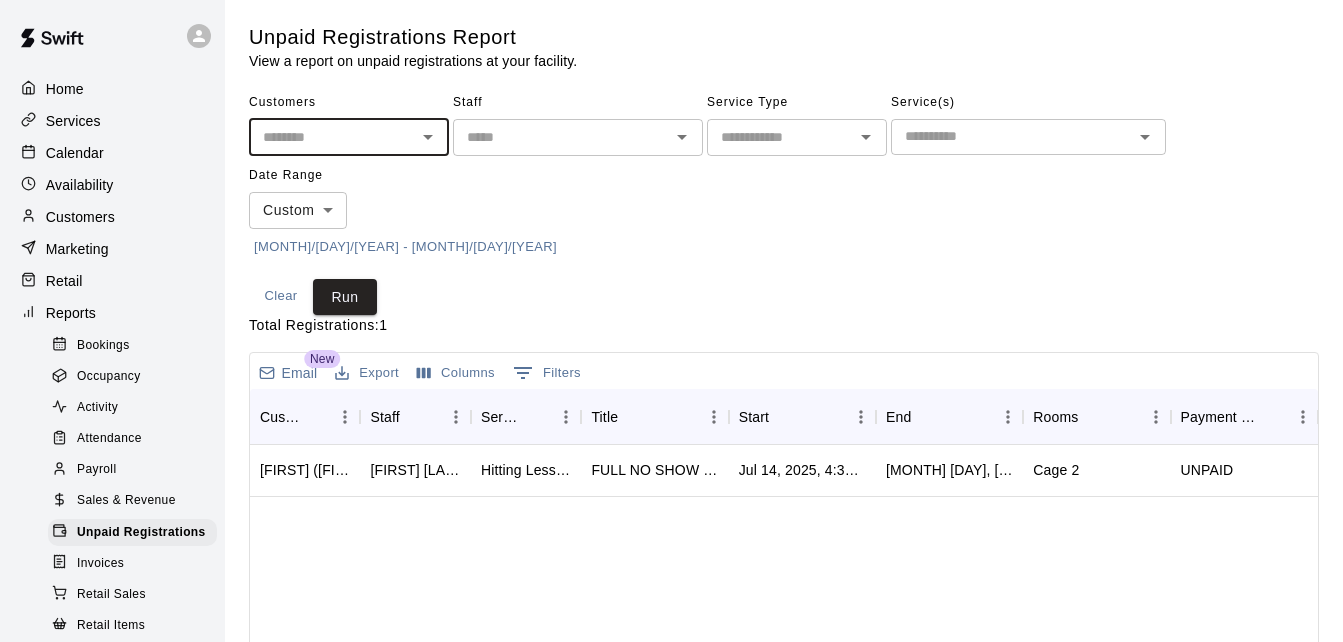 scroll, scrollTop: 0, scrollLeft: 0, axis: both 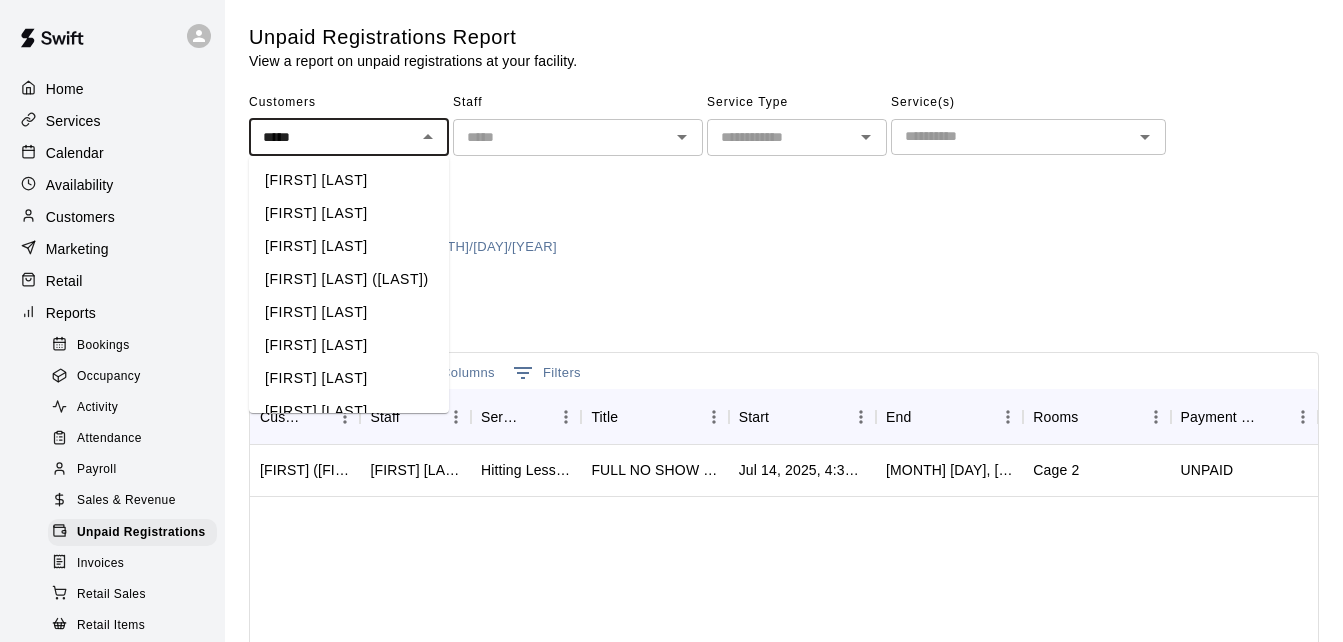 click on "[FIRST] [LAST]" at bounding box center (349, 246) 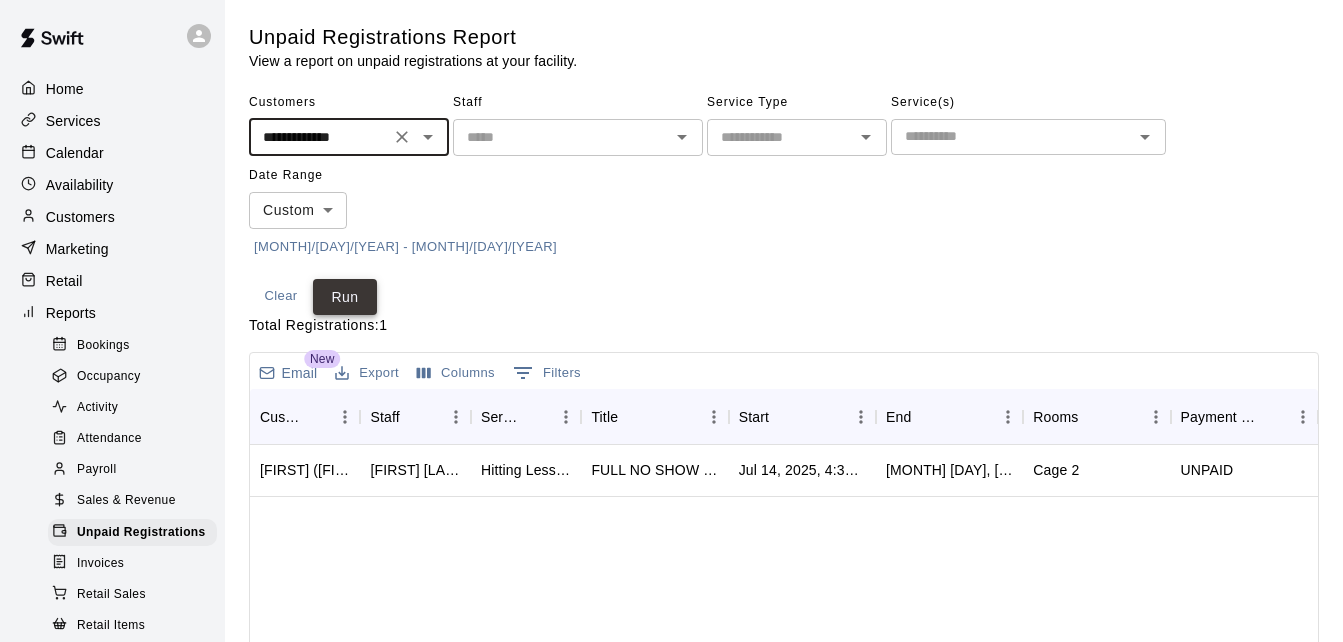 type on "**********" 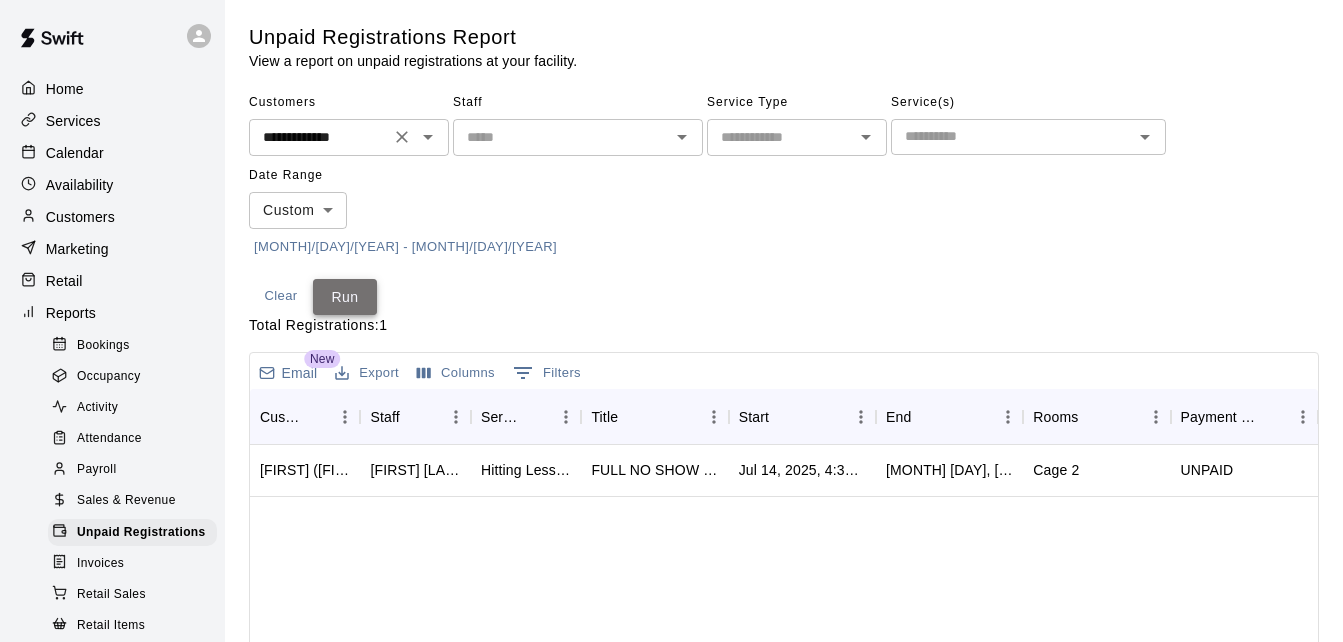 click on "Run" at bounding box center [345, 297] 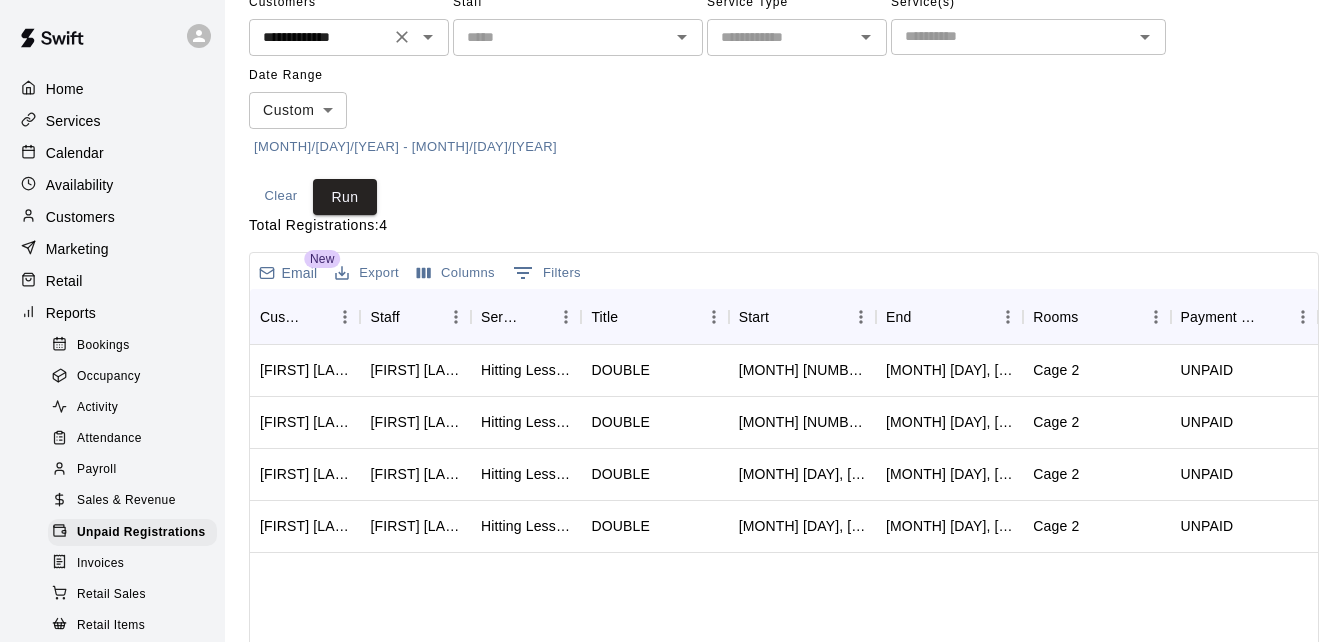 scroll, scrollTop: 160, scrollLeft: 0, axis: vertical 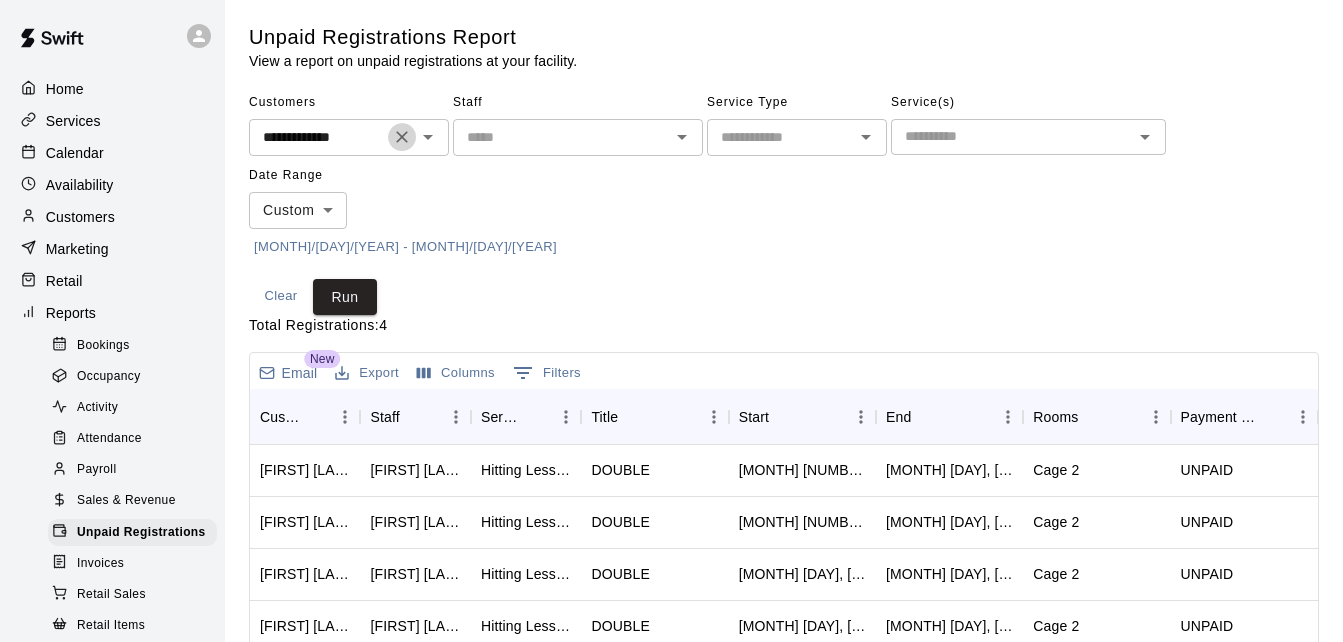 click 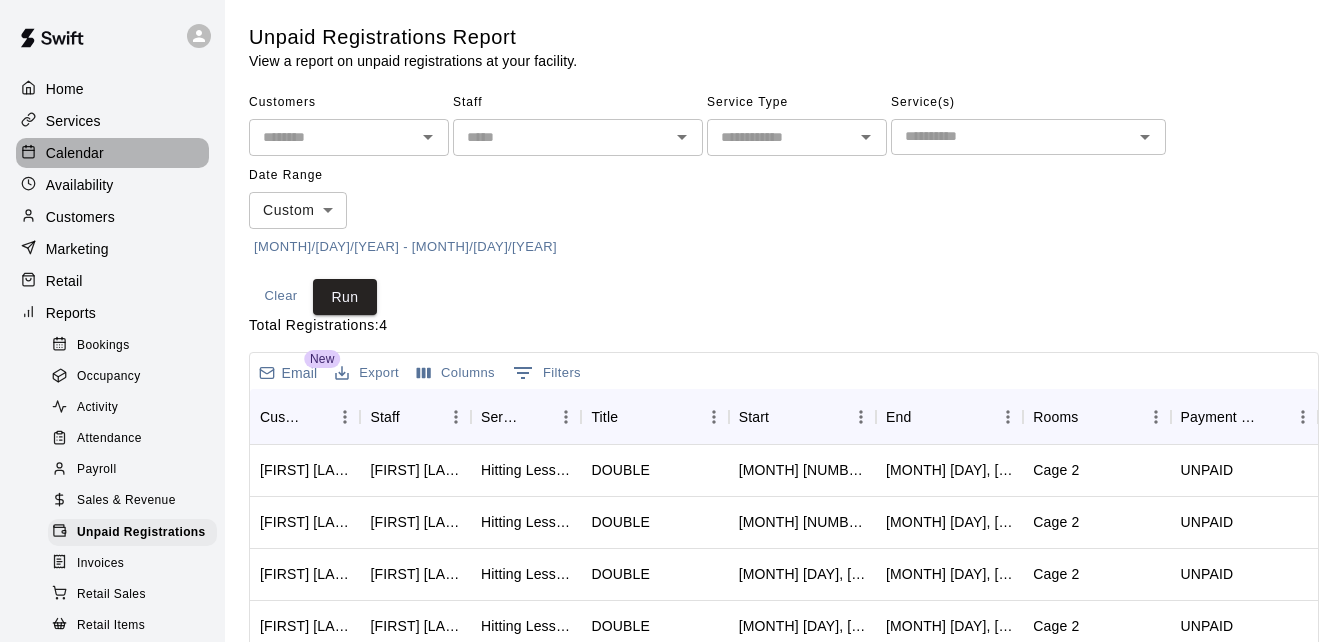 click on "Calendar" at bounding box center [112, 153] 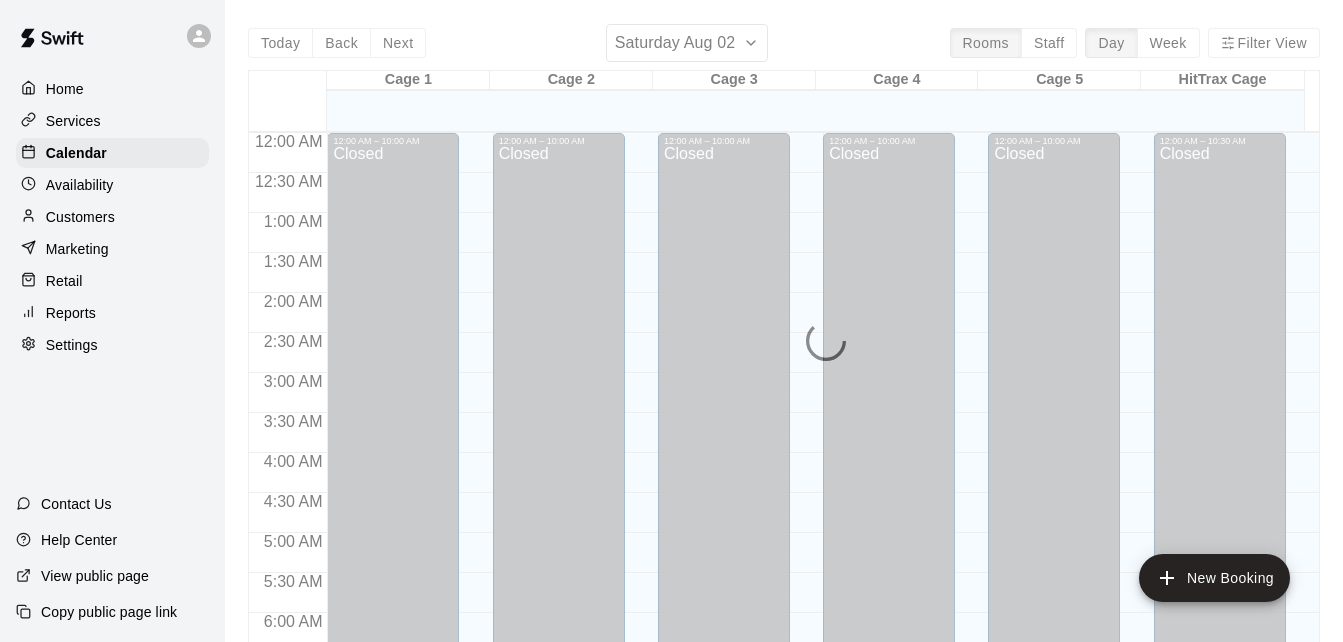 scroll, scrollTop: 1328, scrollLeft: 0, axis: vertical 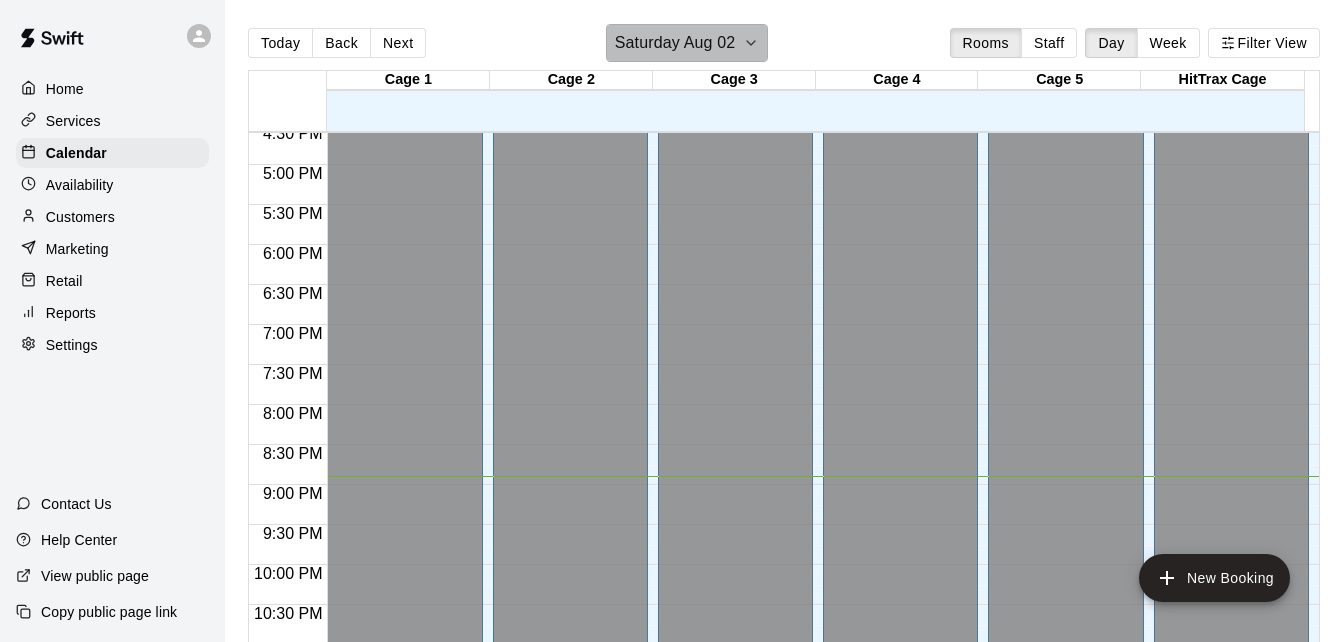 click 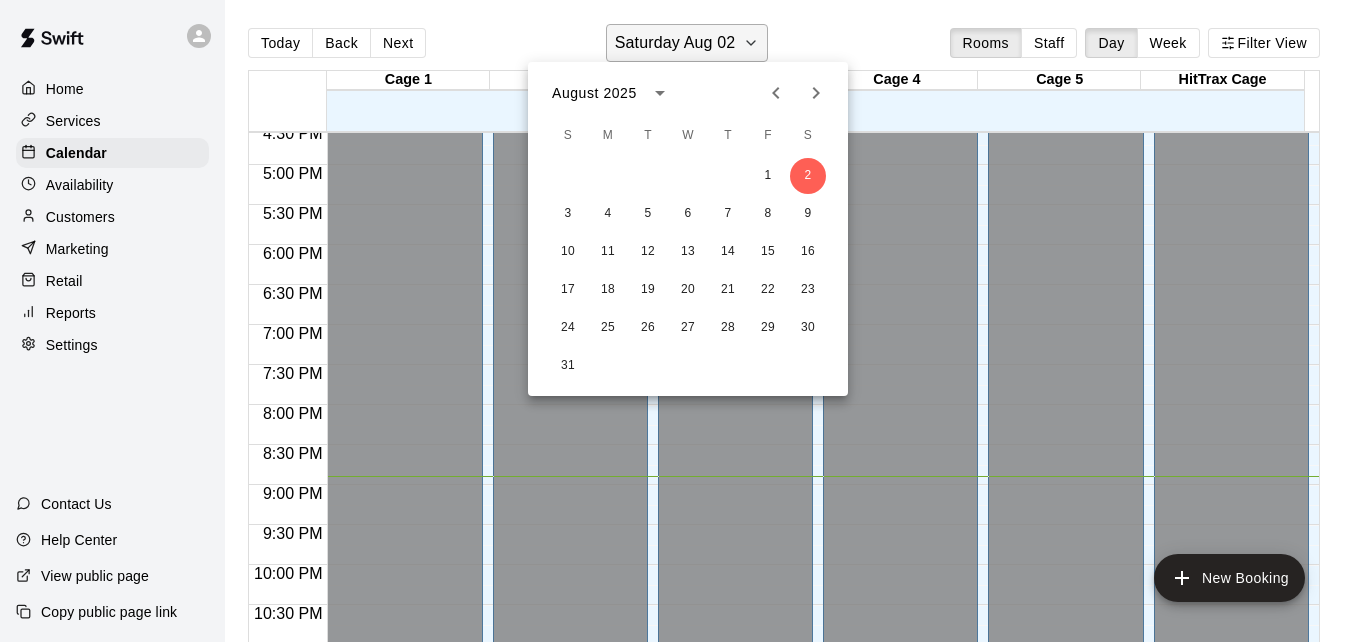 click at bounding box center (679, 321) 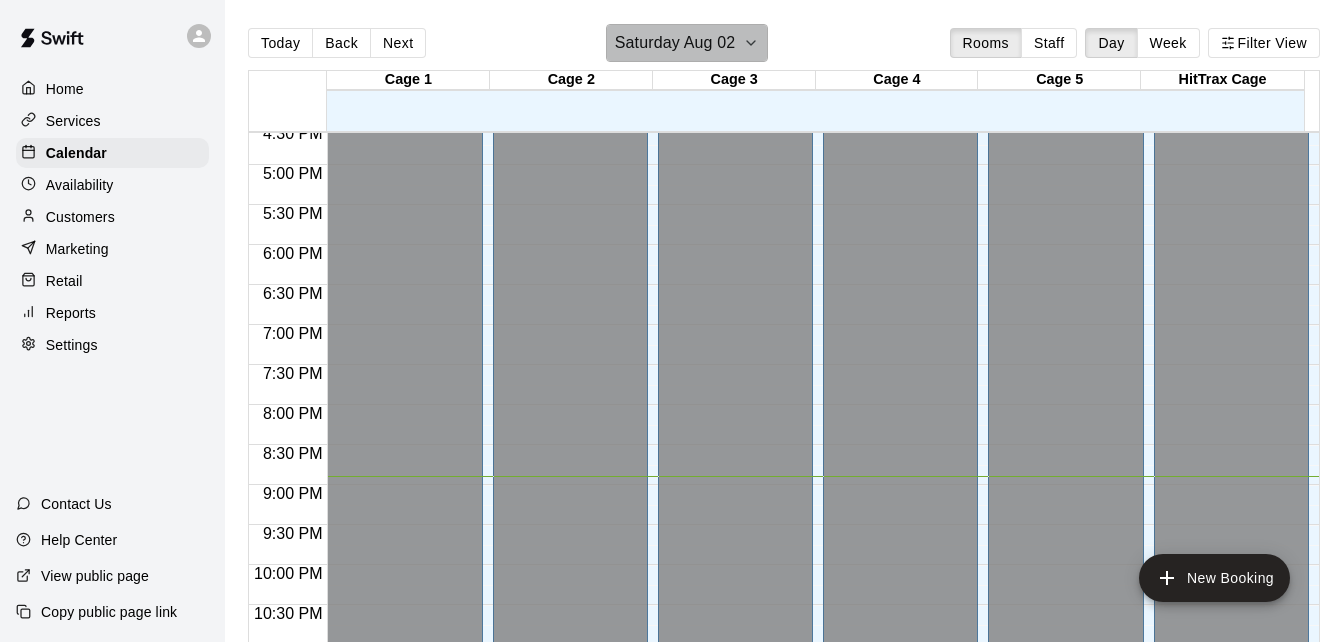 click 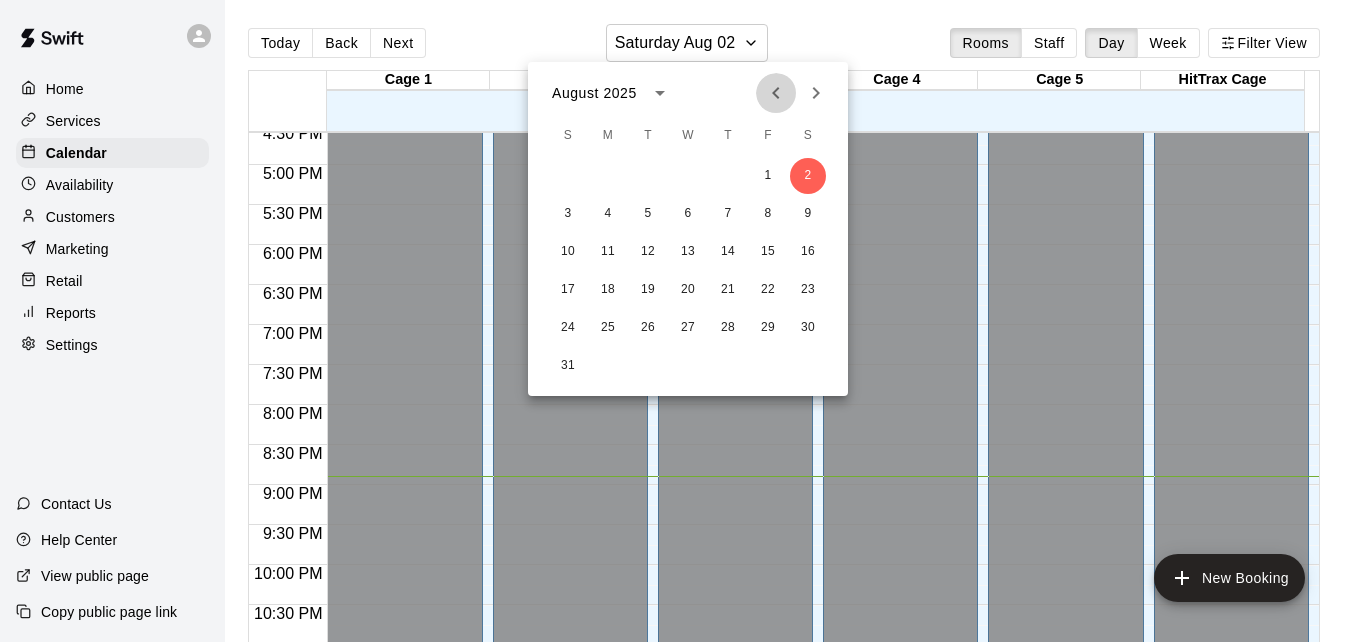 click 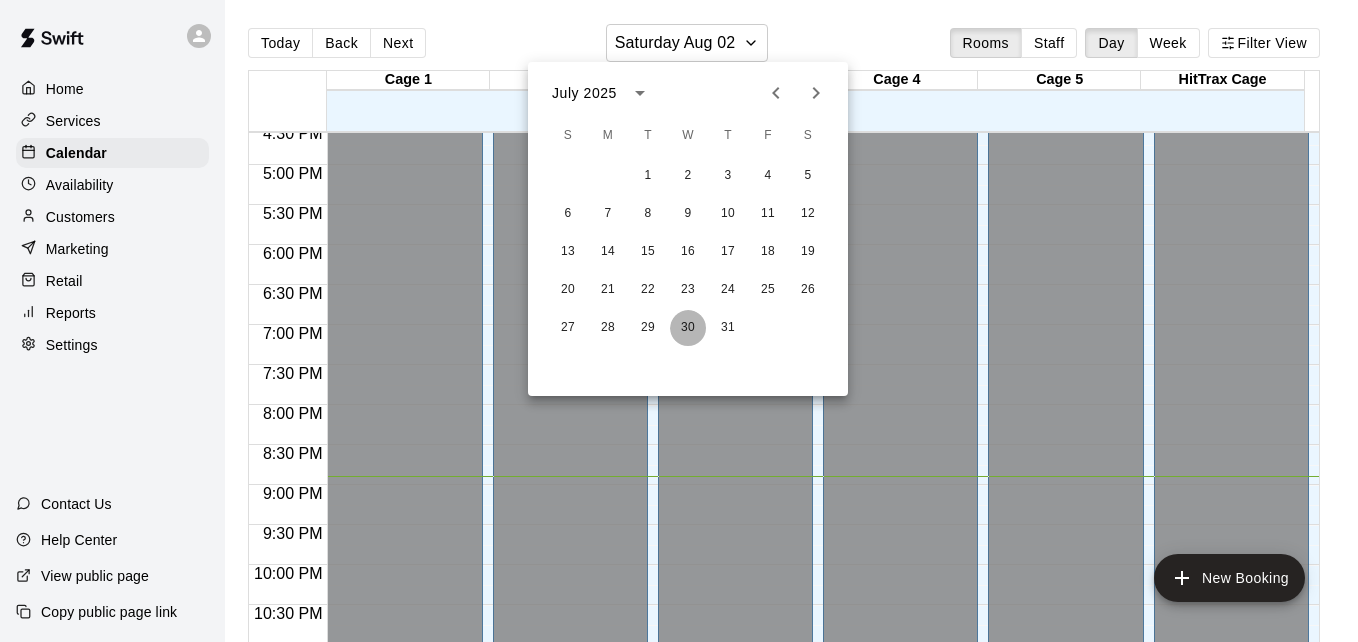 click on "30" at bounding box center [688, 328] 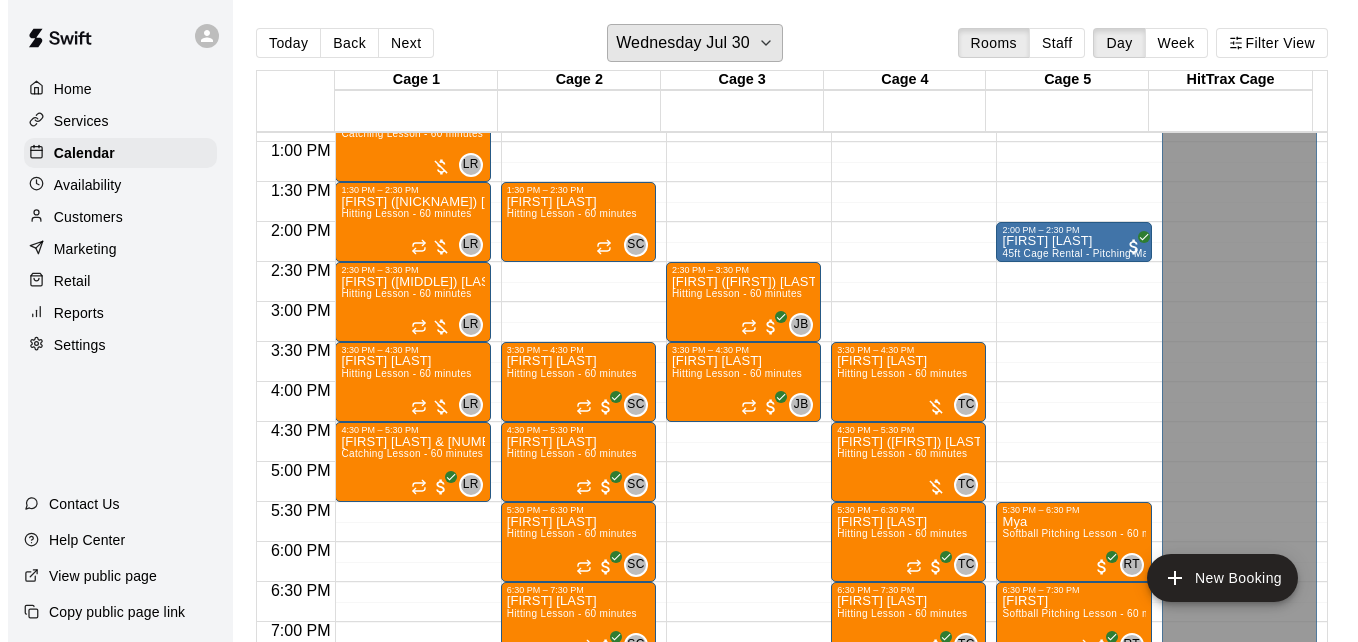 scroll, scrollTop: 1008, scrollLeft: 0, axis: vertical 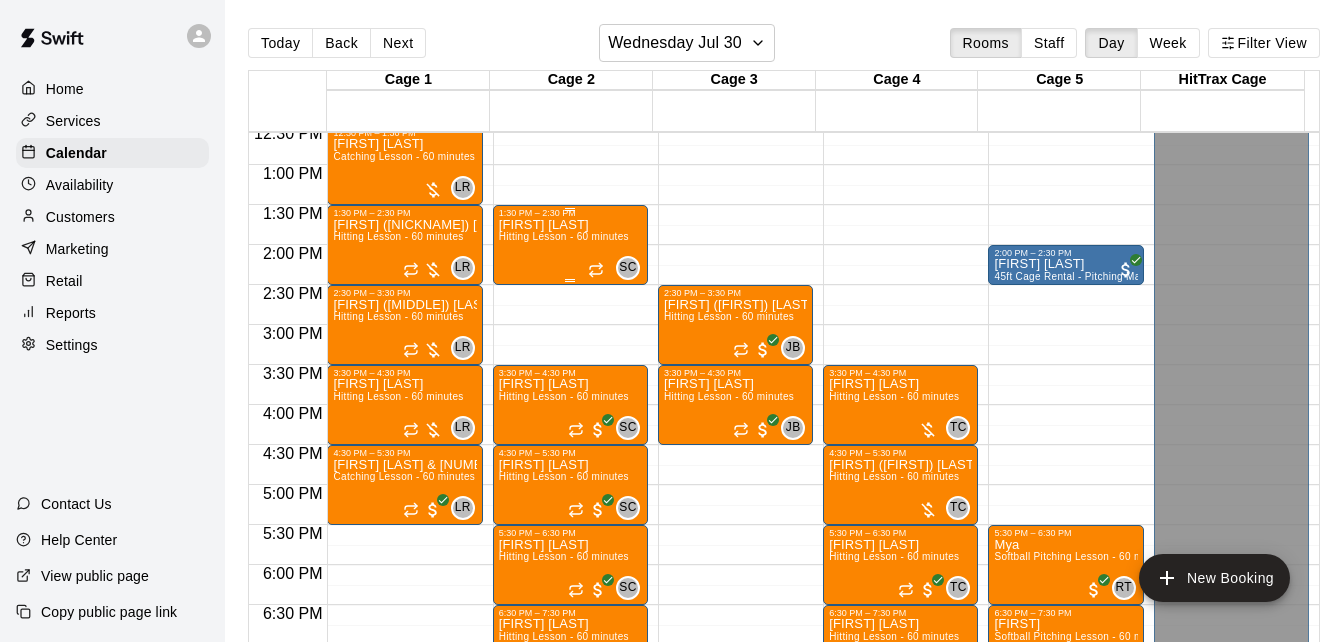 click on "Hitting Lesson - 60 minutes" at bounding box center (564, 236) 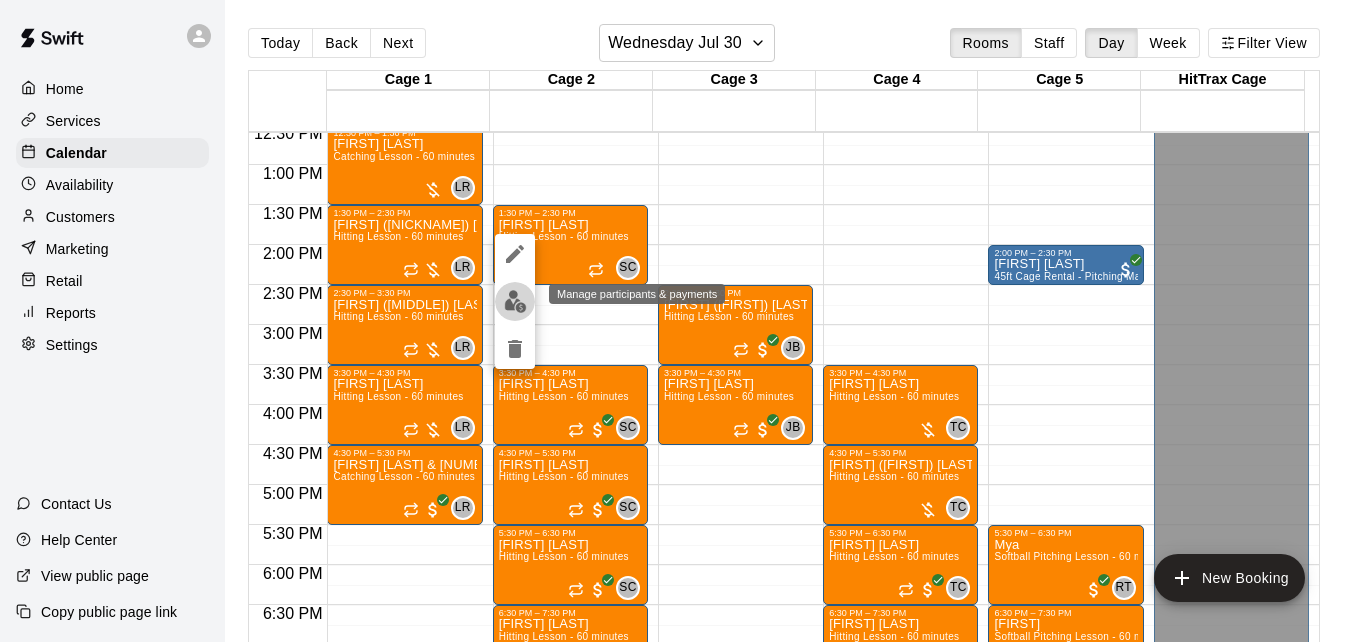 click at bounding box center (515, 301) 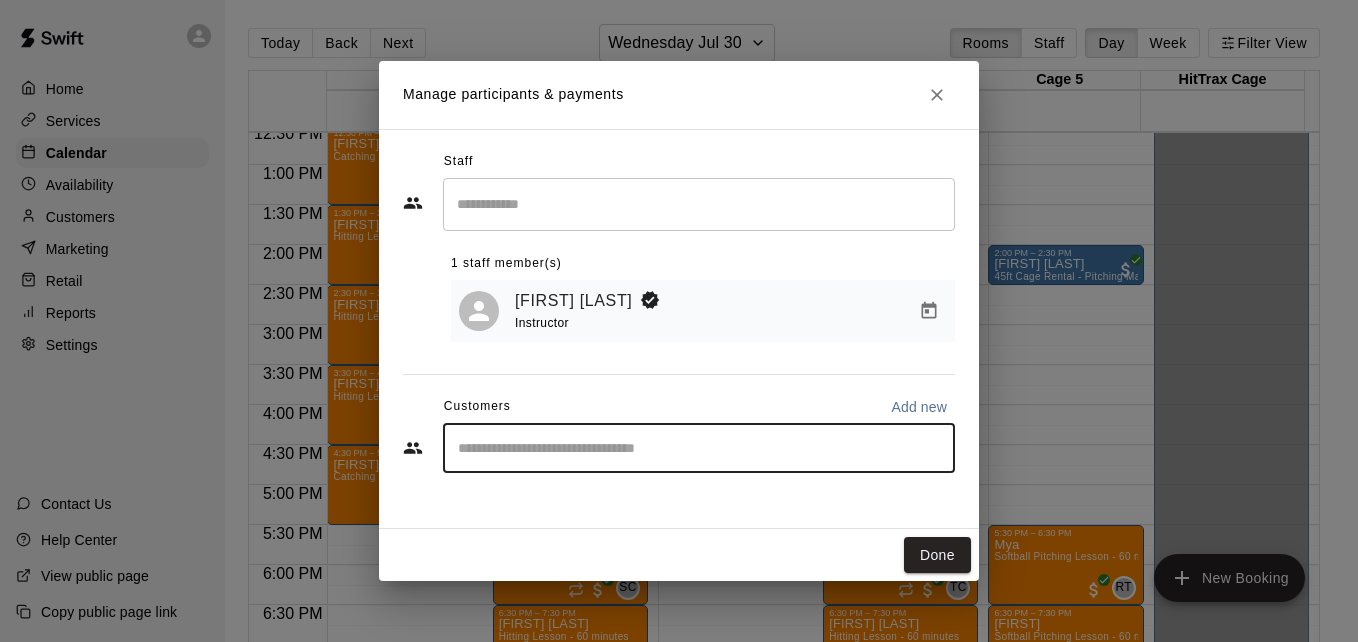 click at bounding box center (699, 448) 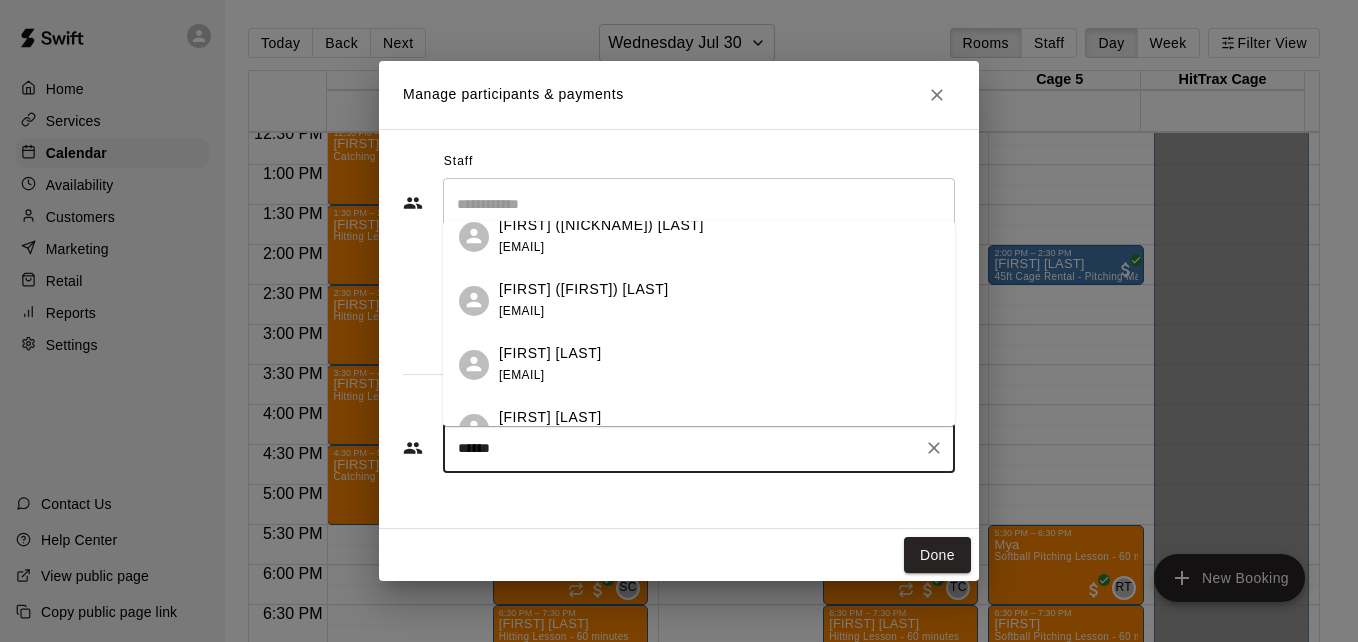 scroll, scrollTop: 120, scrollLeft: 0, axis: vertical 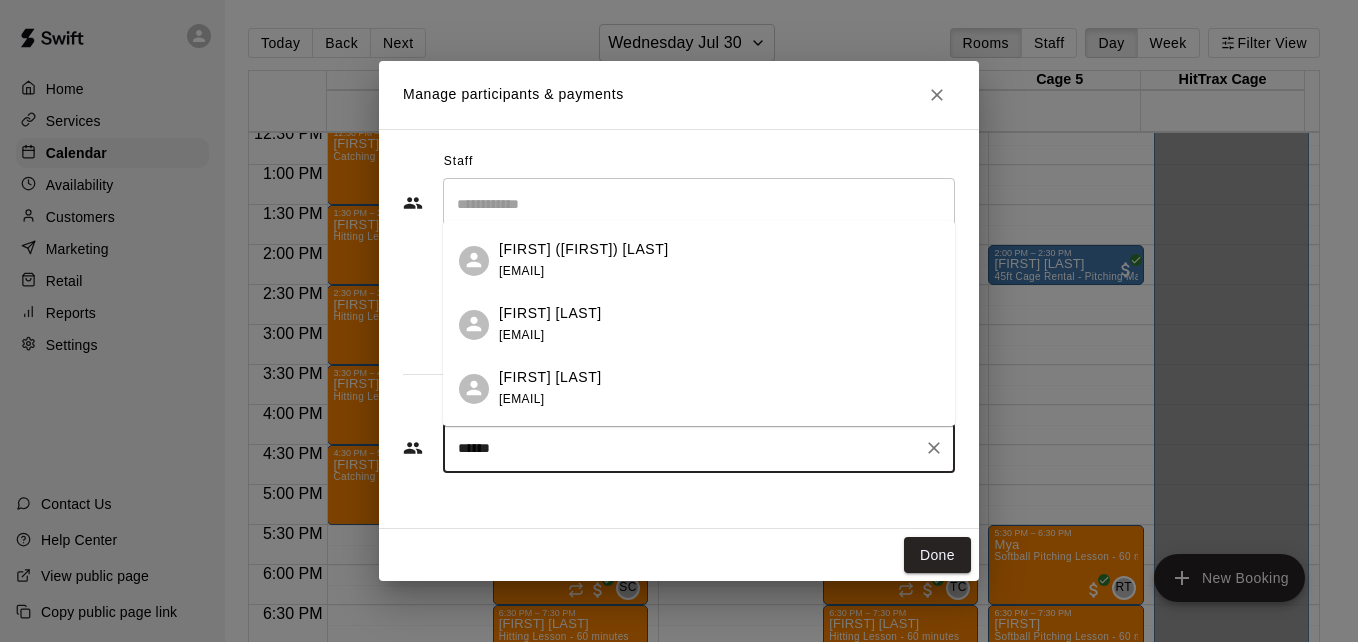 click on "****** ​" at bounding box center [699, 448] 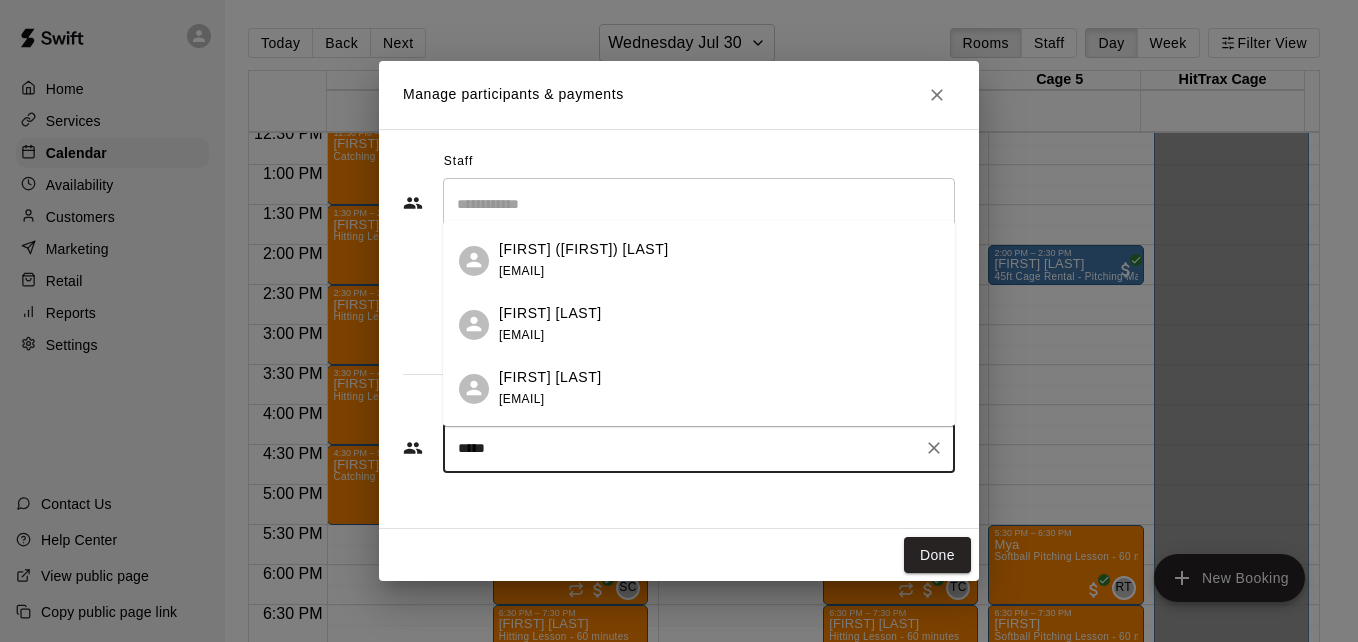 scroll, scrollTop: 0, scrollLeft: 0, axis: both 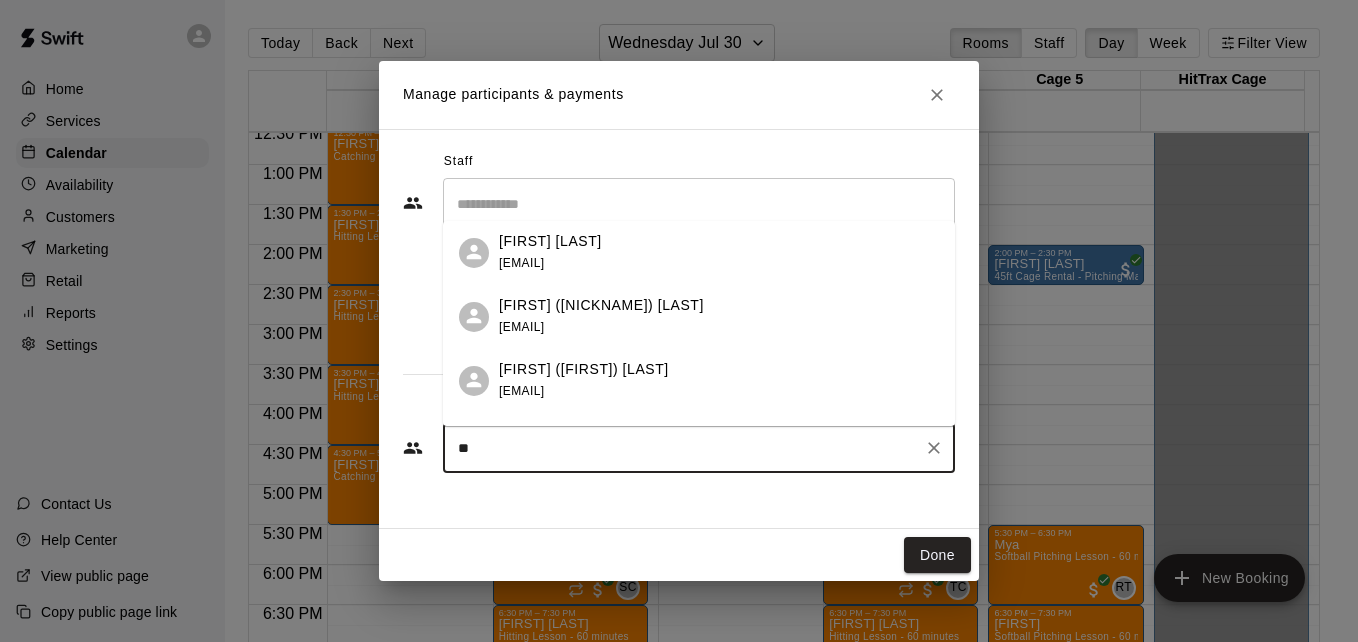 type on "*" 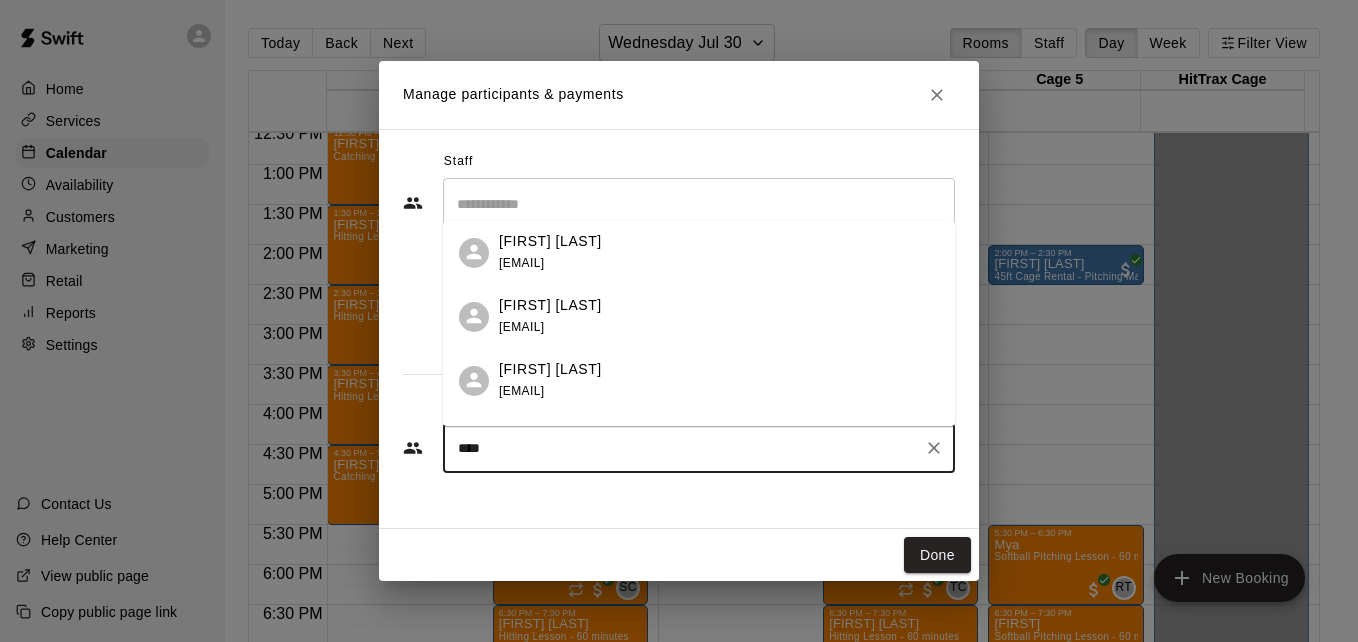 type on "*****" 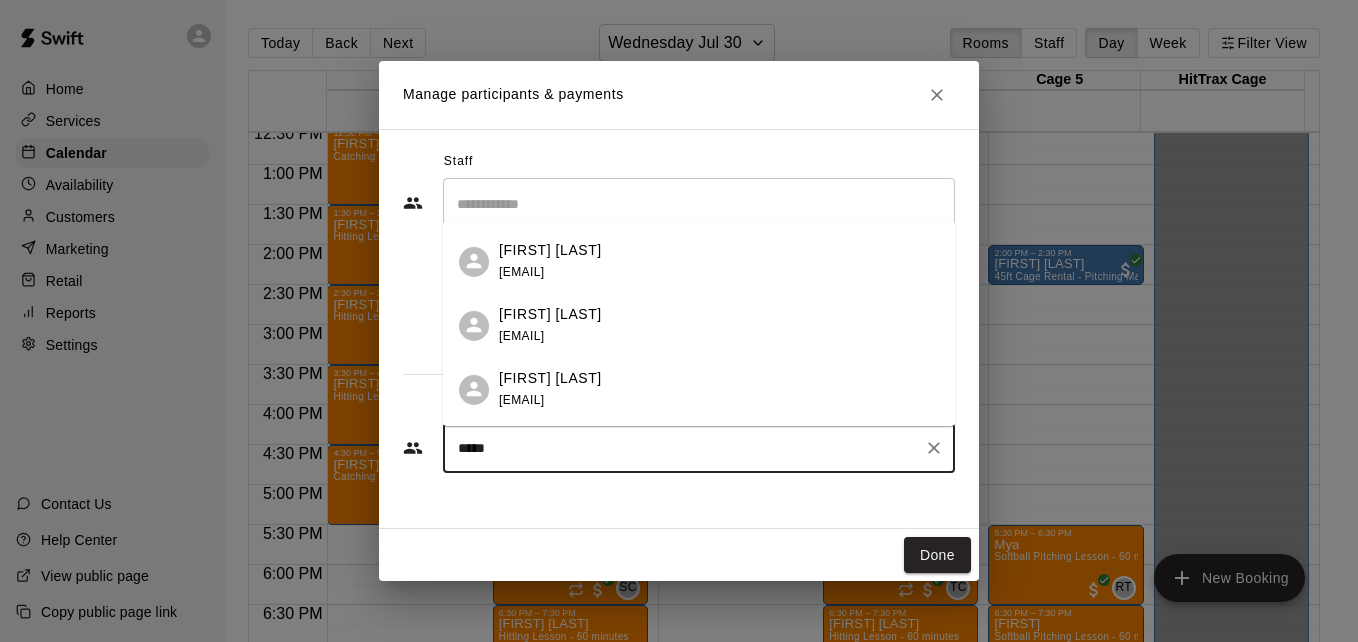 scroll, scrollTop: 120, scrollLeft: 0, axis: vertical 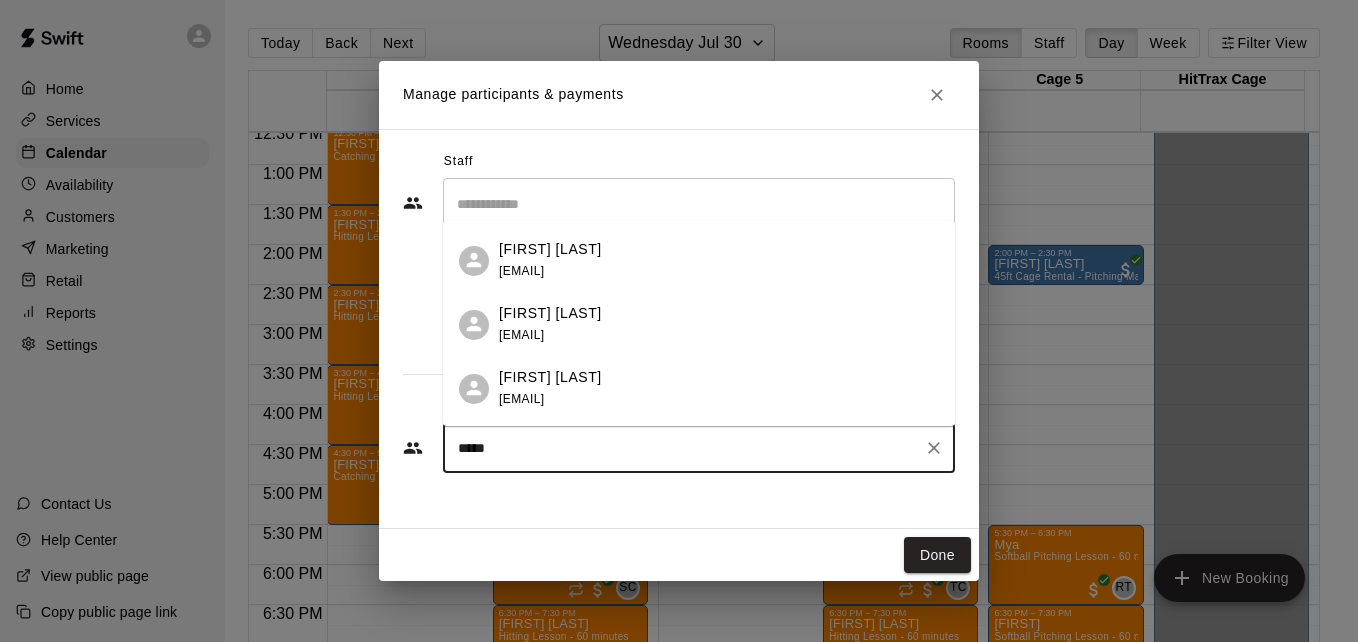 click on "[FIRST] [LAST] [EMAIL]" at bounding box center [719, 388] 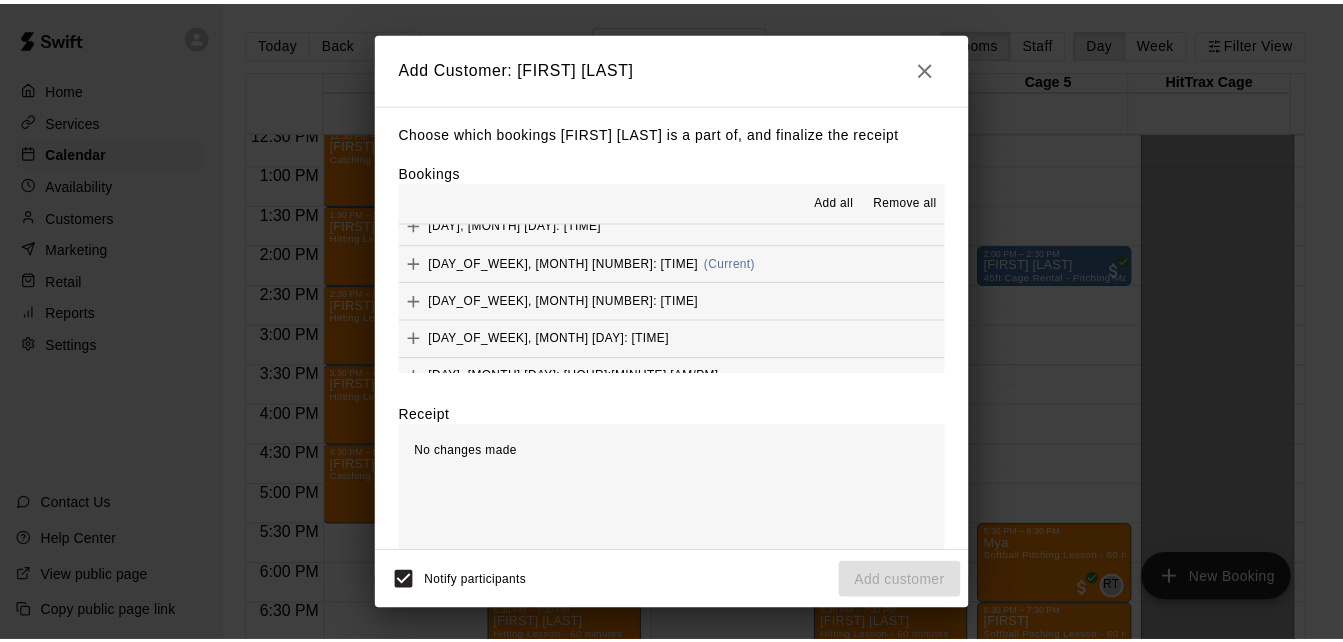 scroll, scrollTop: 133, scrollLeft: 0, axis: vertical 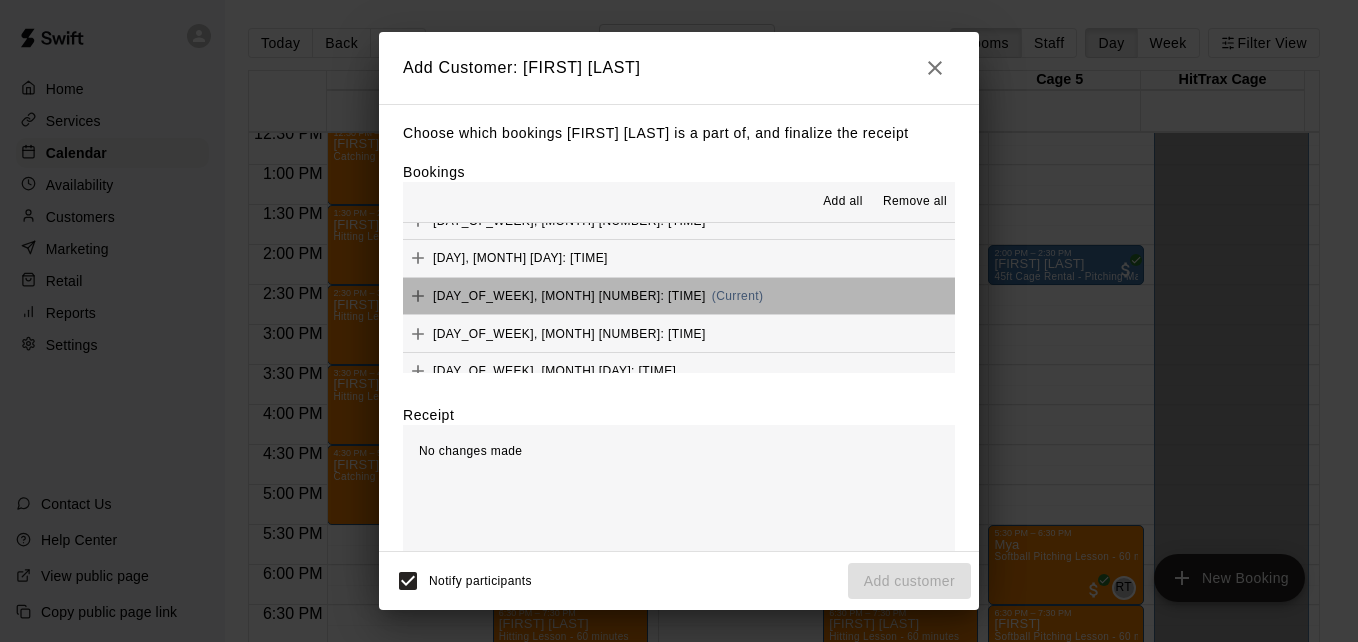 click on "[DAY], [MONTH] [DAY]: [TIME] (Current)" at bounding box center (679, 296) 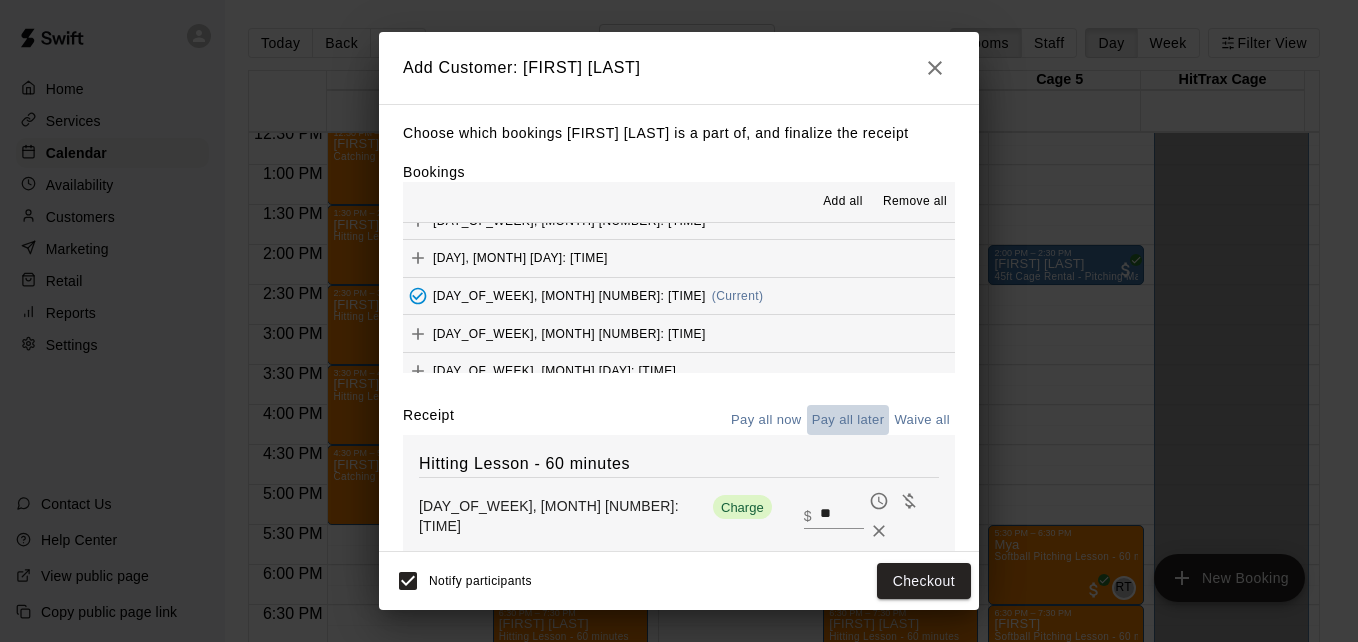 click on "Pay all later" at bounding box center (848, 420) 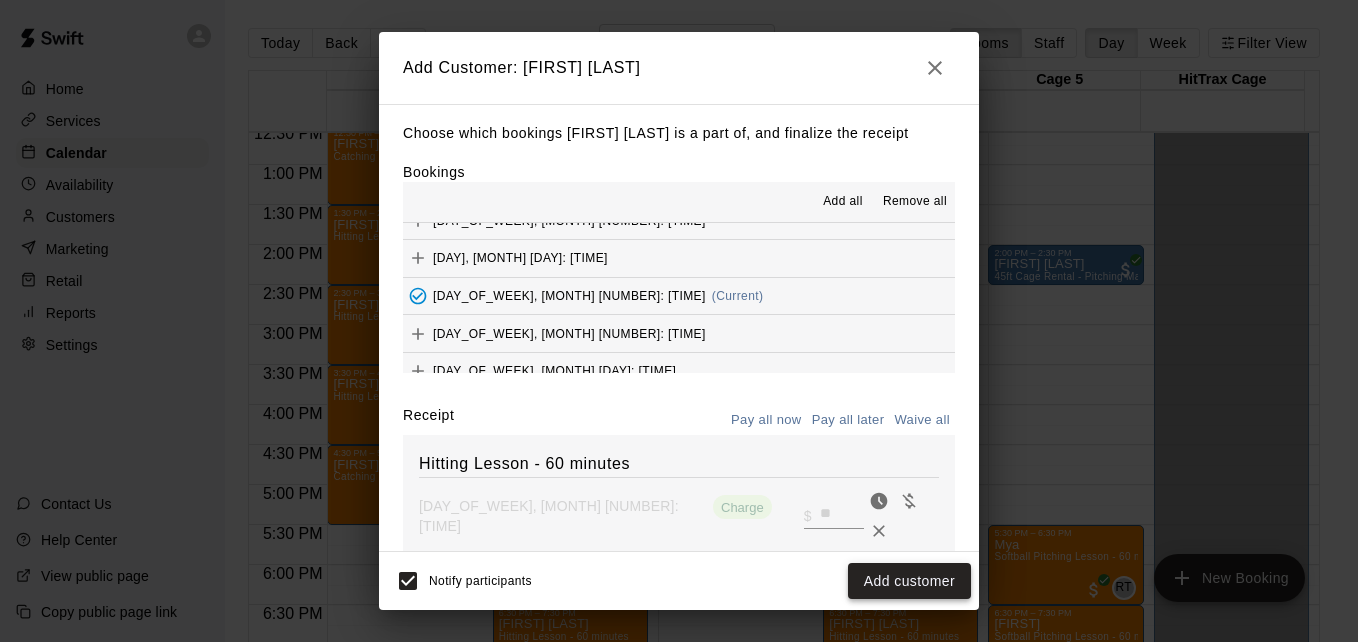 click on "Add customer" at bounding box center [909, 581] 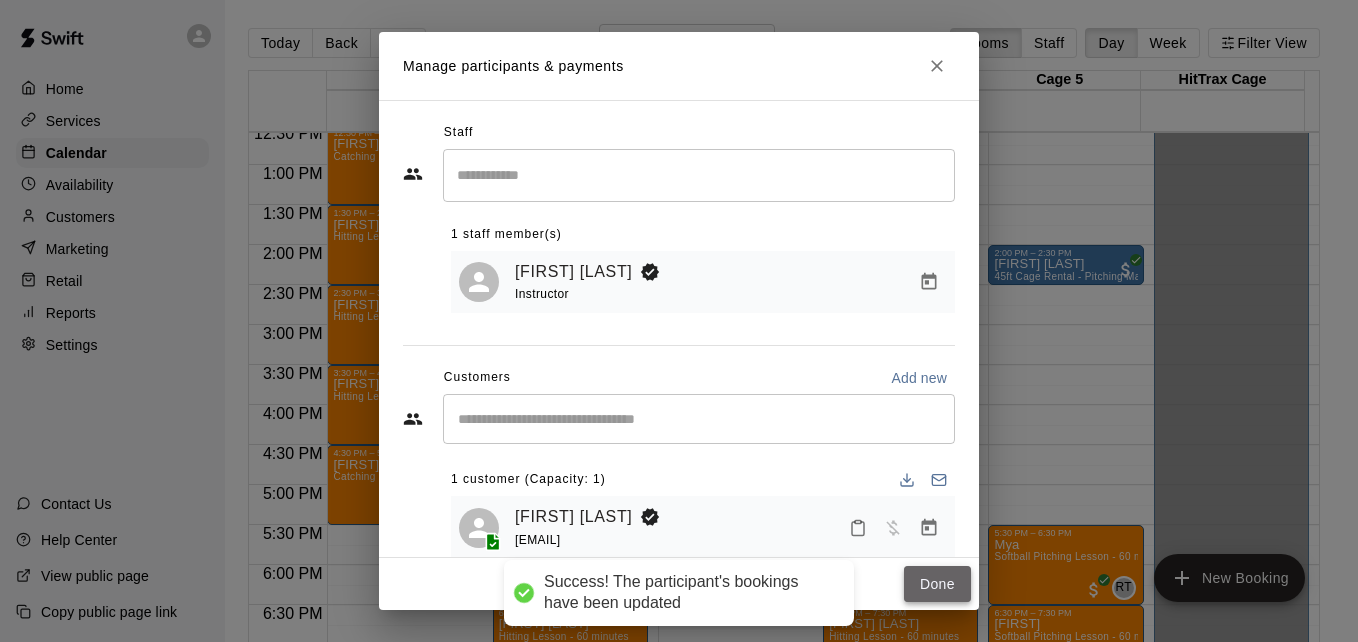 click on "Done" at bounding box center (937, 584) 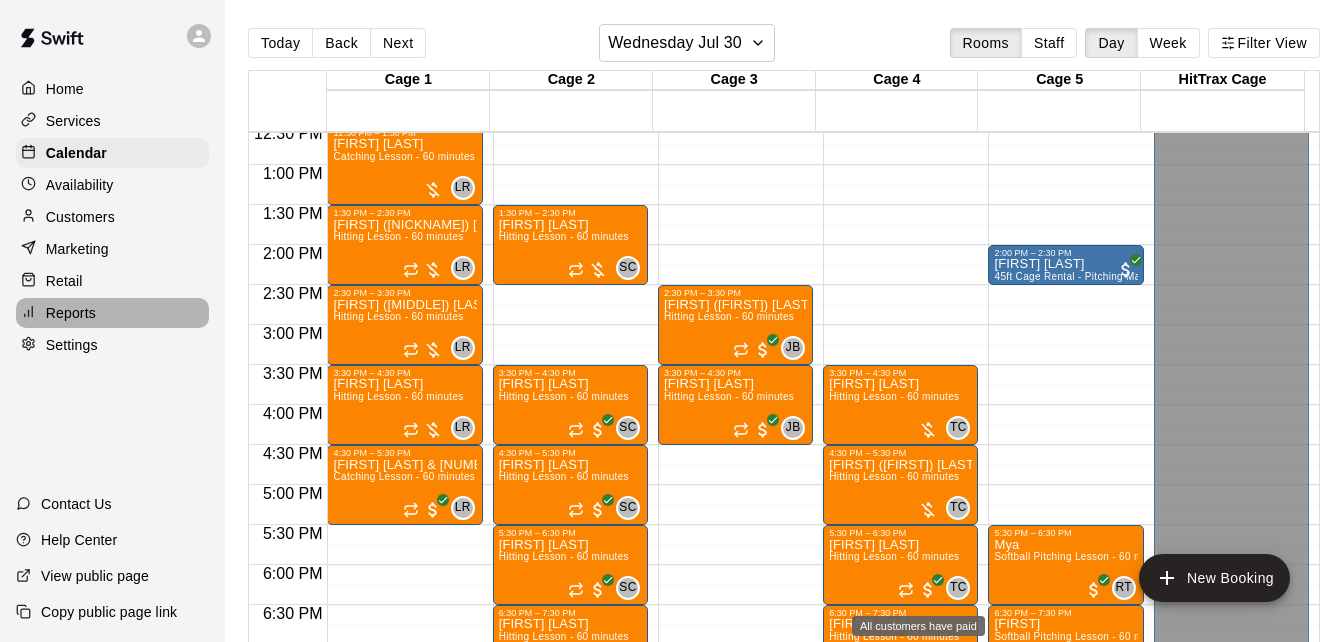 click on "Reports" at bounding box center [112, 313] 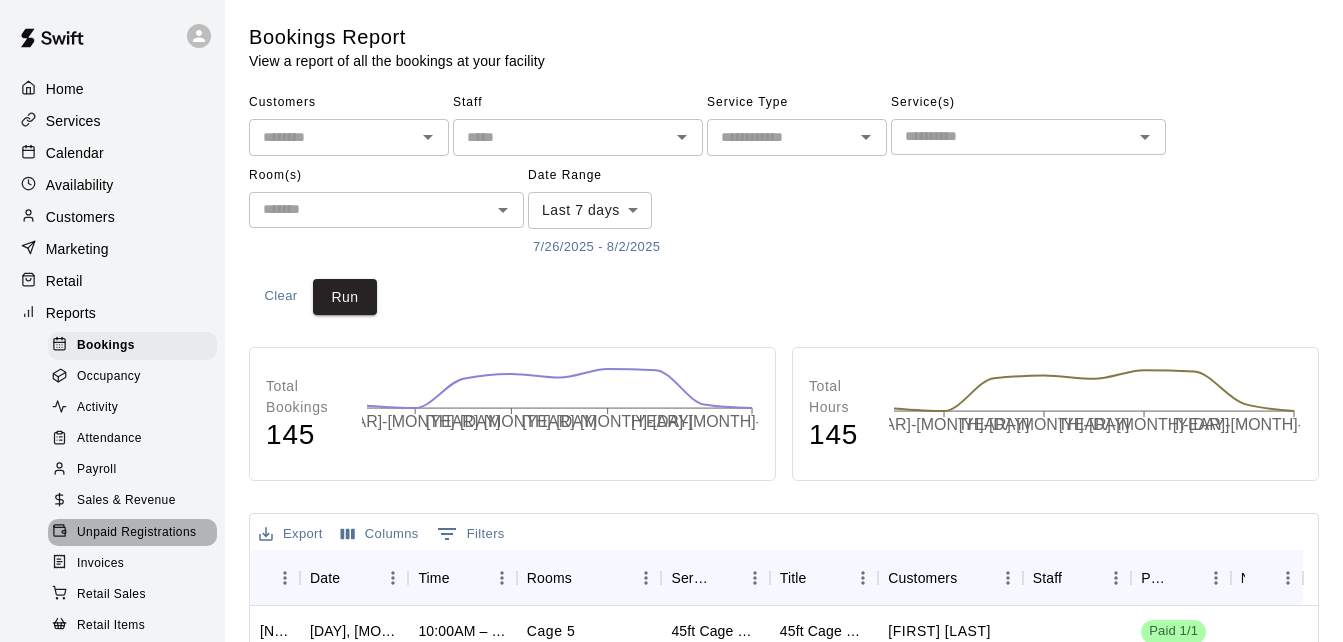 click on "Unpaid Registrations" at bounding box center (136, 533) 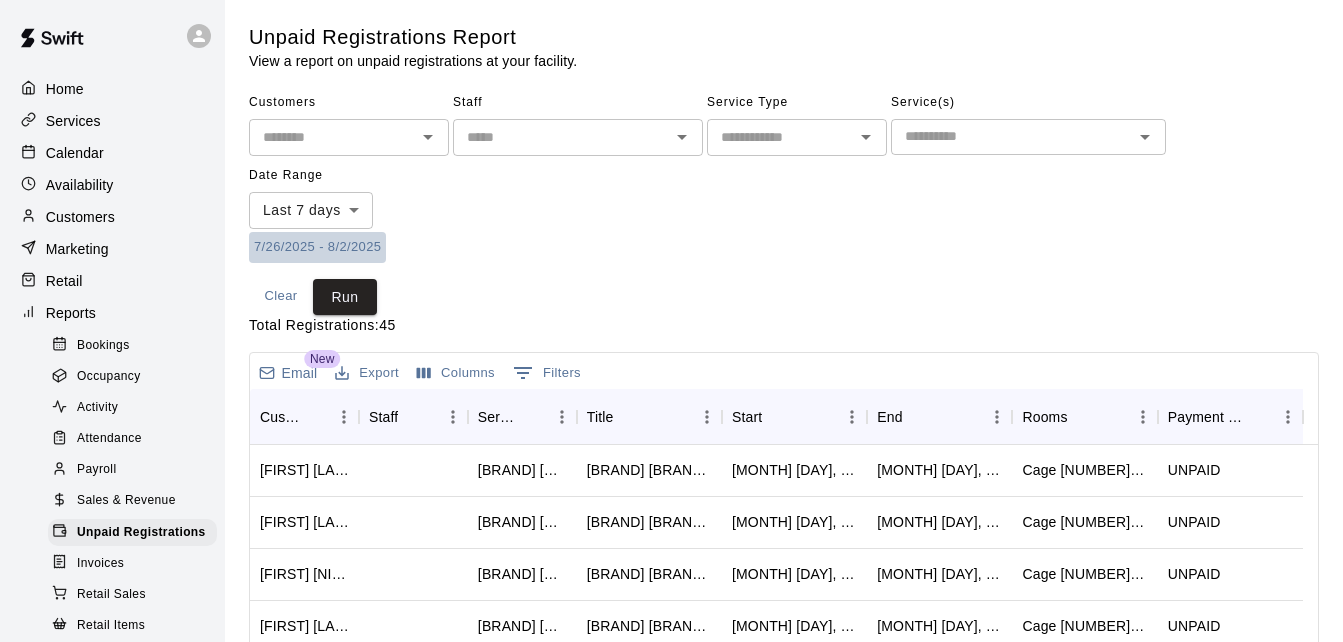 click on "7/26/2025 - 8/2/2025" at bounding box center (317, 247) 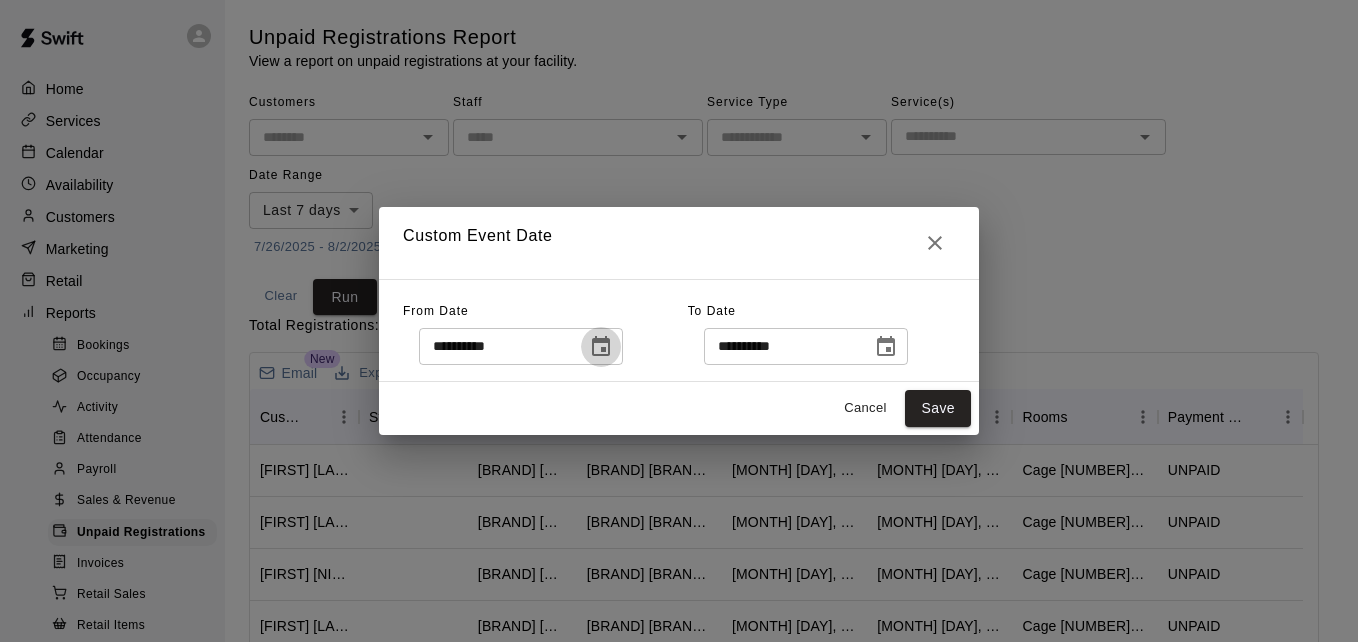 click 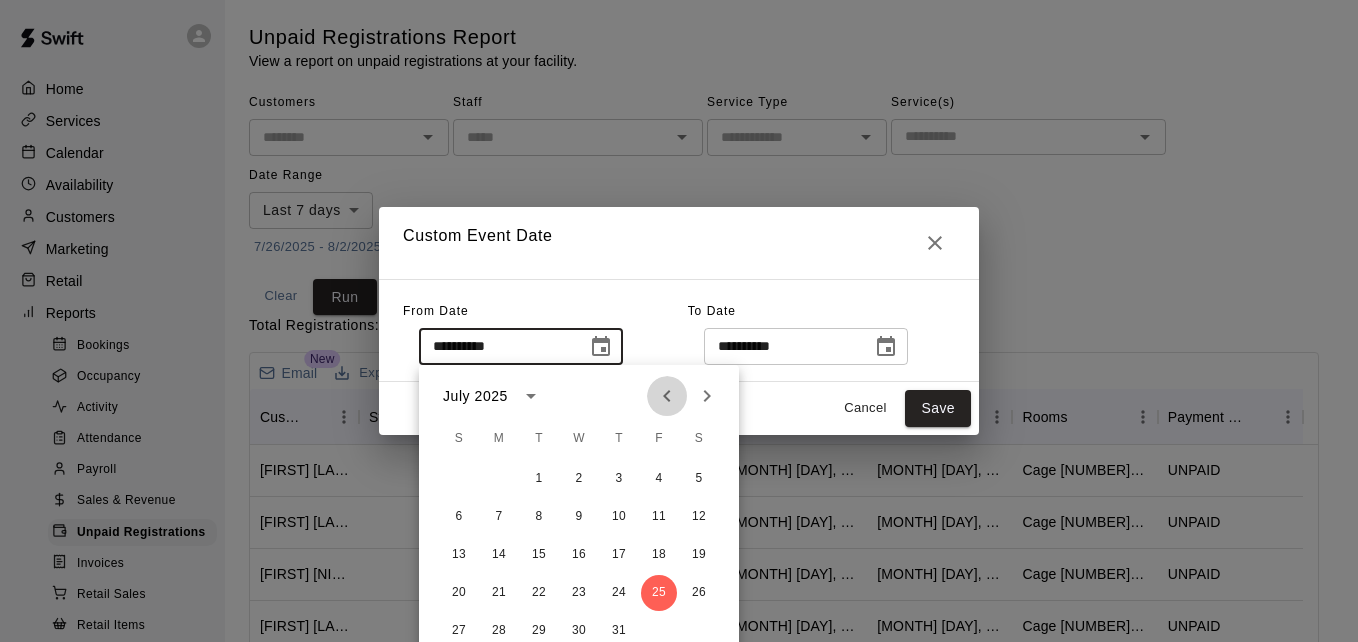 click 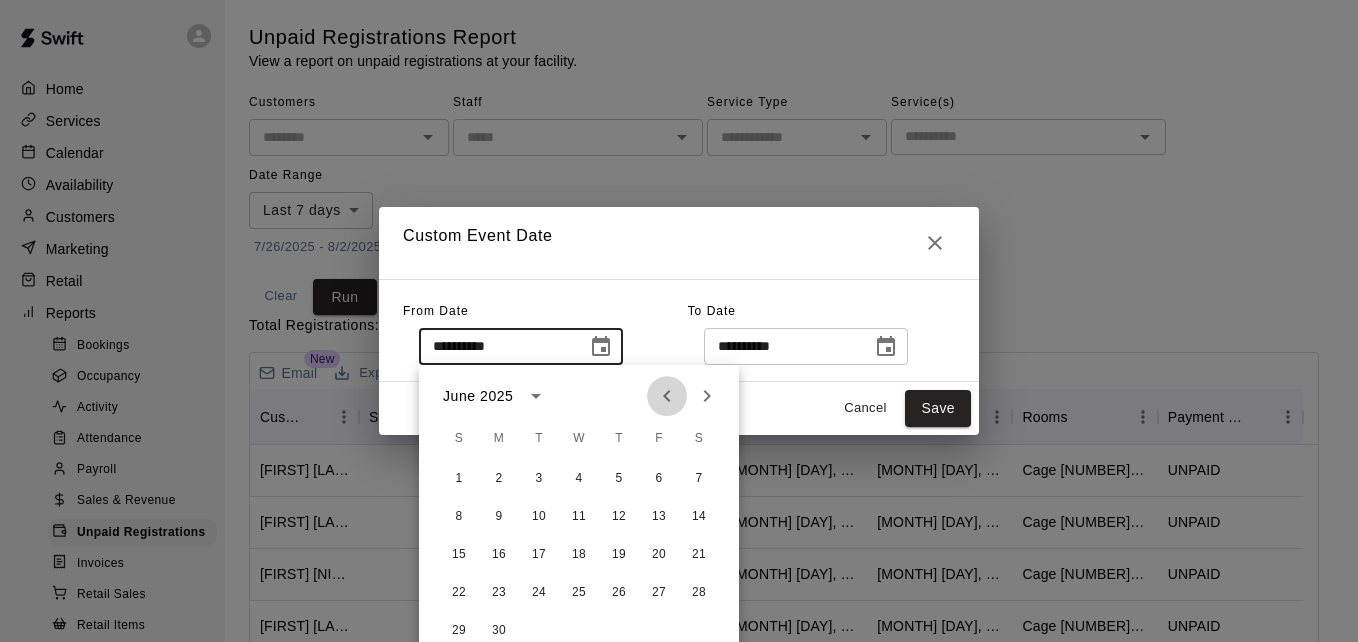 click 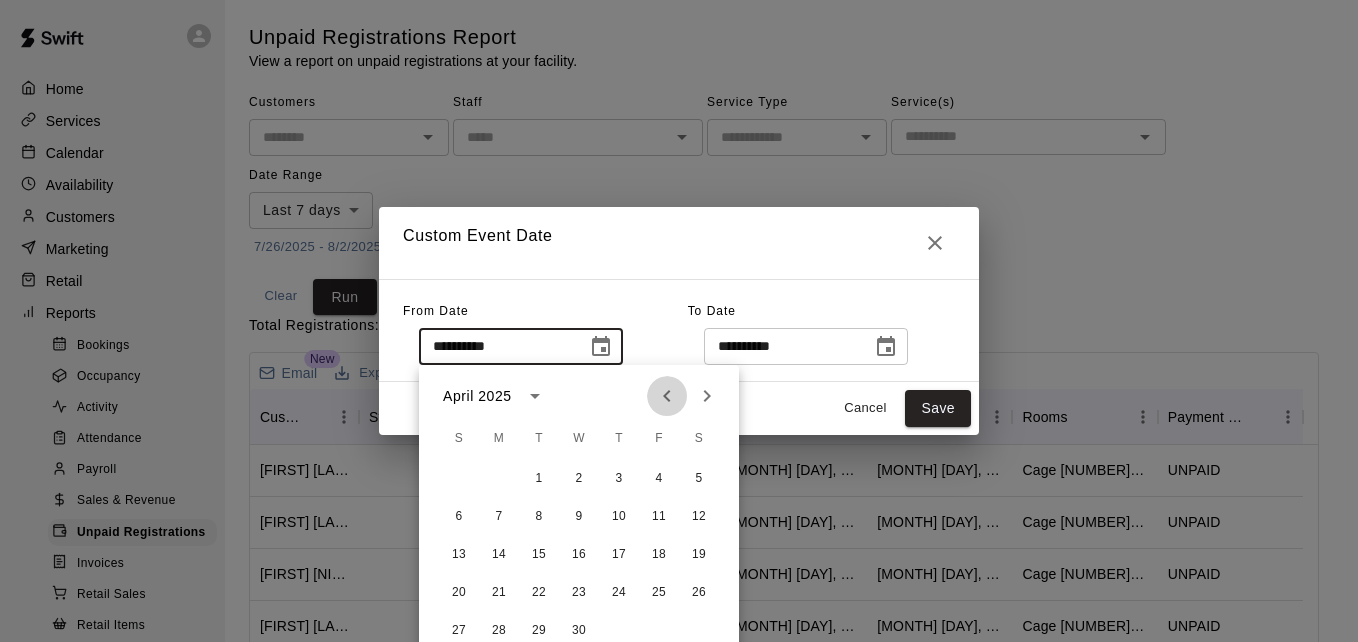 click 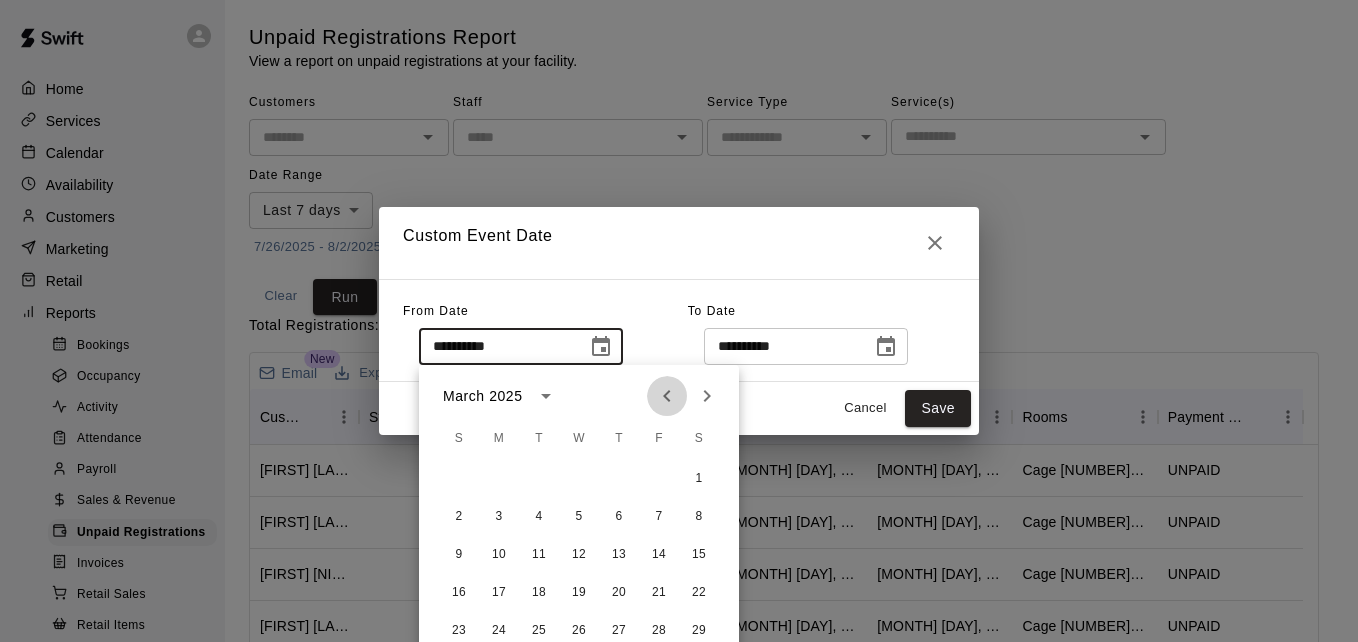 click 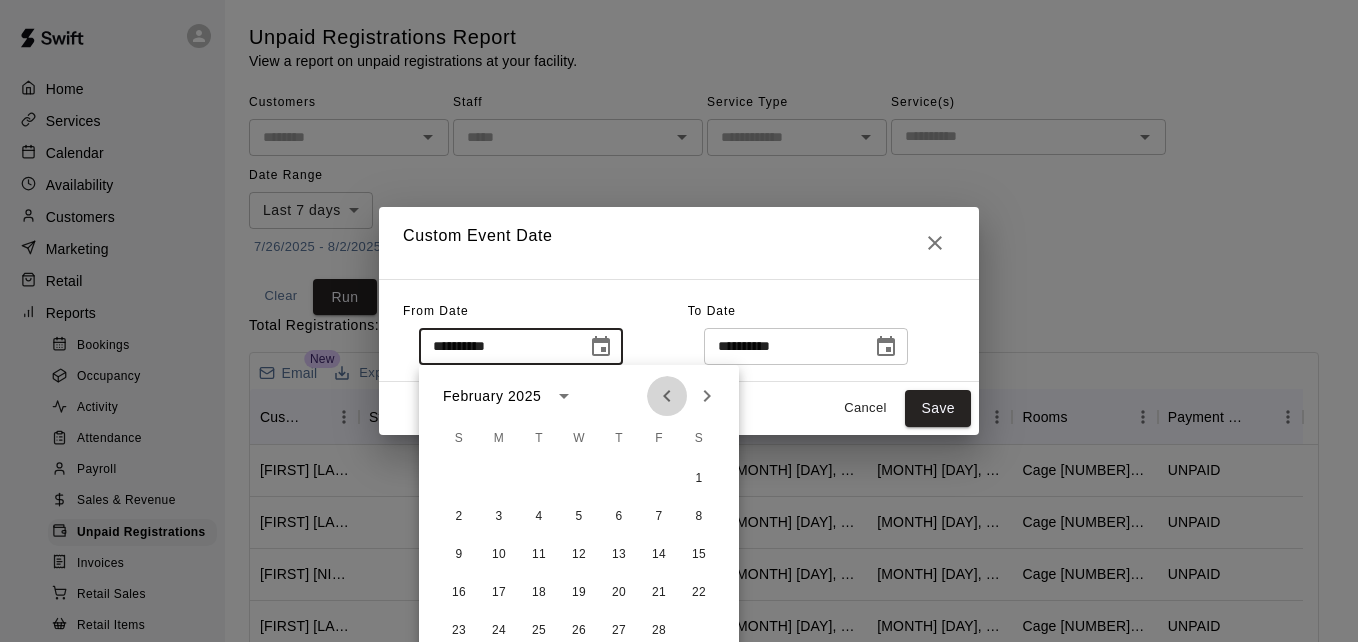click 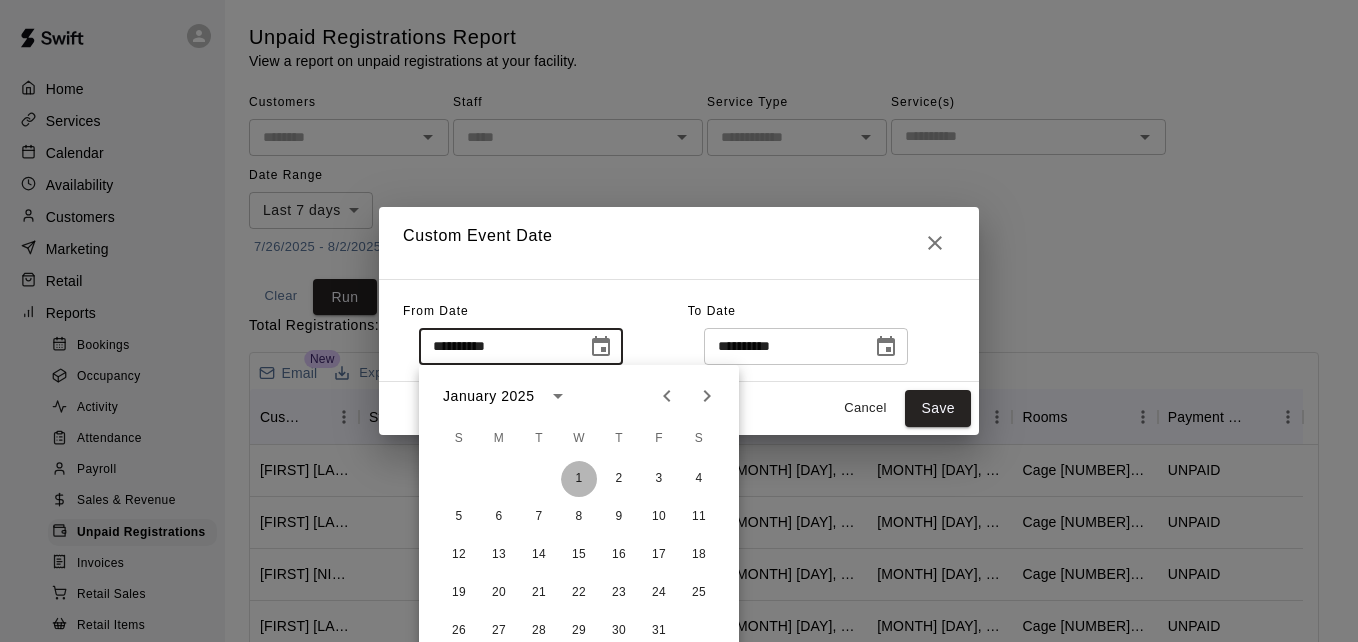 click on "1" at bounding box center [579, 479] 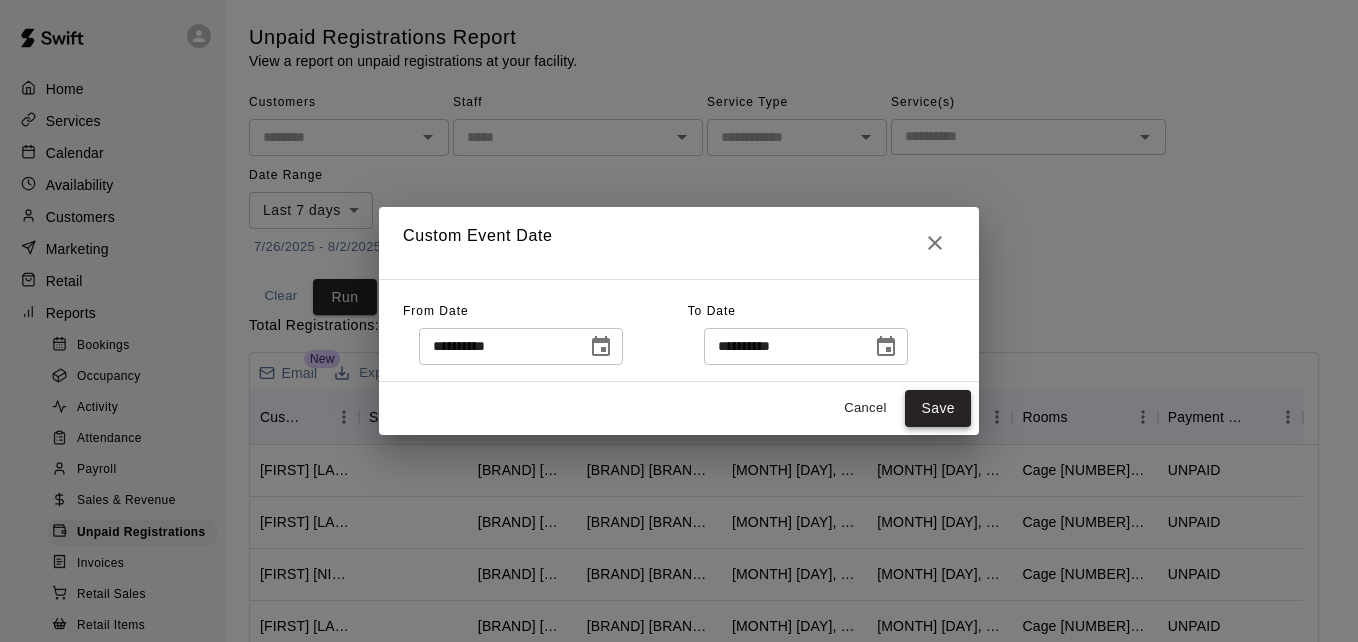 click on "Save" at bounding box center [938, 408] 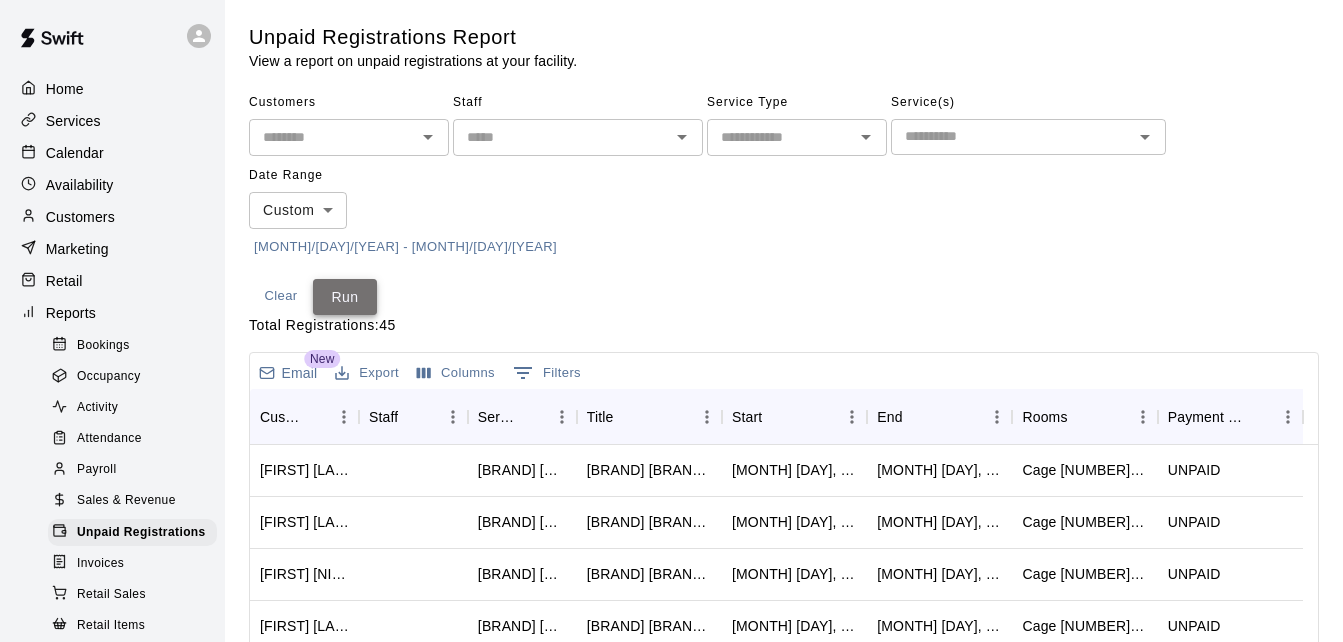 click on "Run" at bounding box center (345, 297) 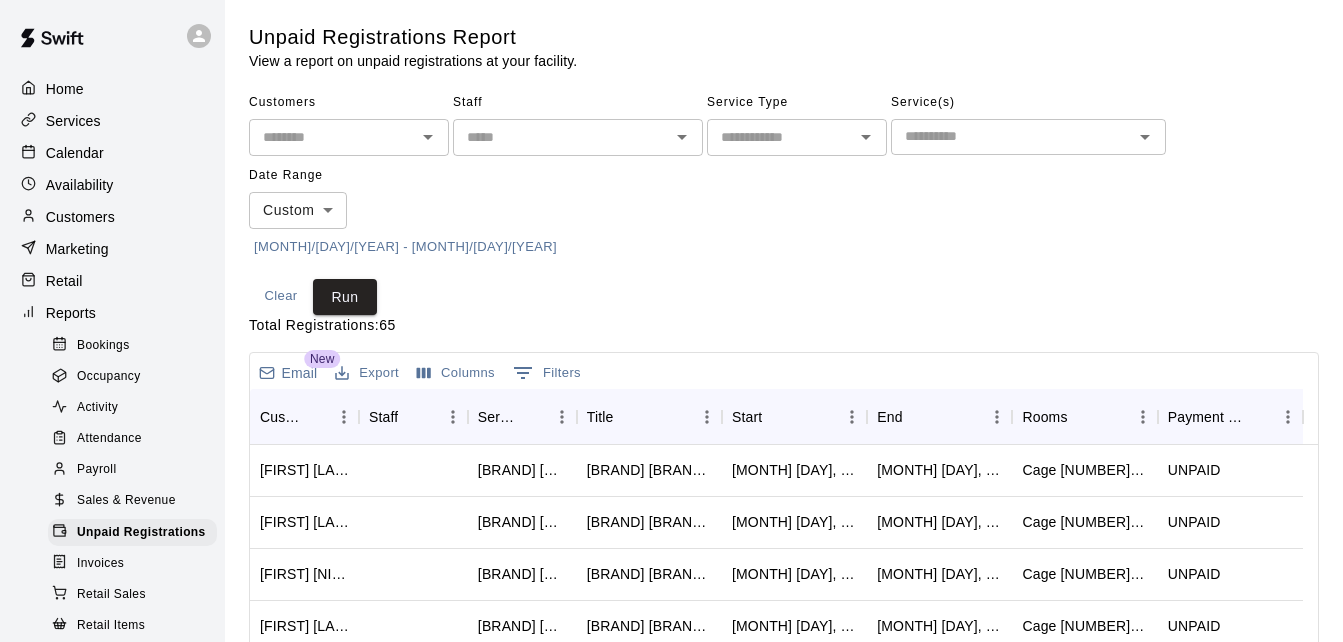 click at bounding box center (332, 137) 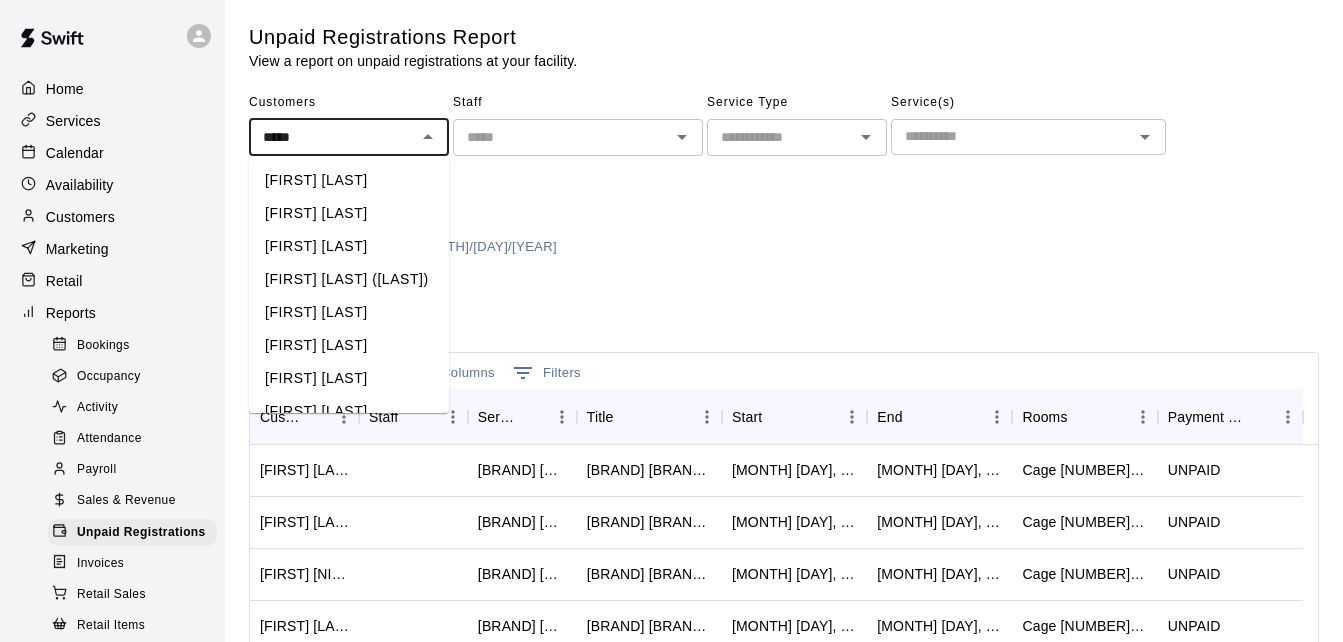 click on "[FIRST] [LAST]" at bounding box center (349, 246) 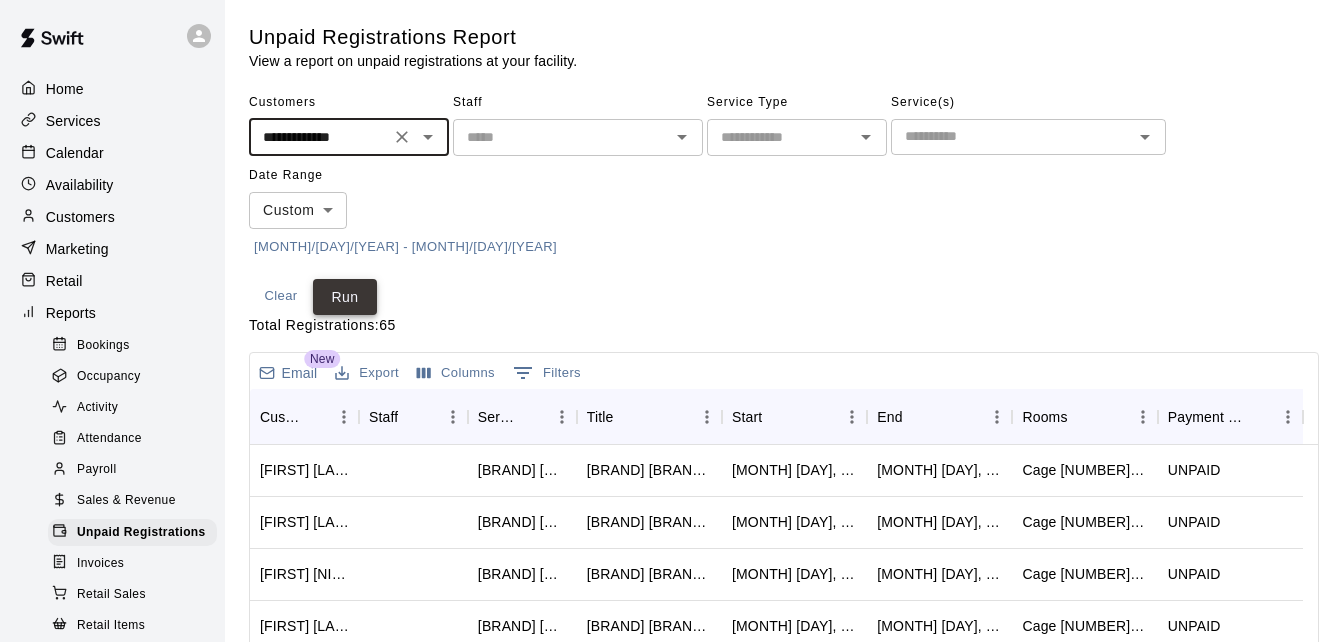 type on "**********" 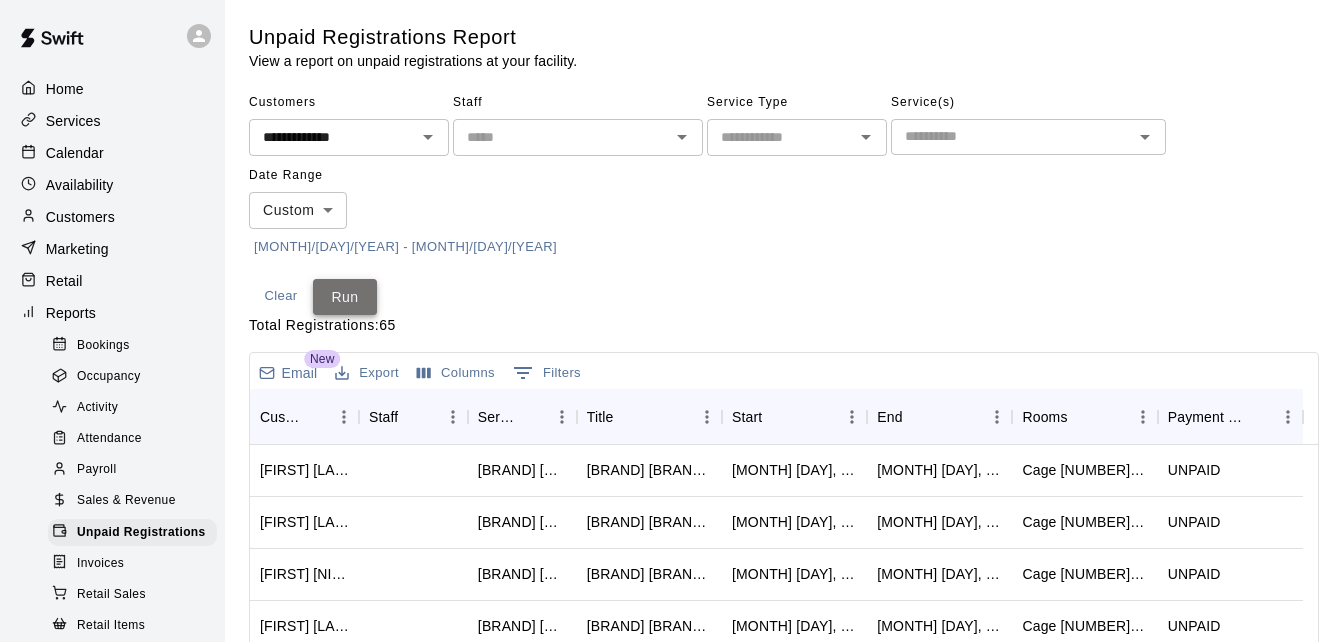 click on "Run" at bounding box center (345, 297) 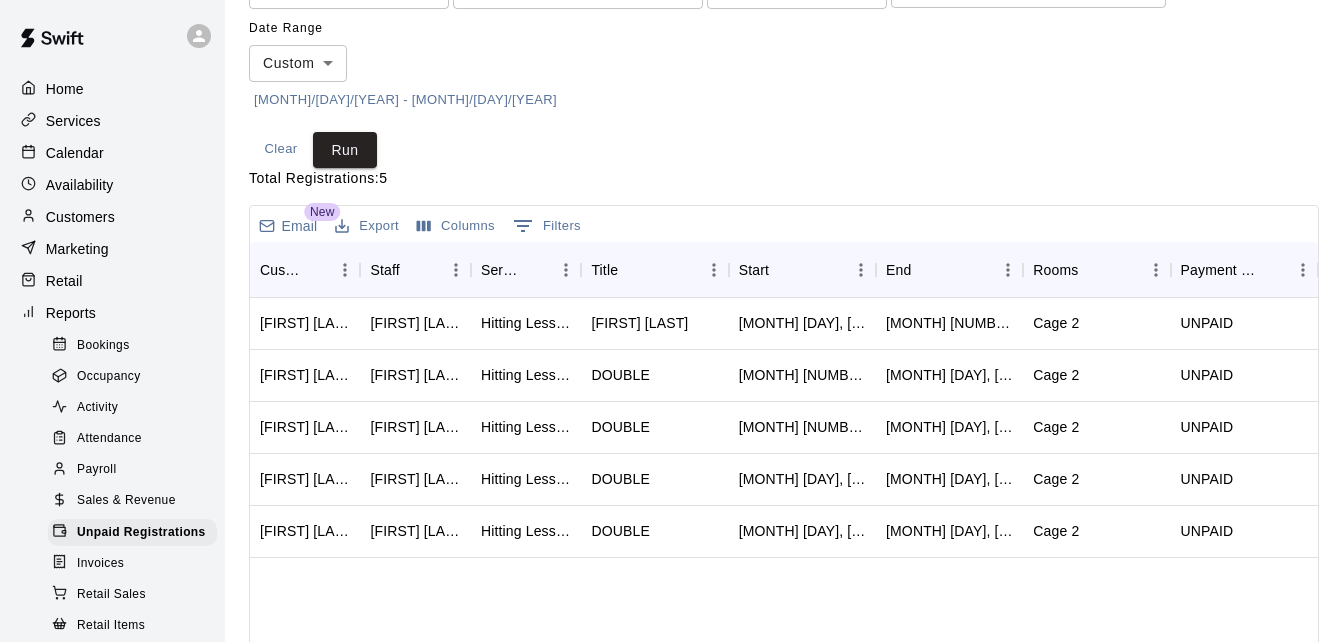 scroll, scrollTop: 160, scrollLeft: 0, axis: vertical 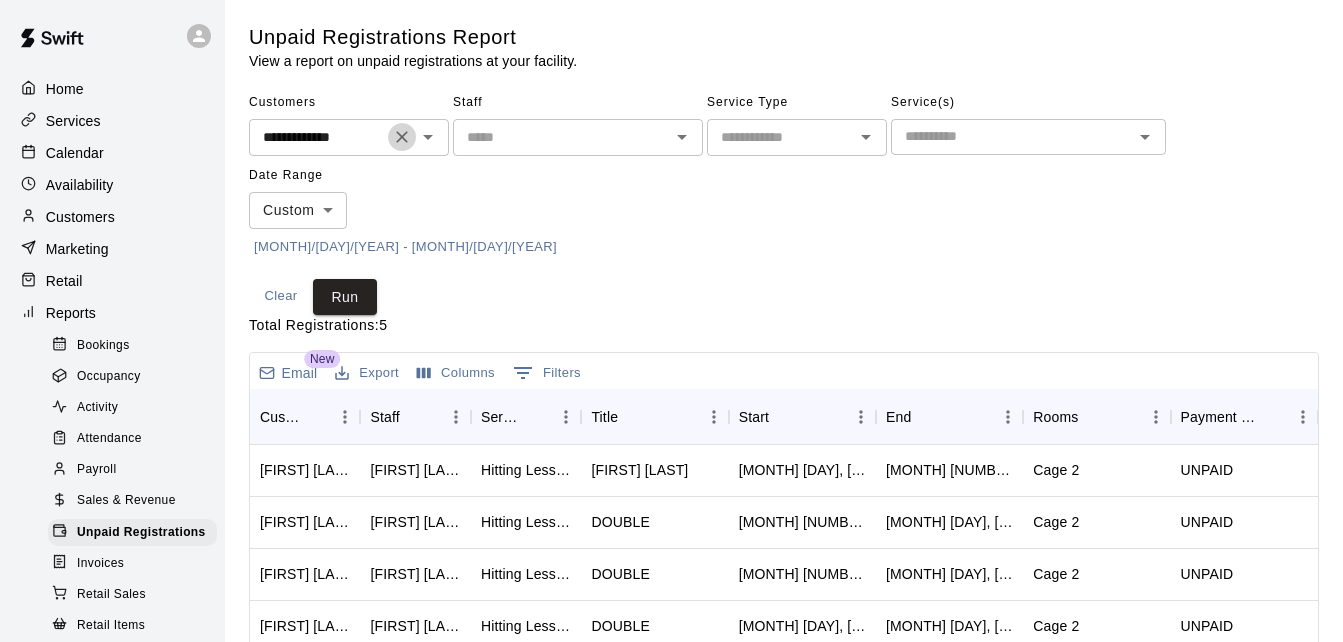 click 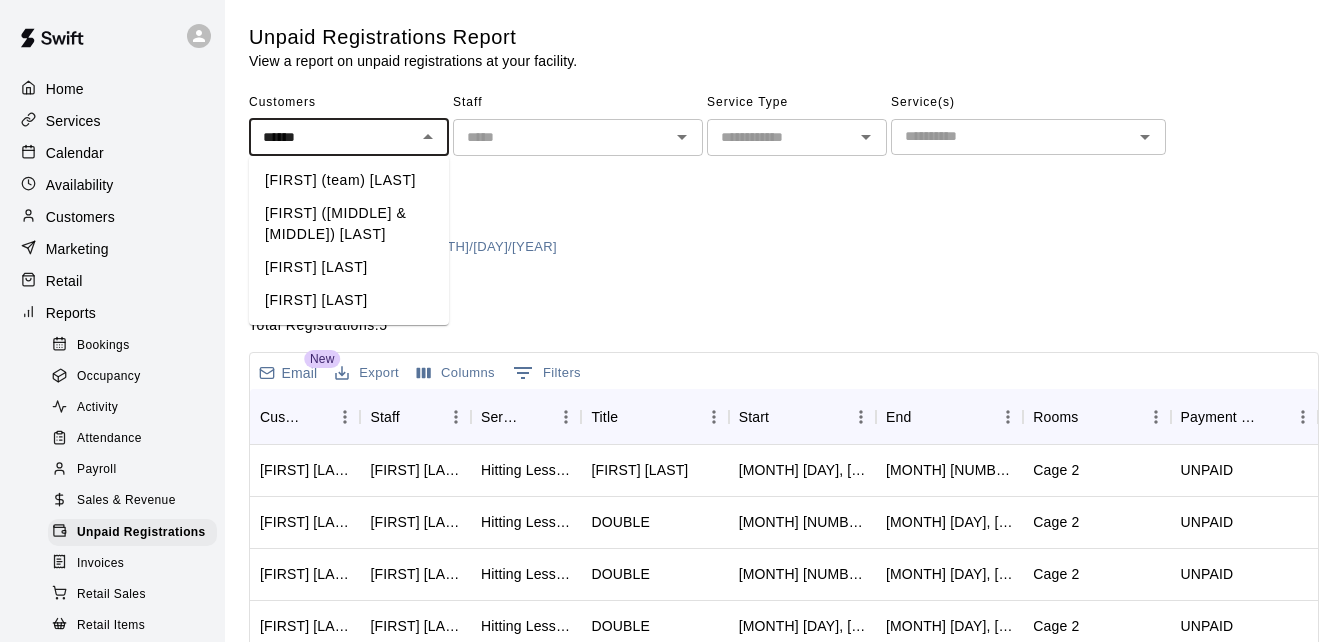 click on "[FIRST] ([MIDDLE] & [MIDDLE]) [LAST]" at bounding box center (349, 224) 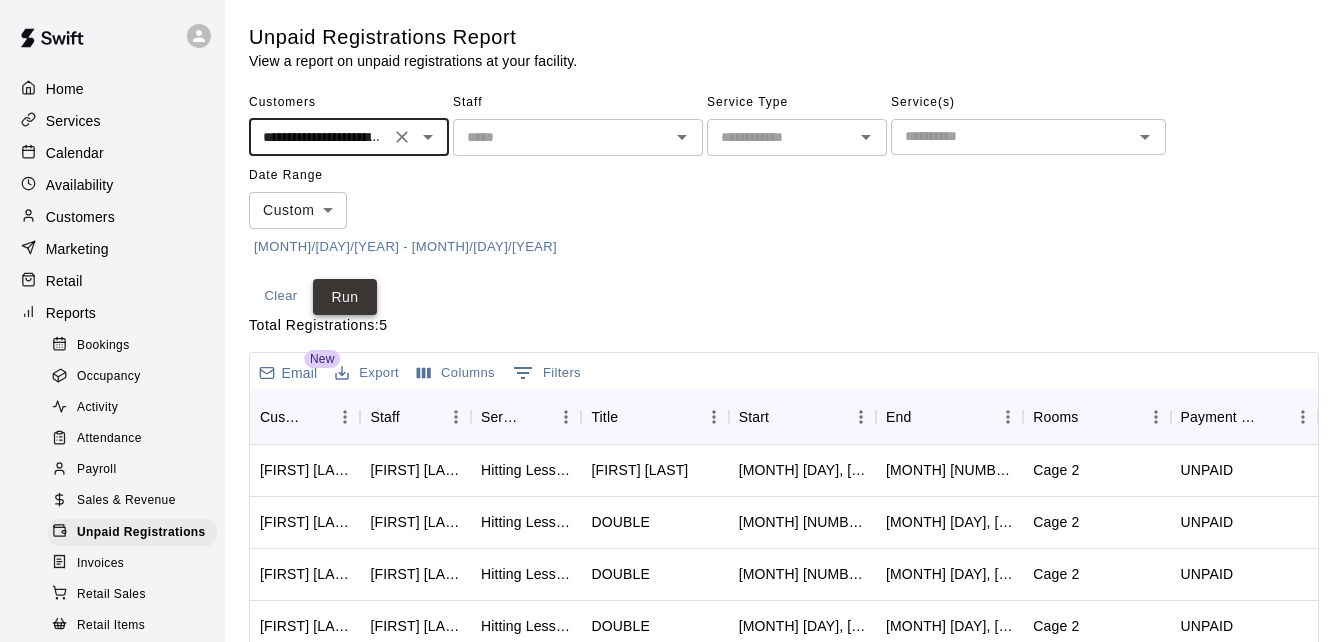 type on "**********" 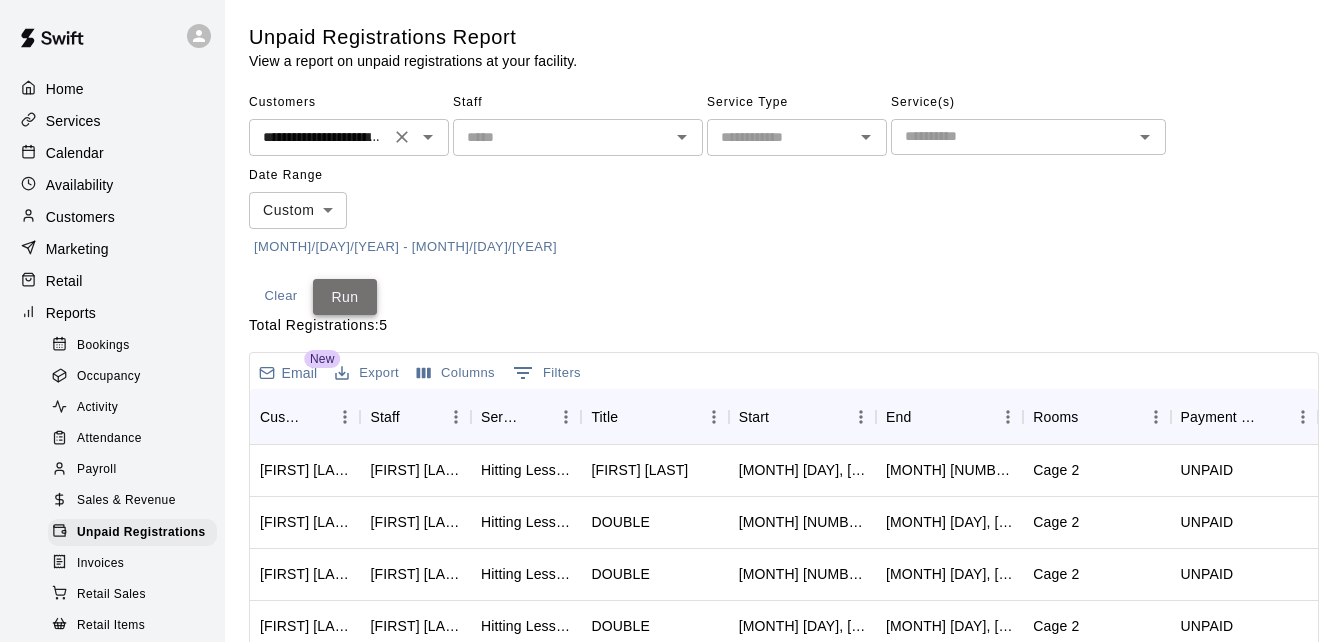 click on "Run" at bounding box center [345, 297] 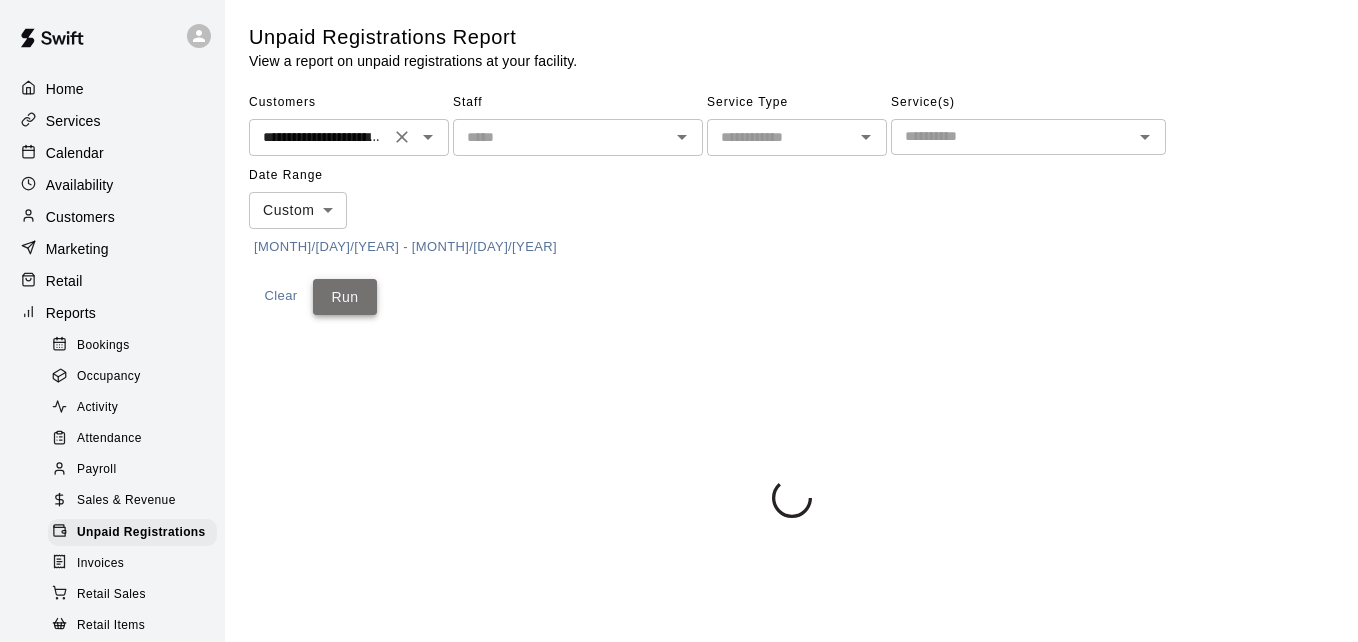 click on "Run" at bounding box center (345, 297) 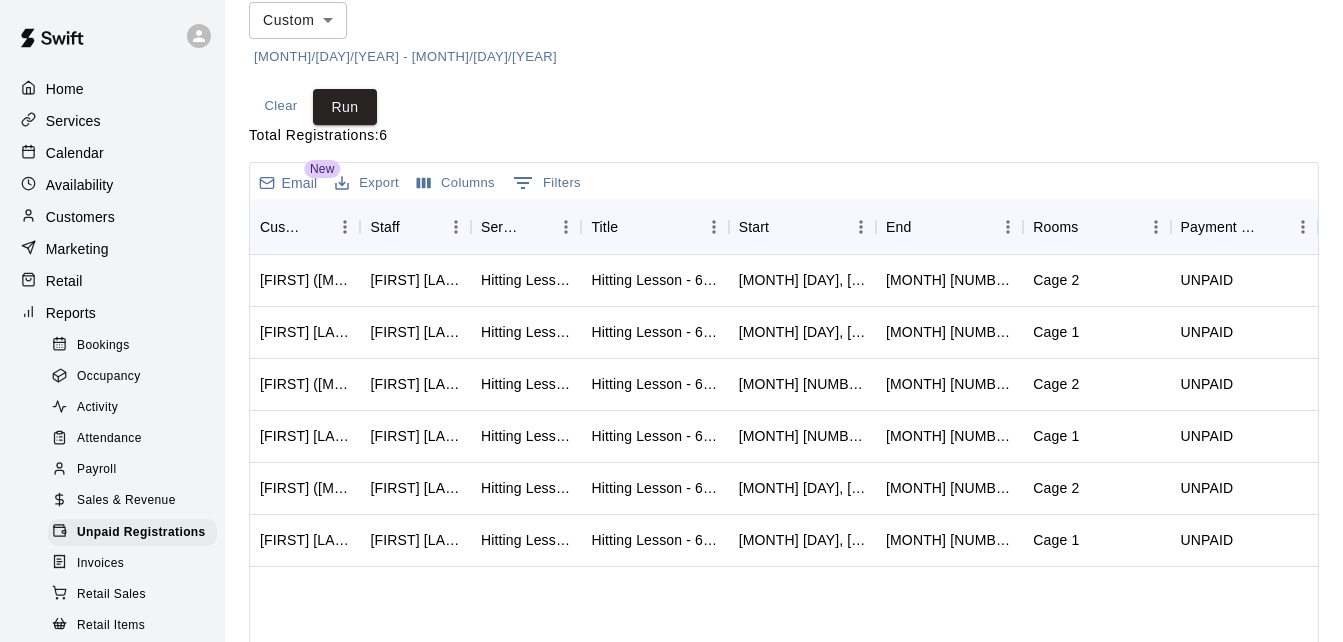 scroll, scrollTop: 200, scrollLeft: 0, axis: vertical 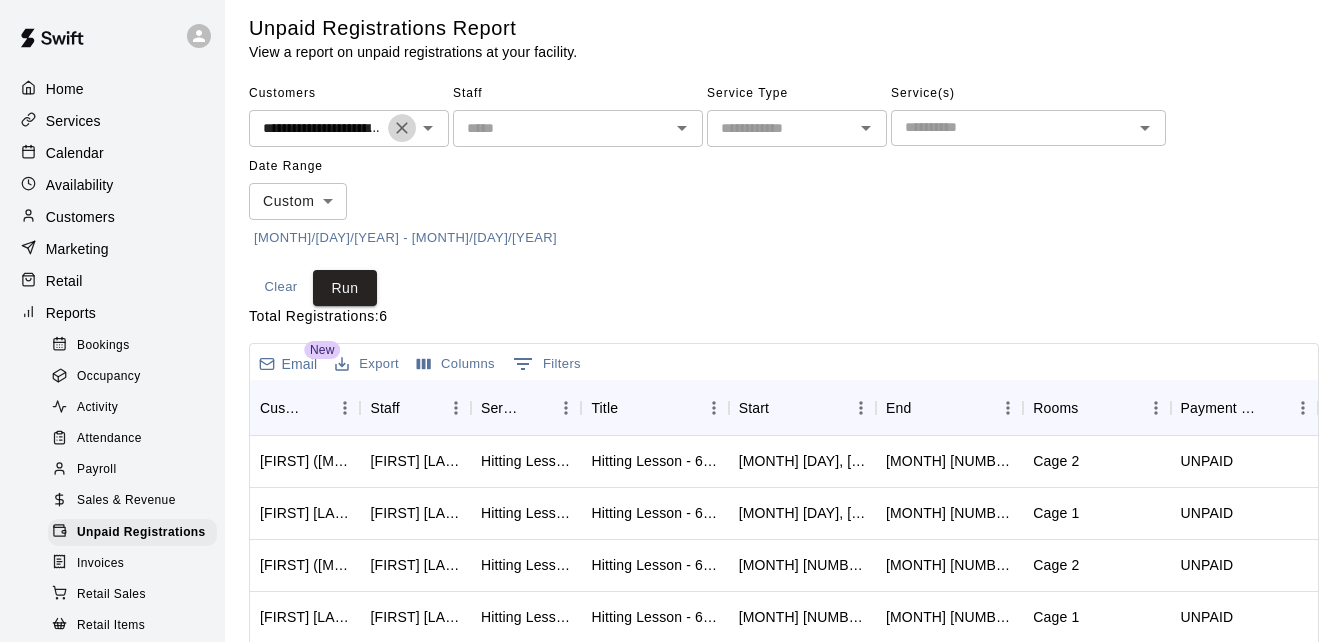 click 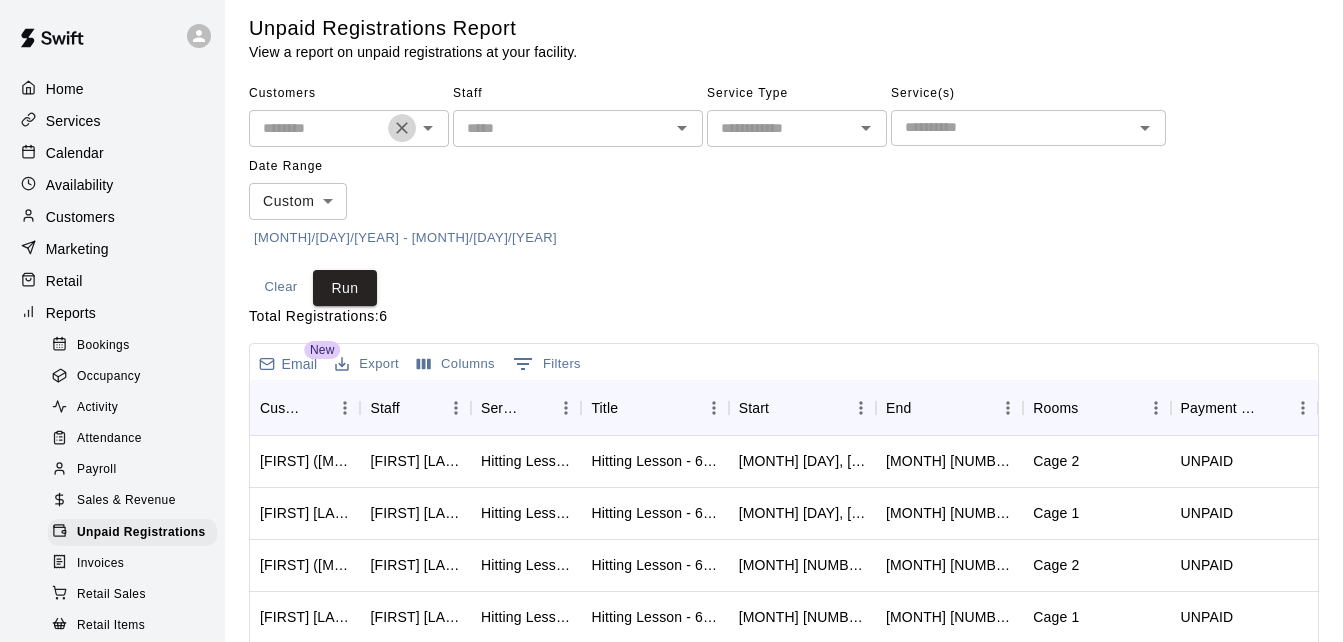 scroll, scrollTop: 0, scrollLeft: 0, axis: both 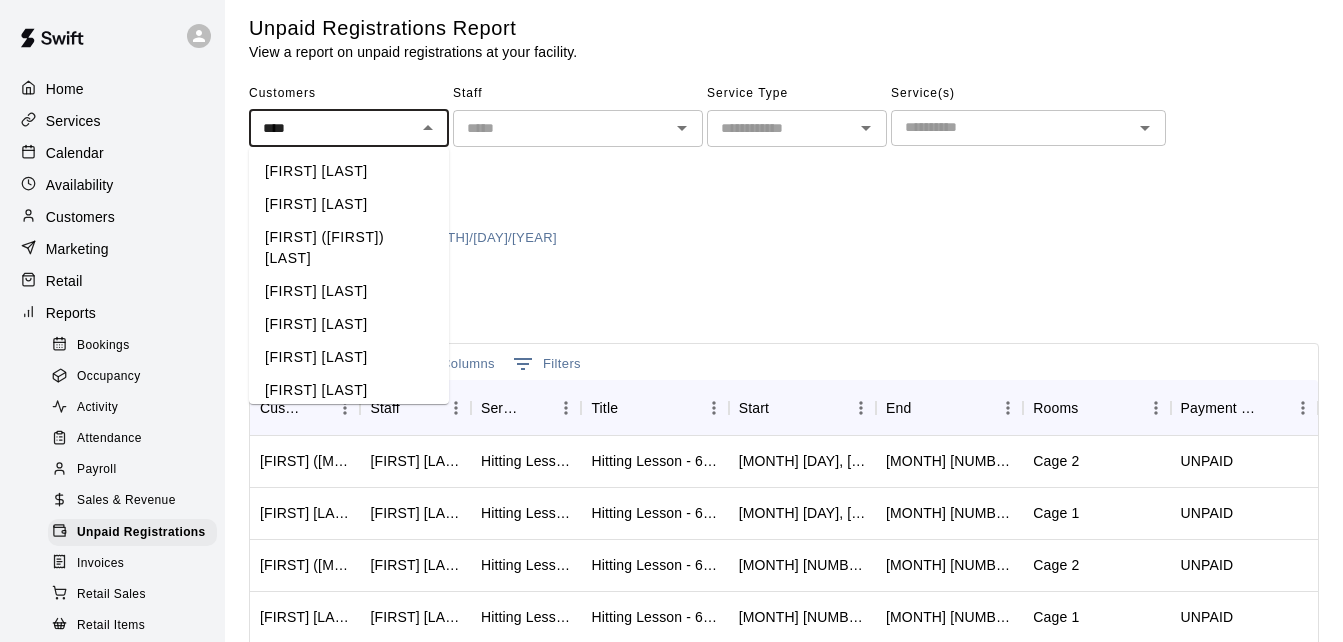 click on "[FIRST] ([FIRST]) [LAST]" at bounding box center [349, 248] 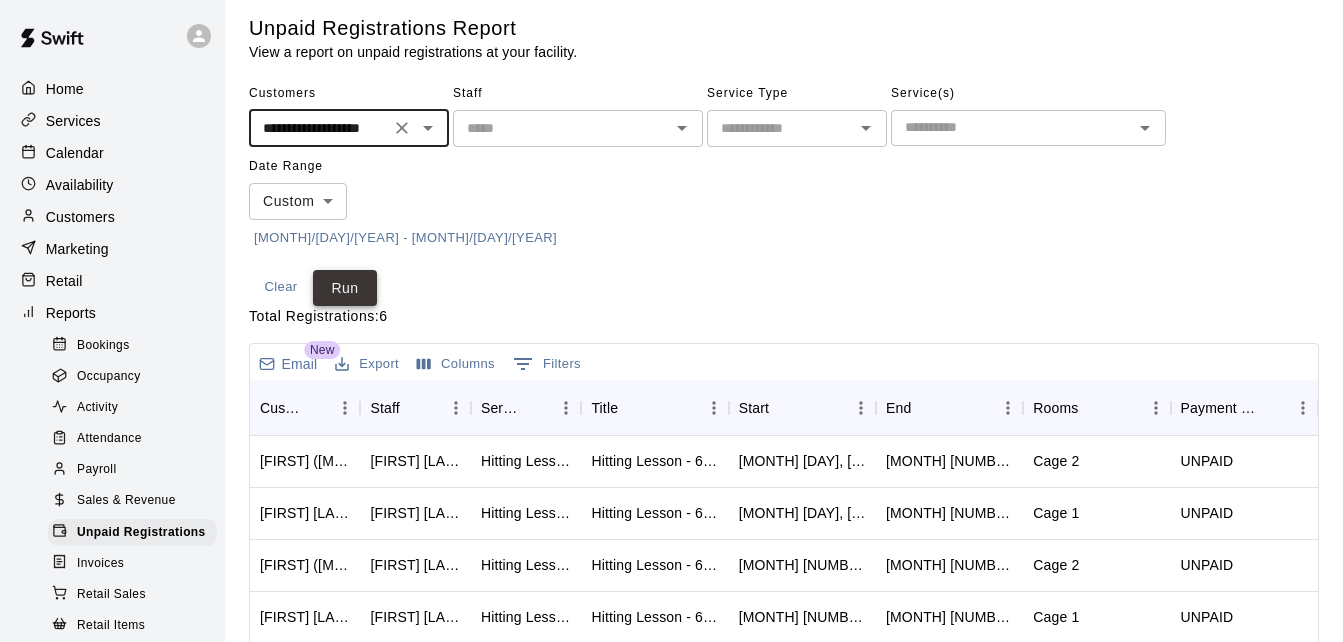 type on "**********" 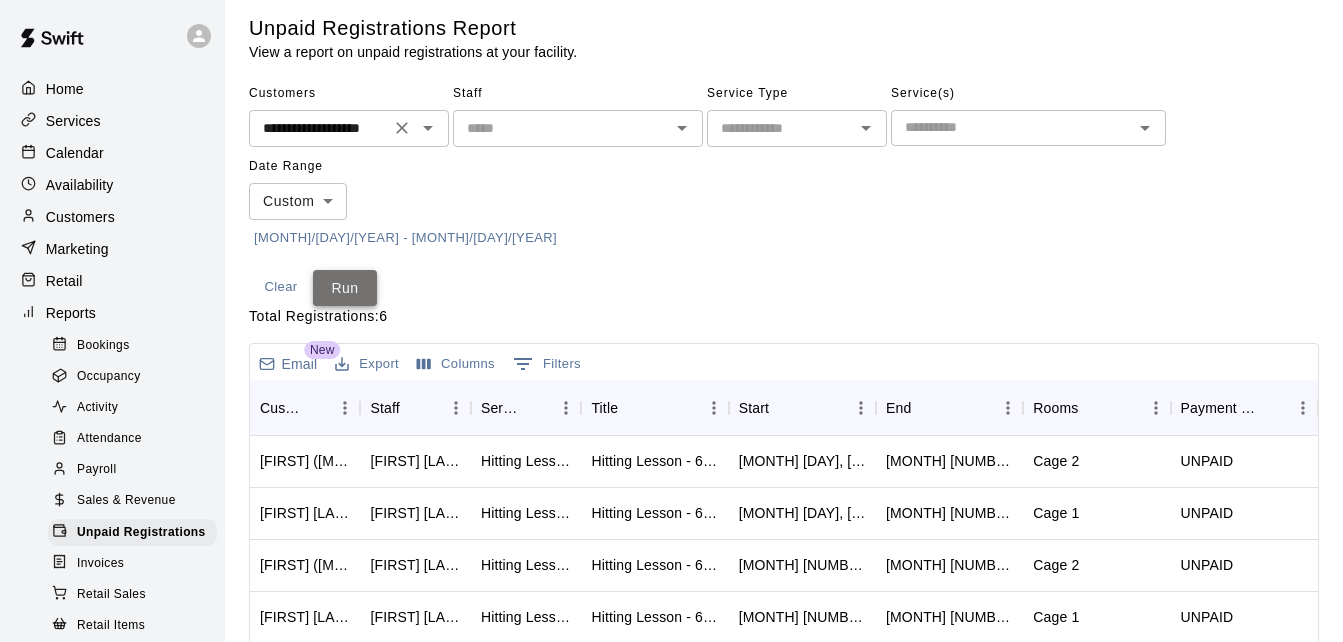 click on "Run" at bounding box center (345, 288) 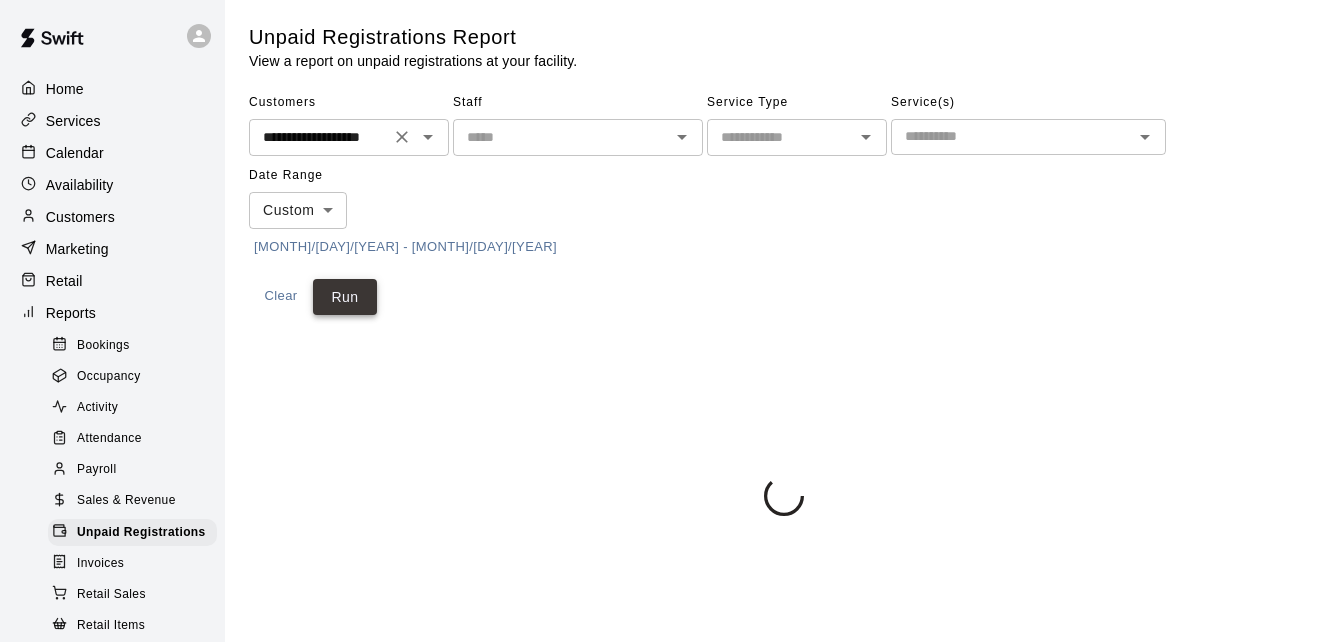 scroll, scrollTop: 0, scrollLeft: 0, axis: both 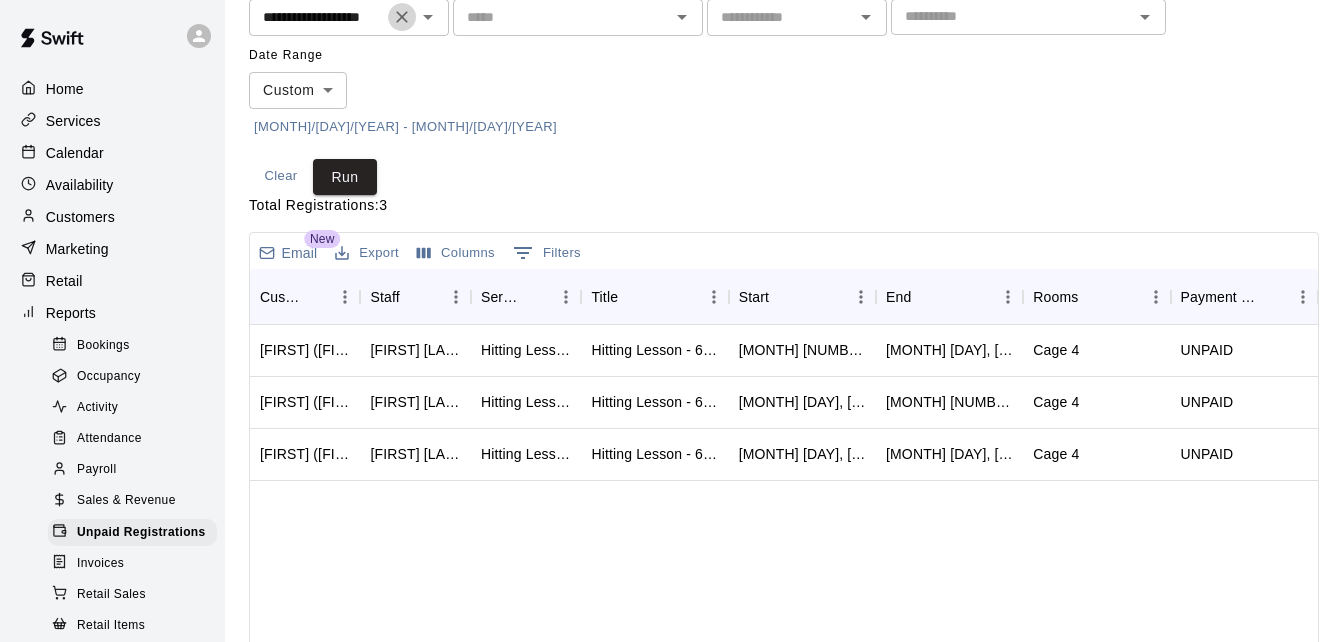 click 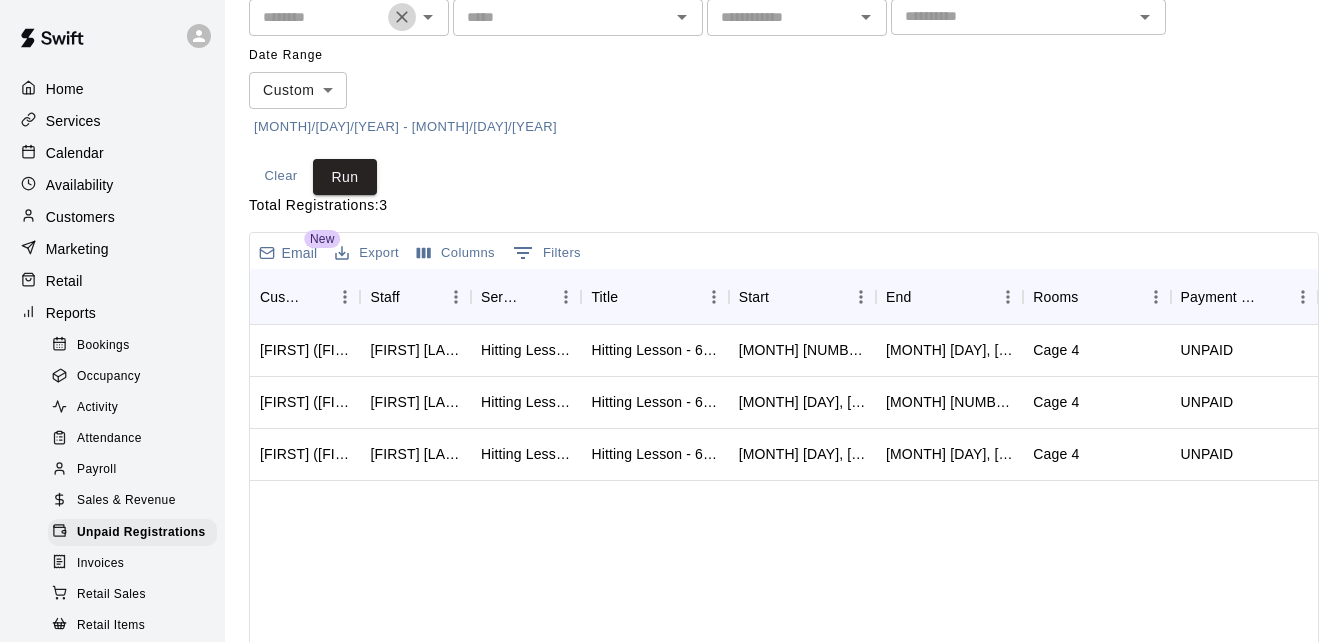 scroll, scrollTop: 0, scrollLeft: 0, axis: both 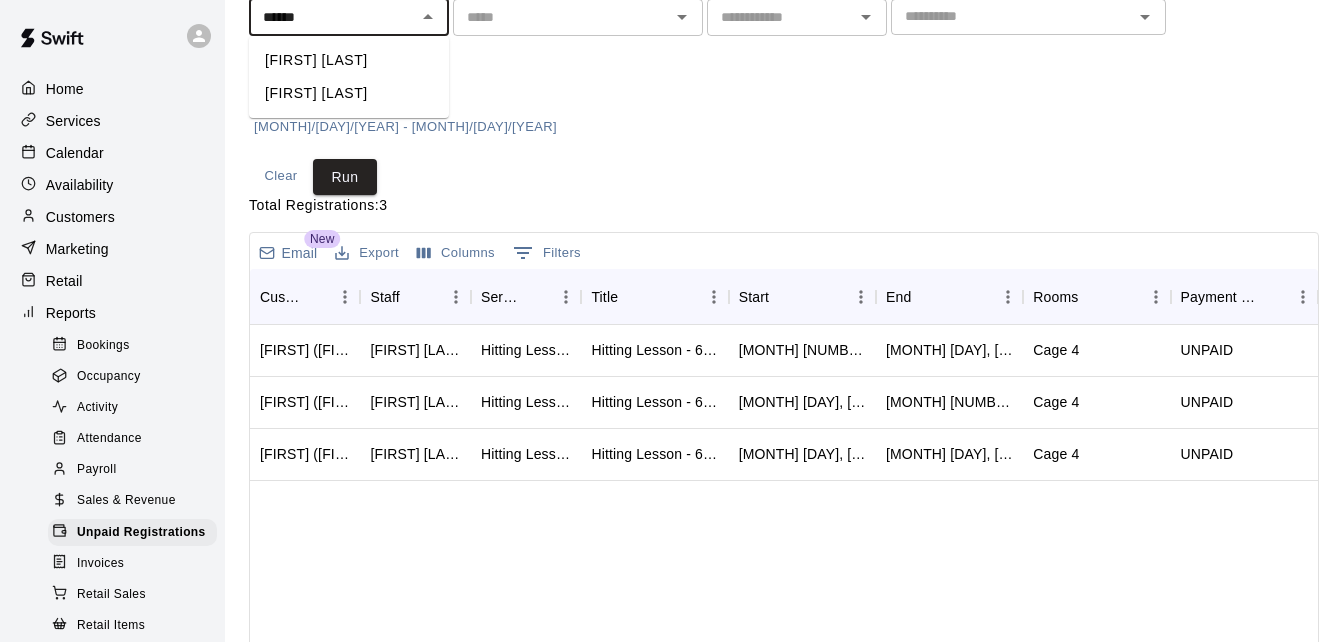 click on "[FIRST] [LAST]" at bounding box center [349, 60] 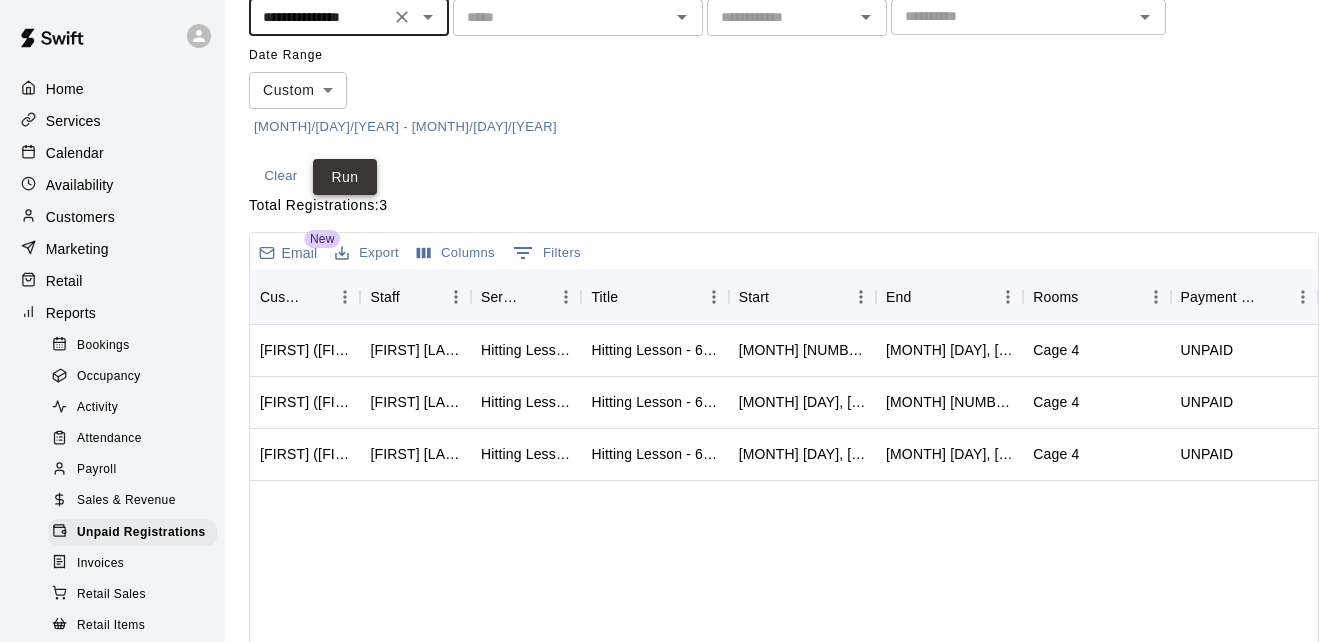 type on "**********" 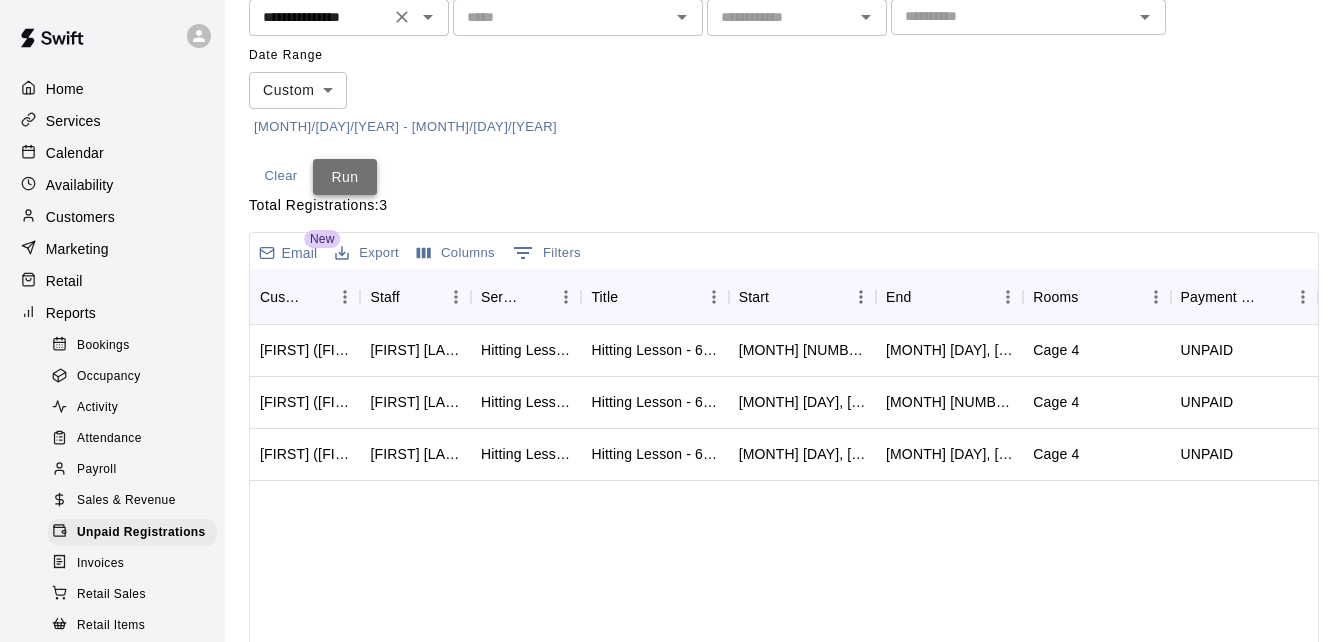 click on "Run" at bounding box center (345, 177) 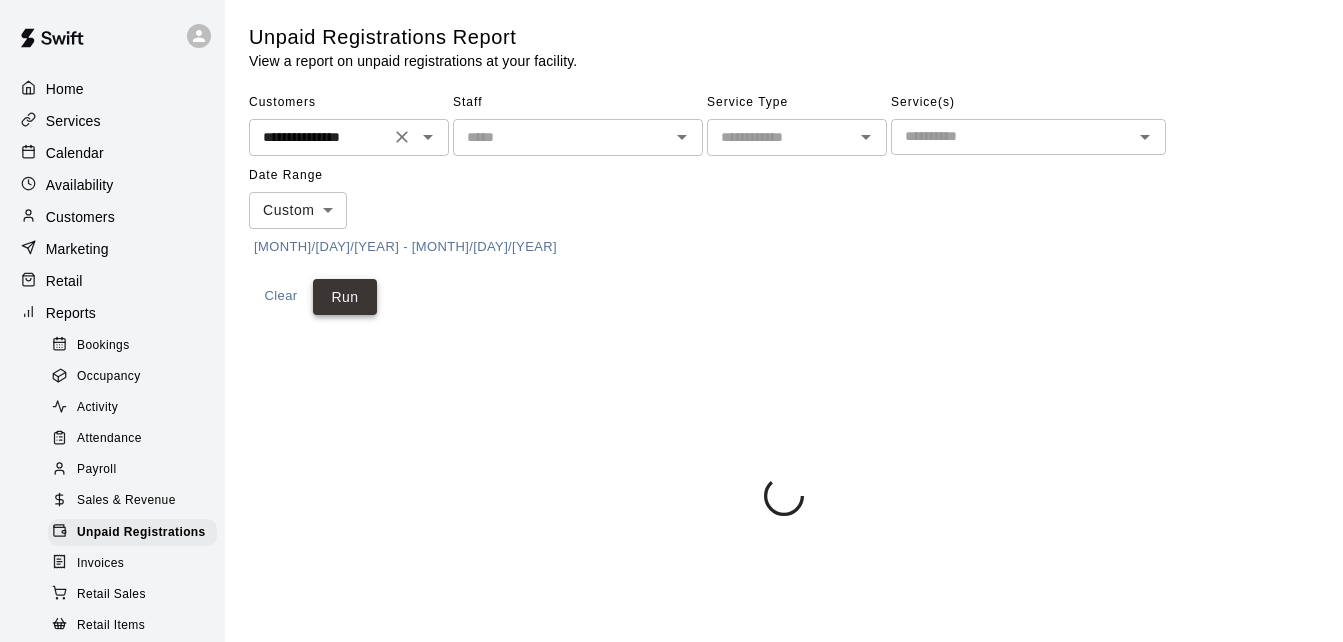 scroll, scrollTop: 0, scrollLeft: 0, axis: both 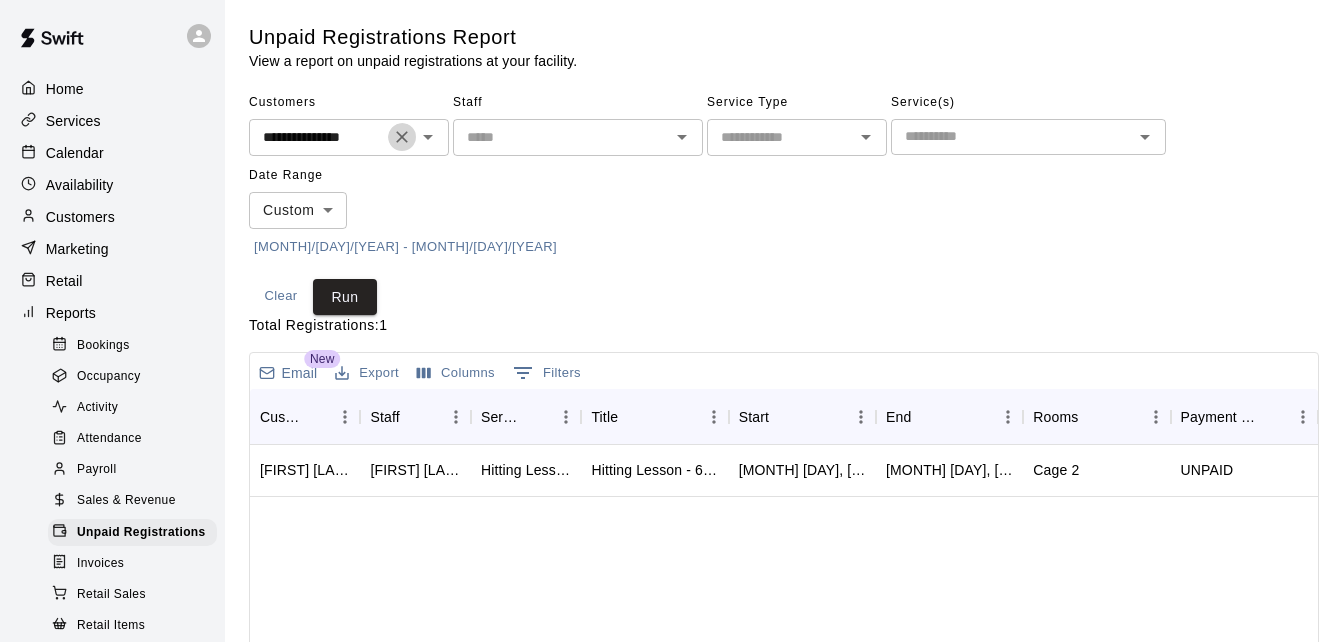 click 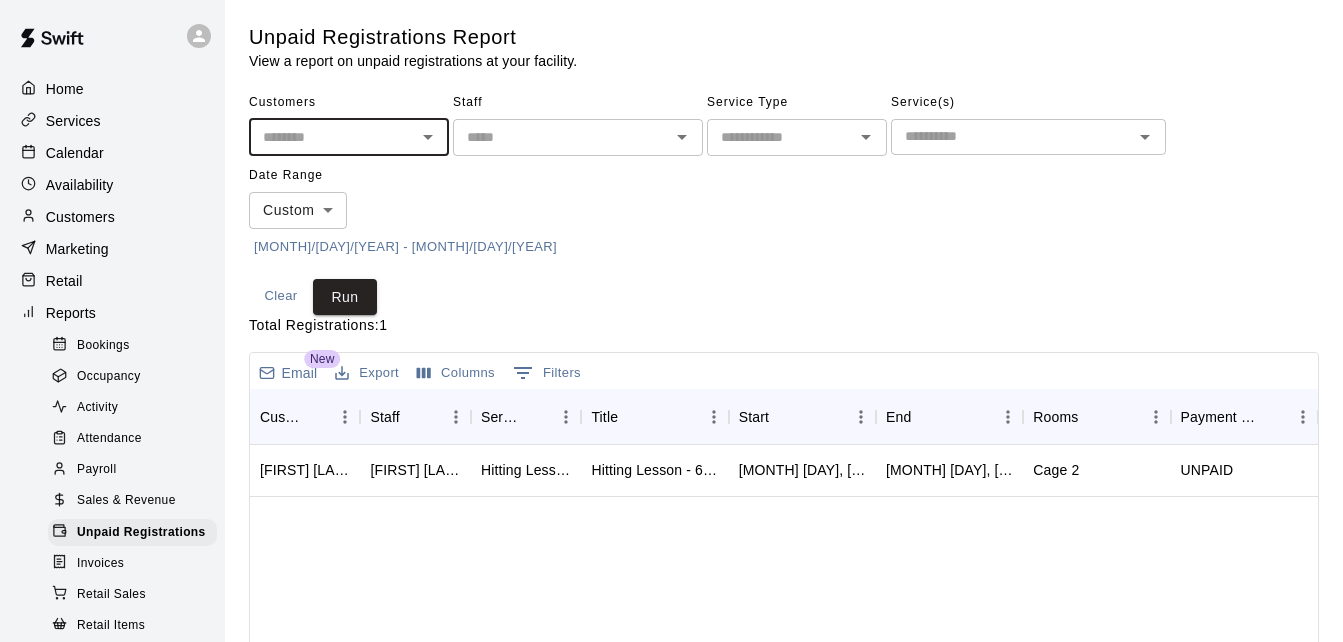 scroll, scrollTop: 0, scrollLeft: 0, axis: both 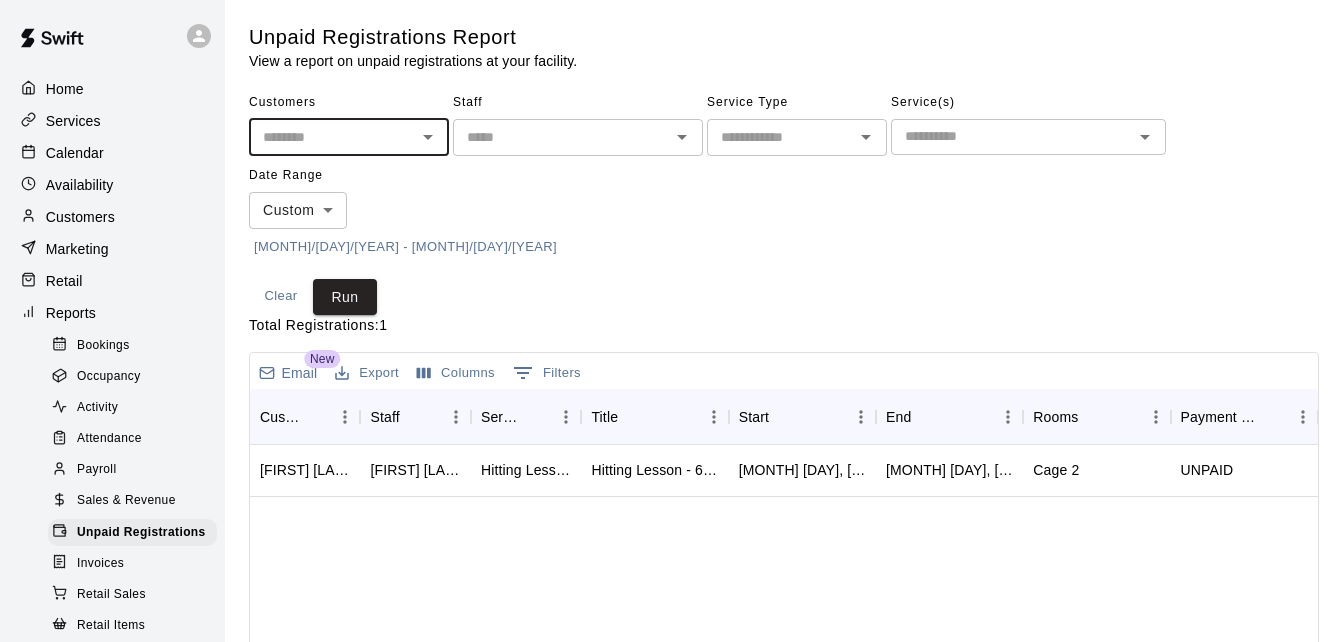 type on "*" 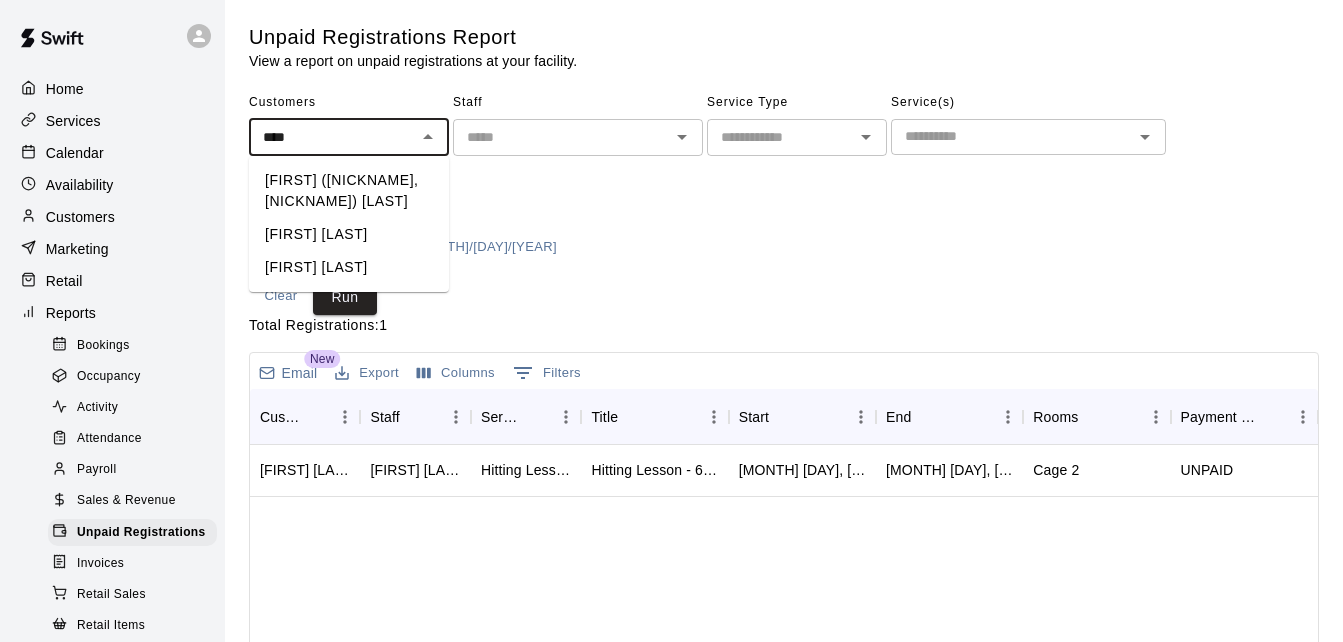 click on "[FIRST] ([NICKNAME], [NICKNAME]) [LAST]" at bounding box center (349, 191) 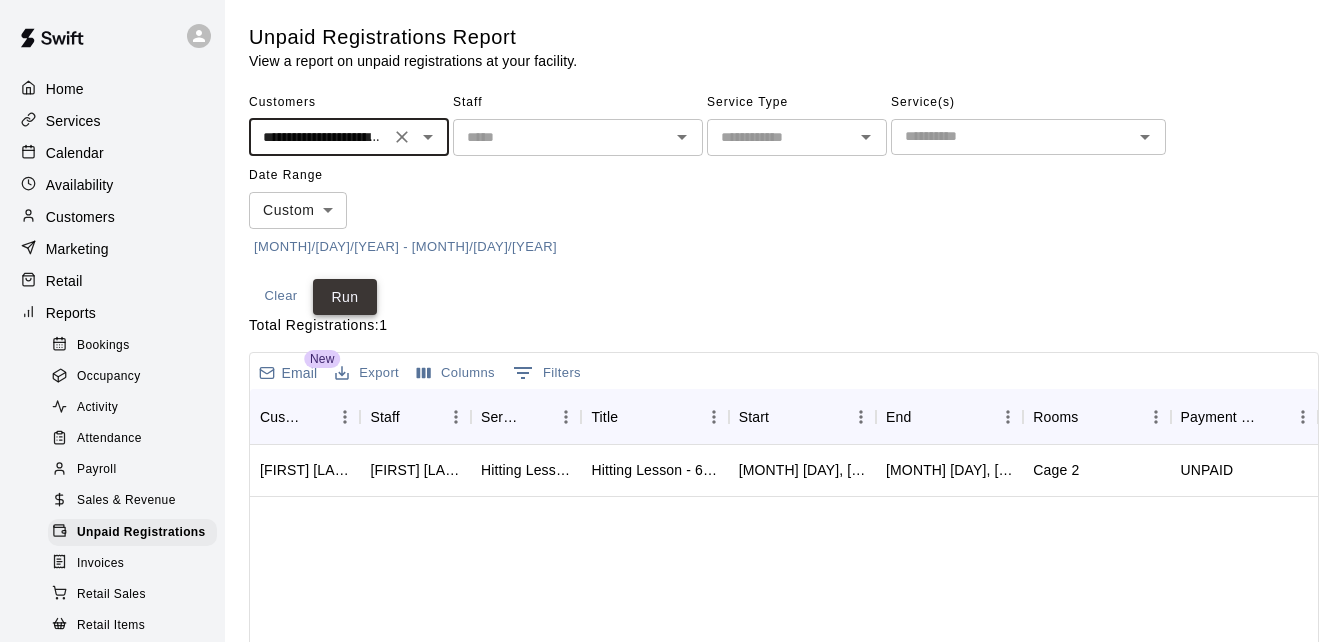type on "**********" 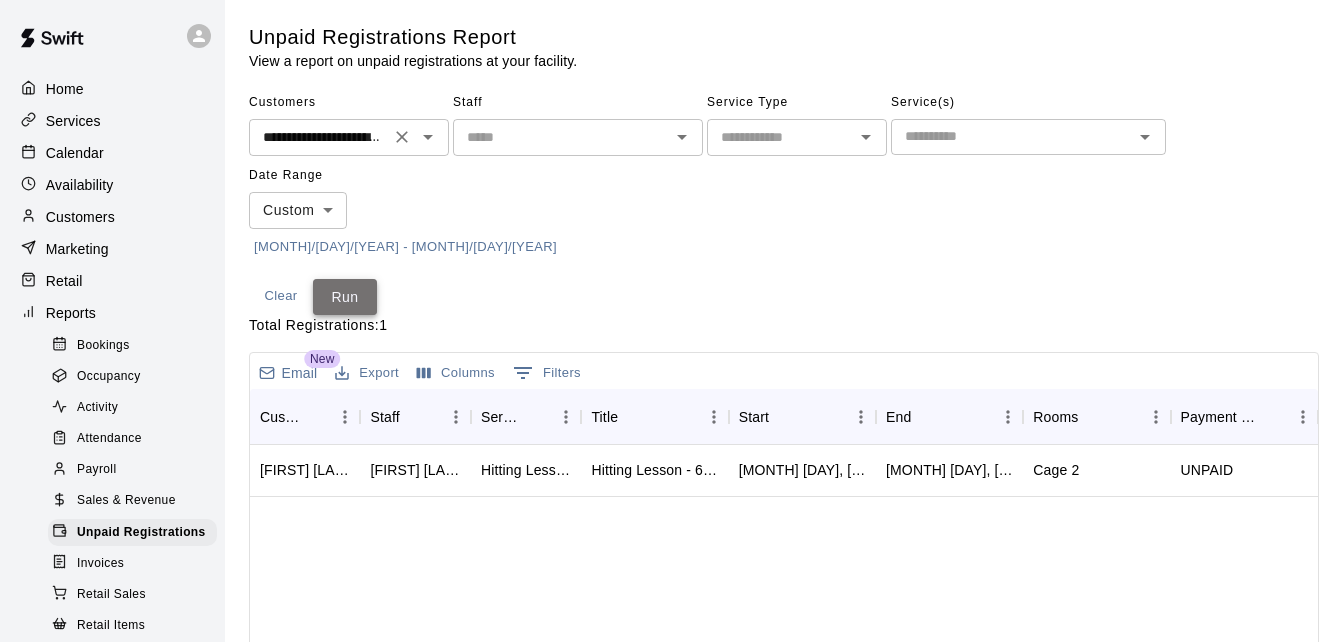 click on "Run" at bounding box center [345, 297] 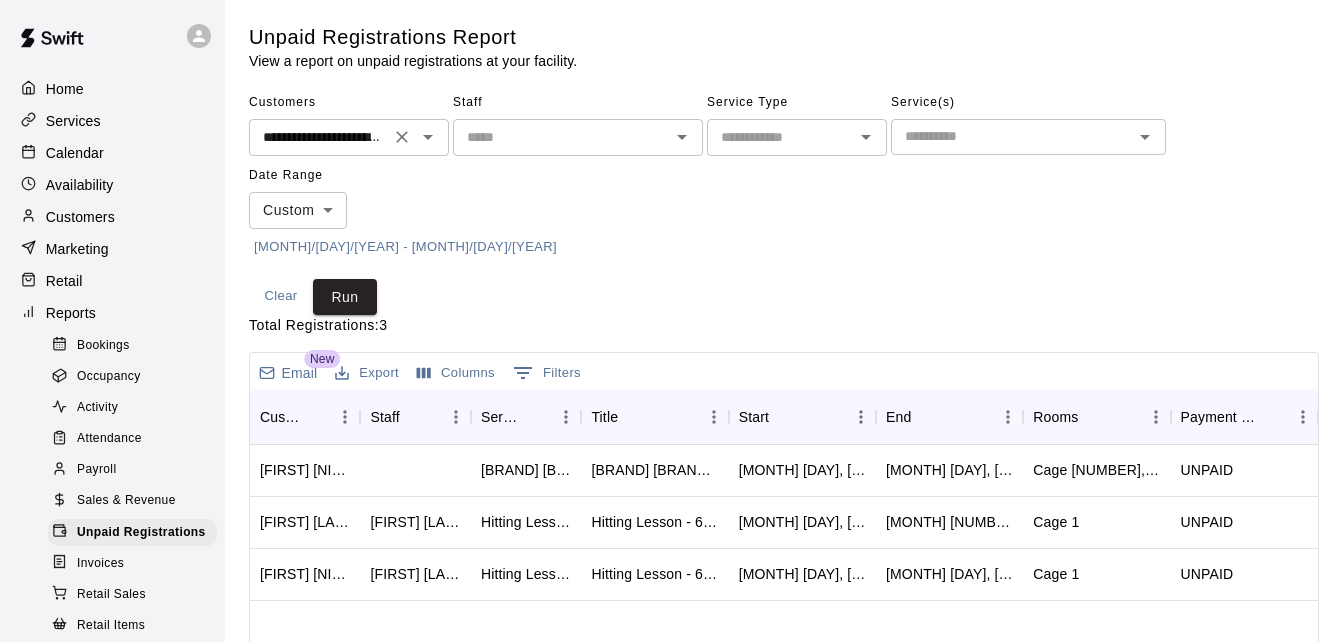 scroll, scrollTop: 40, scrollLeft: 0, axis: vertical 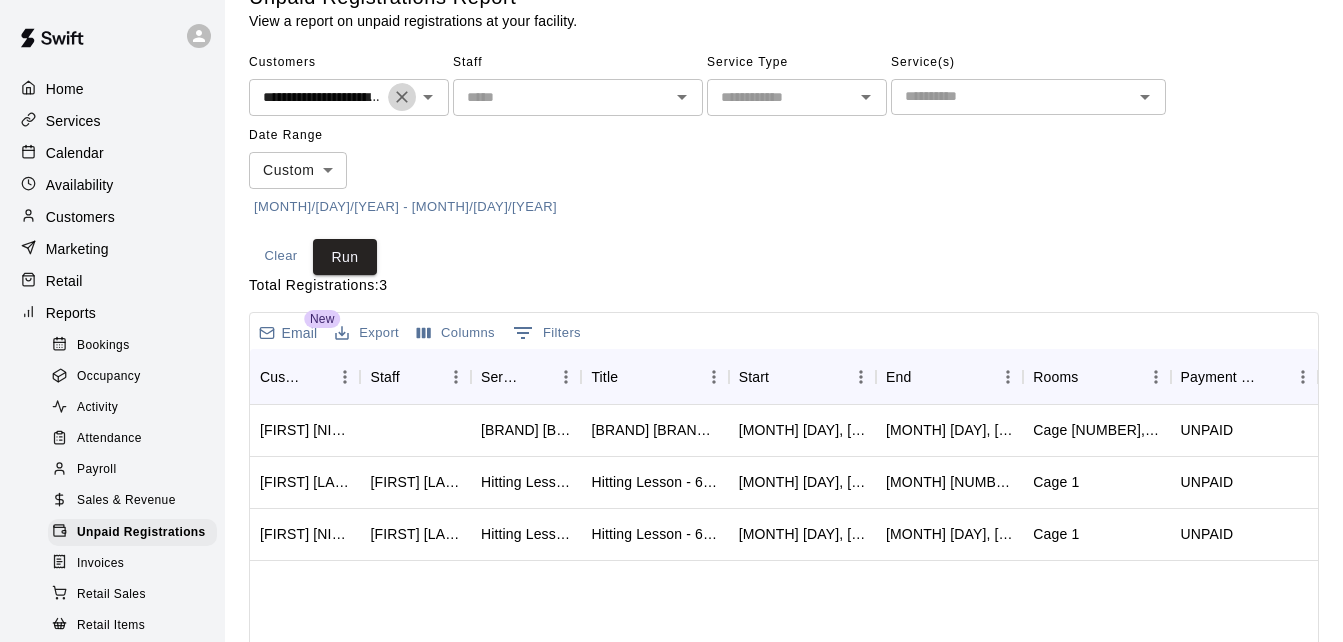 click 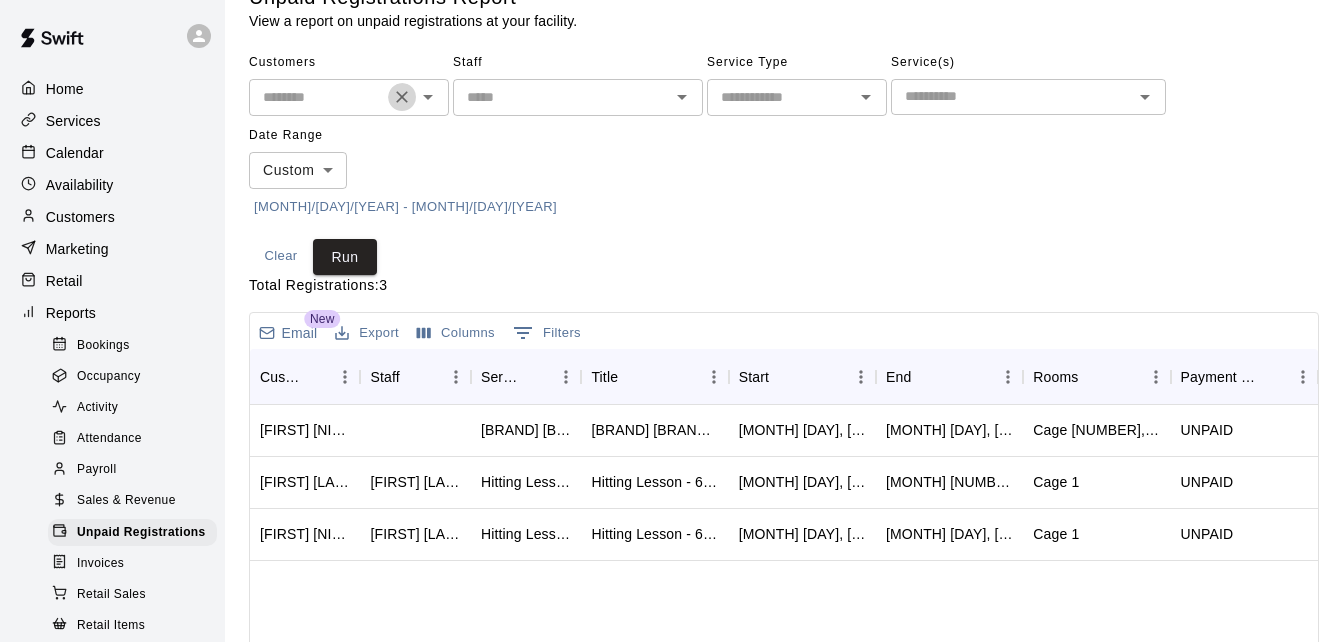 scroll, scrollTop: 0, scrollLeft: 0, axis: both 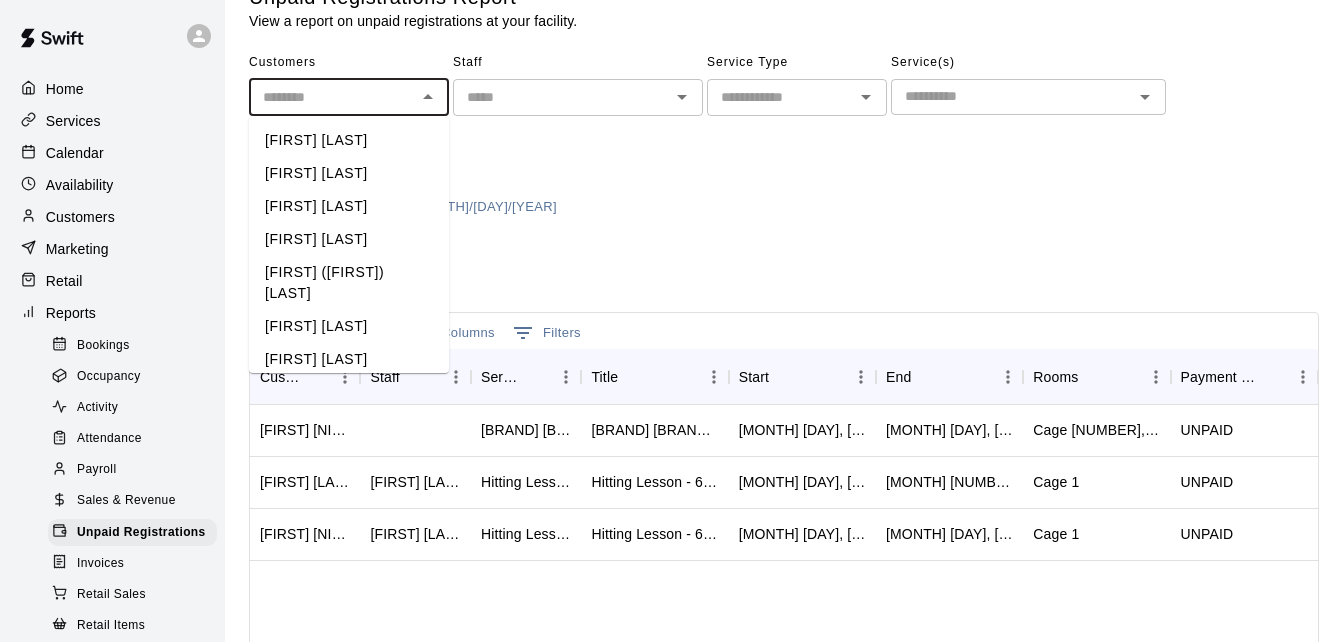 click at bounding box center [332, 97] 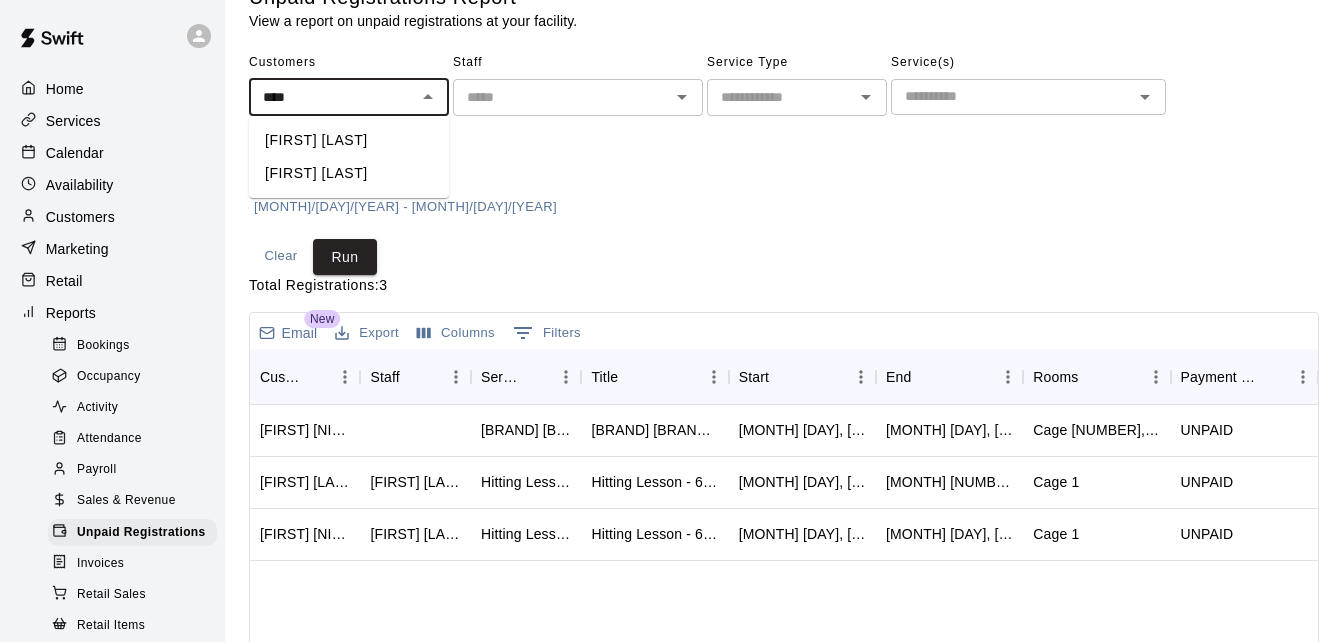 click on "[FIRST] [LAST]" at bounding box center [349, 173] 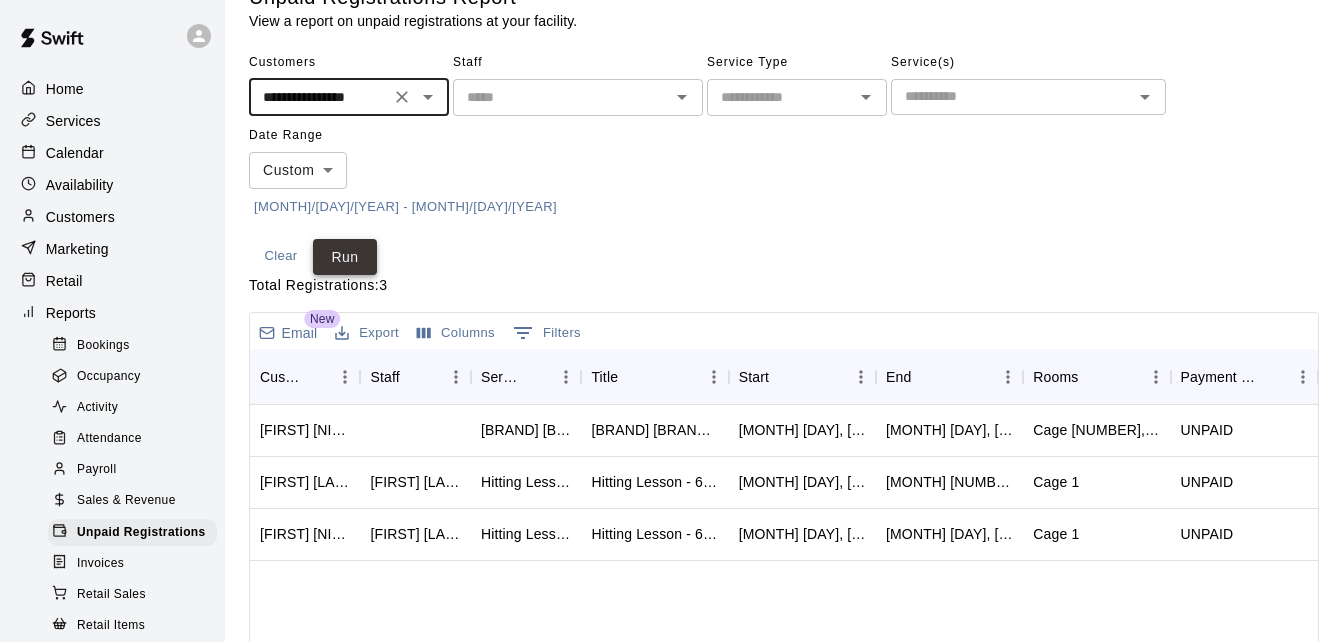 type on "**********" 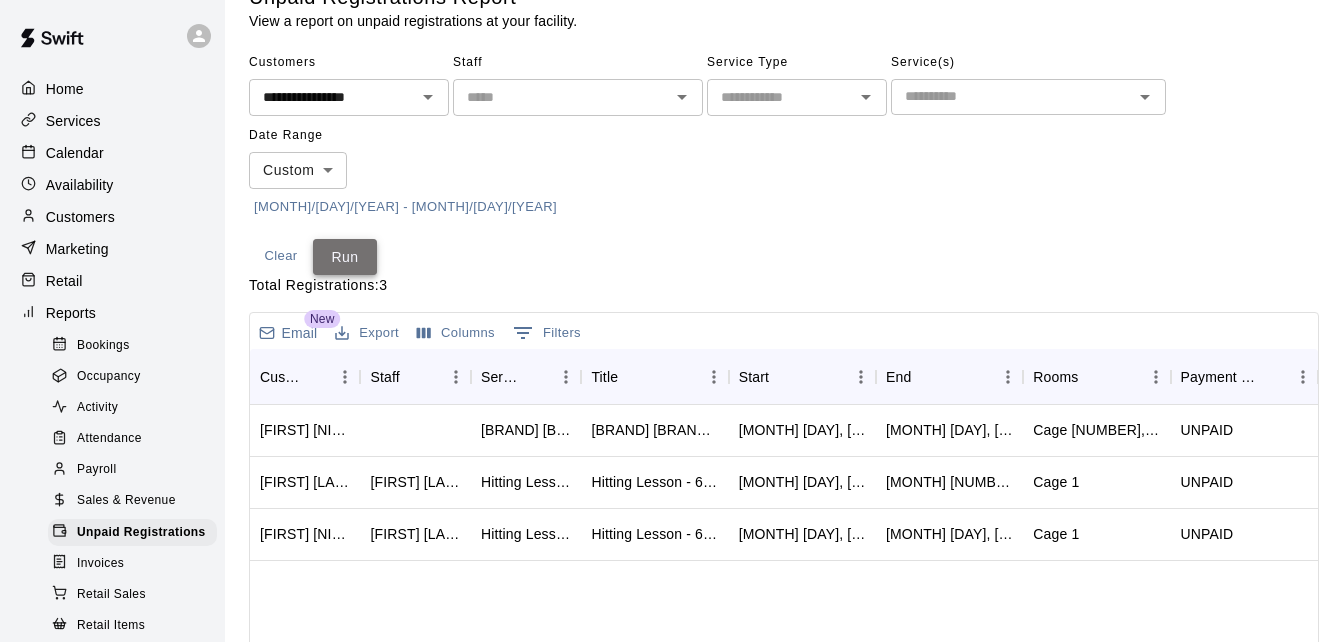 click on "Run" at bounding box center [345, 257] 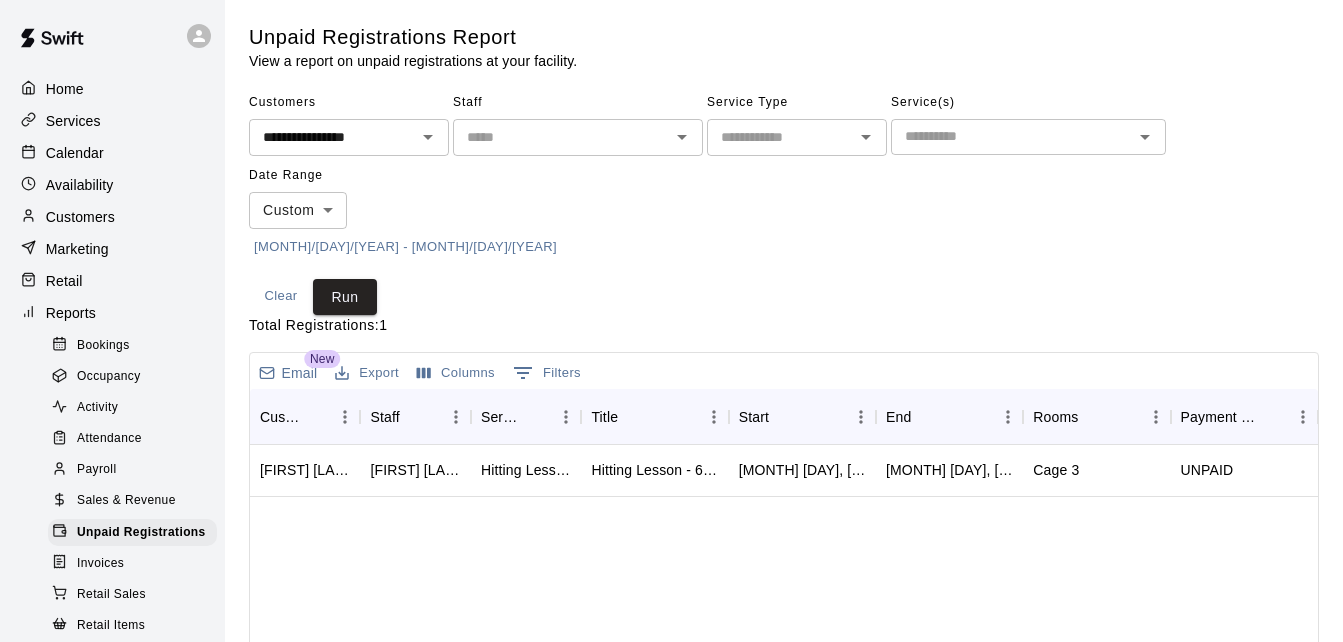 click at bounding box center [402, 137] 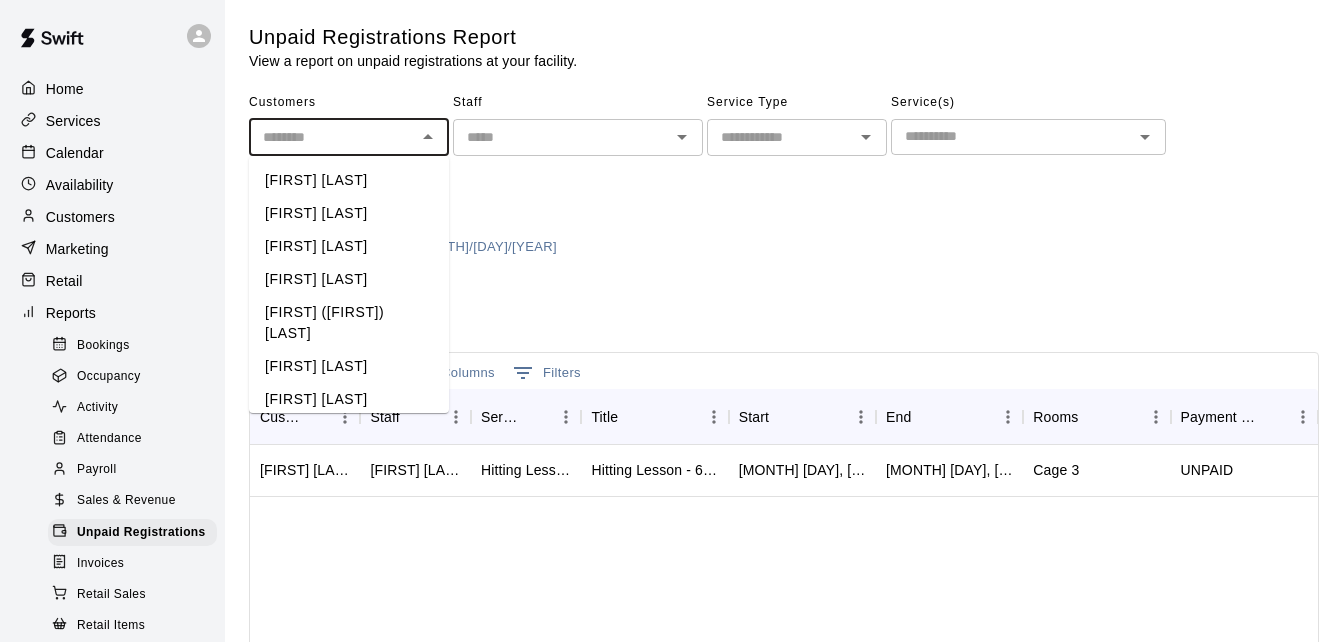 click at bounding box center (332, 137) 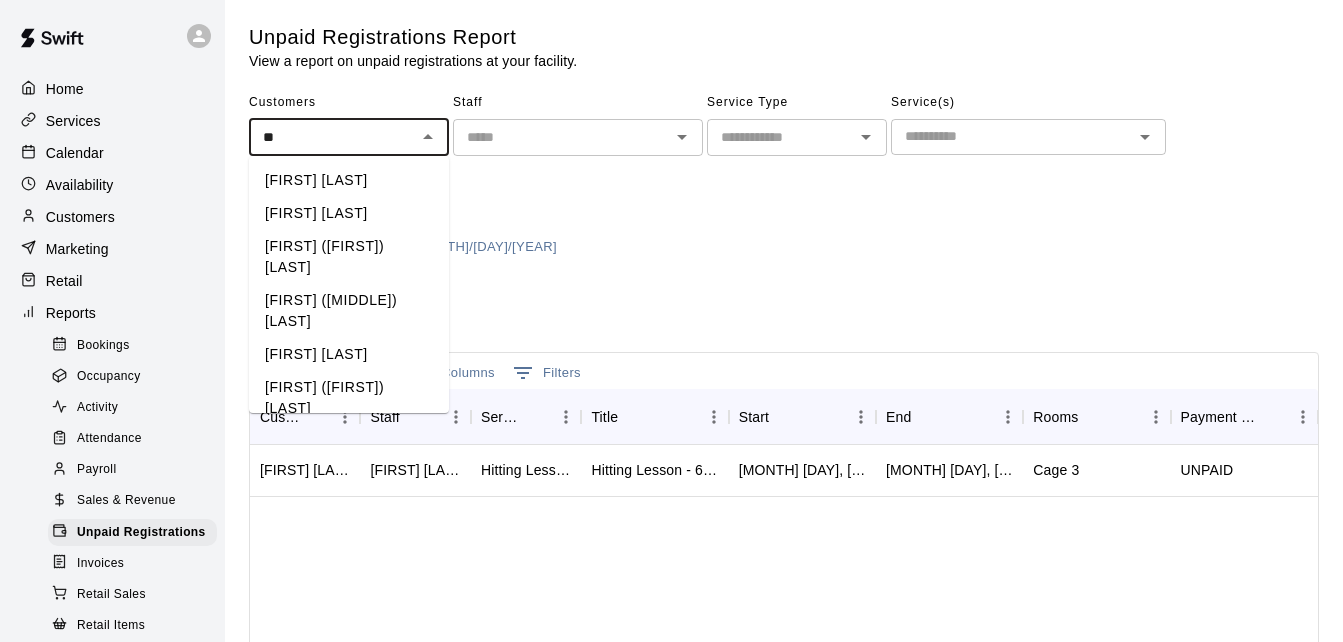 type on "*" 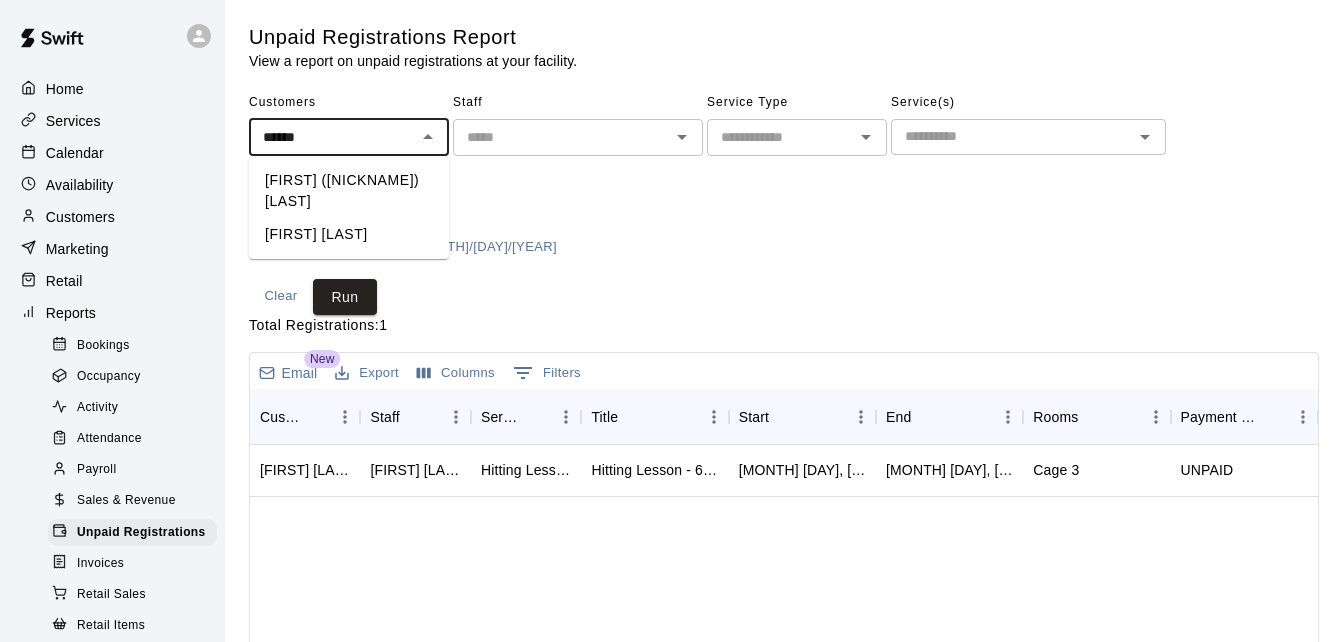 click on "[FIRST] ([NICKNAME]) [LAST]" at bounding box center [349, 191] 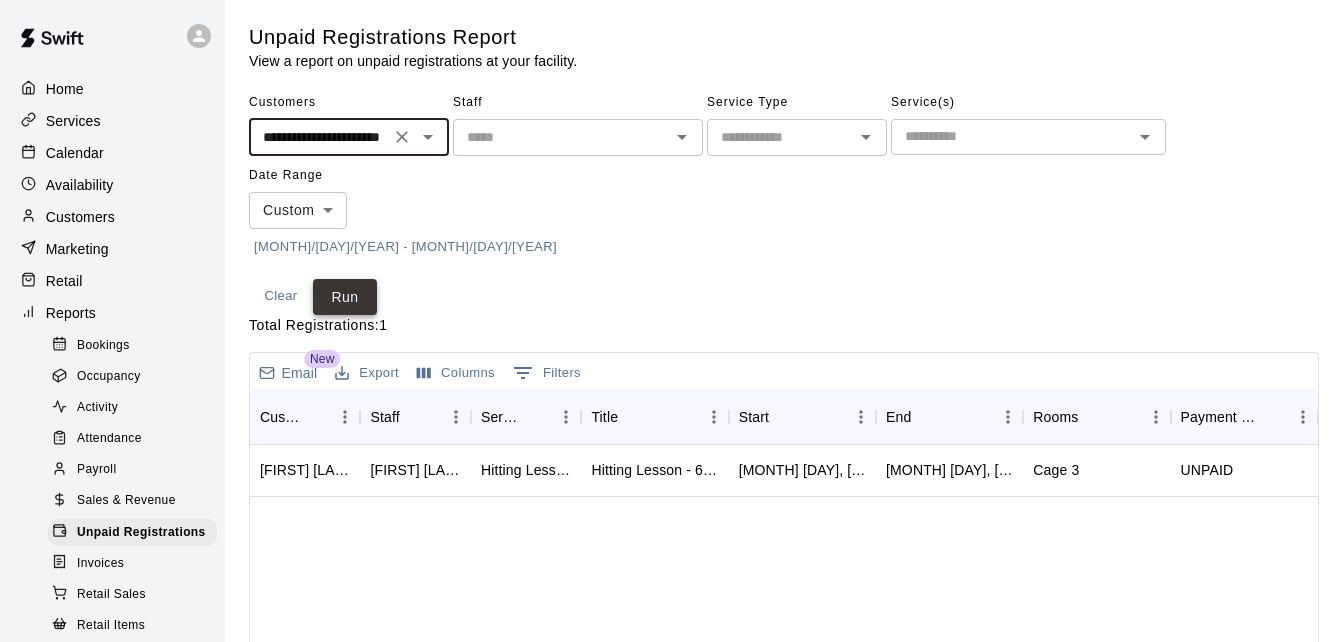 type on "**********" 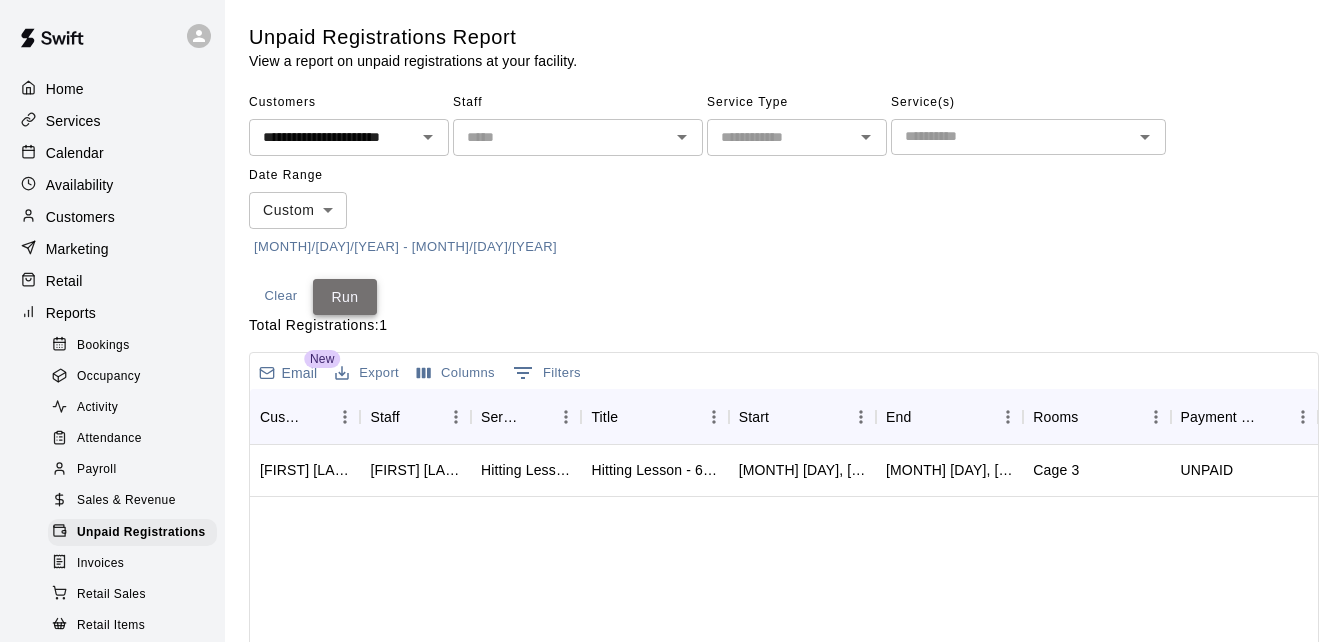 click on "Run" at bounding box center [345, 297] 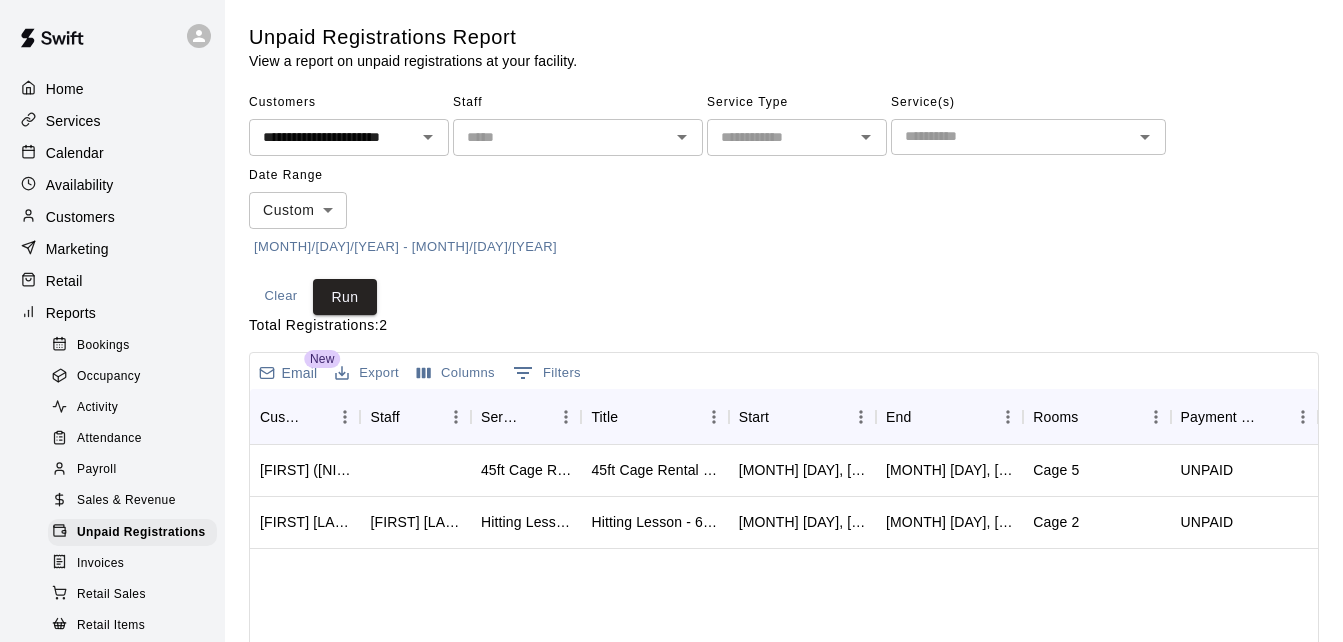 click 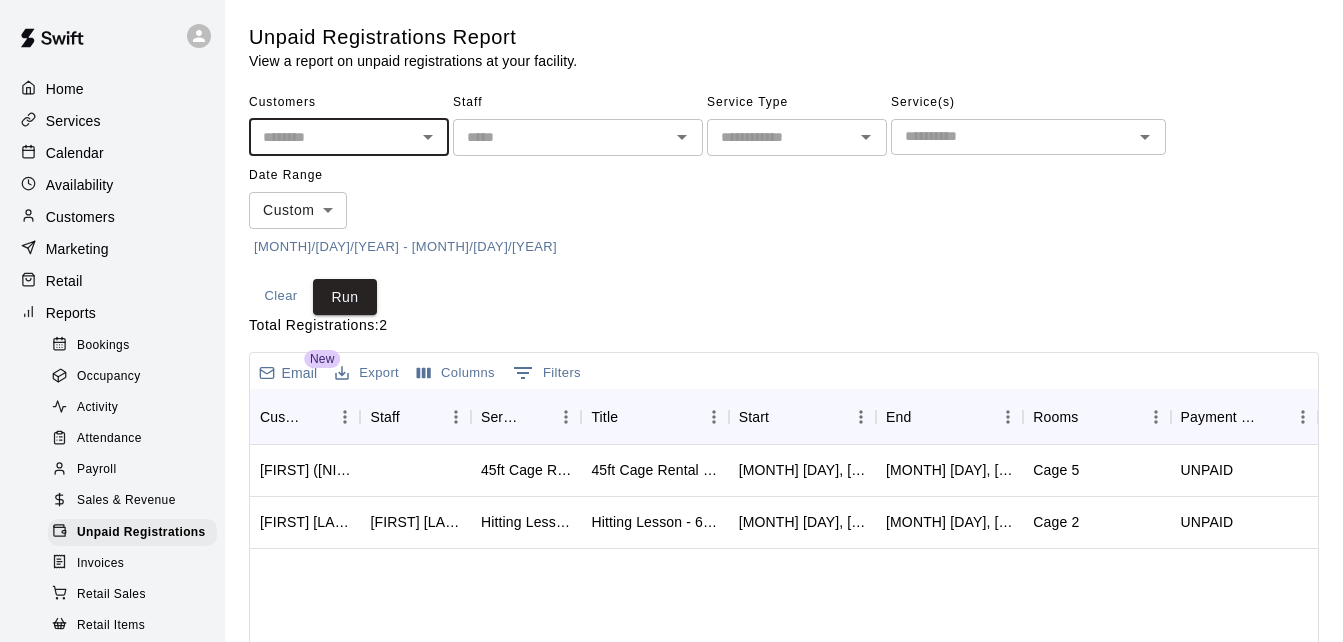 scroll, scrollTop: 0, scrollLeft: 0, axis: both 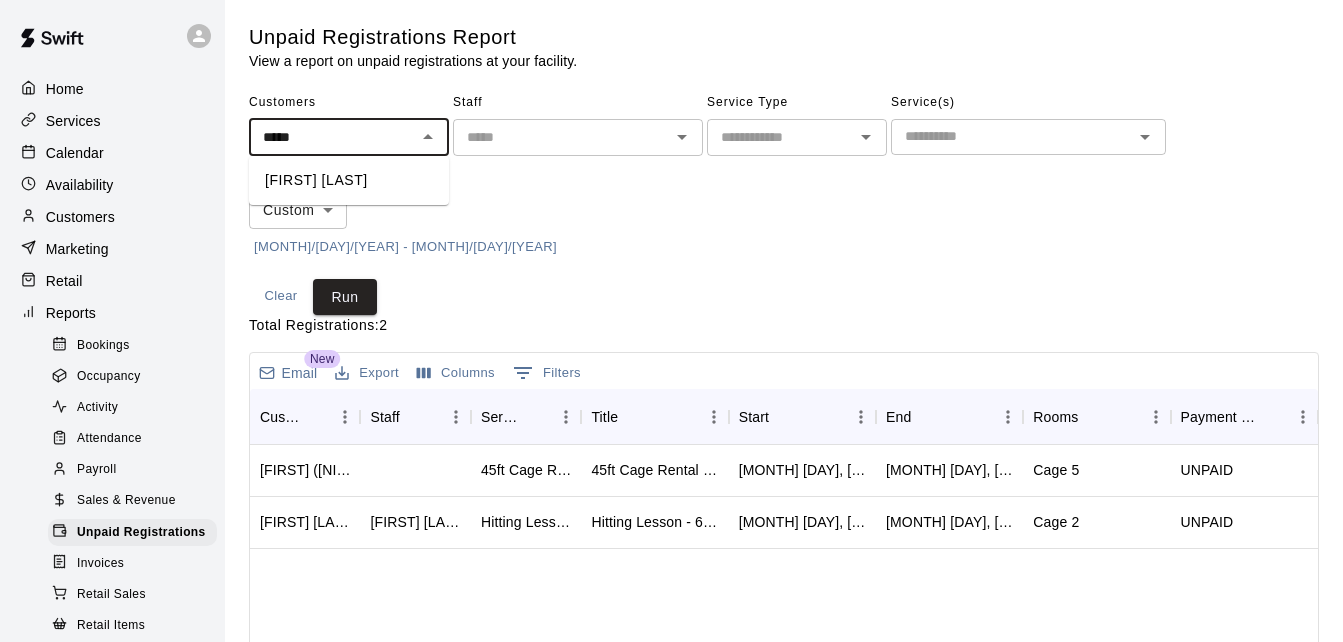 click on "[FIRST] [LAST]" at bounding box center [349, 180] 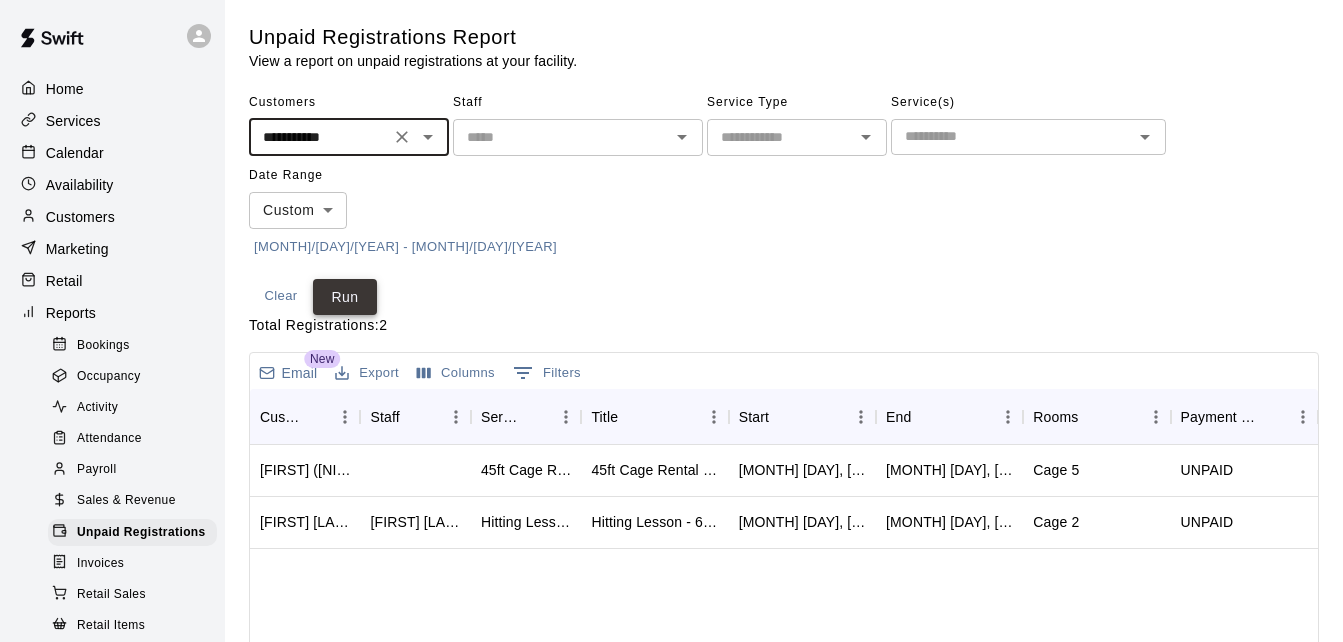type on "**********" 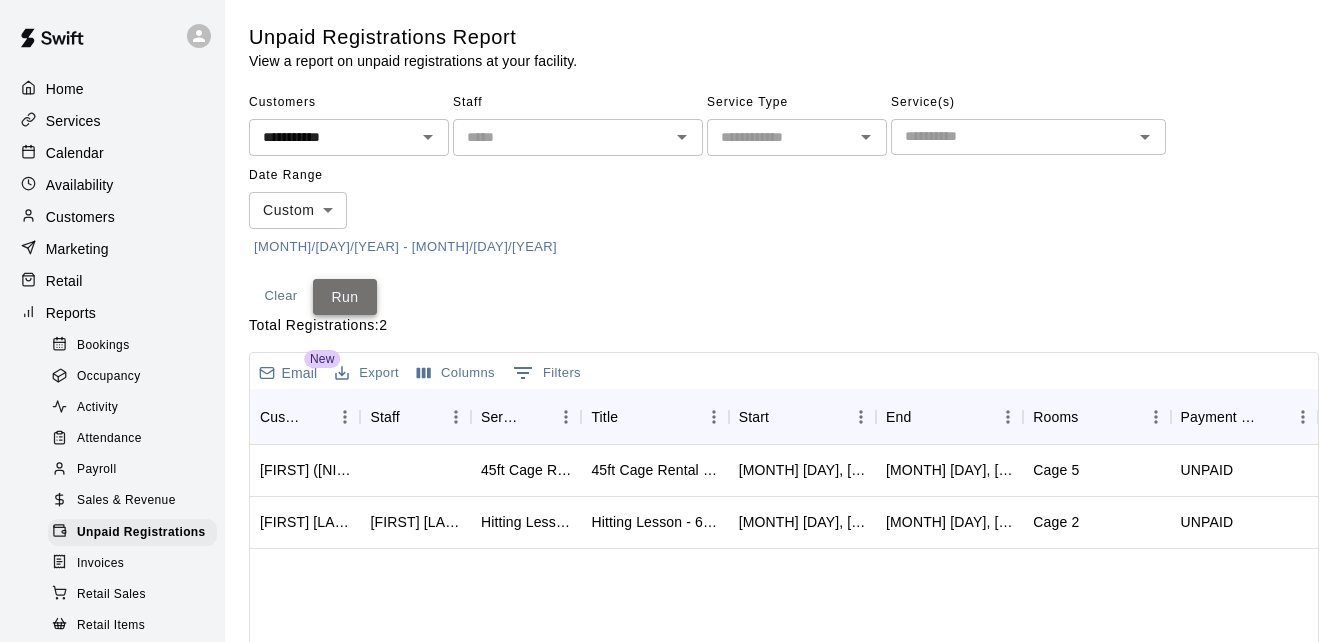 click on "Run" at bounding box center (345, 297) 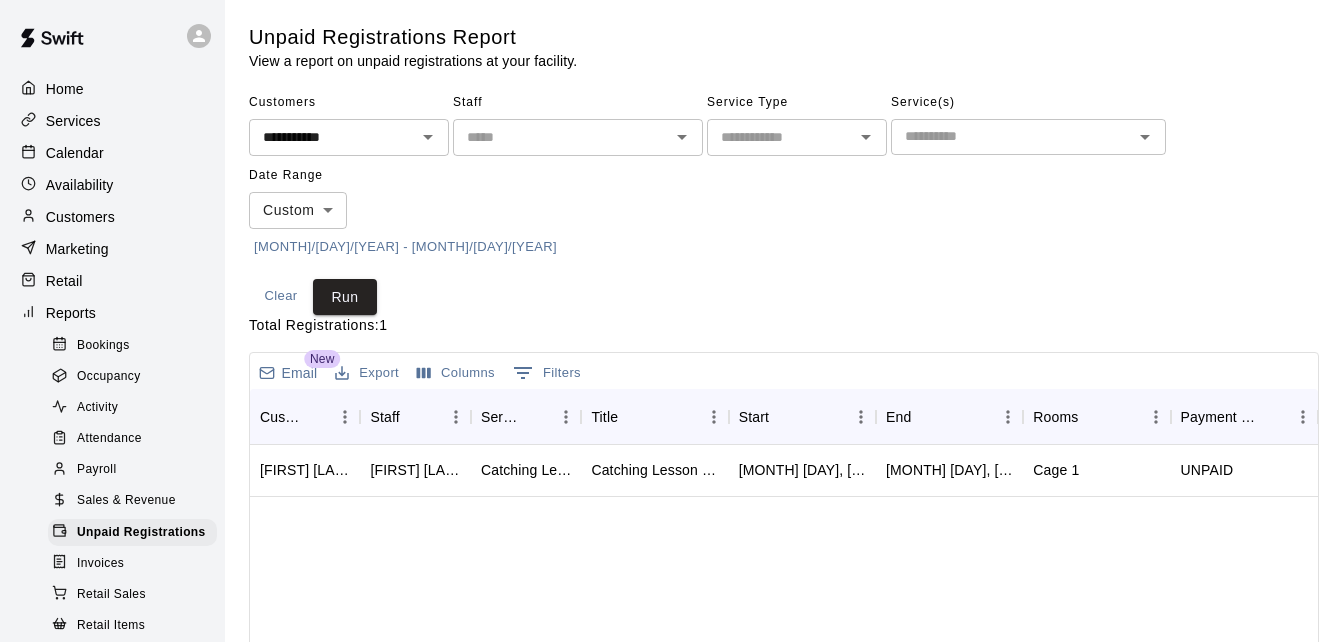 click at bounding box center (402, 137) 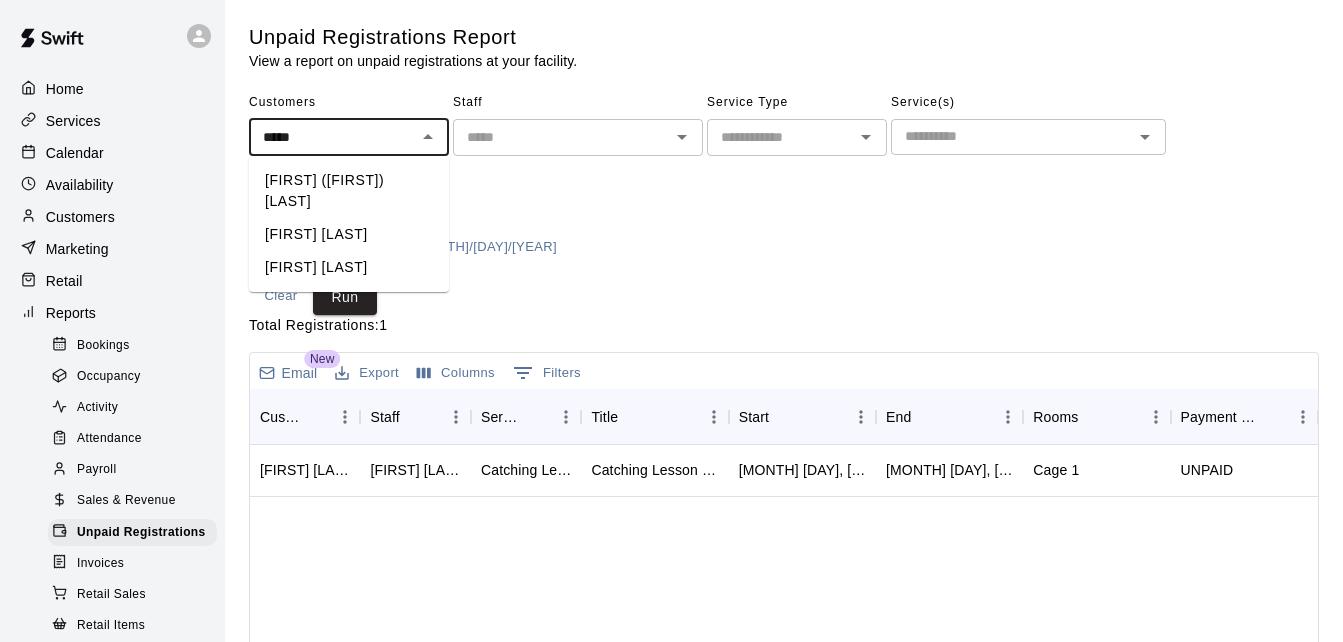 click on "[FIRST] [LAST]" at bounding box center (349, 234) 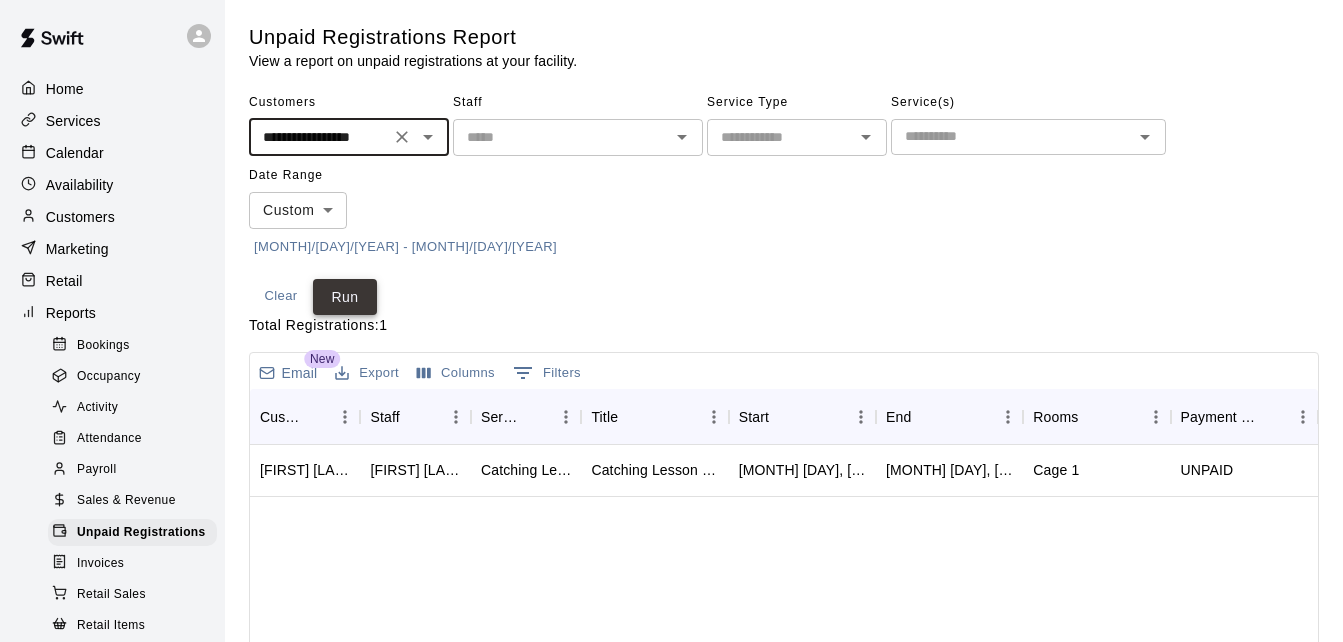 type on "**********" 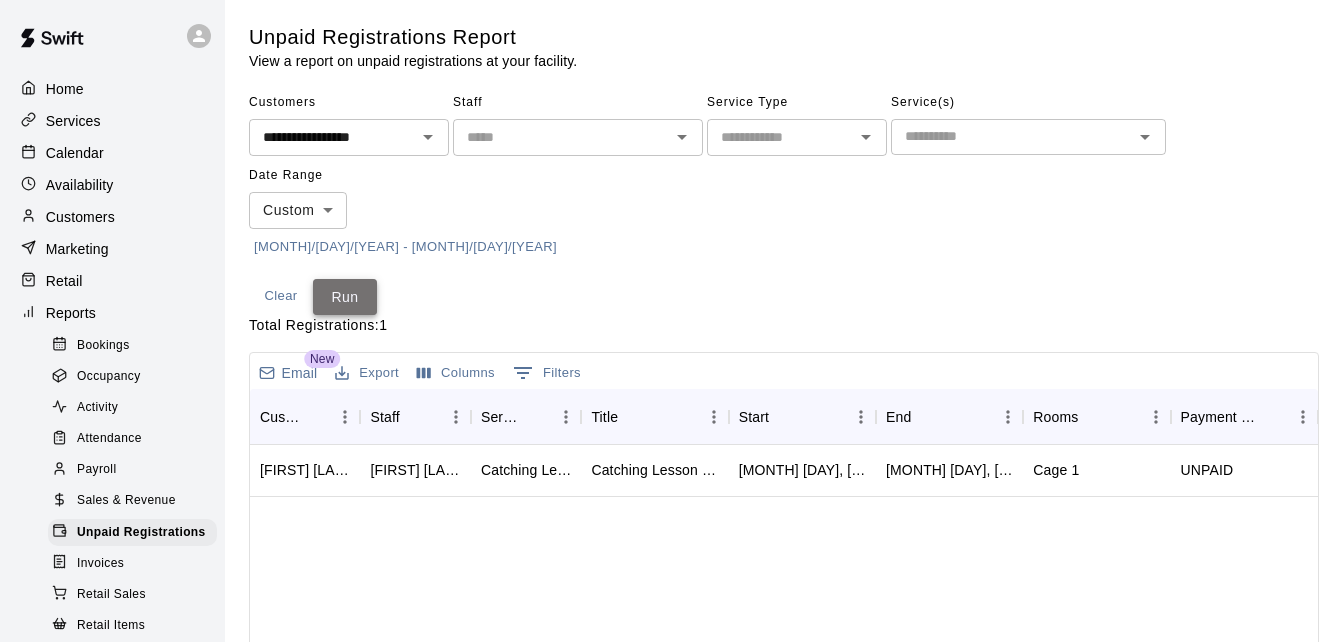 click on "Run" at bounding box center (345, 297) 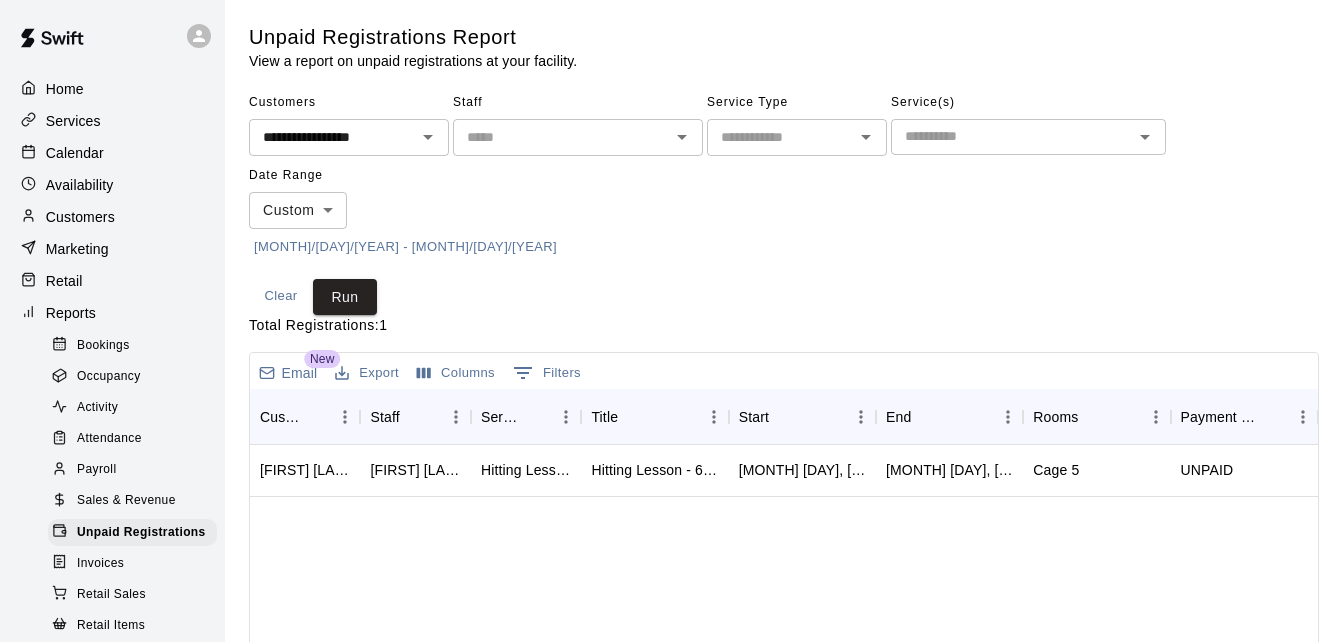 click 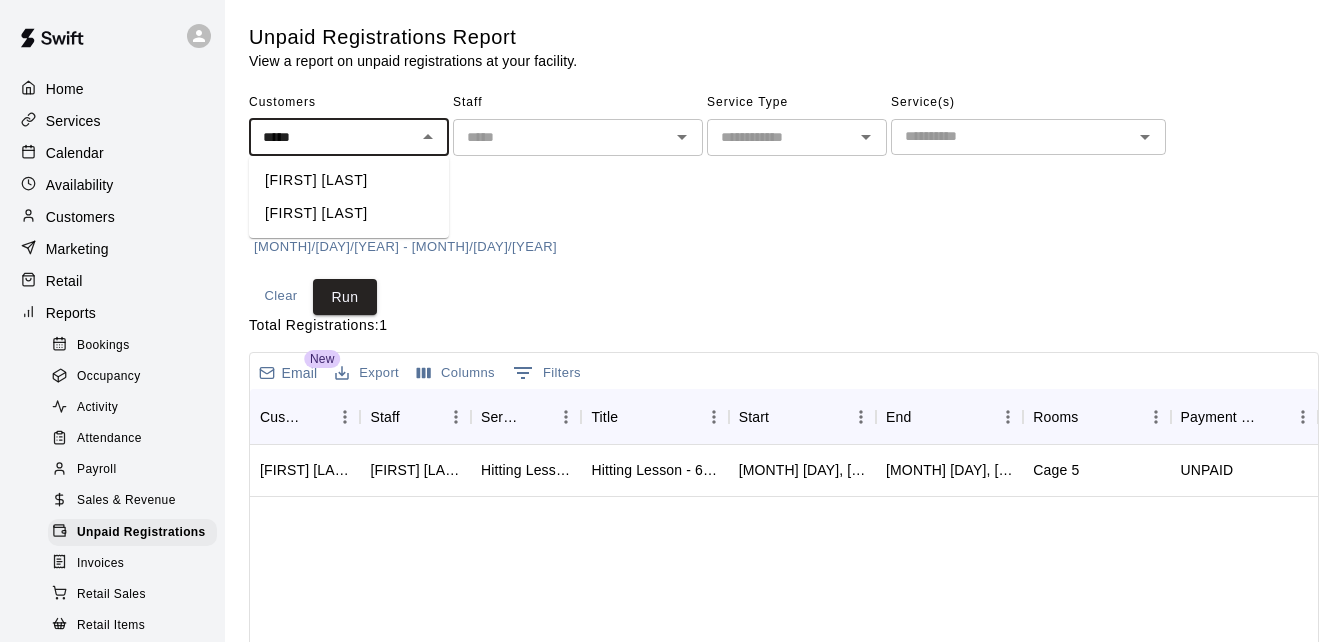click on "[FIRST] [LAST]" at bounding box center (349, 180) 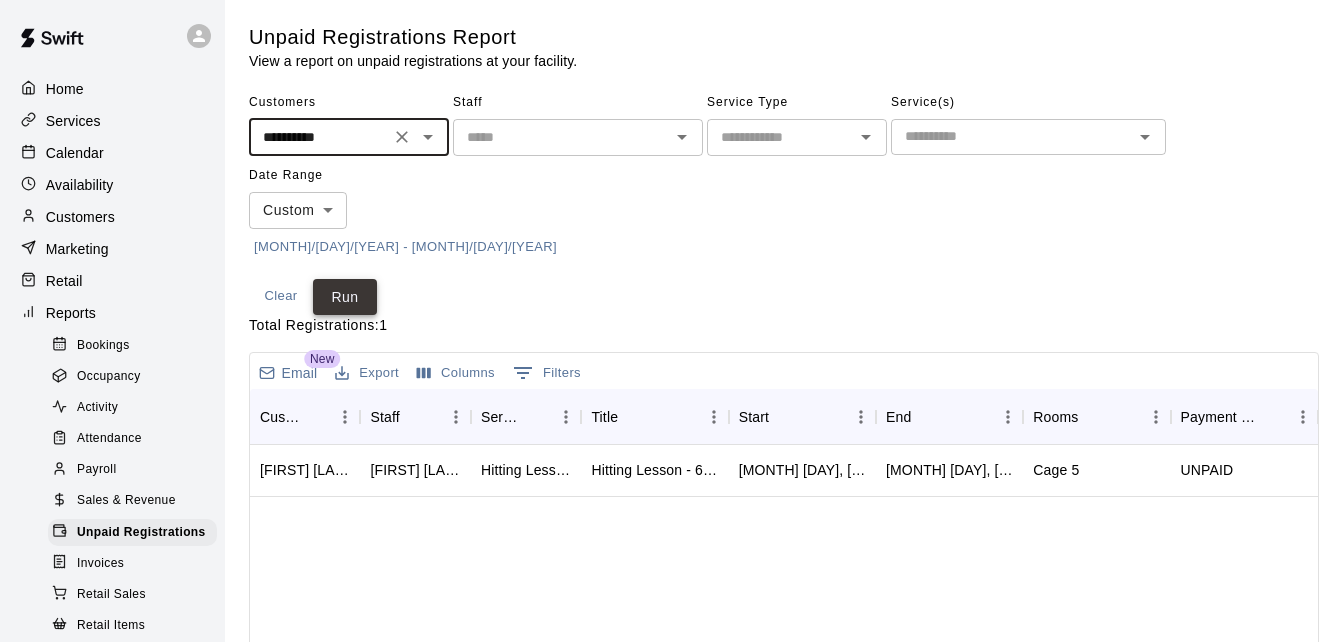 type on "**********" 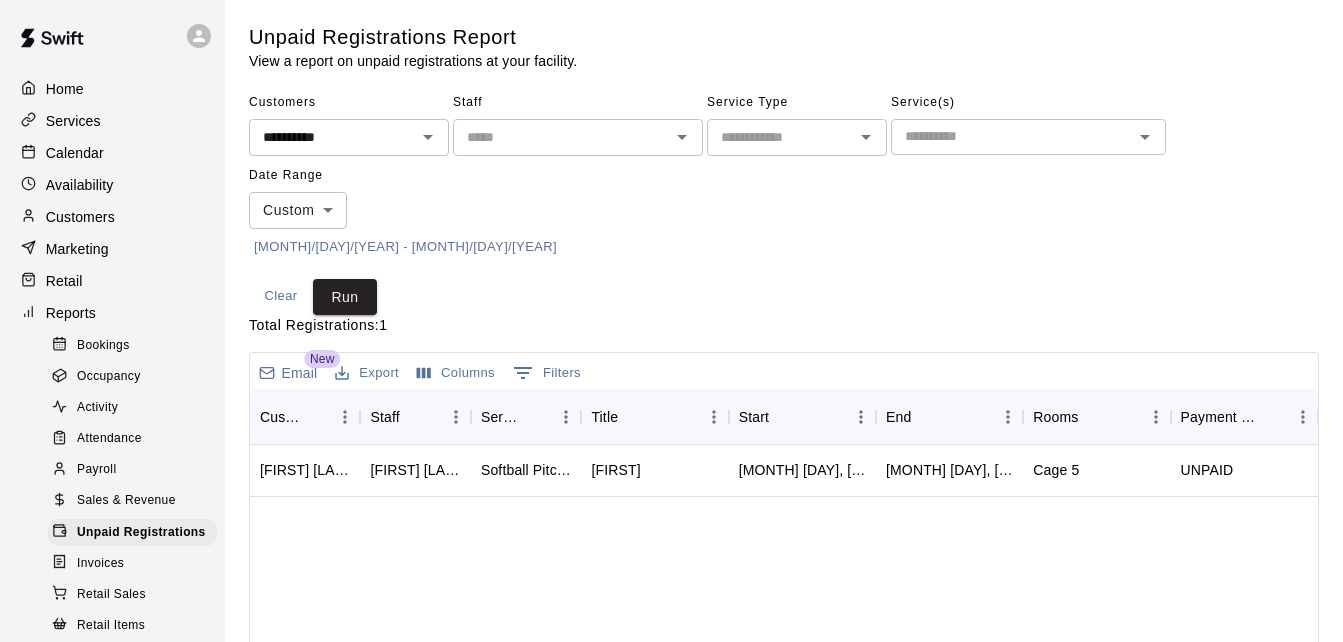click 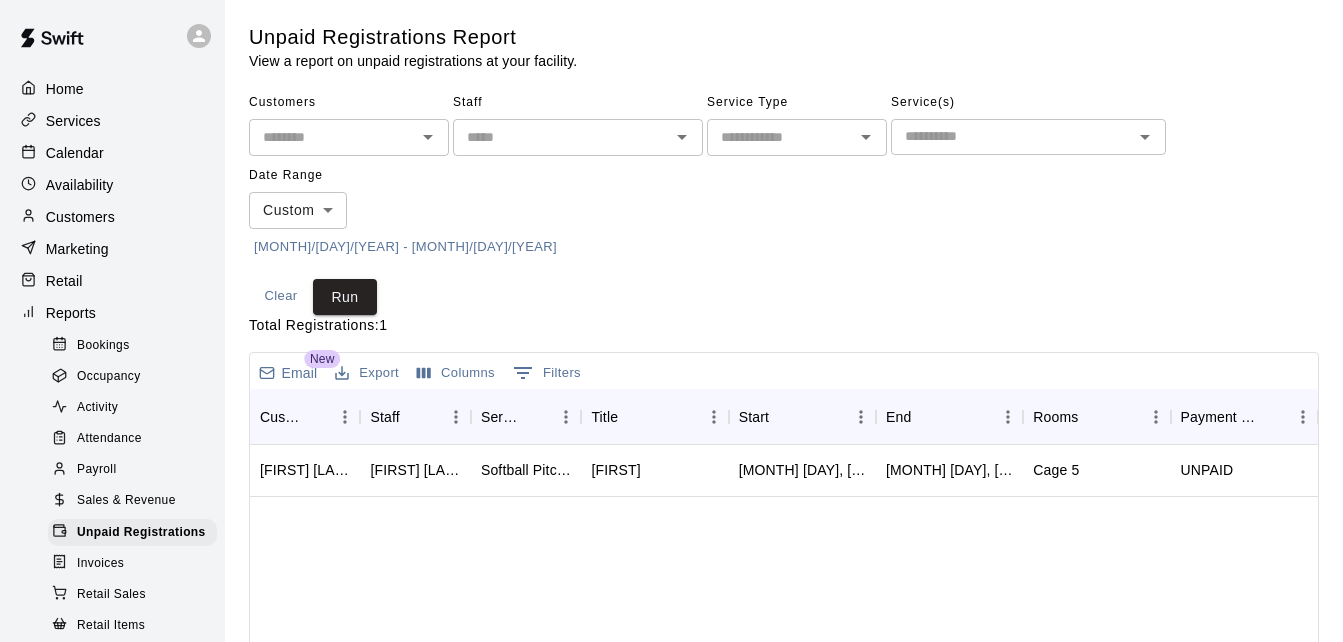 click on "[TEXT]" at bounding box center (784, 47) 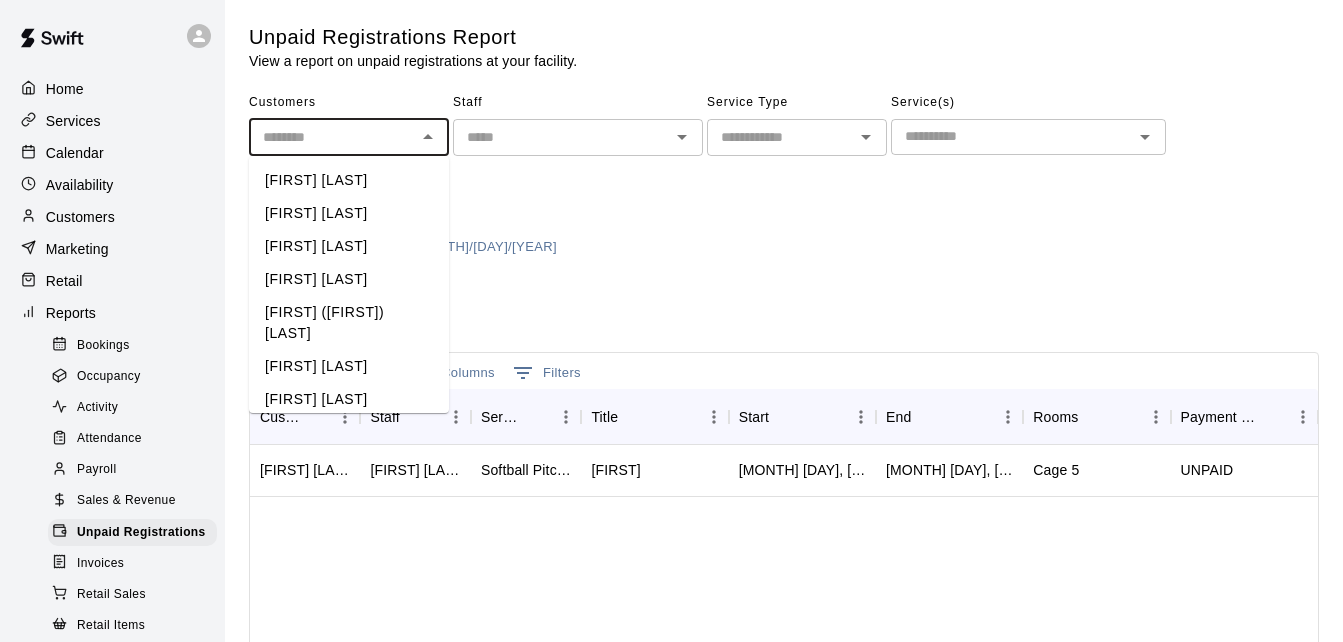 click at bounding box center [332, 137] 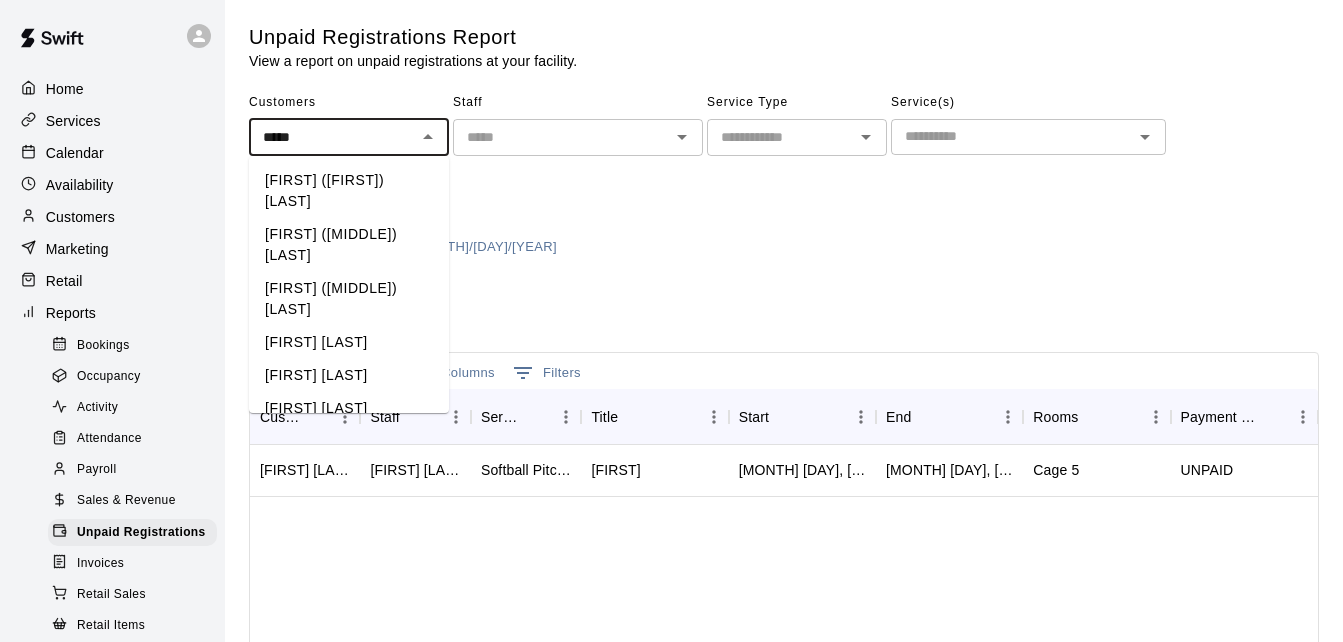 click on "[FIRST] [LAST]" at bounding box center (349, 342) 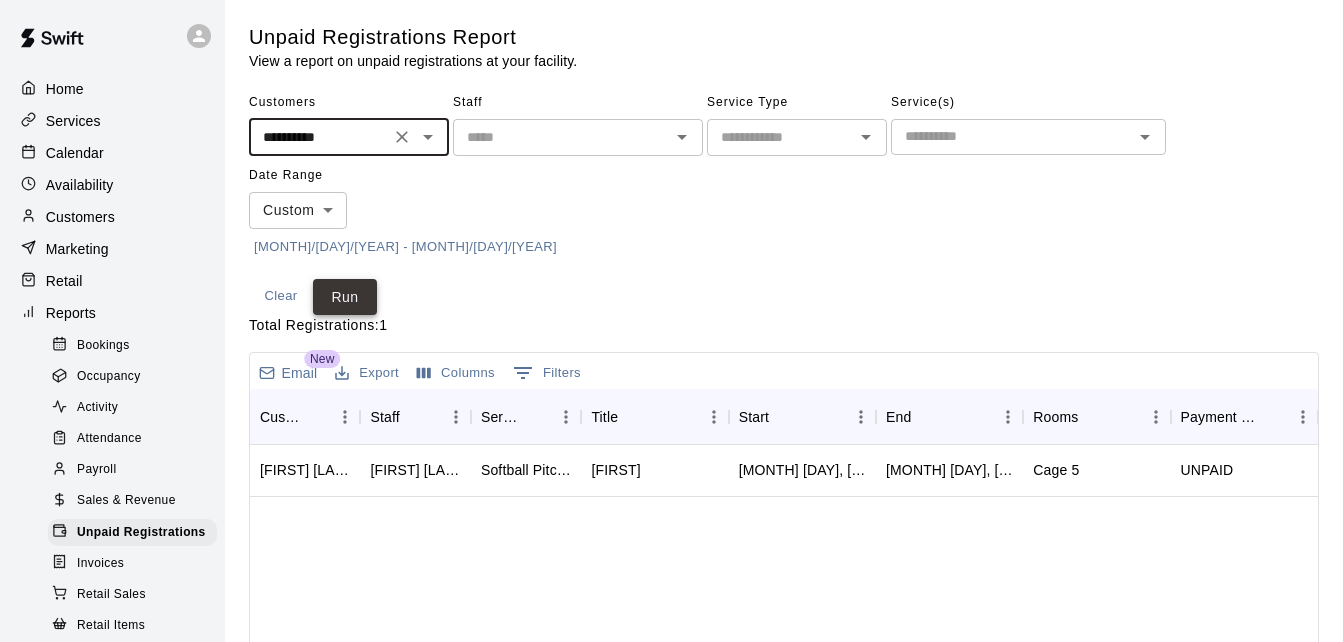 type on "**********" 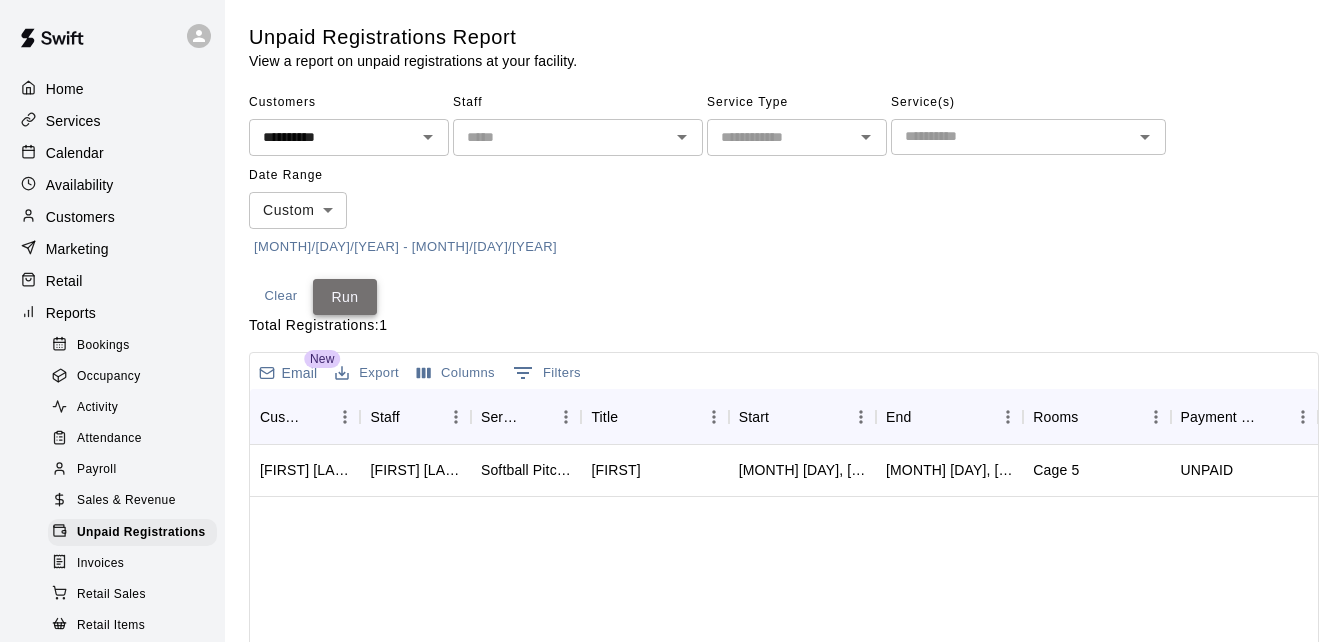 click on "Run" at bounding box center (345, 297) 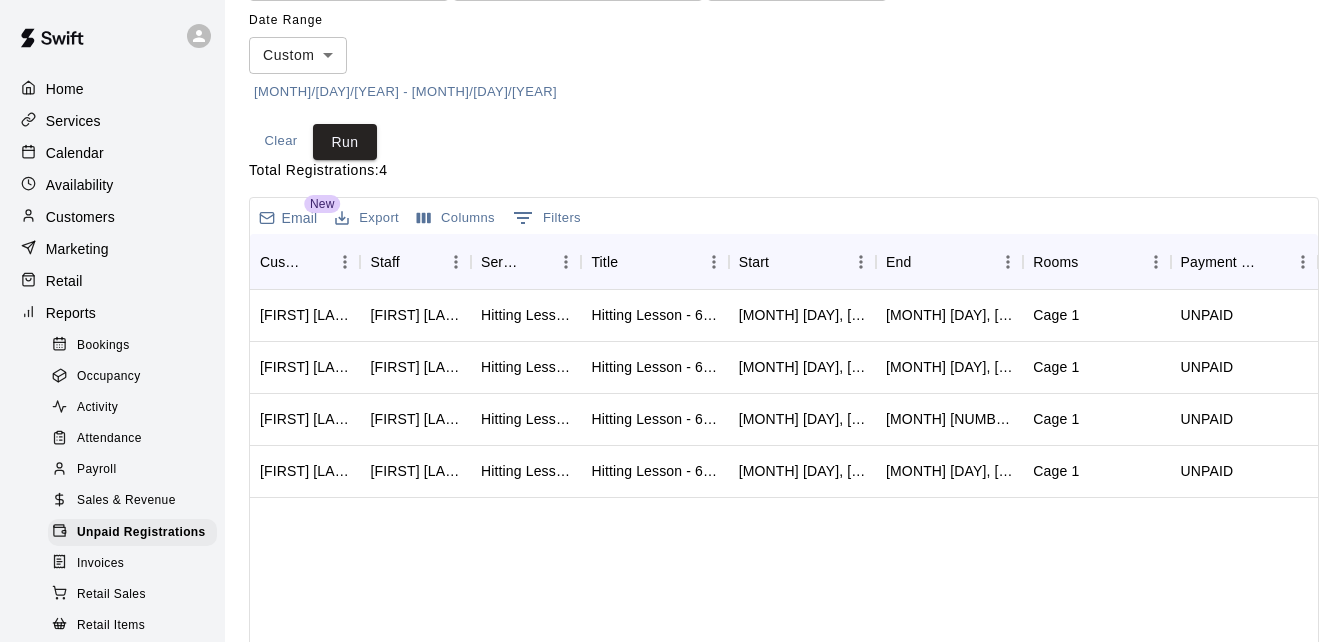 scroll, scrollTop: 160, scrollLeft: 0, axis: vertical 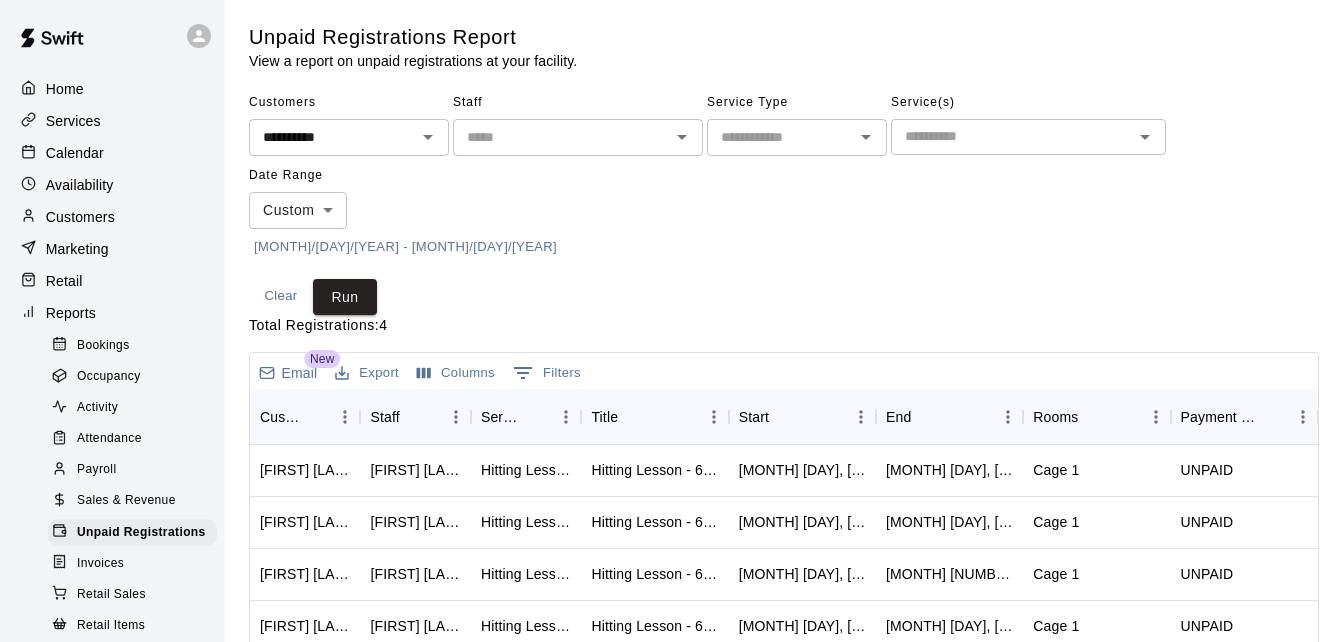 click 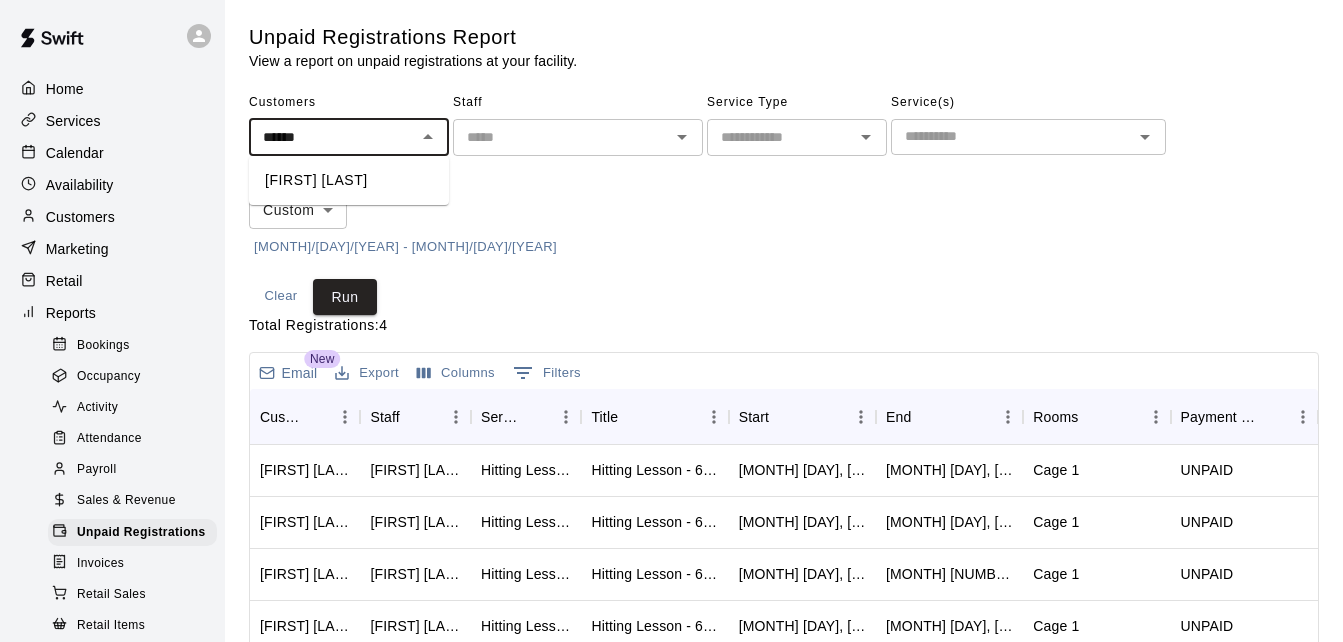 click on "[FIRST] [LAST]" at bounding box center [349, 180] 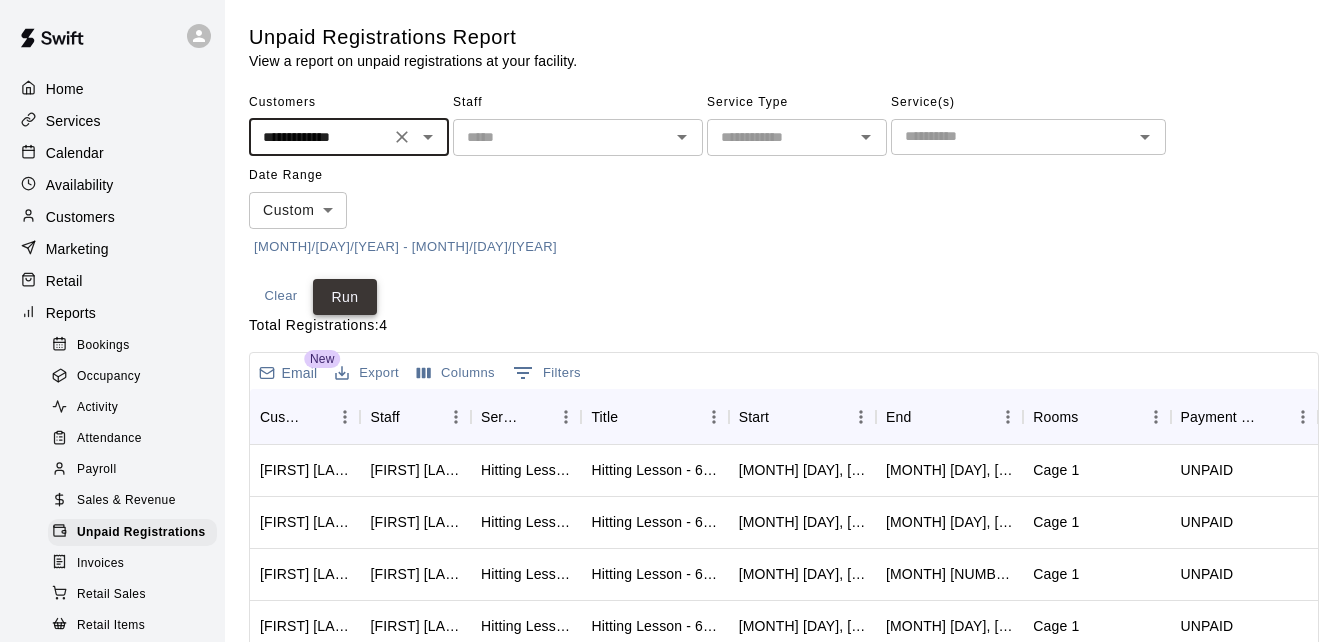 type on "**********" 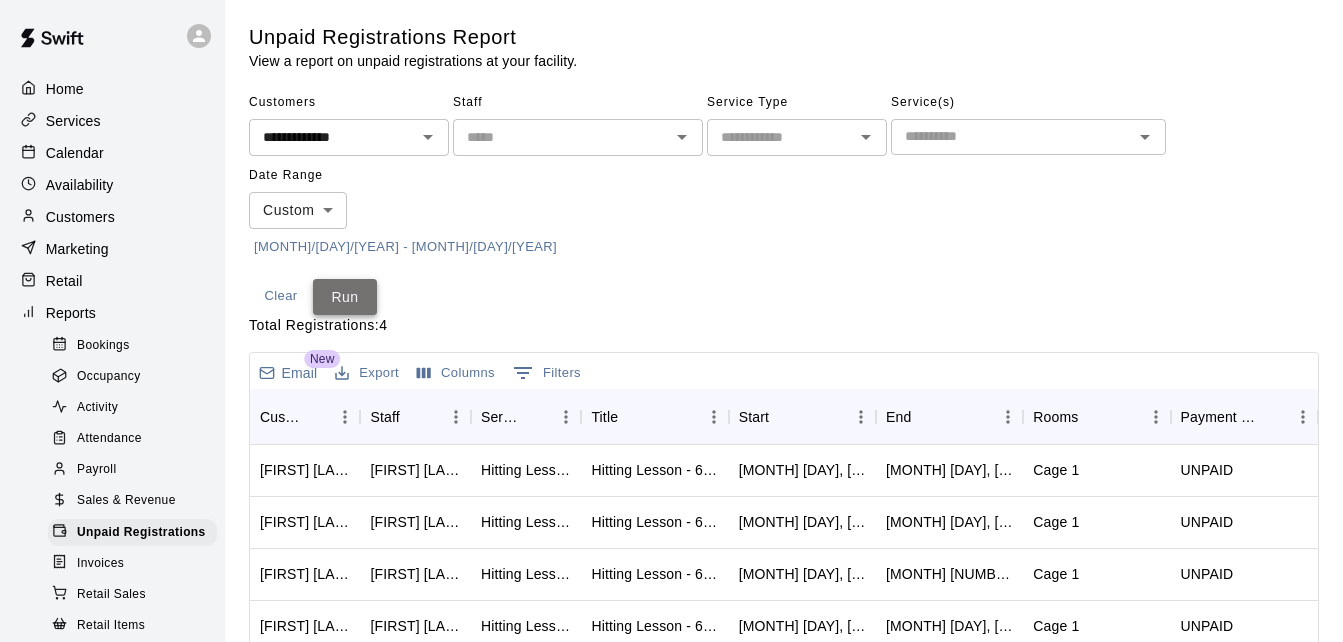 click on "Run" at bounding box center [345, 297] 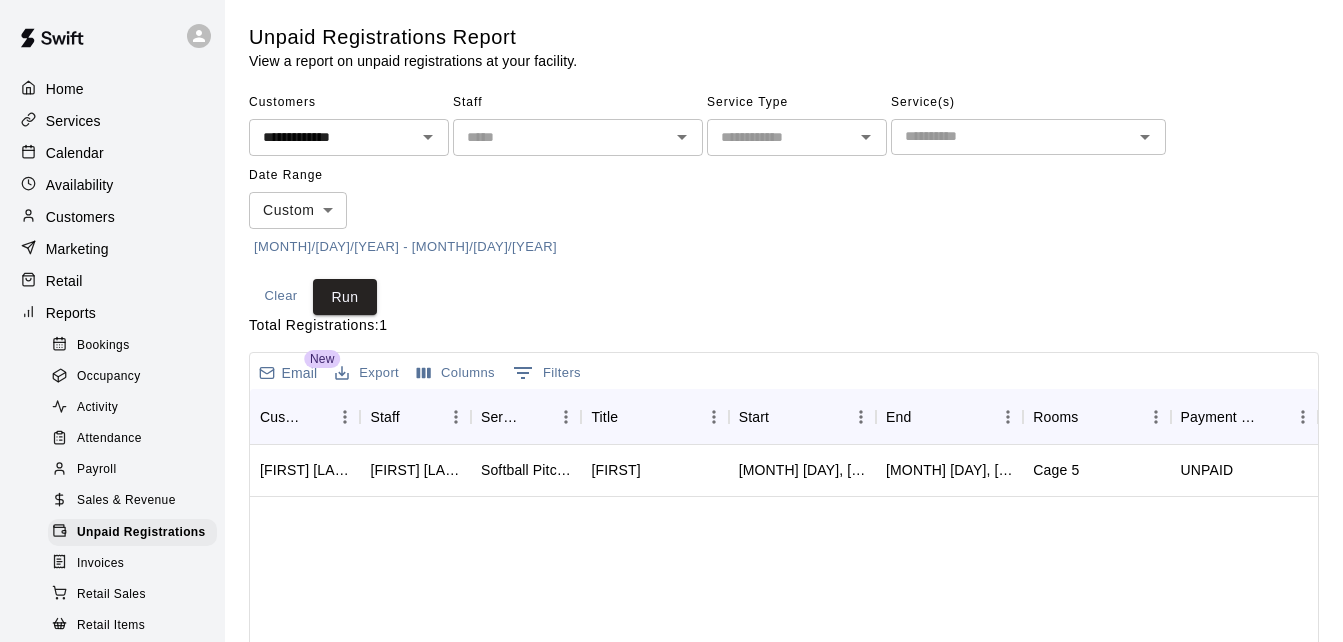 click 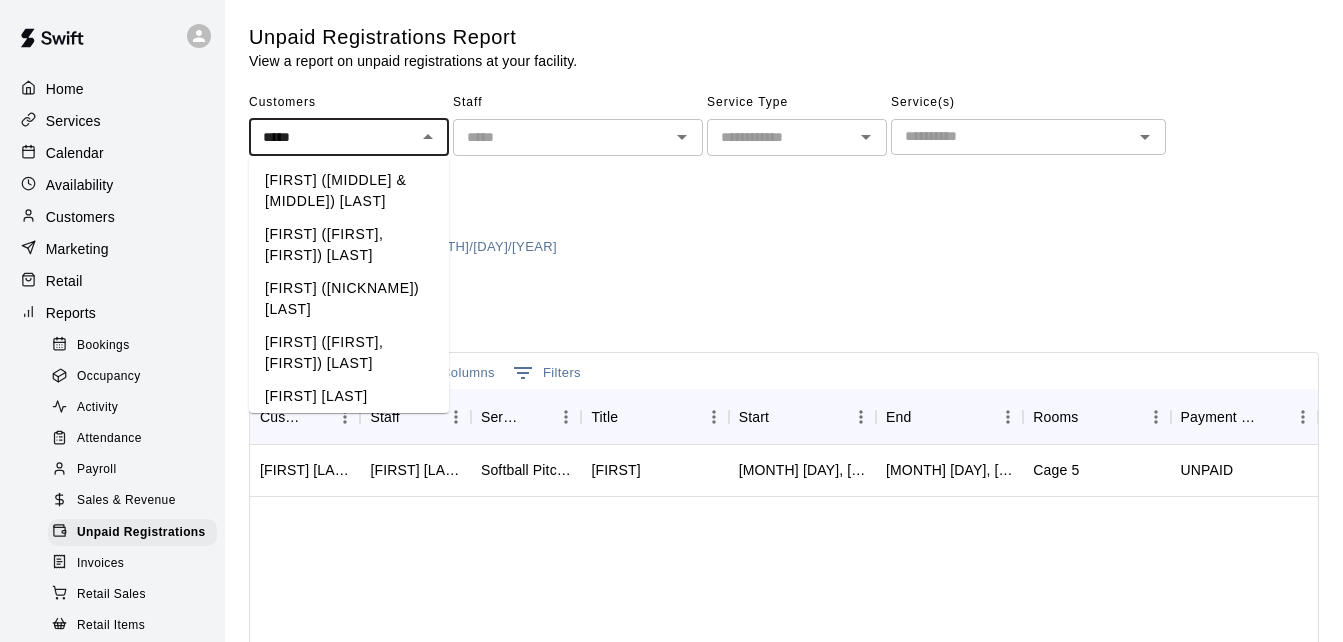 click on "[FIRST] ([FIRST], [FIRST]) [LAST]" at bounding box center [349, 245] 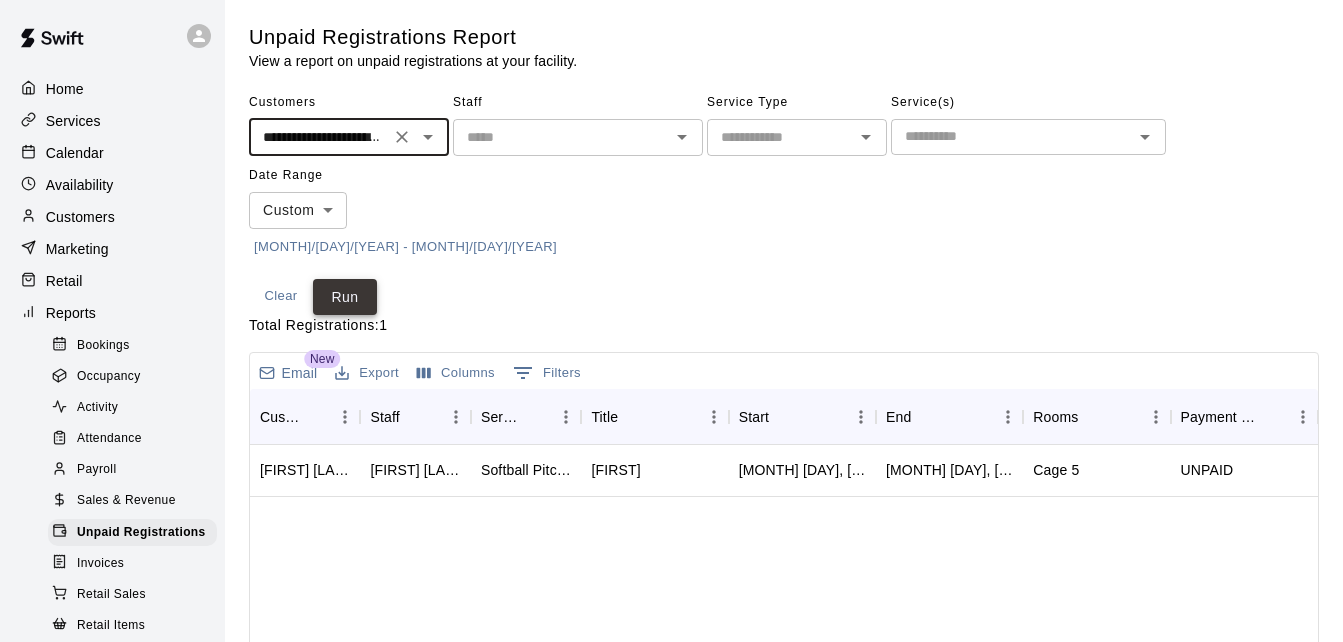 type on "**********" 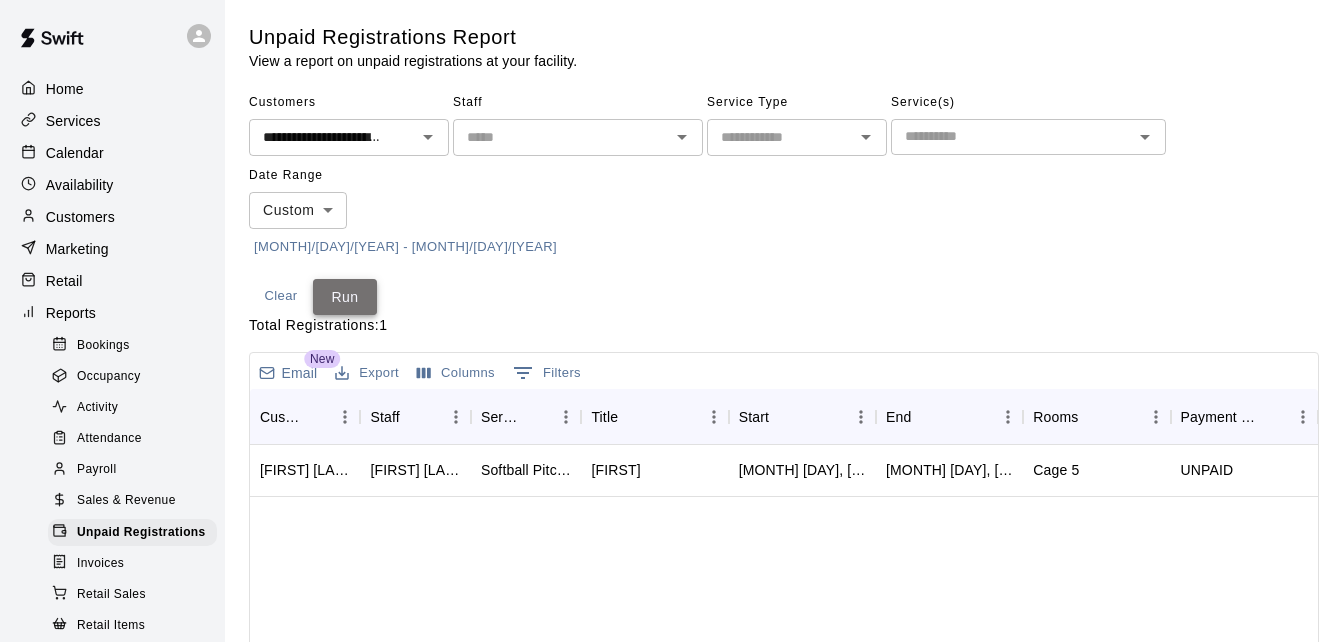 click on "Run" at bounding box center [345, 297] 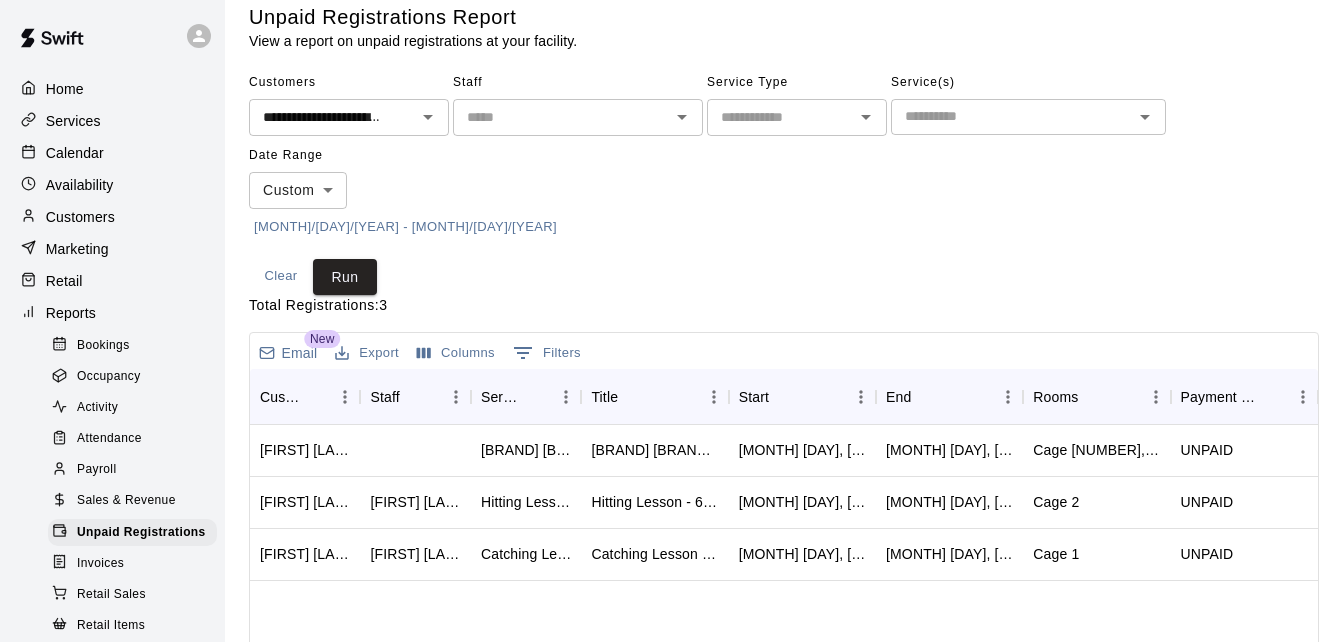 scroll, scrollTop: 40, scrollLeft: 0, axis: vertical 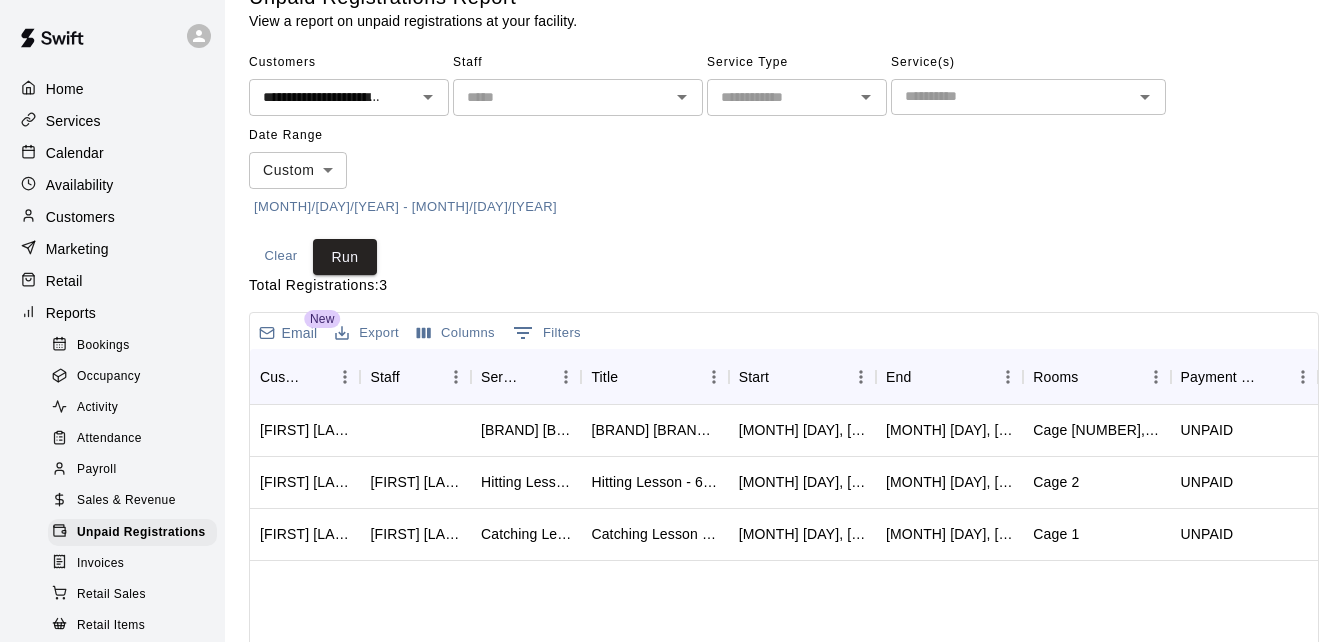 click 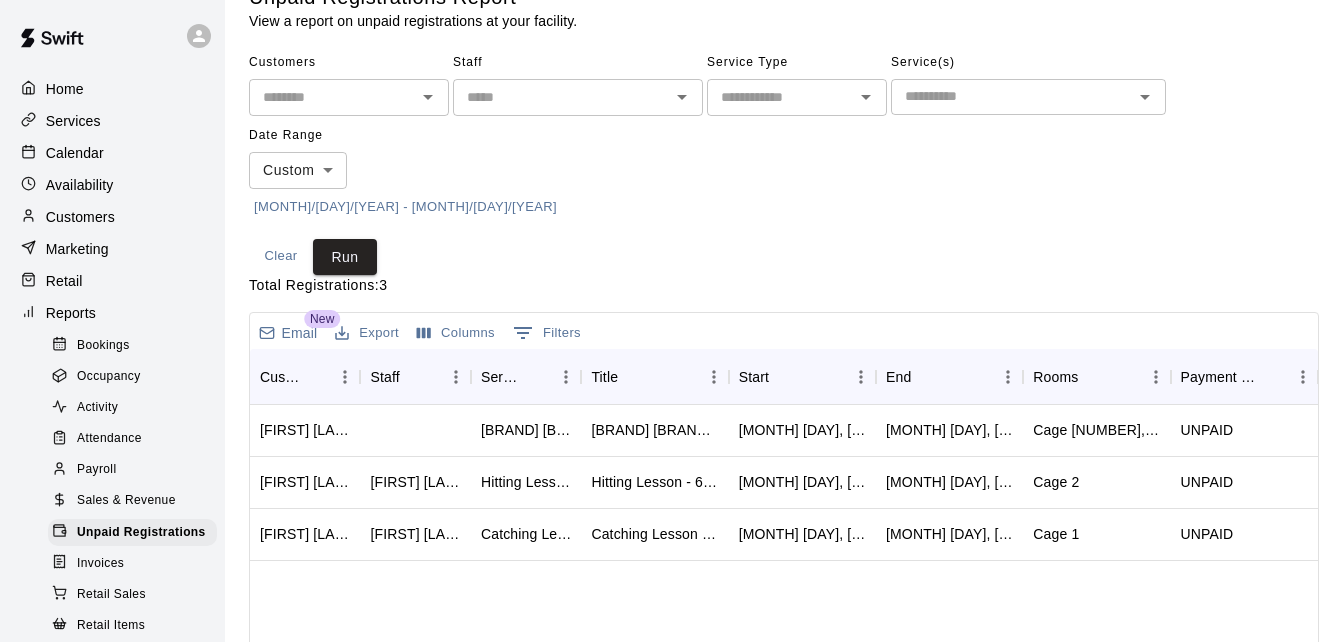 scroll, scrollTop: 0, scrollLeft: 0, axis: both 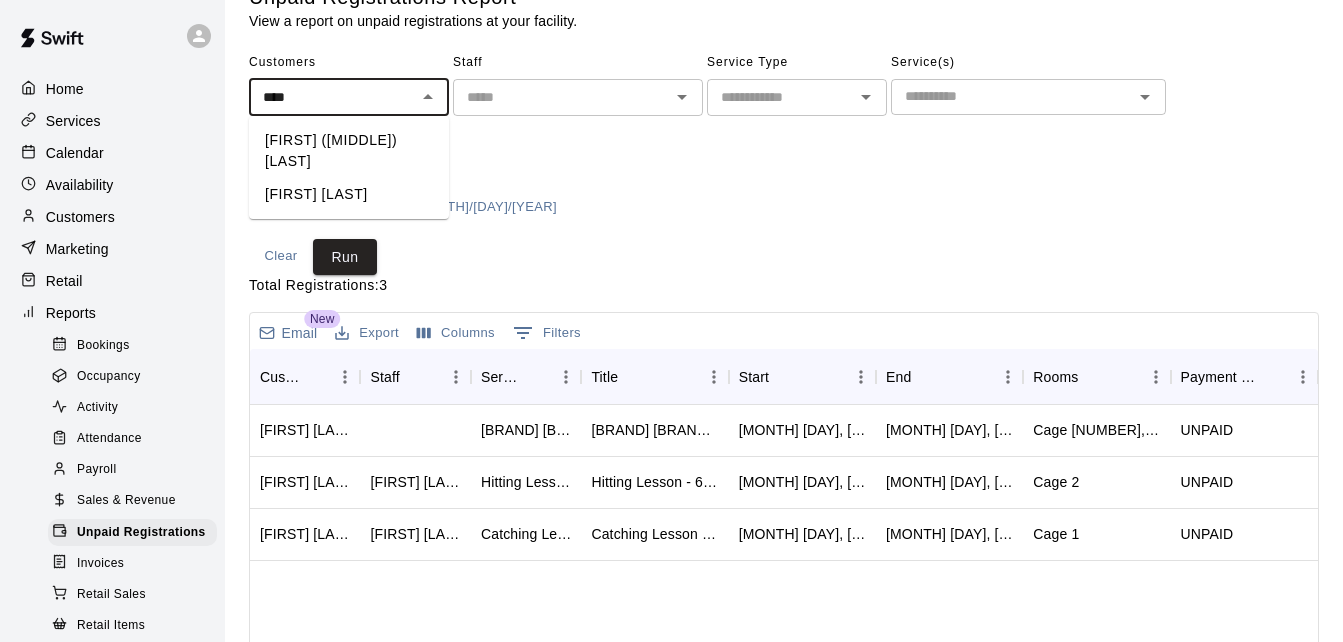 click on "[FIRST] ([MIDDLE]) [LAST]" at bounding box center (349, 151) 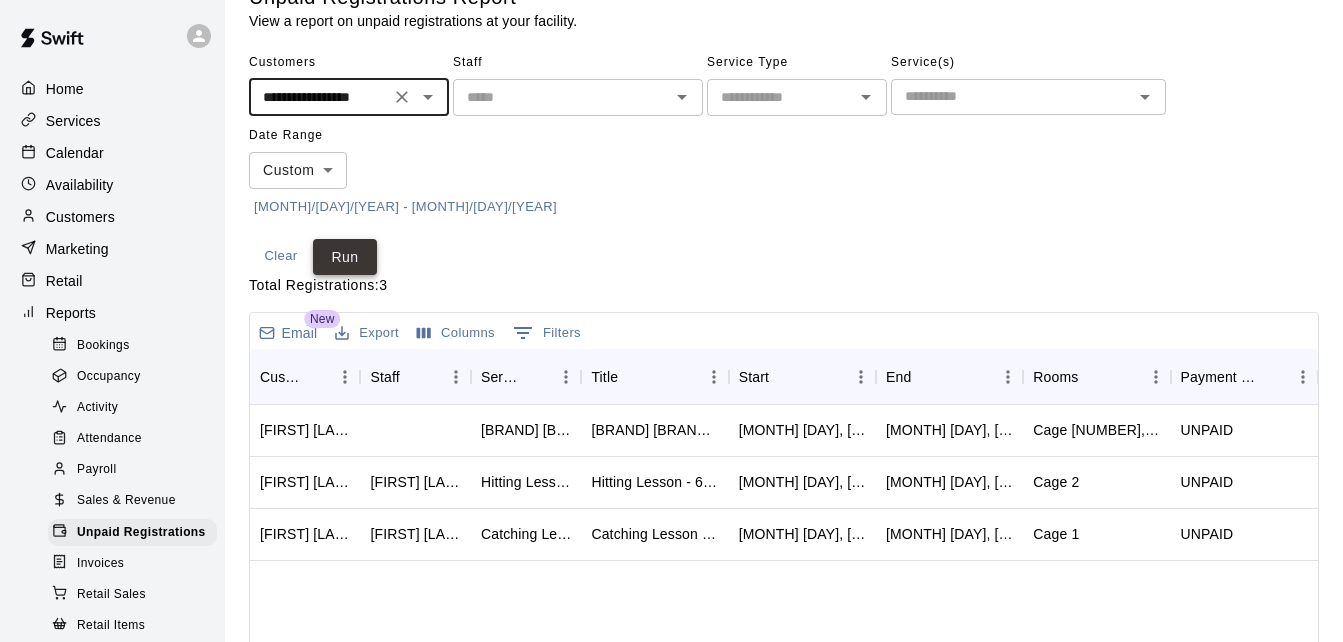 type on "**********" 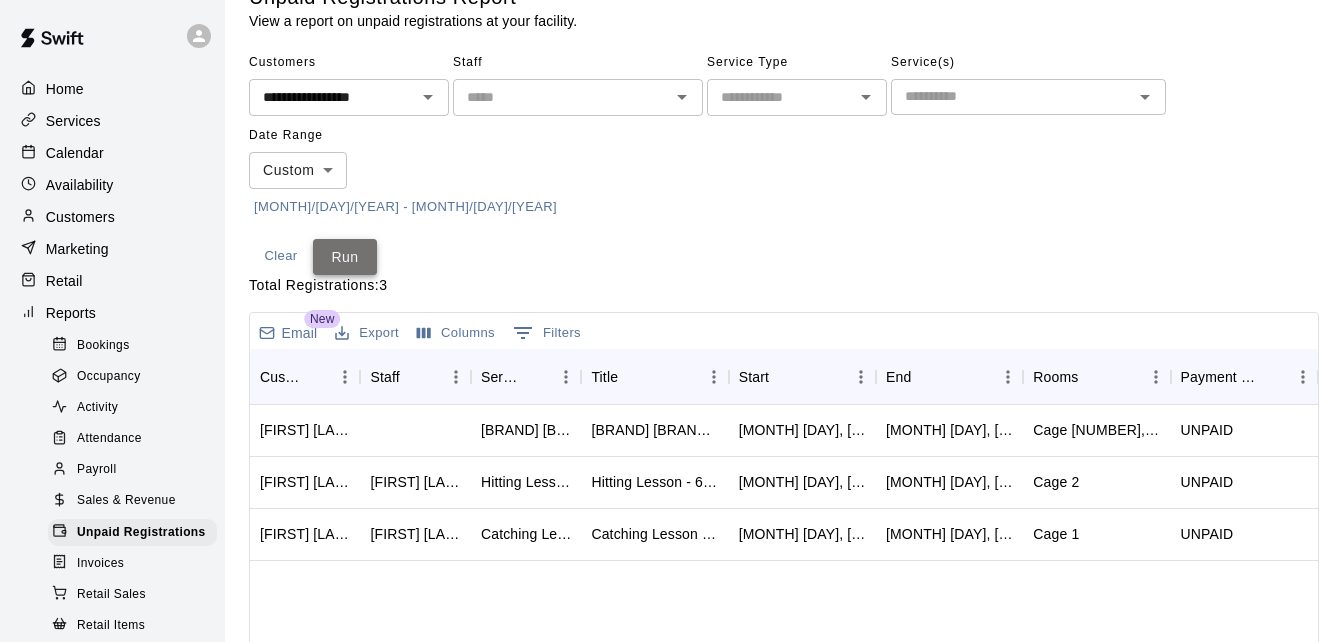 click on "Run" at bounding box center [345, 257] 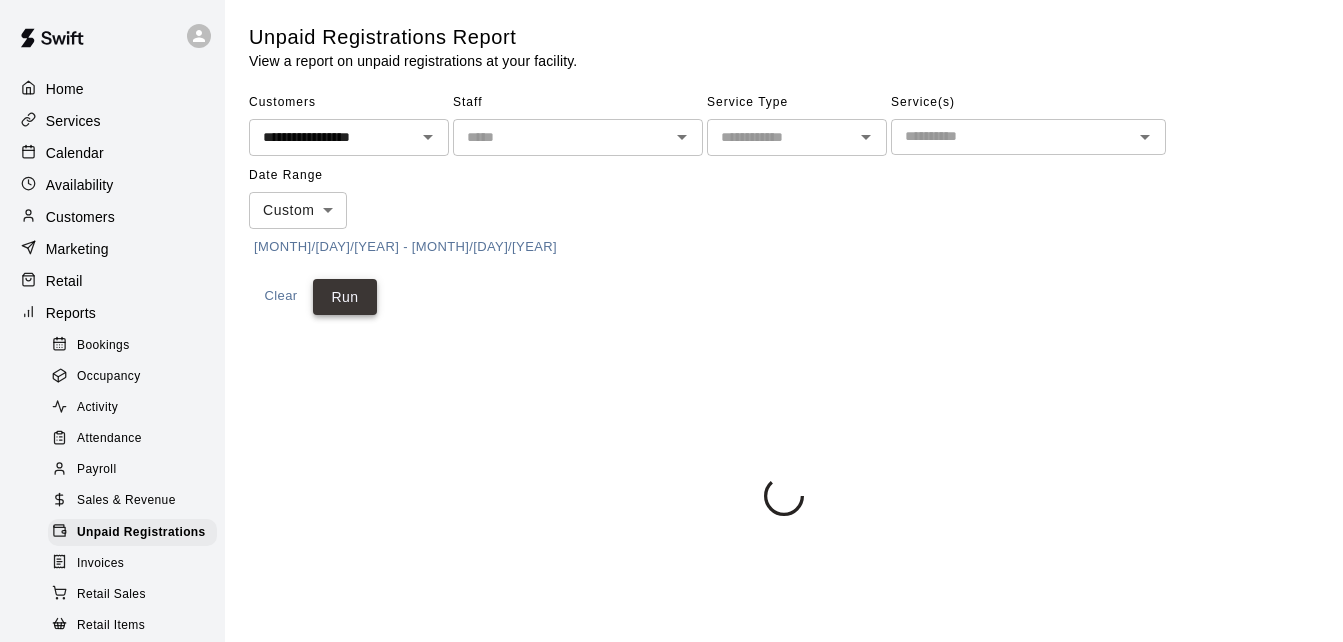 scroll, scrollTop: 0, scrollLeft: 0, axis: both 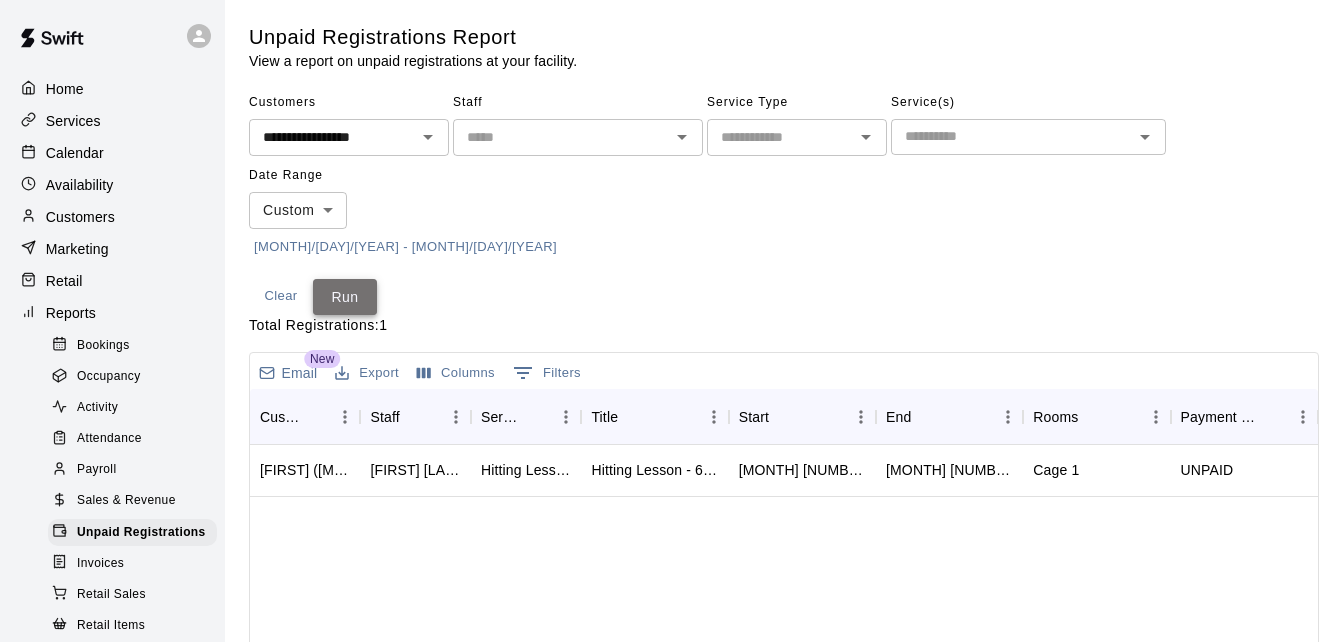 click on "Run" at bounding box center [345, 297] 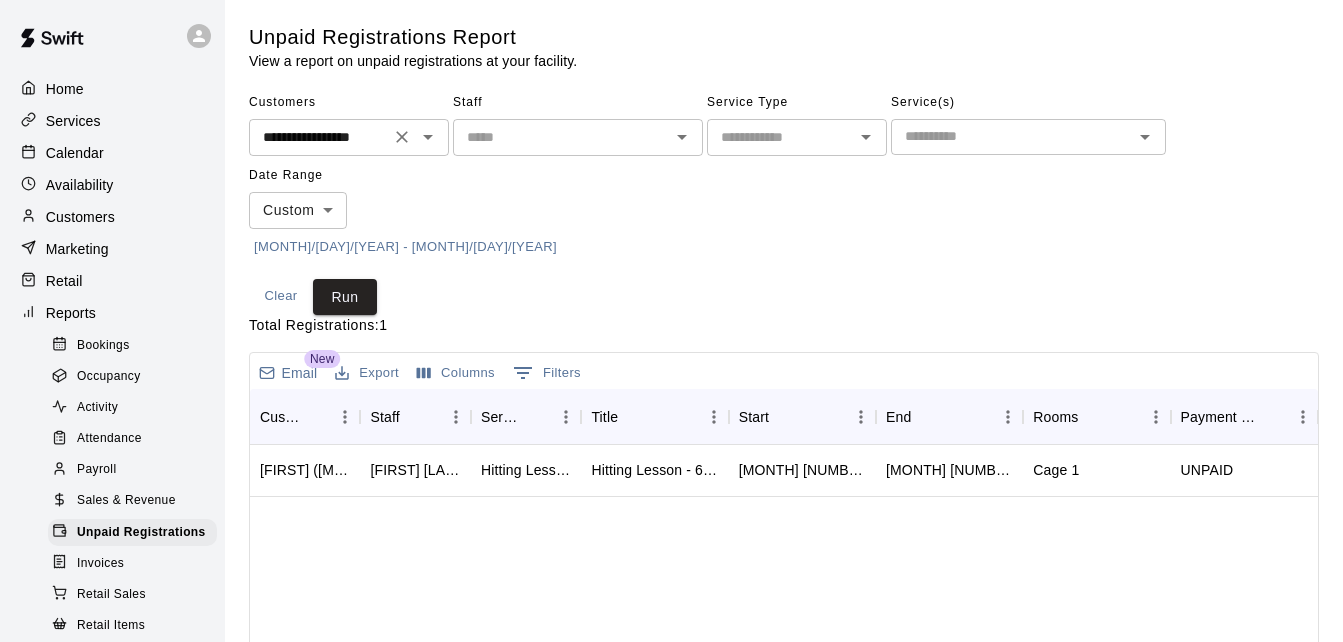 click on "**********" at bounding box center (319, 137) 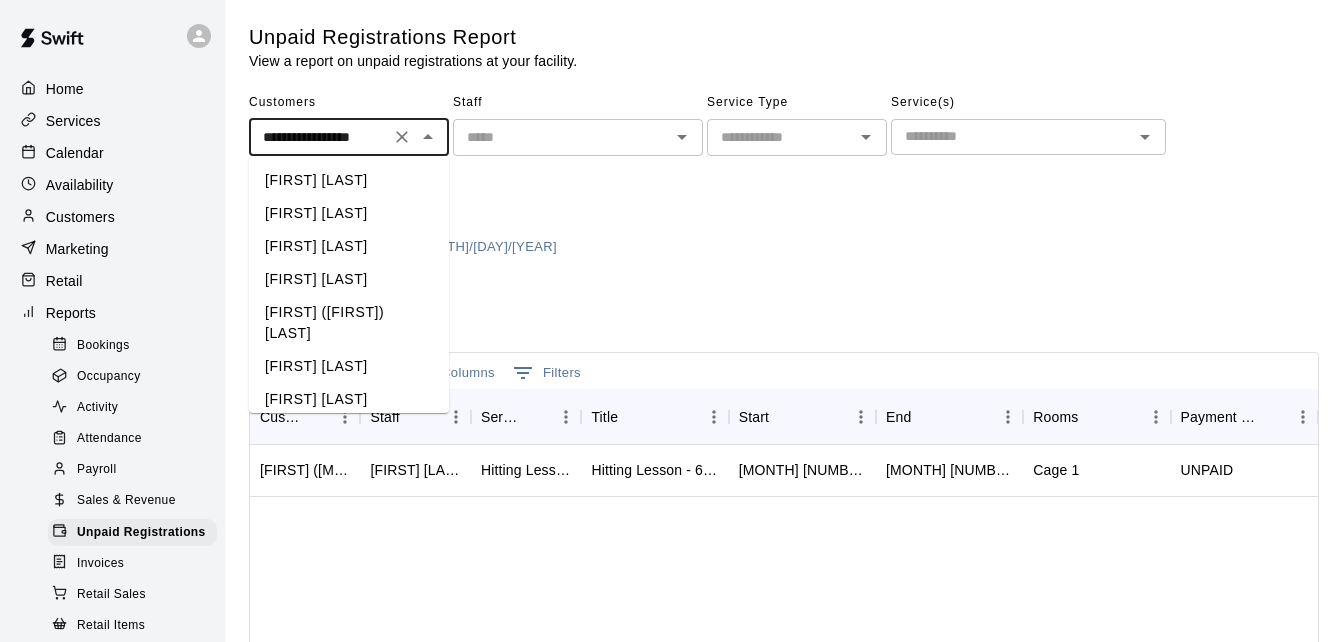 scroll, scrollTop: 18909, scrollLeft: 0, axis: vertical 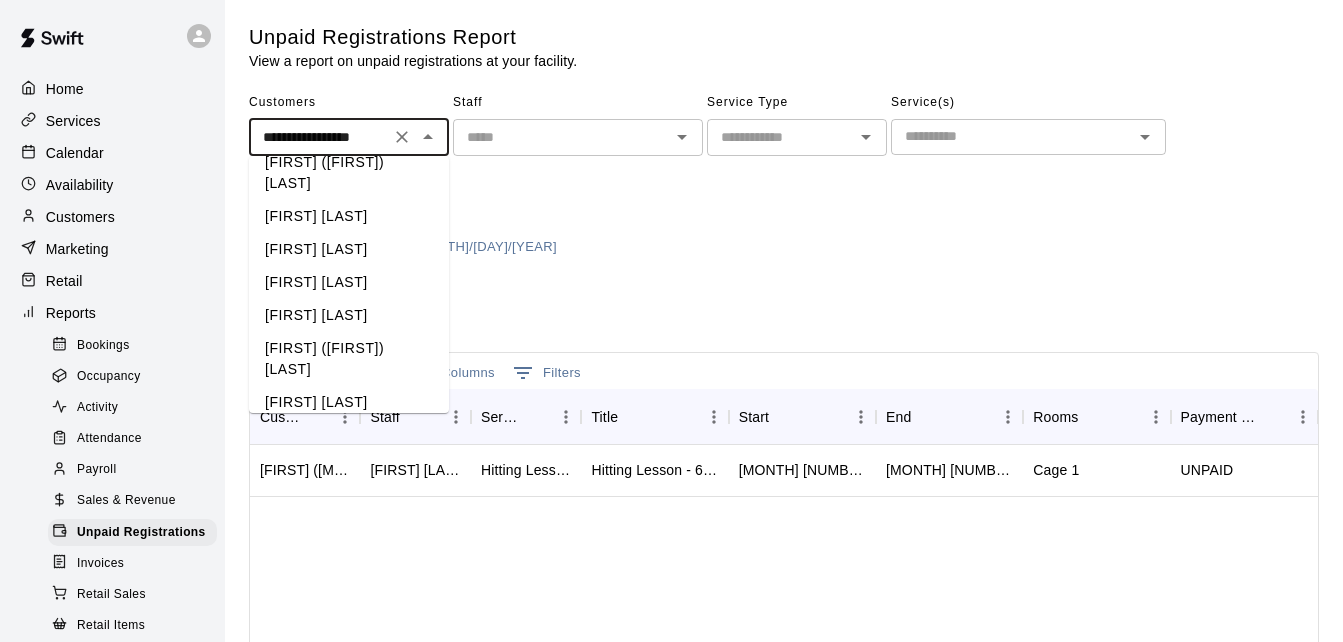 click at bounding box center (428, 137) 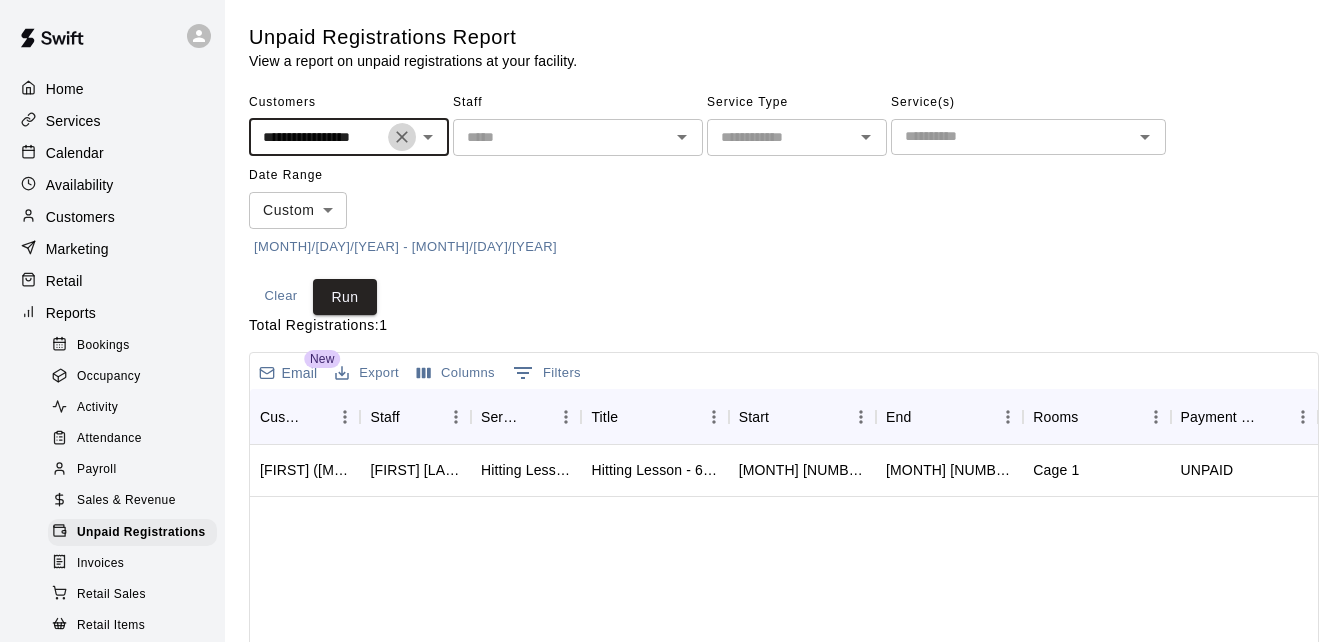 click 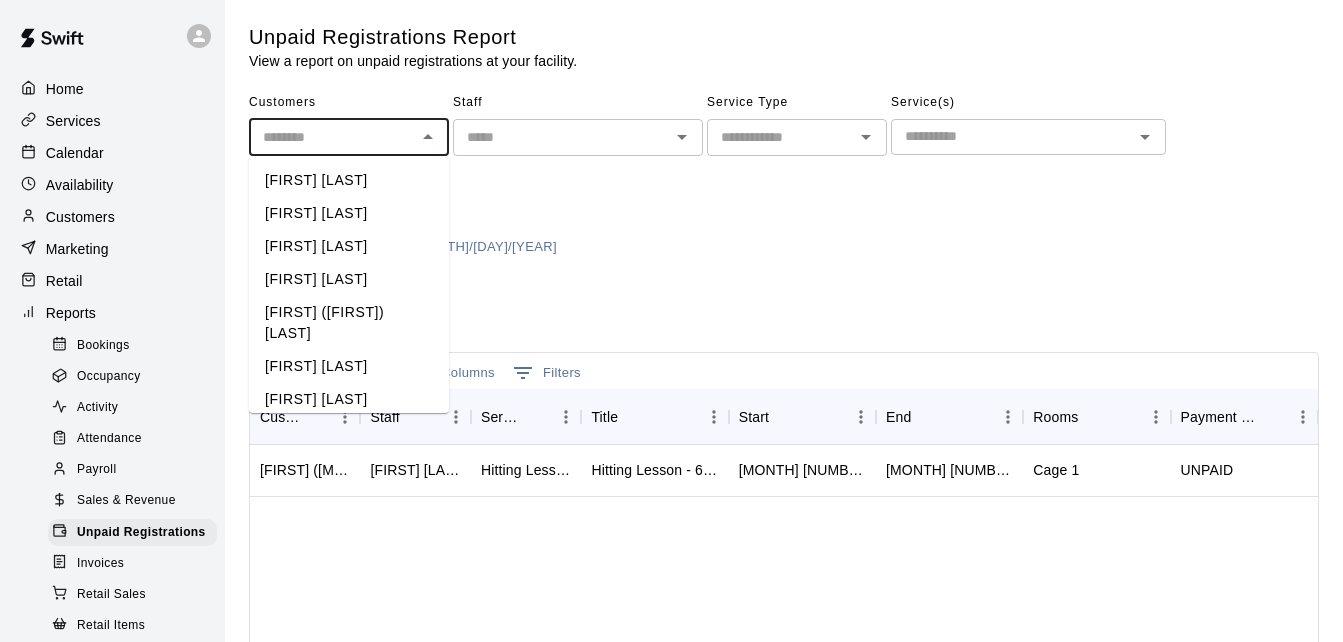 click at bounding box center (332, 137) 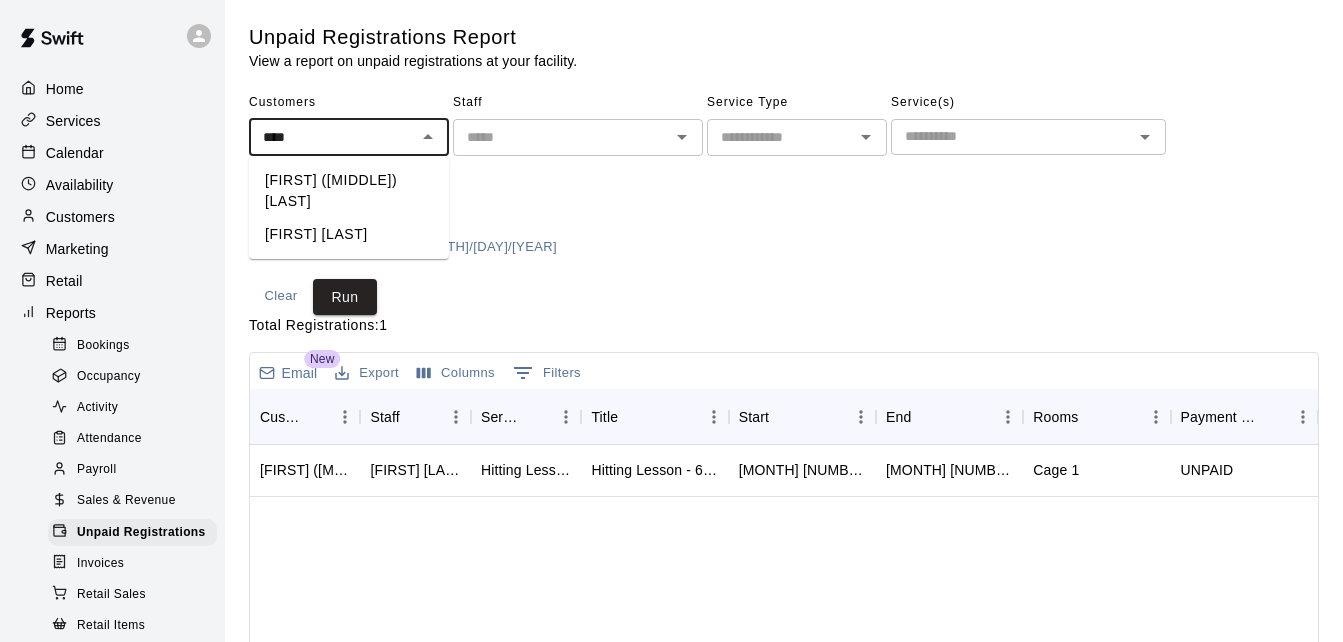 click on "[FIRST] [LAST]" at bounding box center (349, 234) 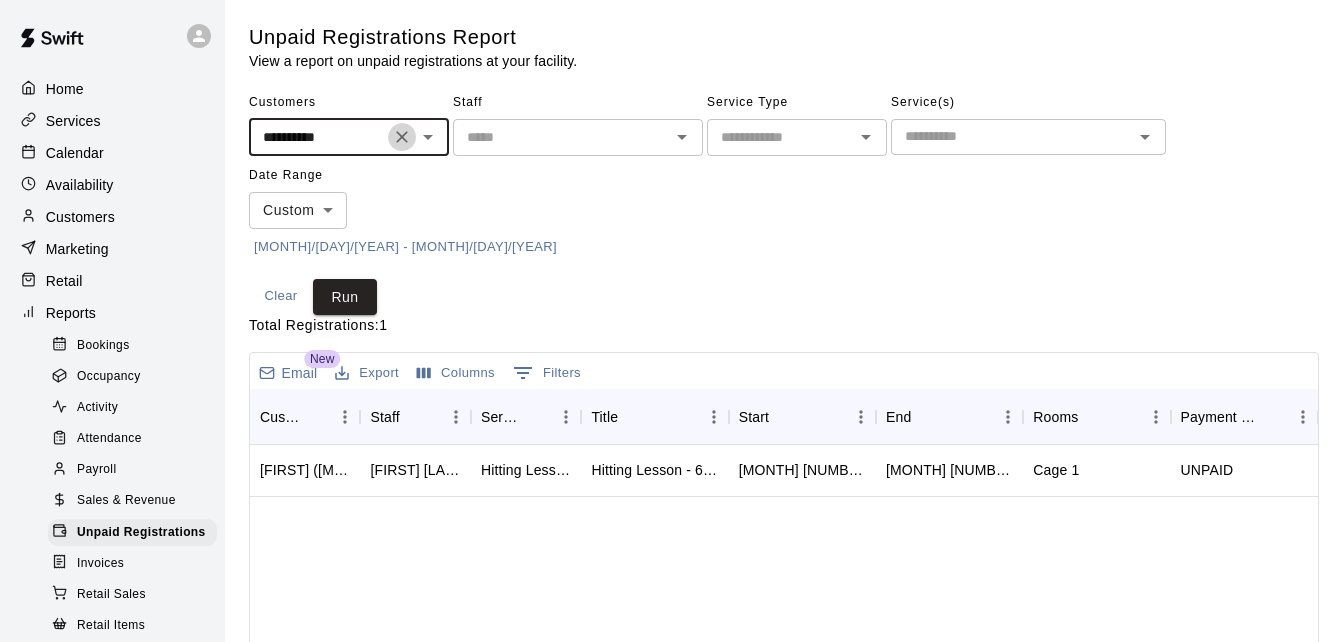 click 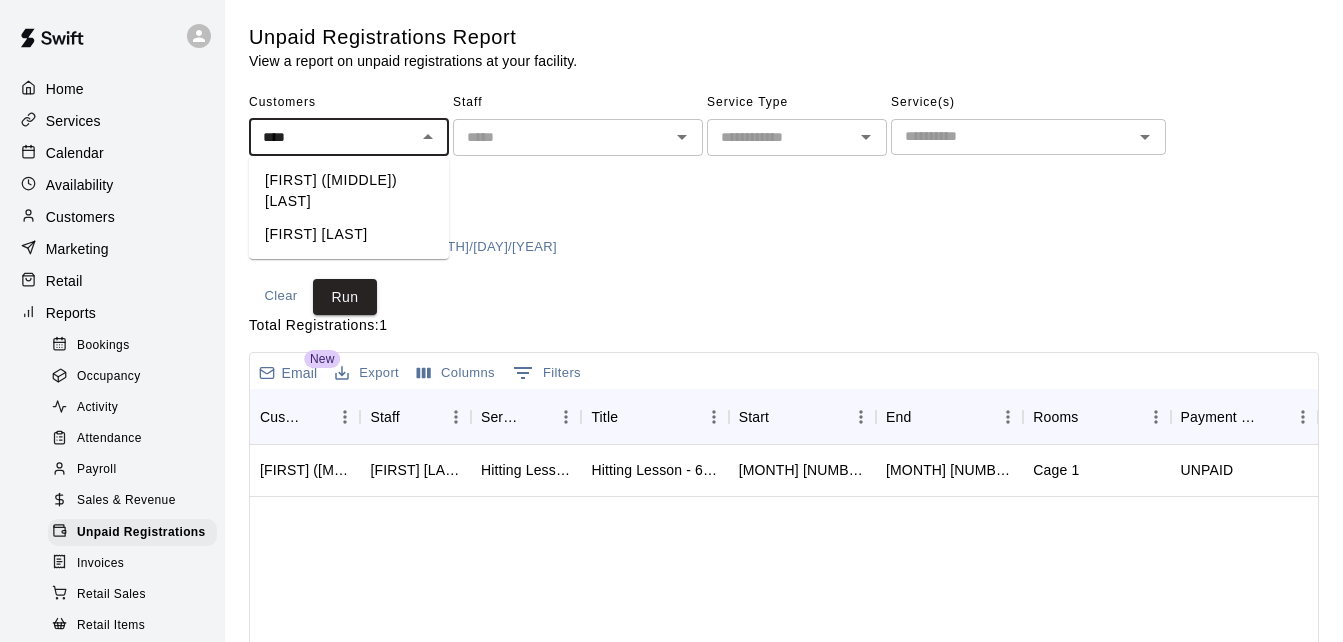 click on "[FIRST] ([MIDDLE]) [LAST]" at bounding box center [349, 191] 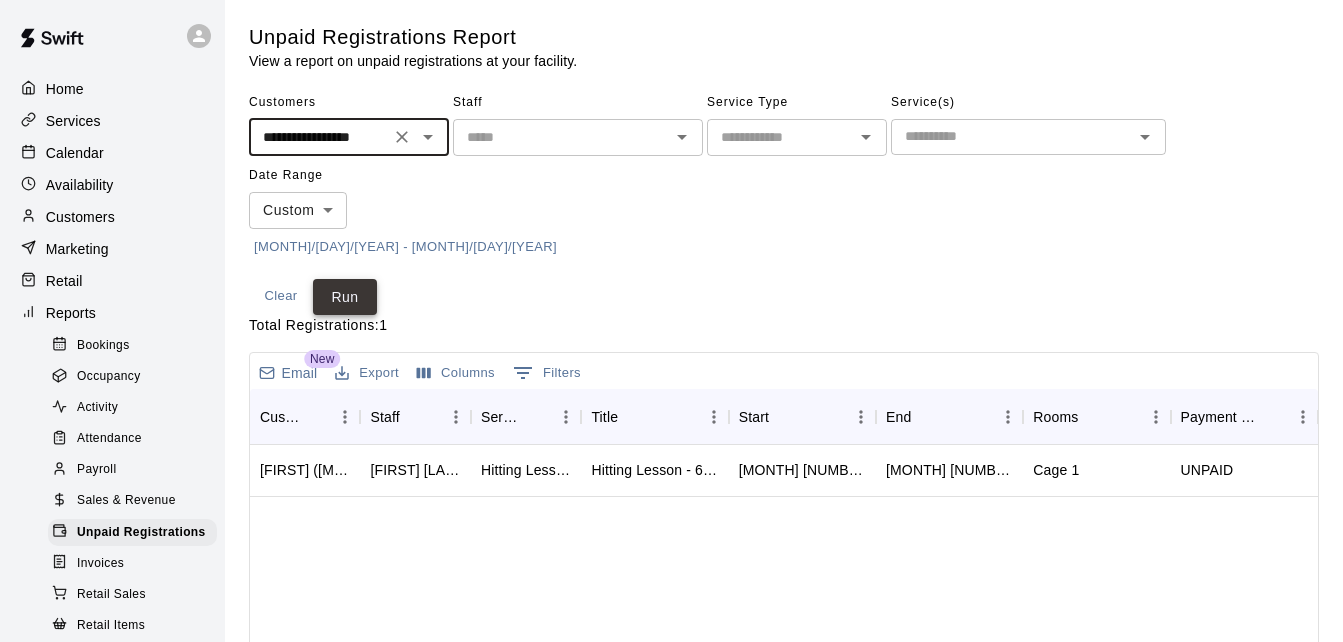 type on "**********" 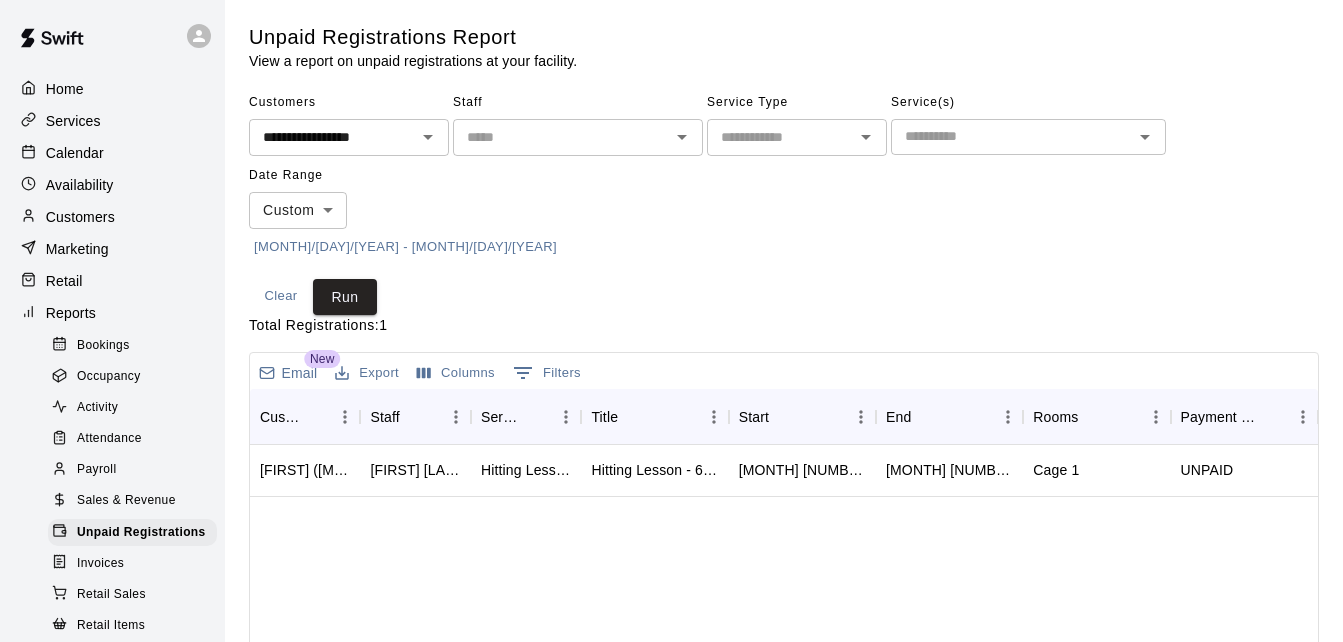 click 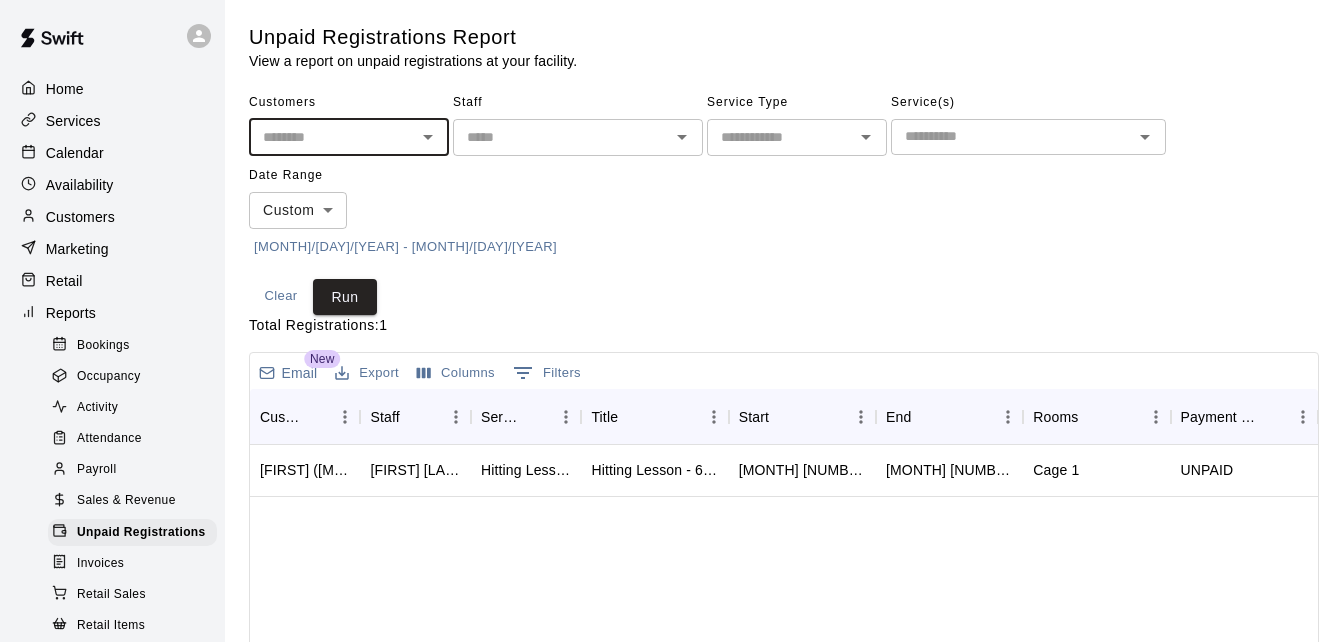 scroll, scrollTop: 0, scrollLeft: 0, axis: both 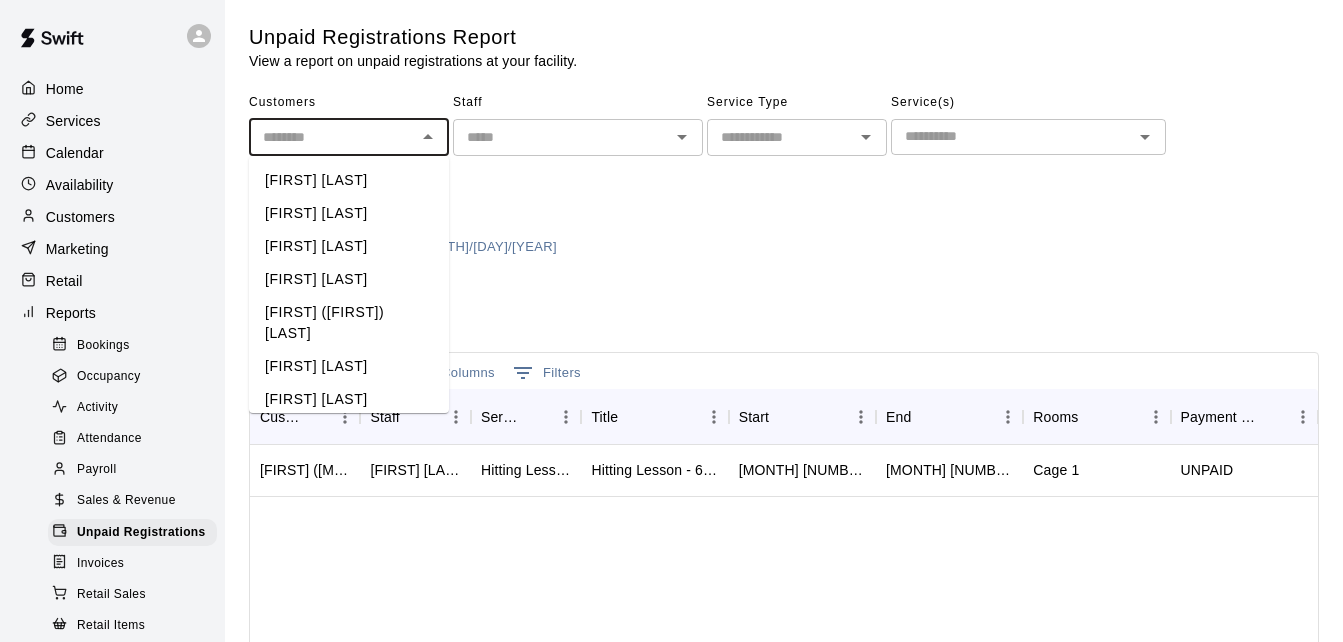 click at bounding box center [332, 137] 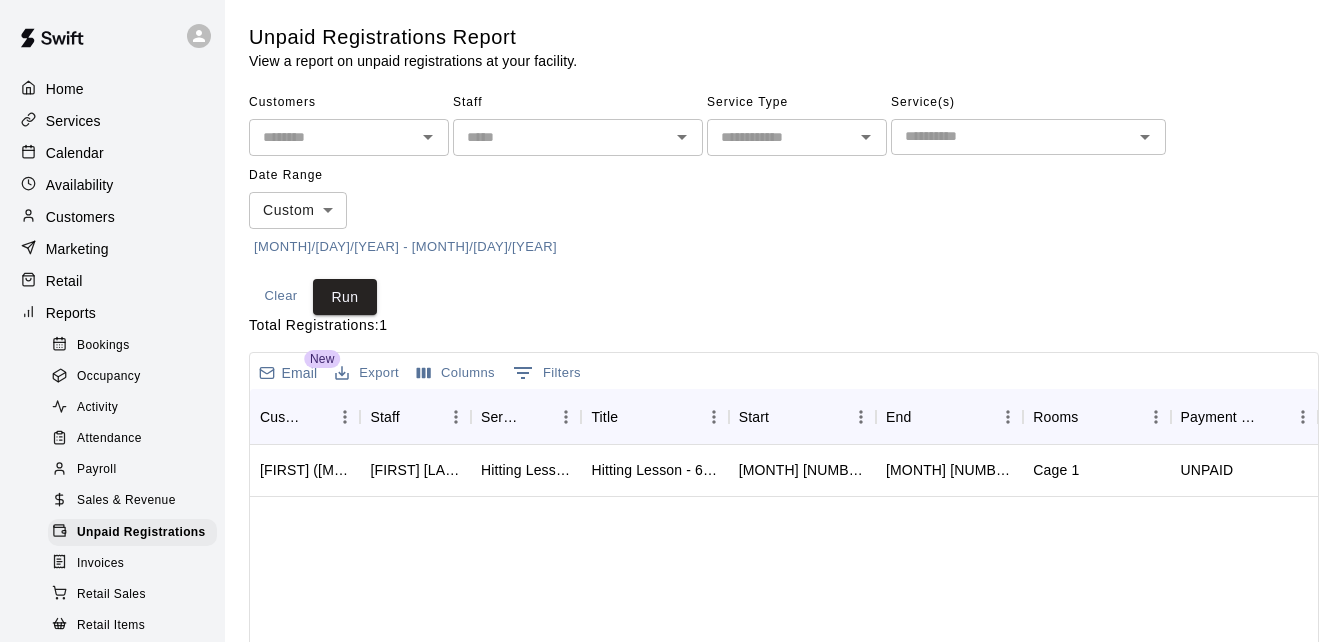 click on "Customers ​ Staff ​ Service Type ​ Service(s) ​ Date Range Custom ****** ​ [DATE] - [DATE]" at bounding box center [784, 175] 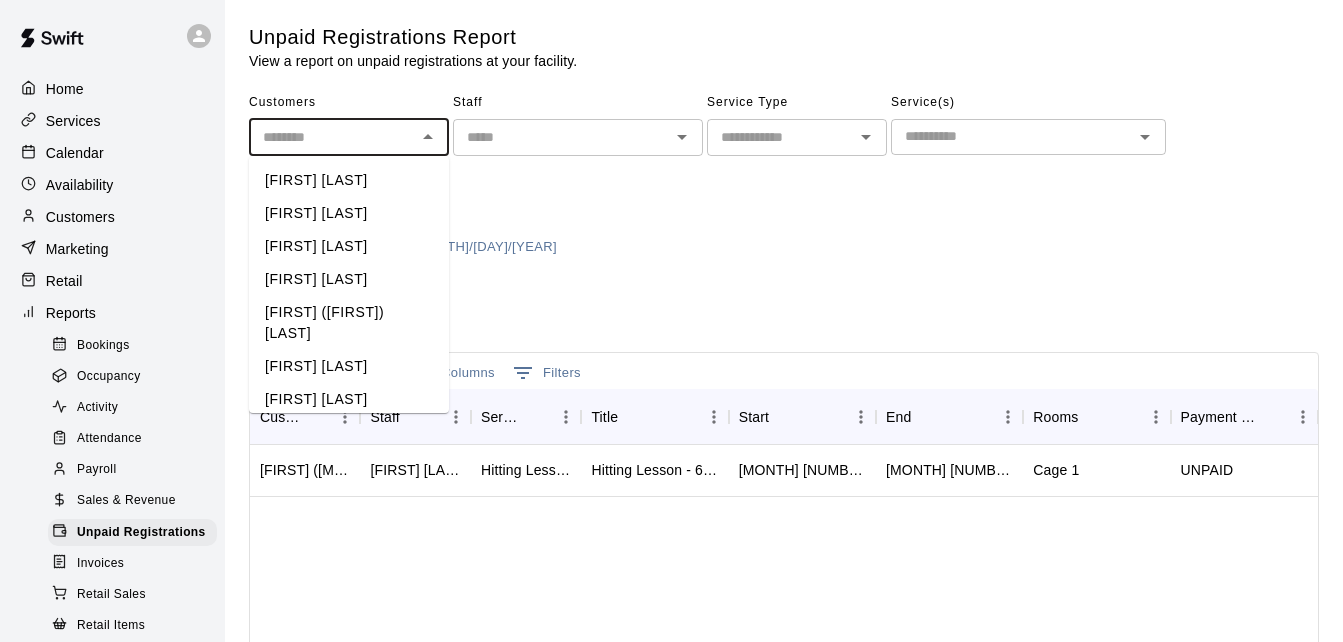 click at bounding box center (332, 137) 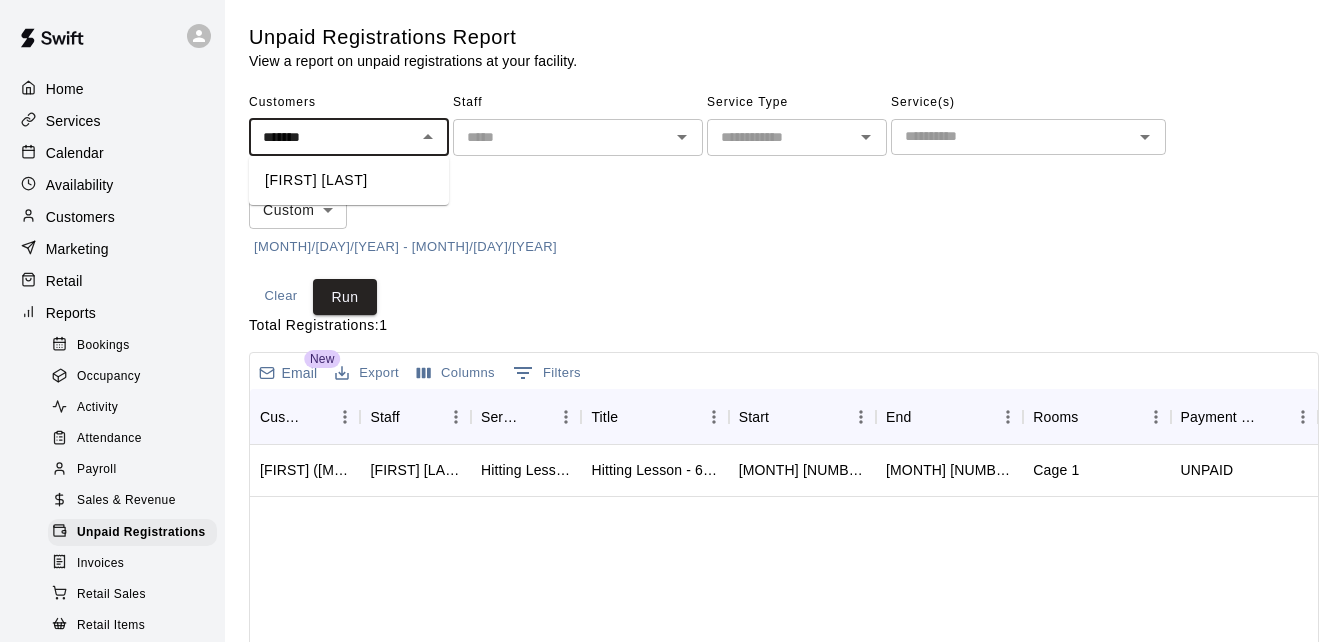 click on "[FIRST] [LAST]" at bounding box center (349, 180) 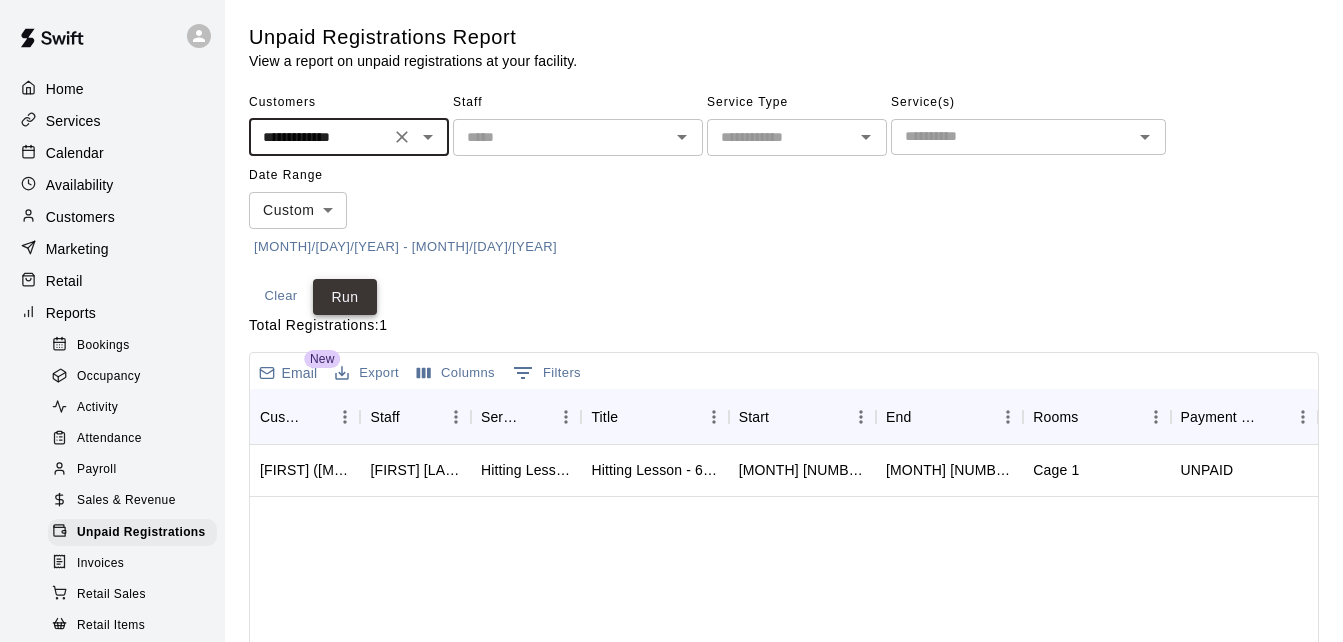type on "**********" 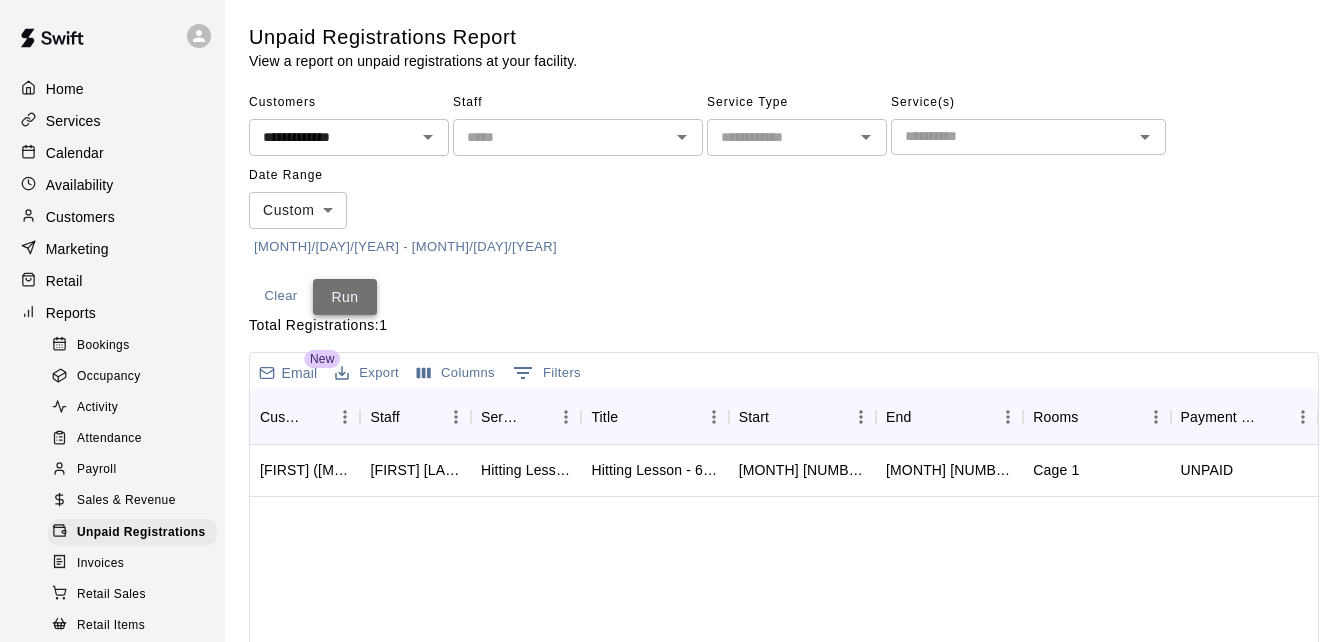 click on "Run" at bounding box center [345, 297] 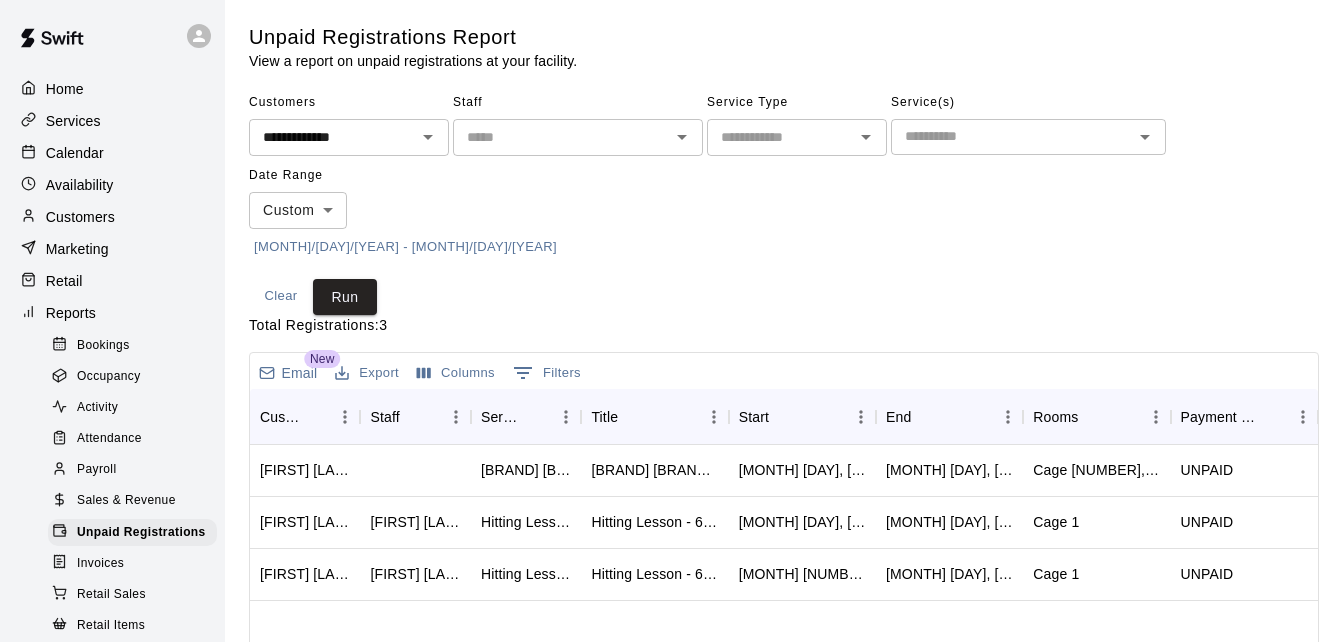 scroll, scrollTop: 40, scrollLeft: 0, axis: vertical 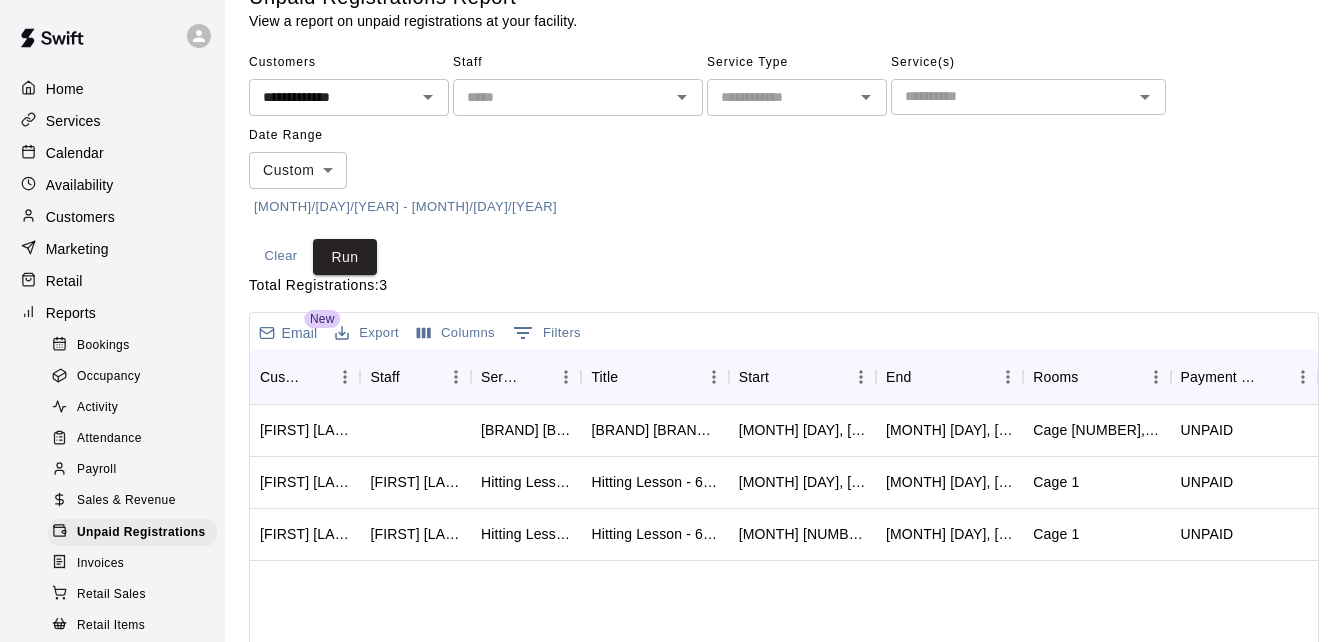 click 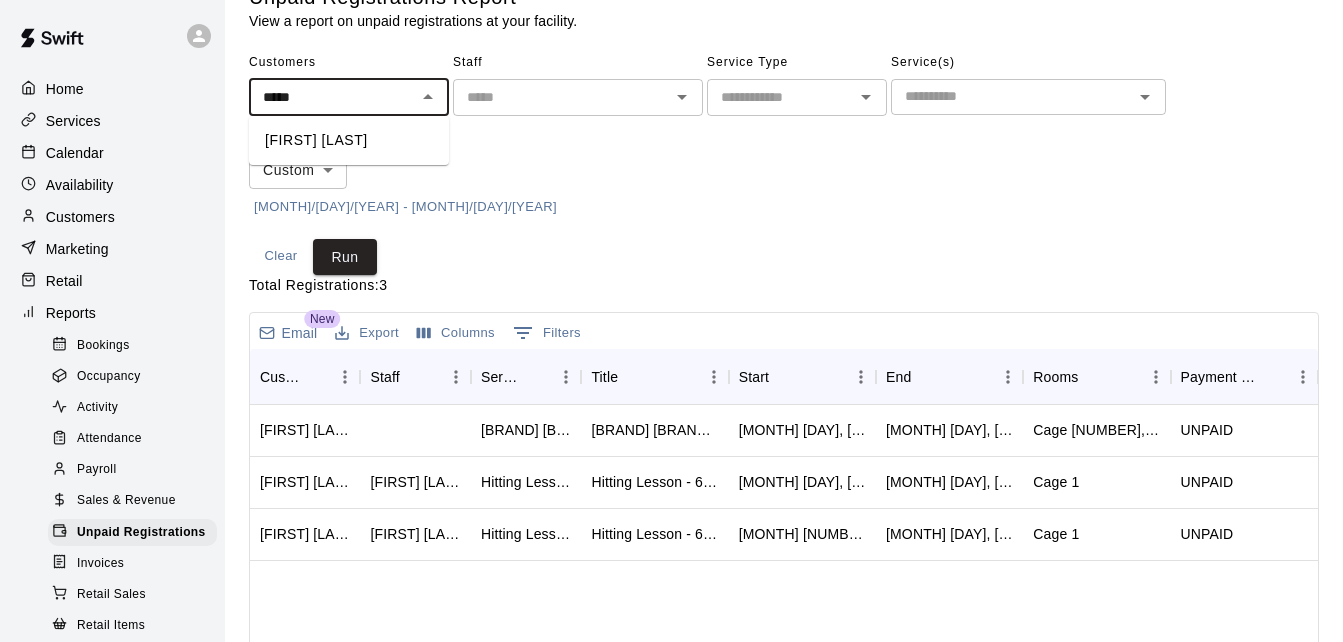 click on "[FIRST] [LAST]" at bounding box center [349, 140] 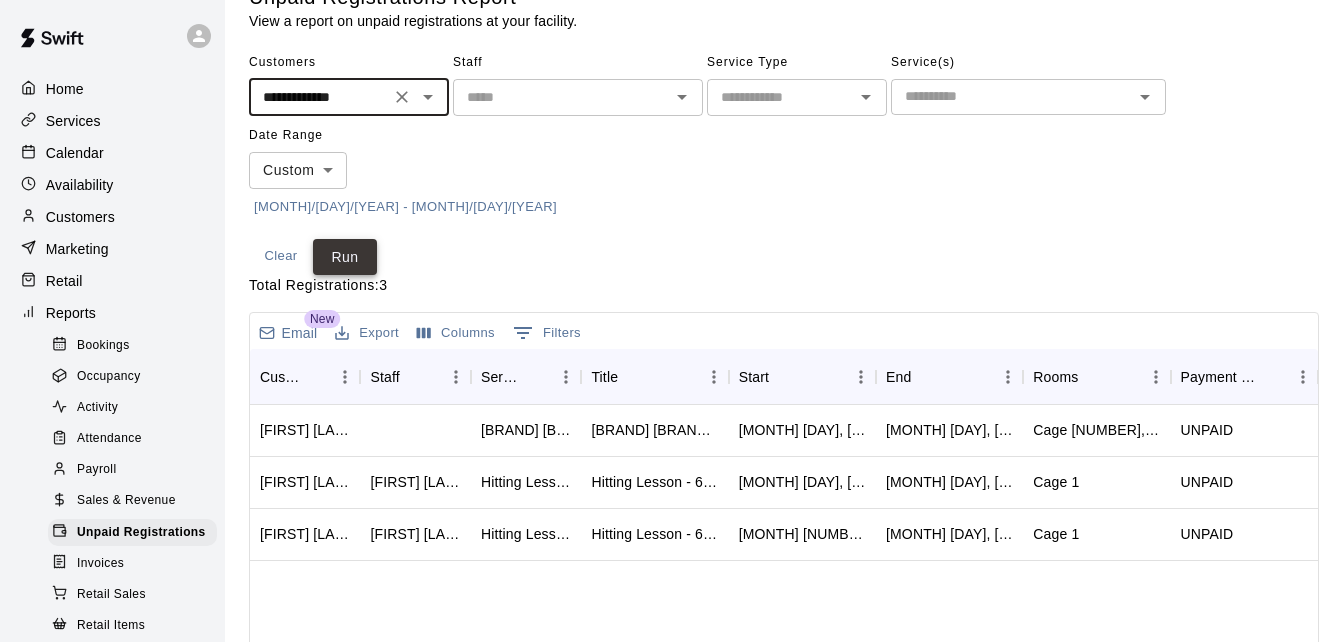 type on "**********" 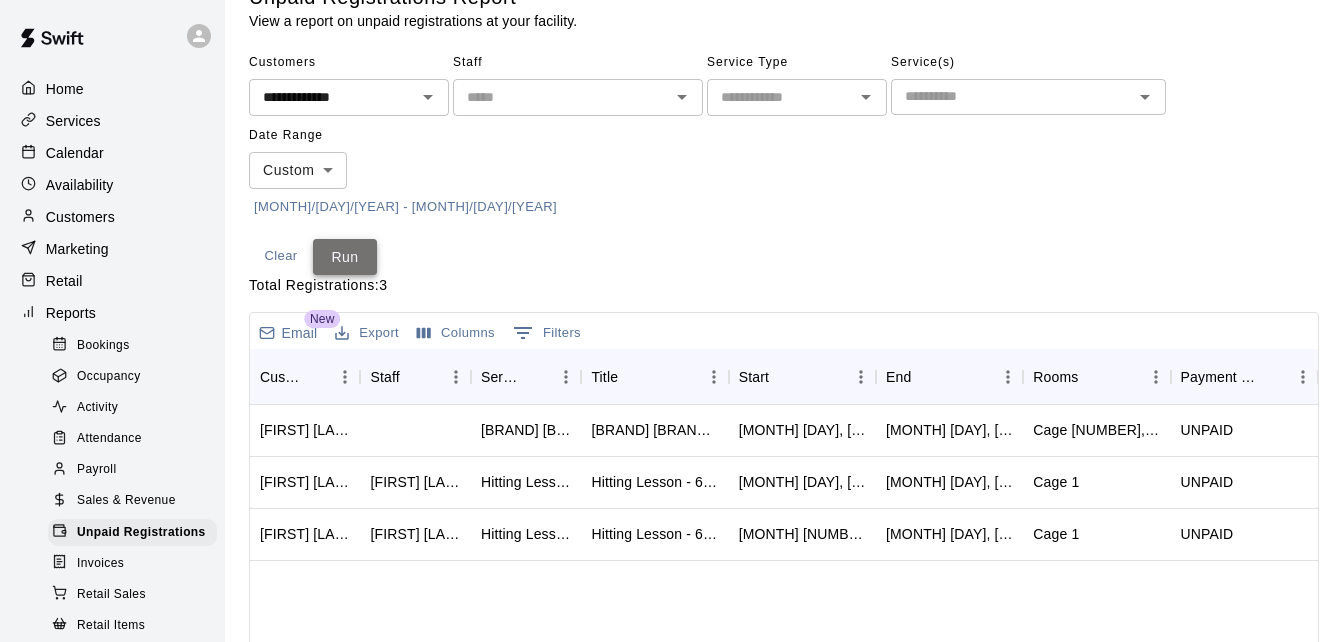 click on "Run" at bounding box center [345, 257] 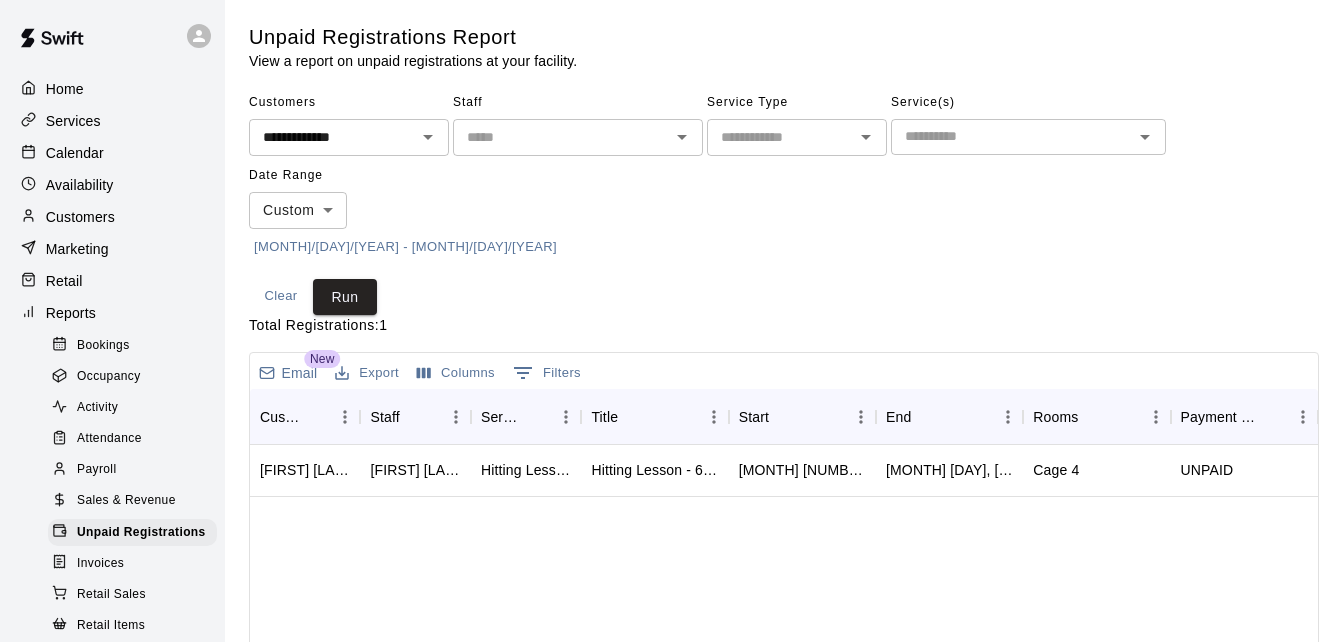 click 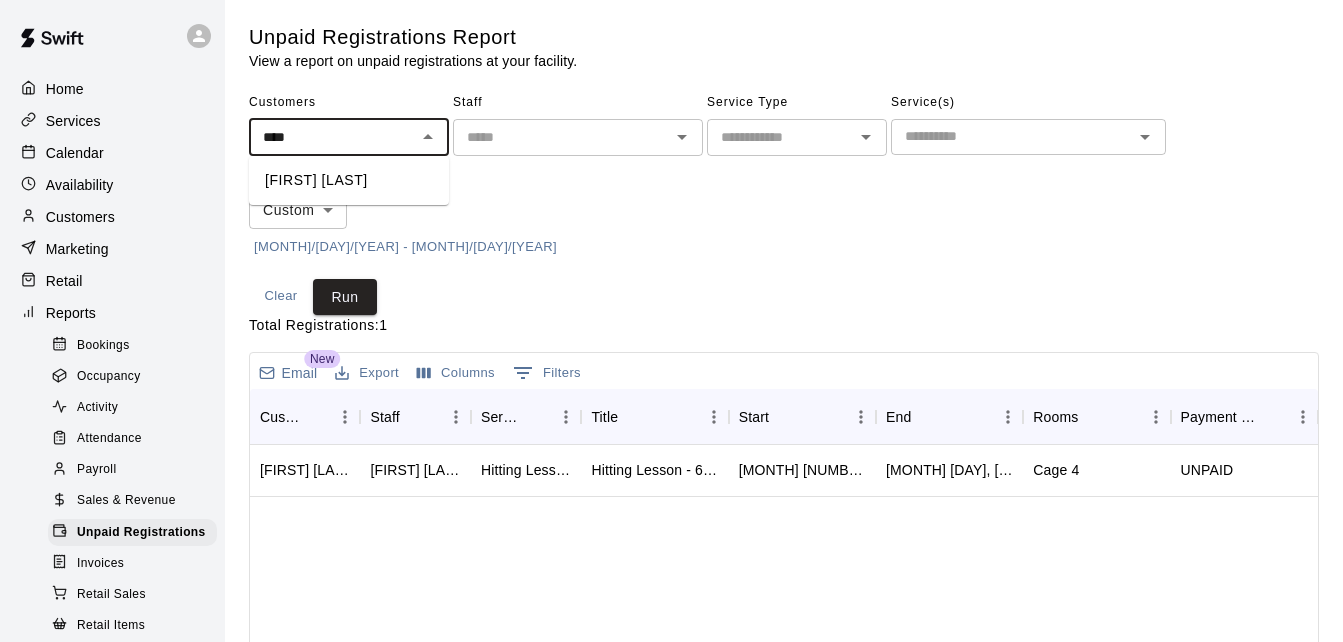 click on "[FIRST] [LAST]" at bounding box center [349, 180] 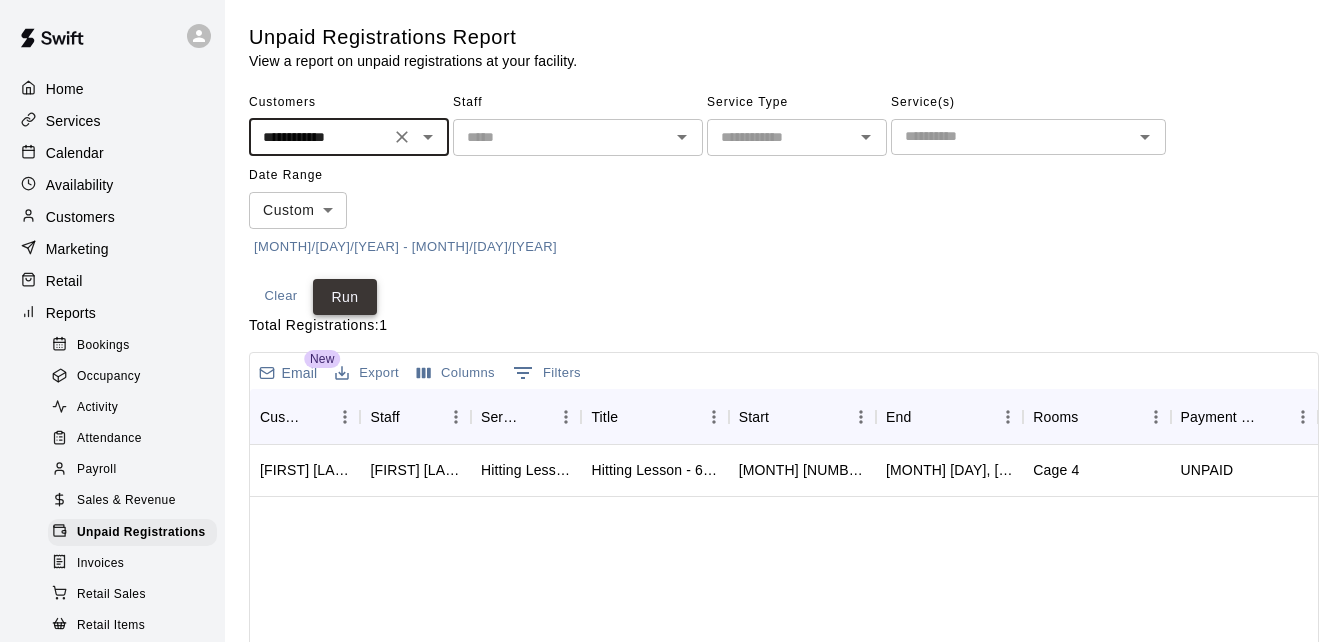 type on "**********" 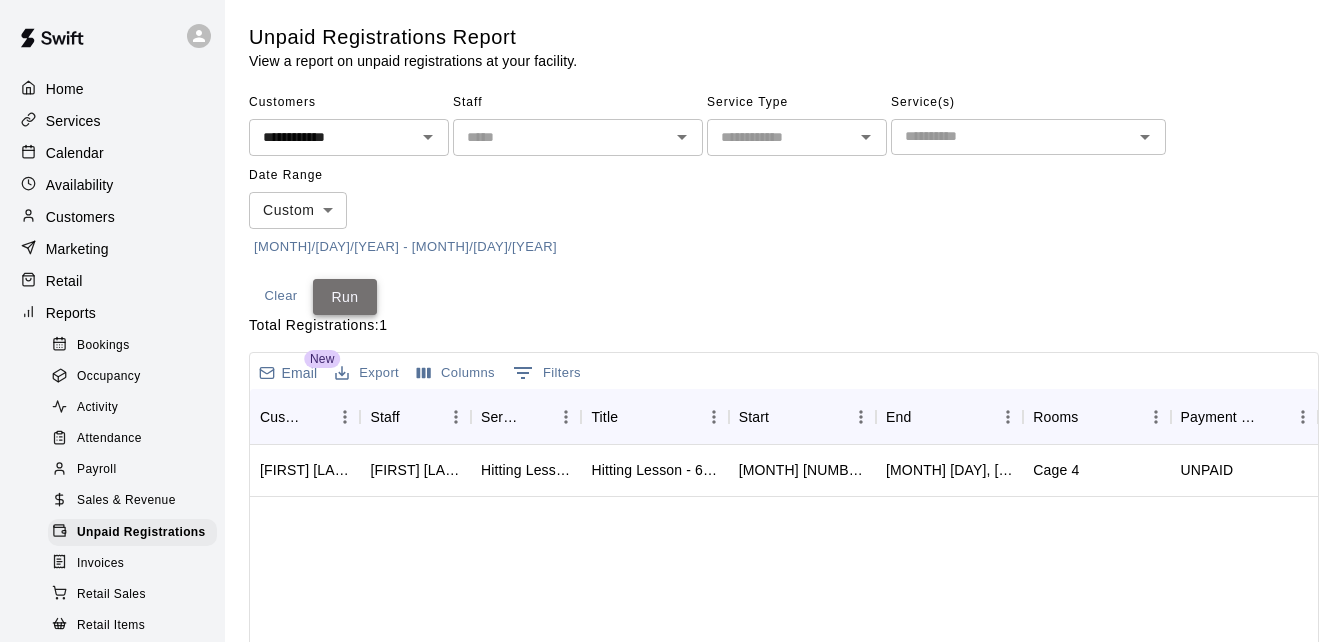 click on "Run" at bounding box center [345, 297] 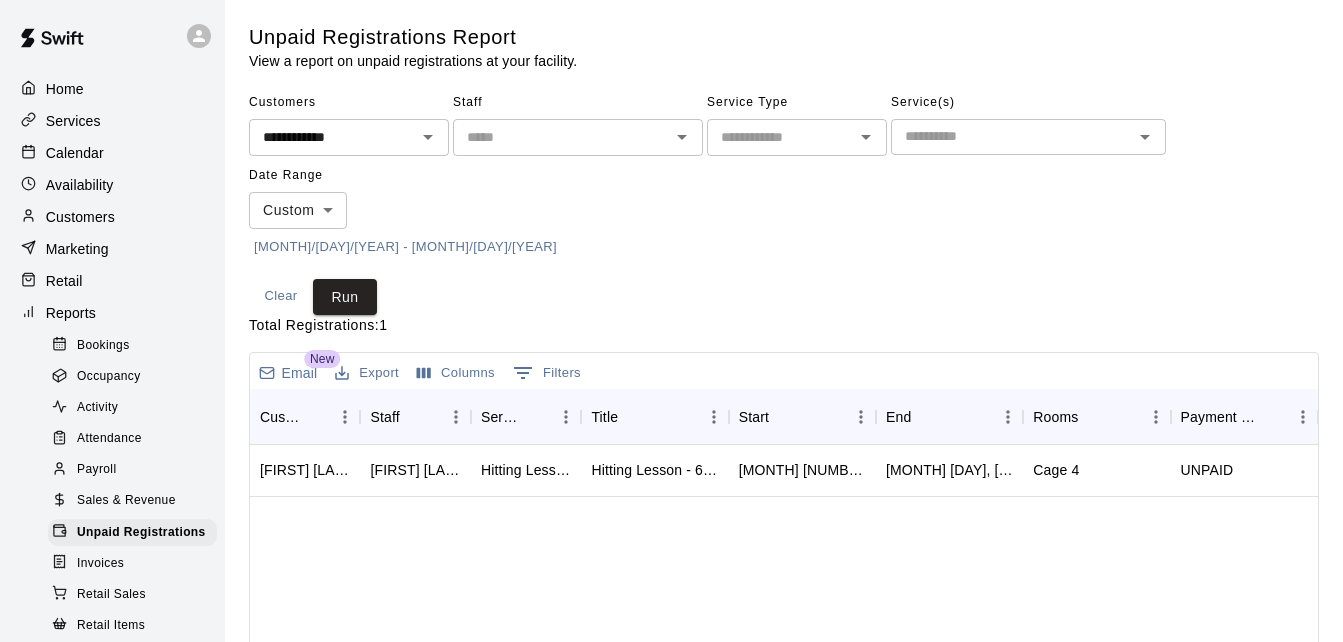 click 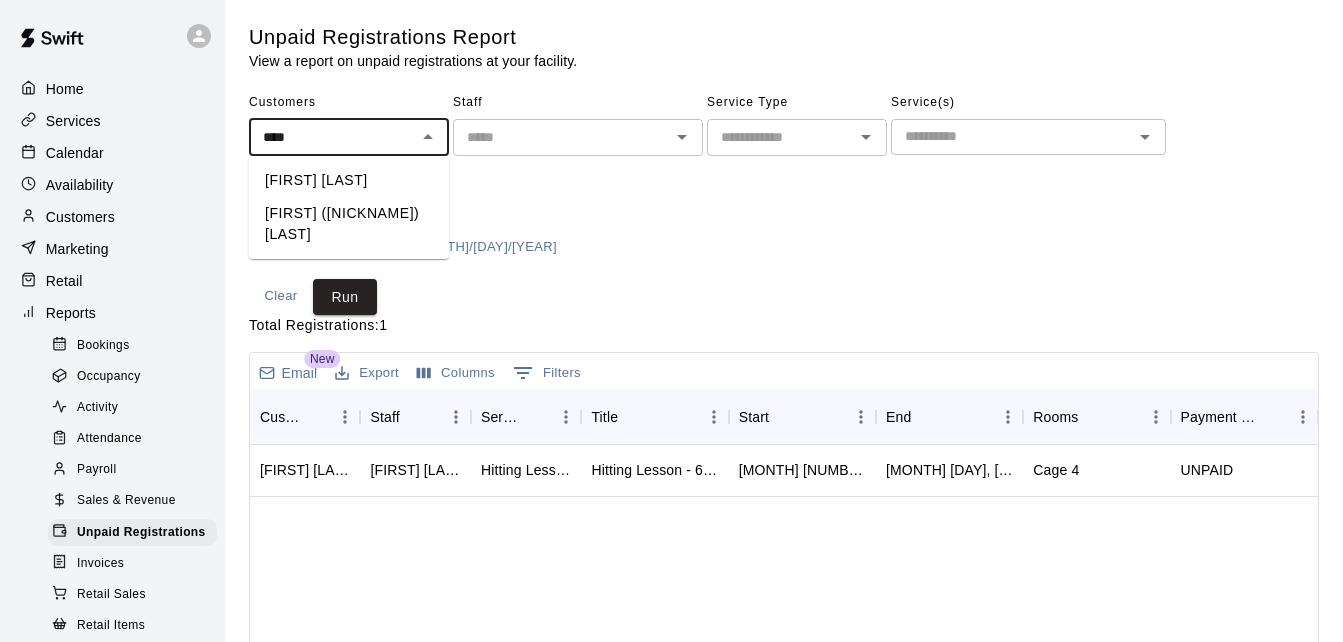click on "[FIRST] ([NICKNAME]) [LAST]" at bounding box center (349, 224) 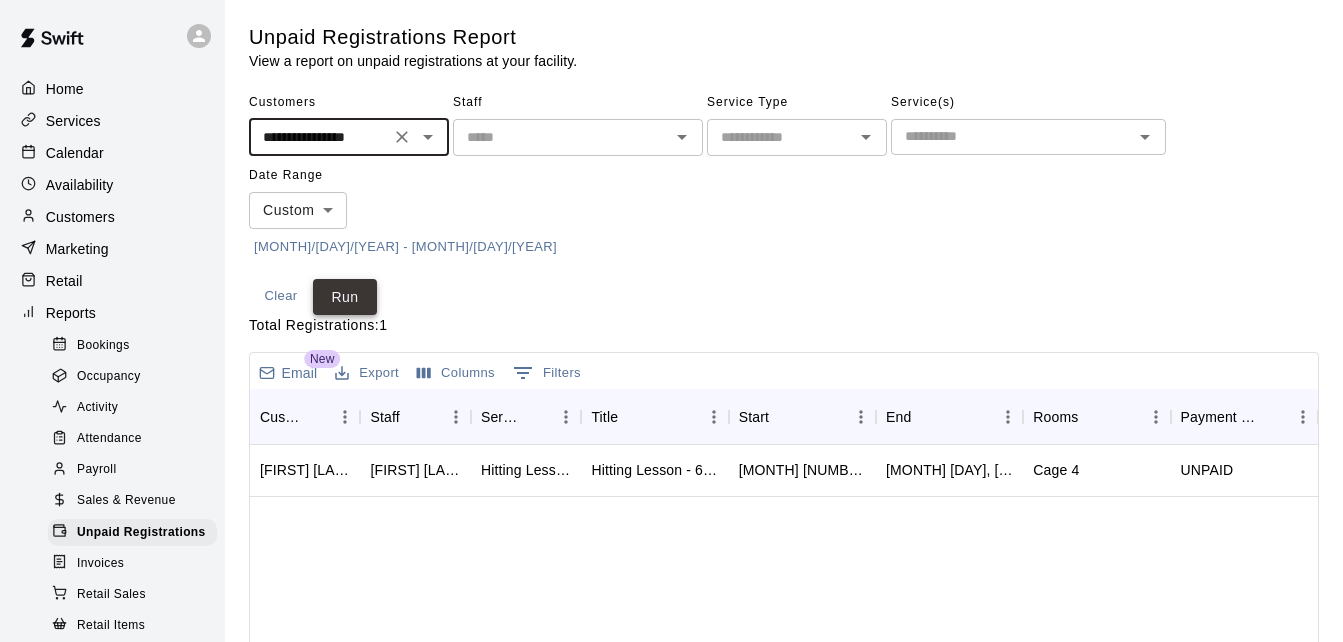 type on "**********" 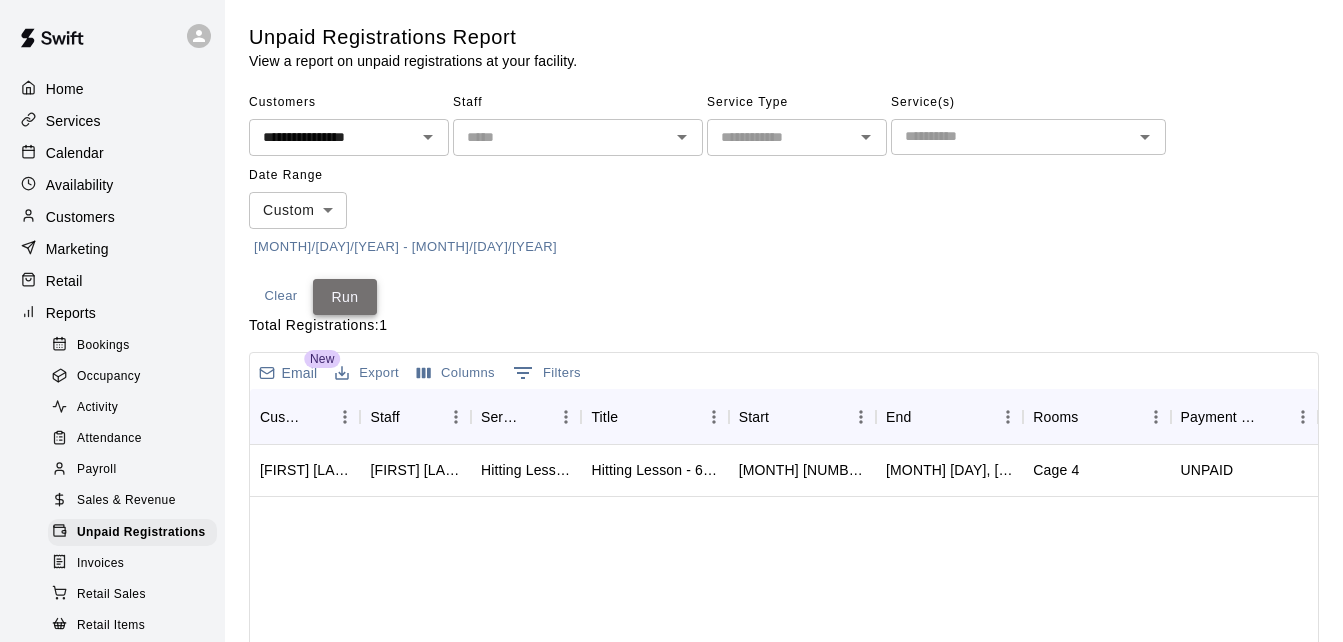 click on "Run" at bounding box center [345, 297] 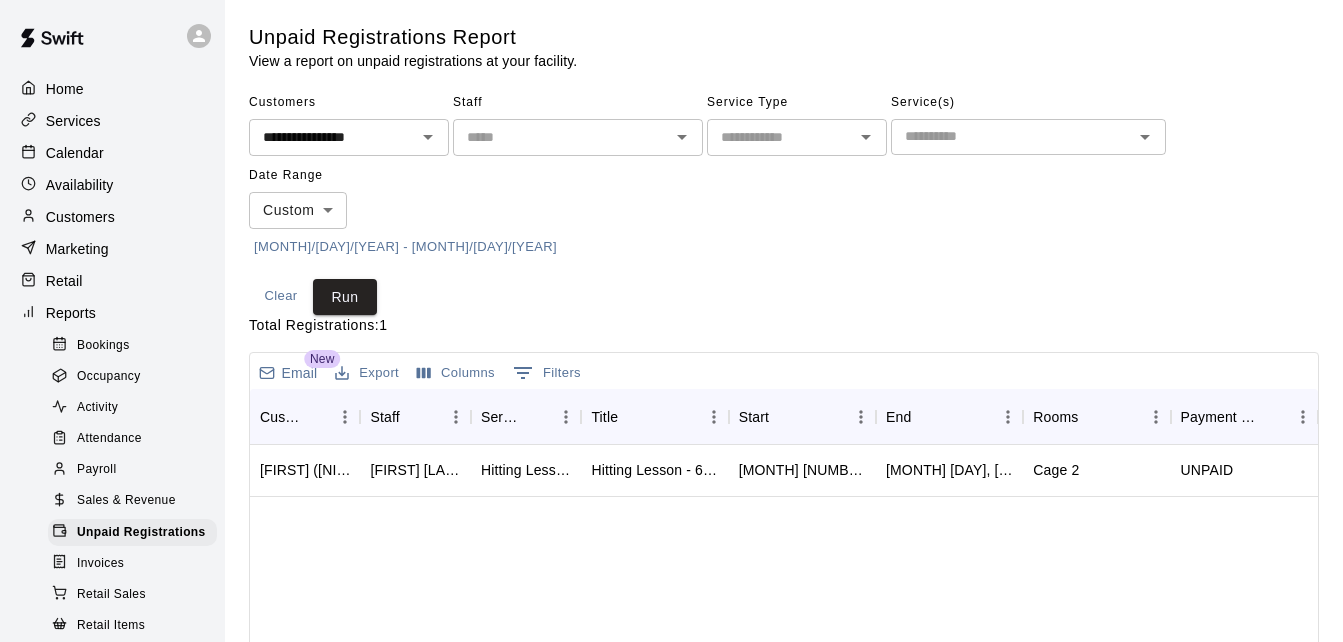 click 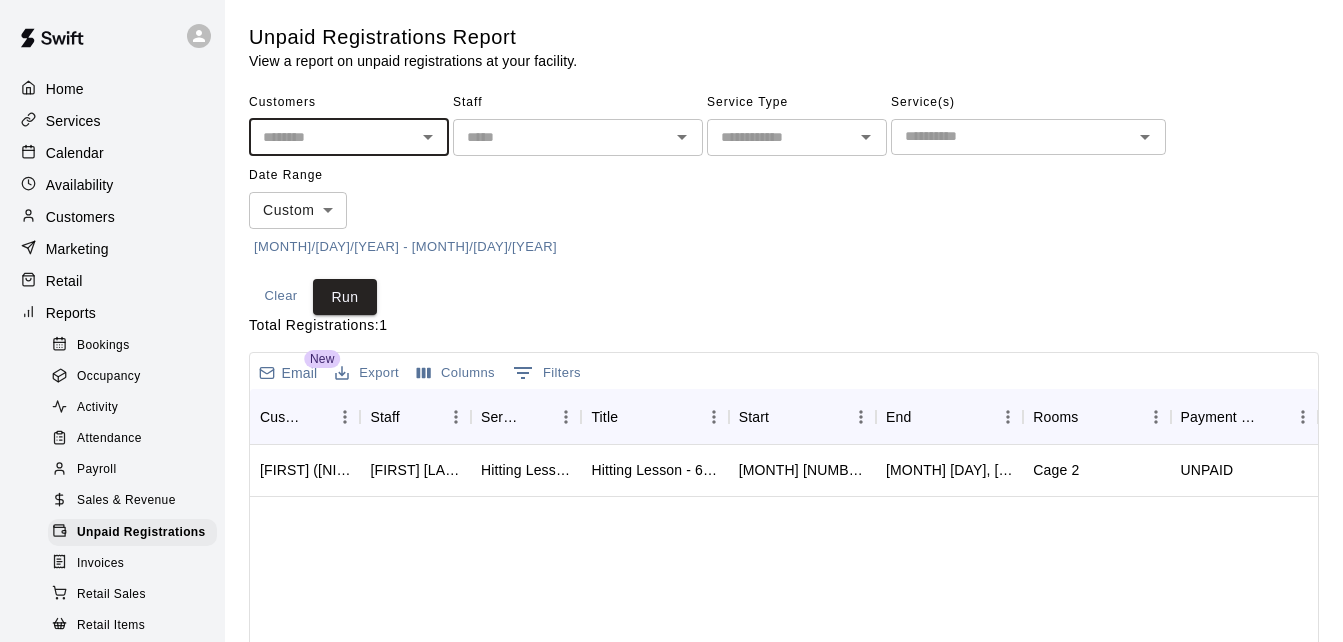 scroll, scrollTop: 0, scrollLeft: 0, axis: both 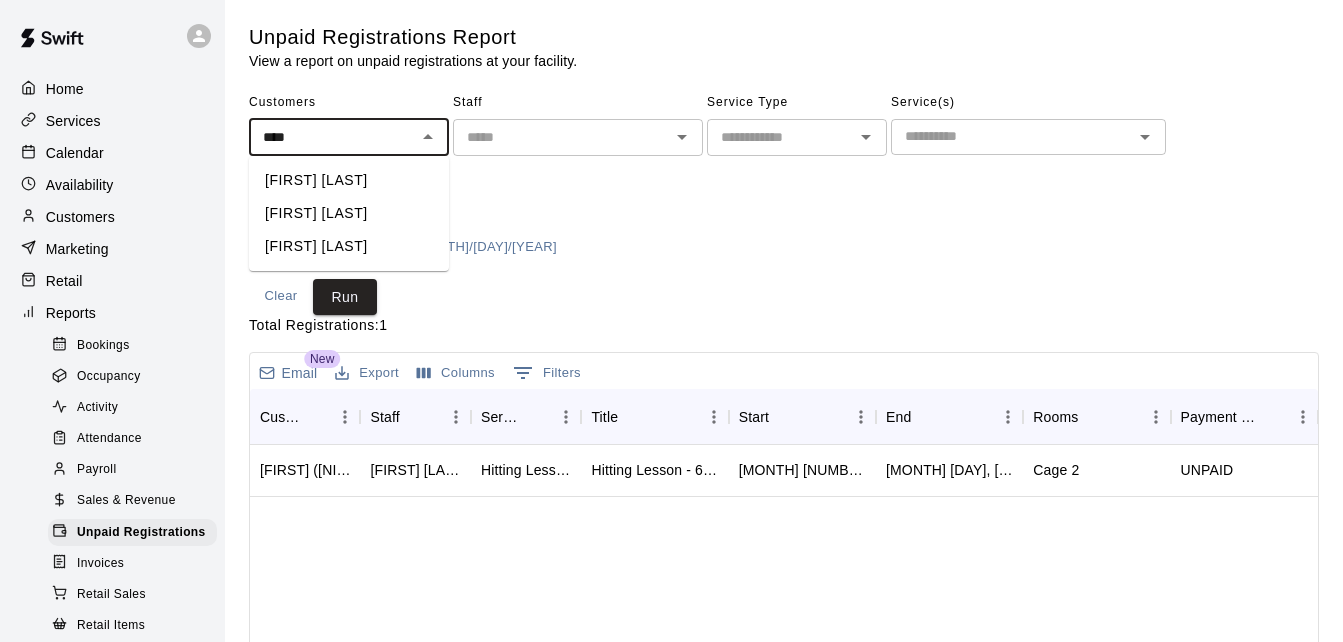 click on "[FIRST] [LAST]" at bounding box center (349, 246) 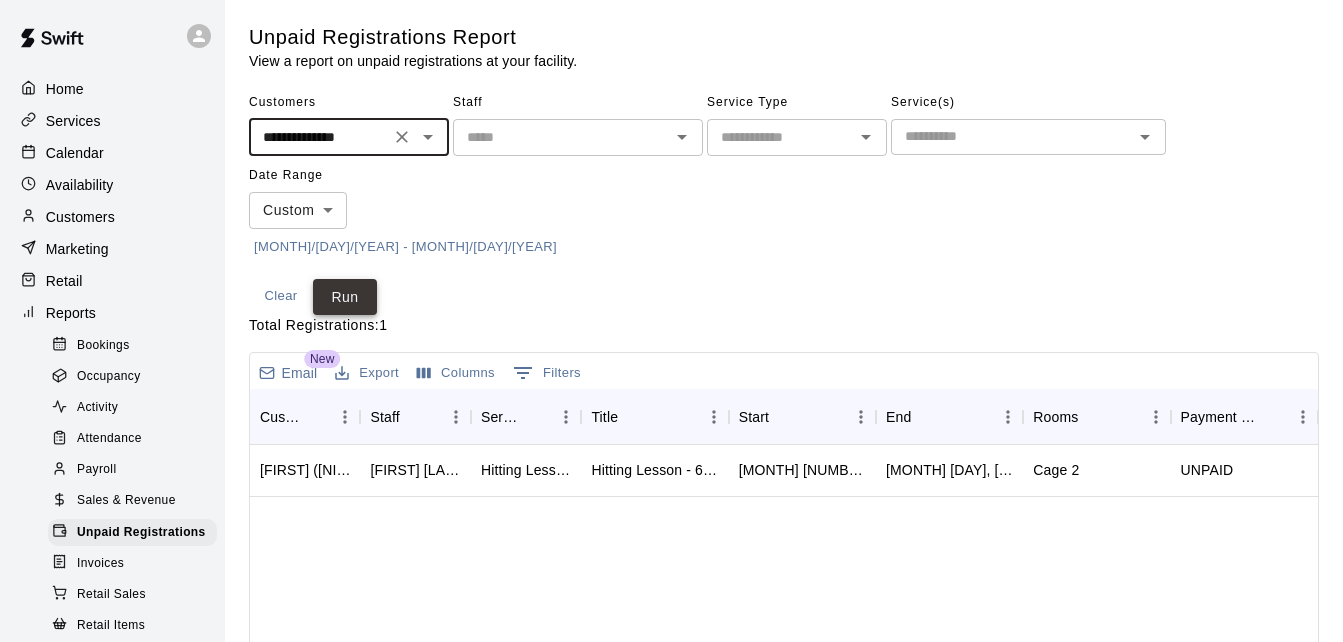 type on "**********" 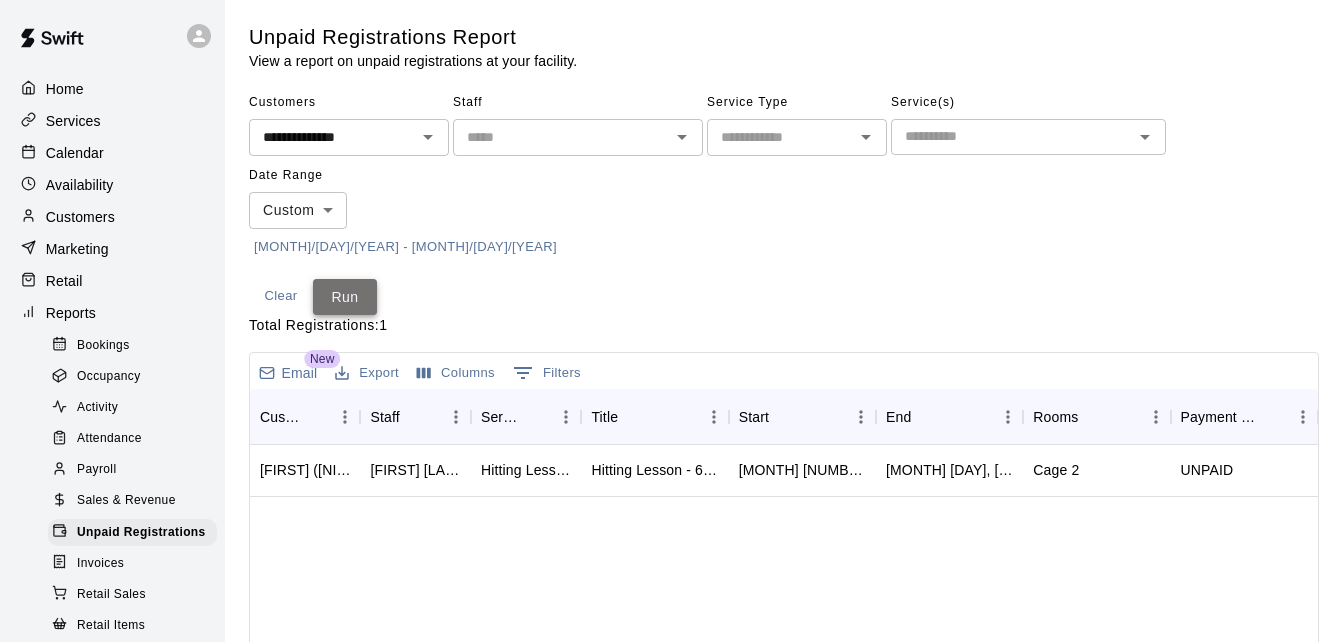 click on "Run" at bounding box center [345, 297] 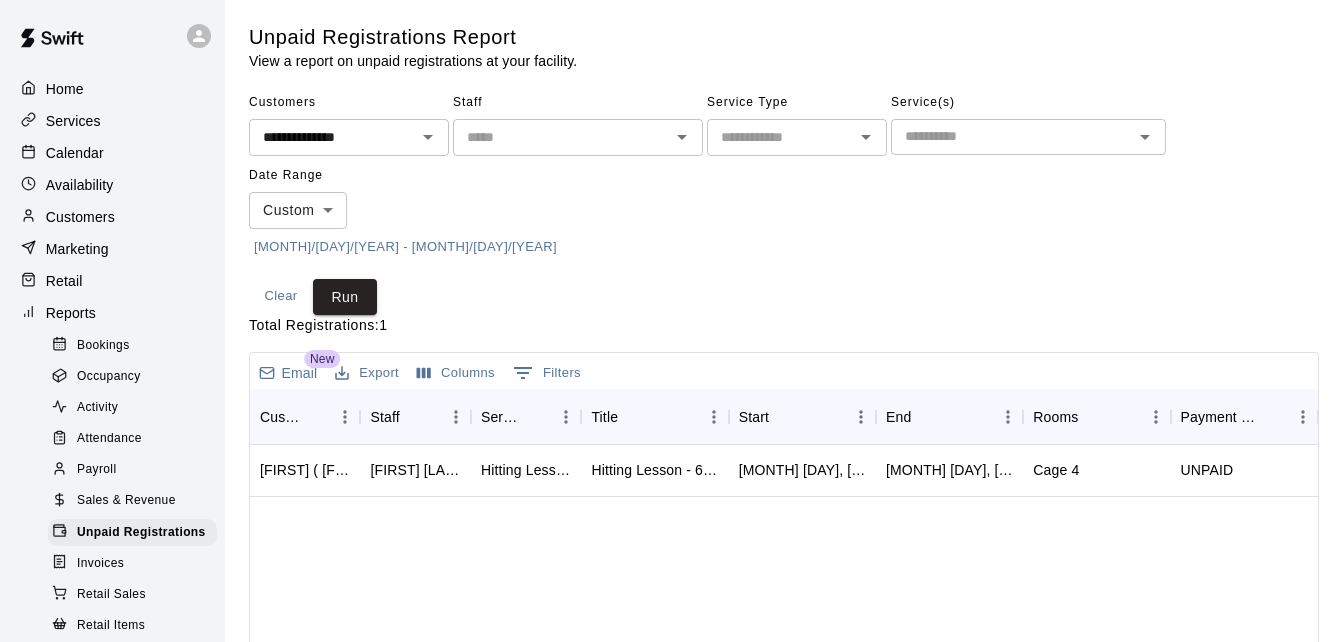 click 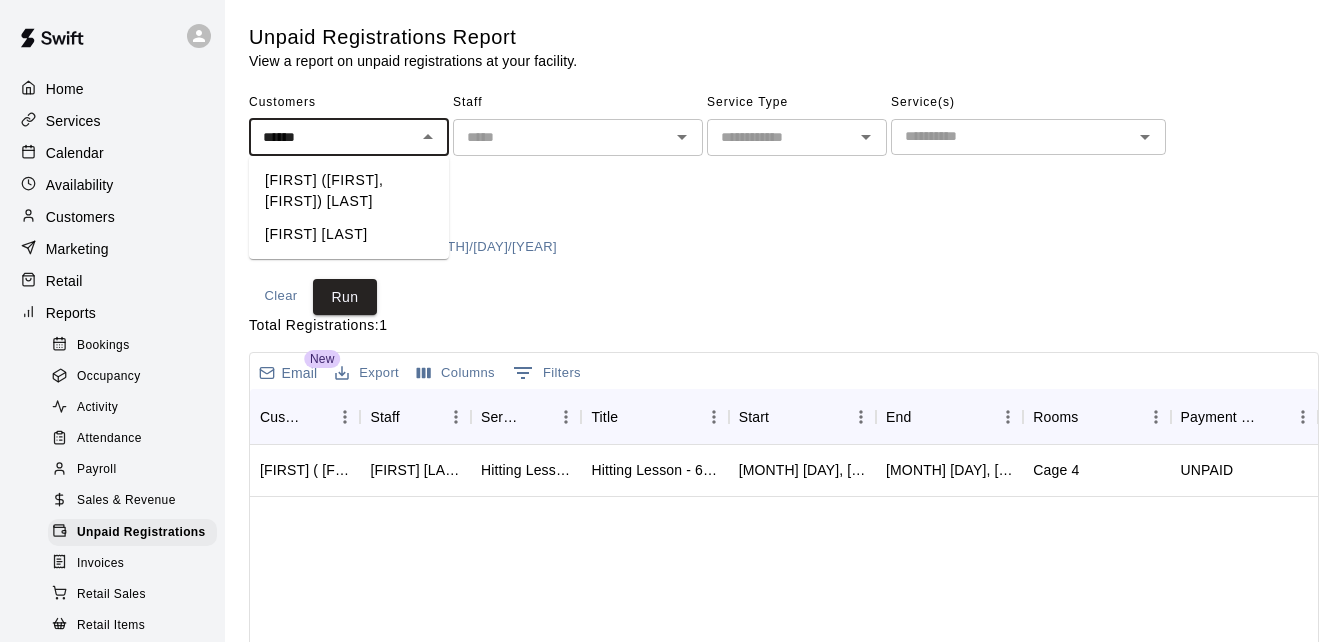 click on "[FIRST] ([FIRST], [FIRST]) [LAST]" at bounding box center (349, 191) 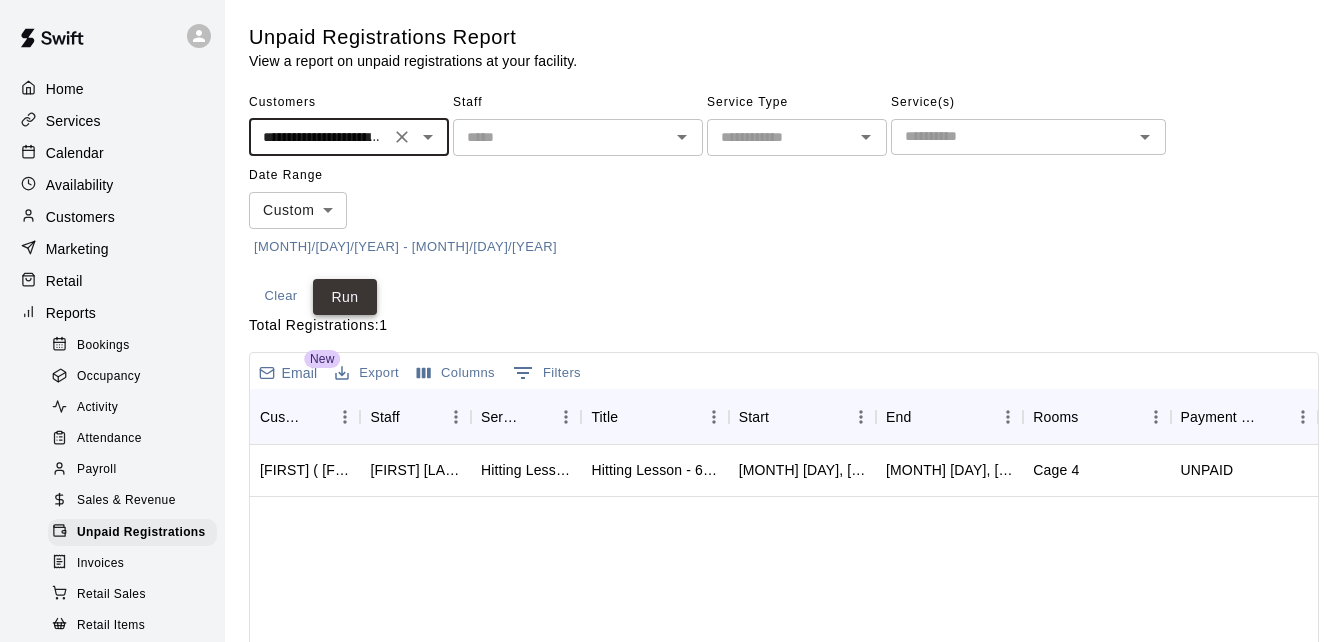 type on "**********" 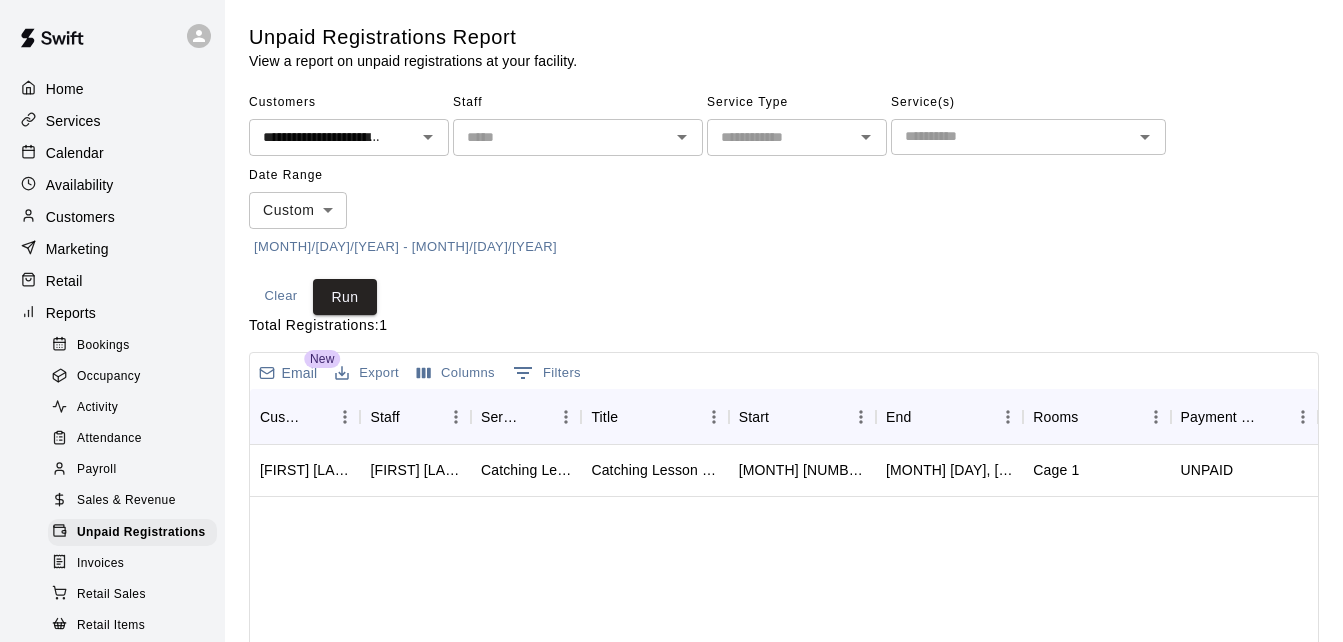 click 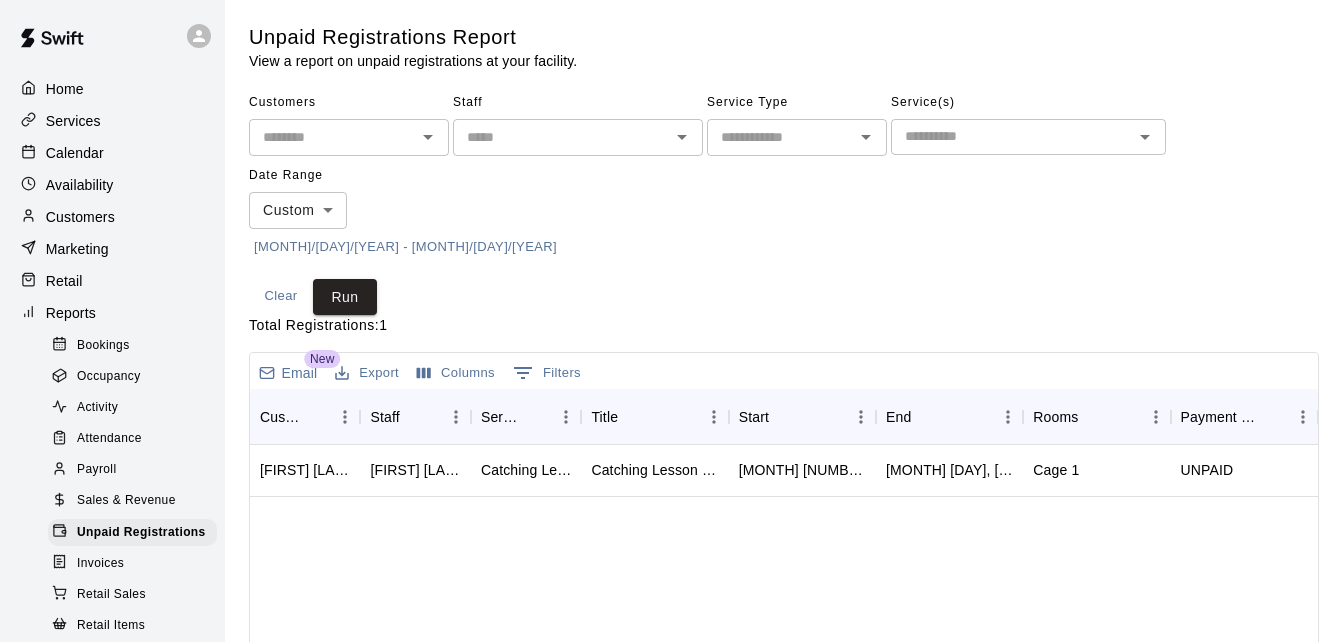 scroll, scrollTop: 0, scrollLeft: 0, axis: both 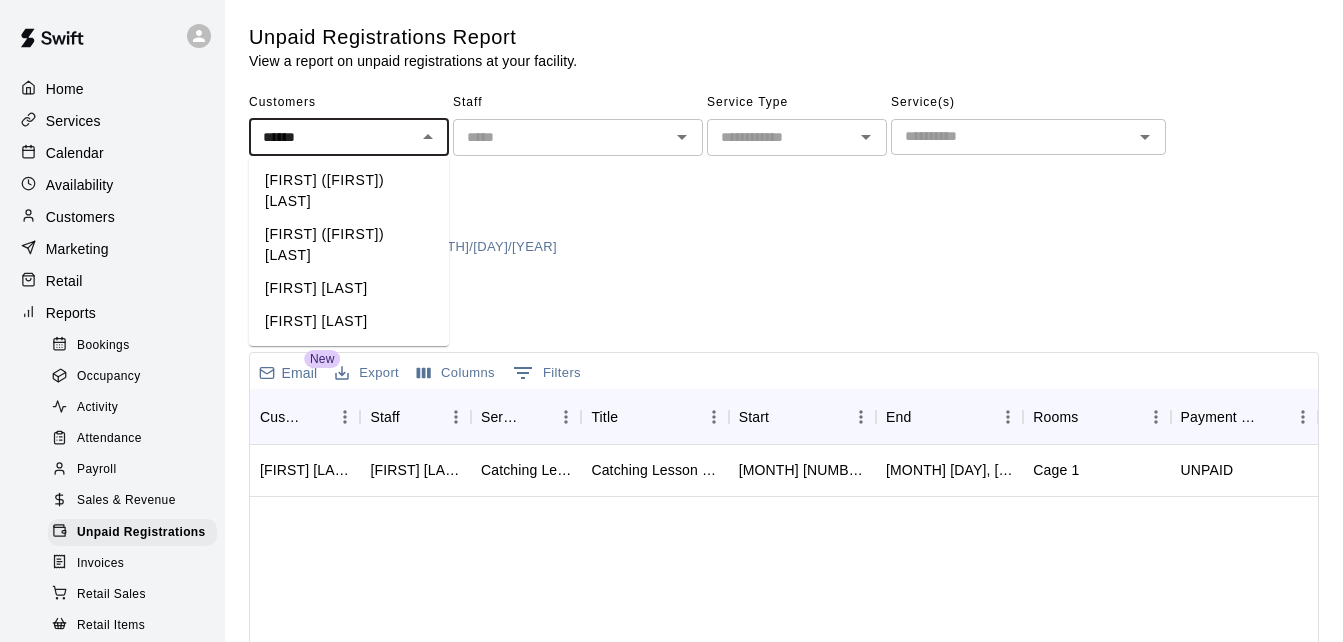 click on "[FIRST] ([FIRST]) [LAST]" at bounding box center (349, 191) 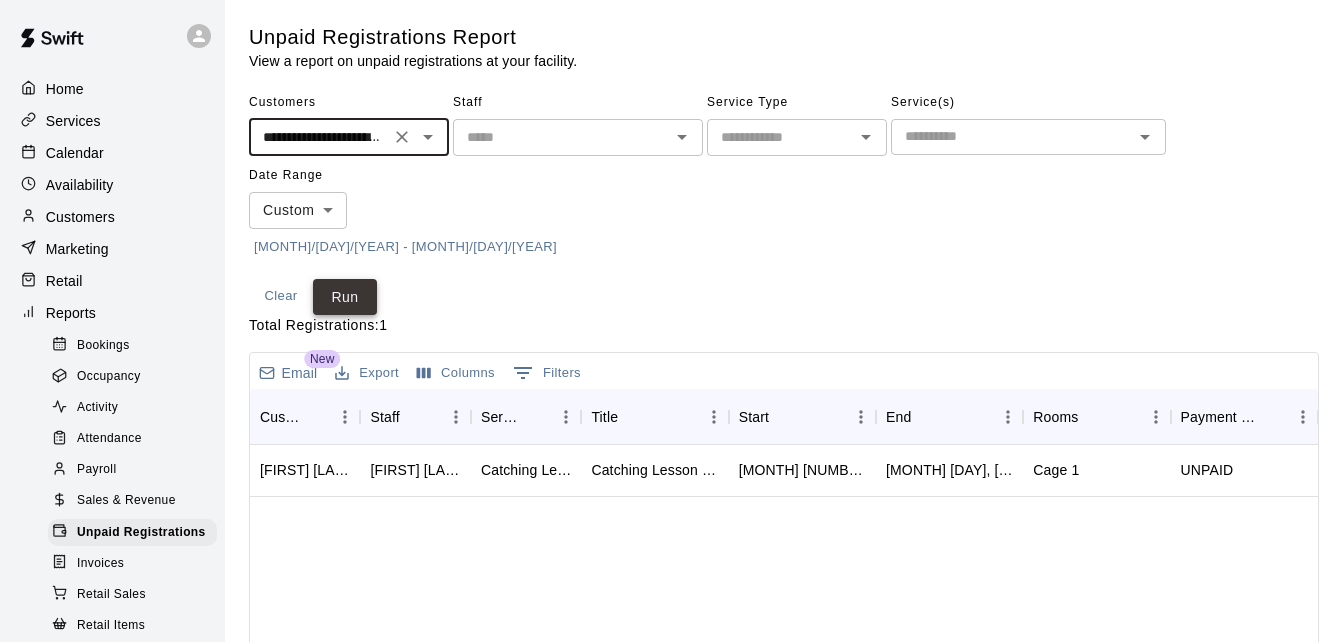 type on "**********" 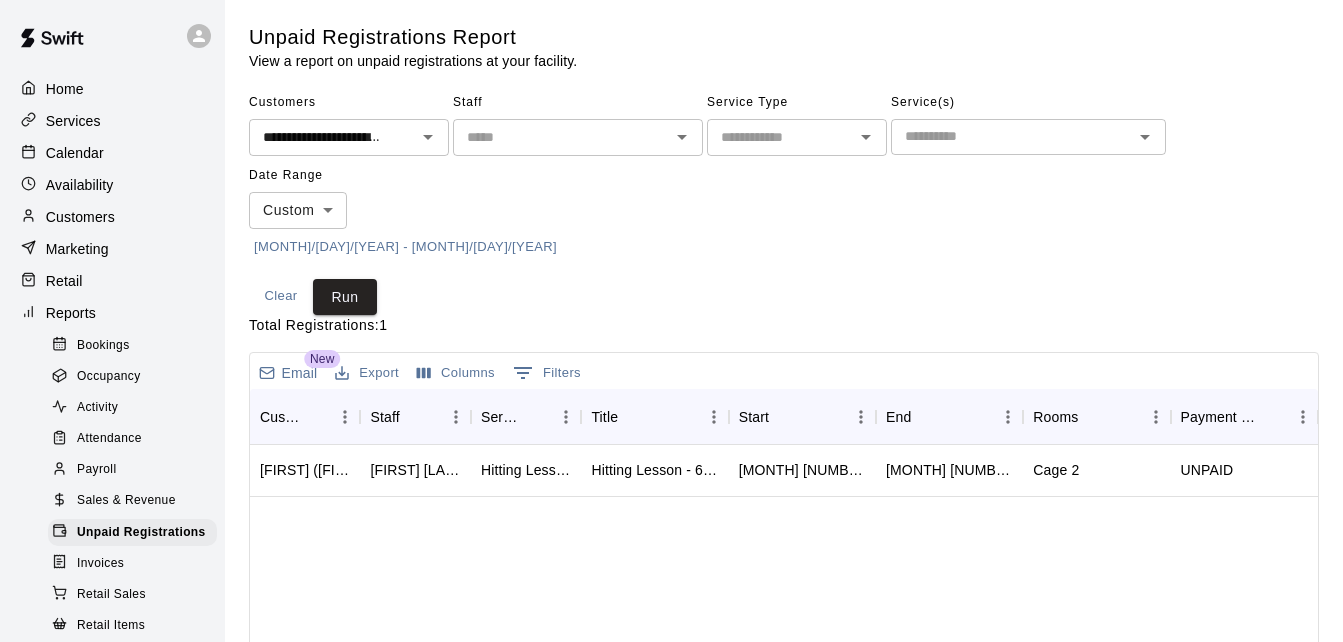 click 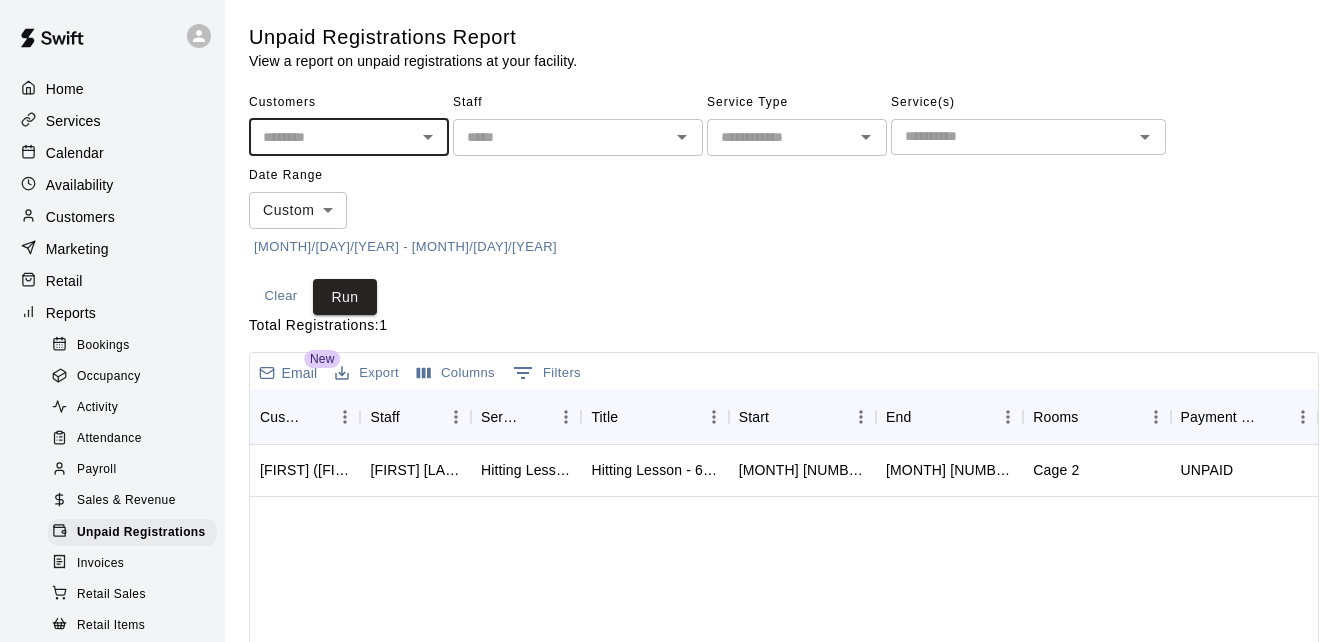 scroll, scrollTop: 0, scrollLeft: 0, axis: both 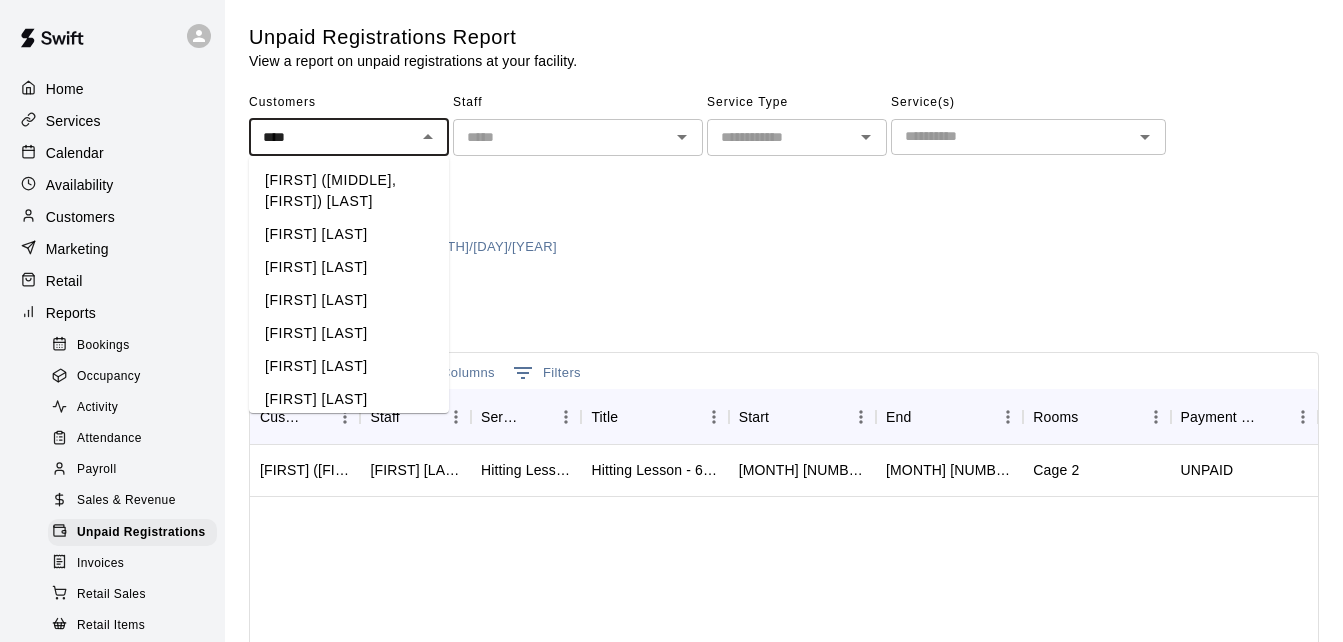 click on "[FIRST] [LAST]" at bounding box center [349, 366] 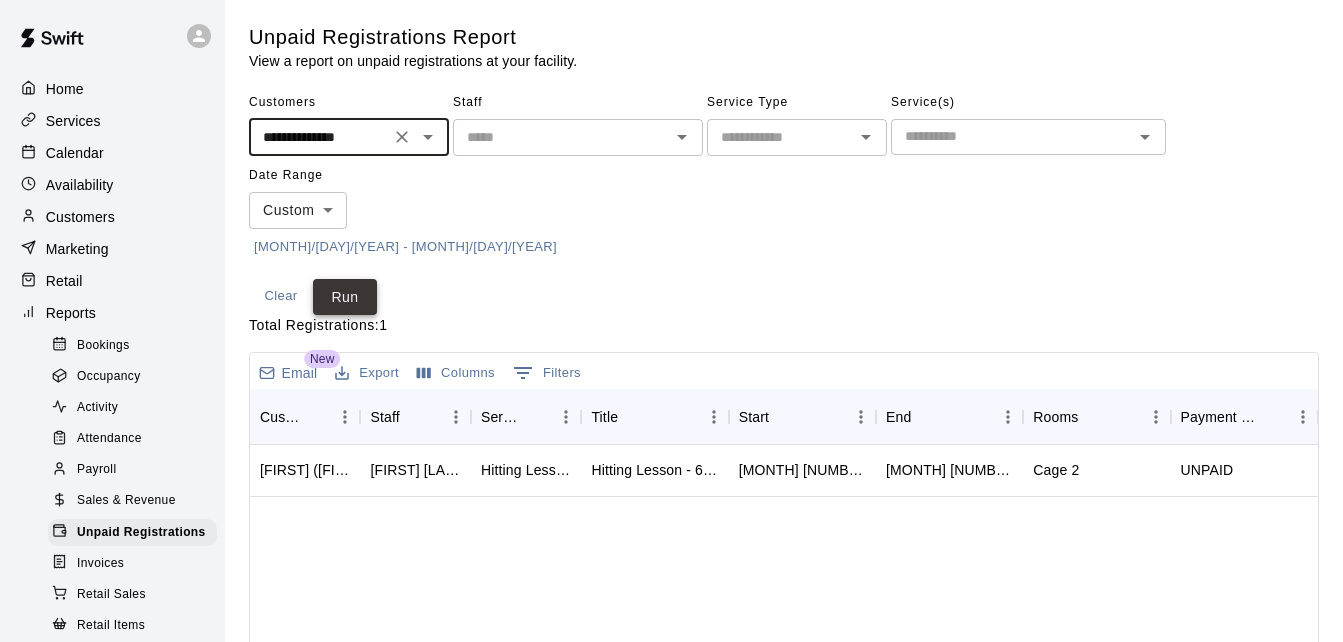 type on "**********" 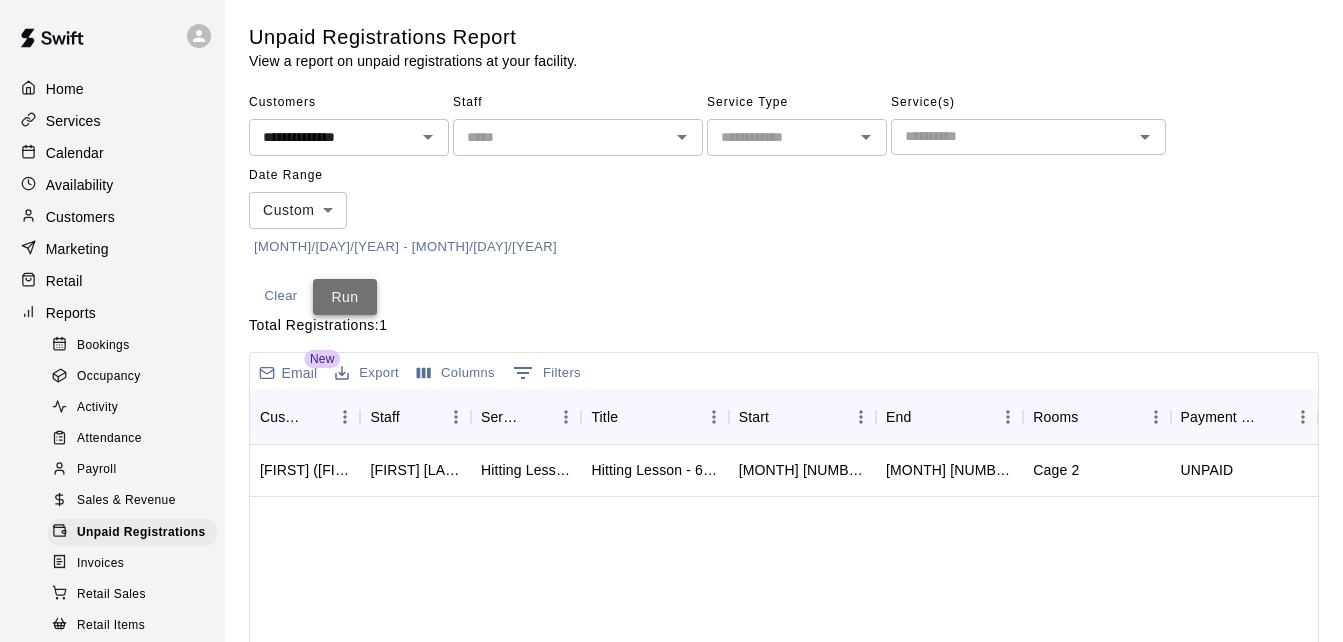 click on "Run" at bounding box center [345, 297] 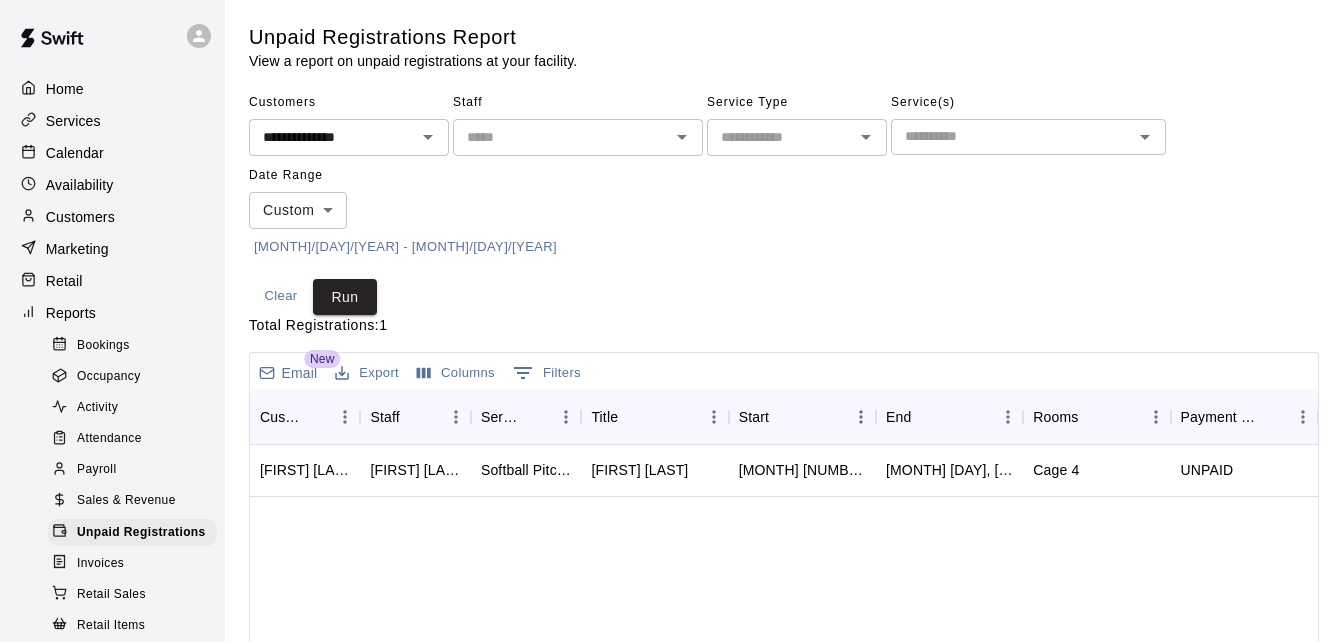 click 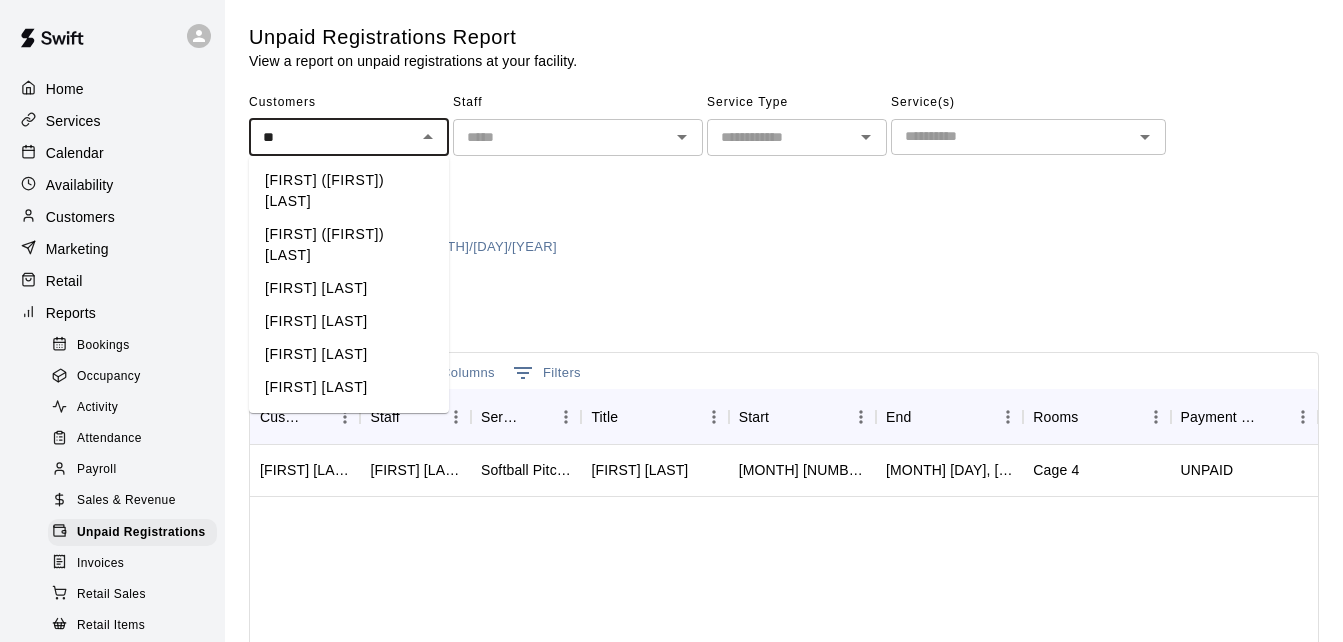 click on "[FIRST] ([FIRST]) [LAST]" at bounding box center [349, 191] 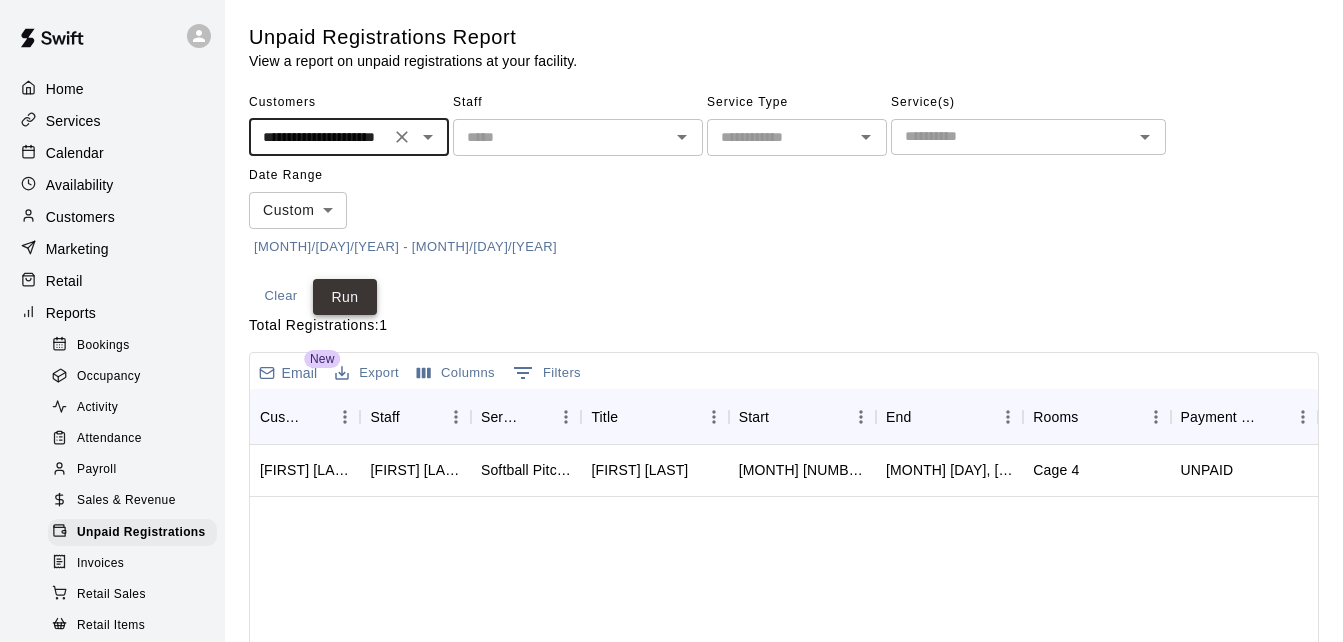 type on "**********" 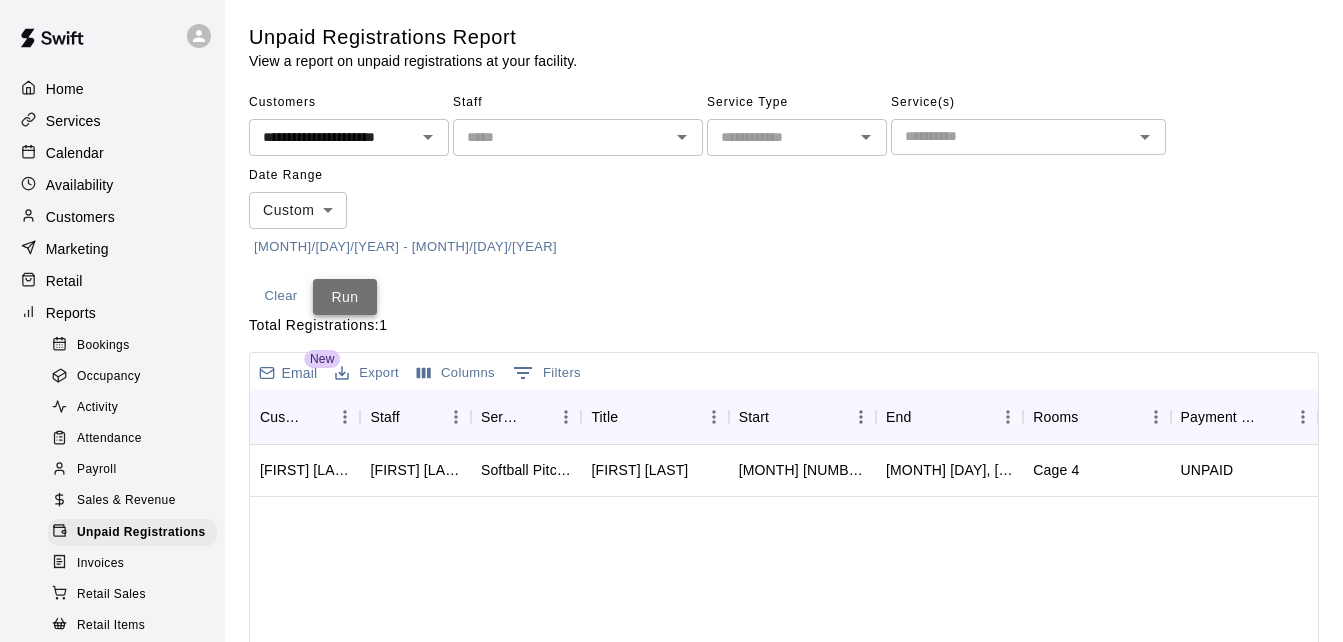 click on "Run" at bounding box center (345, 297) 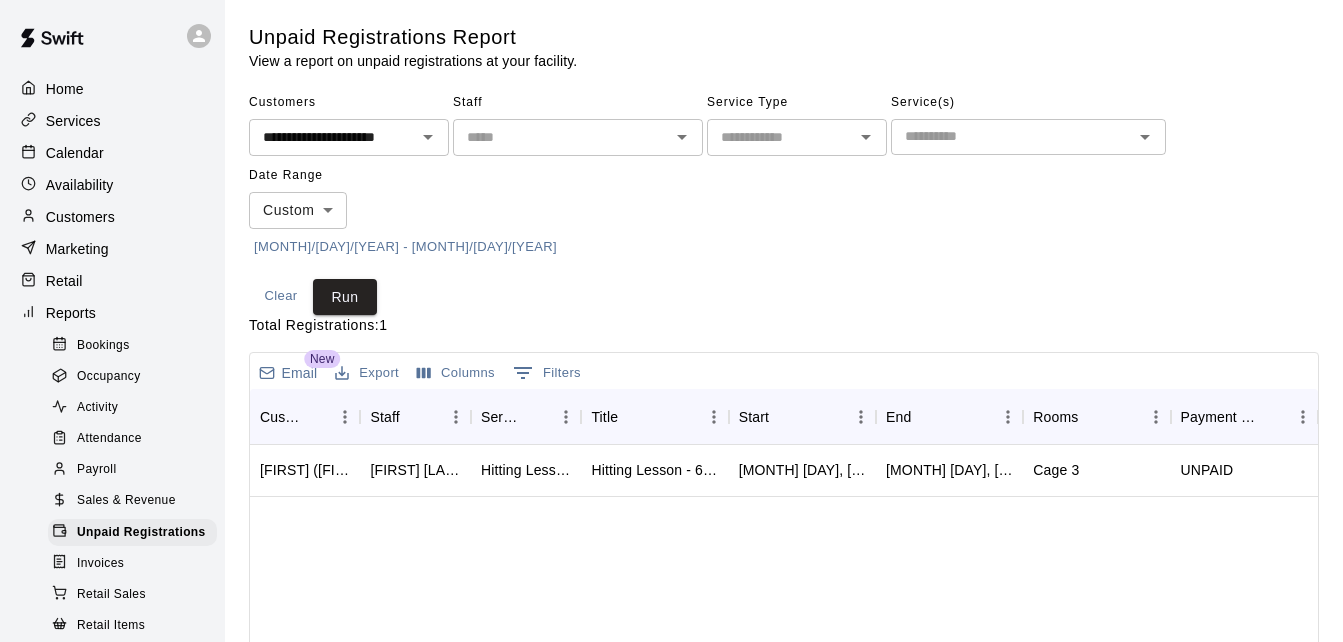 click 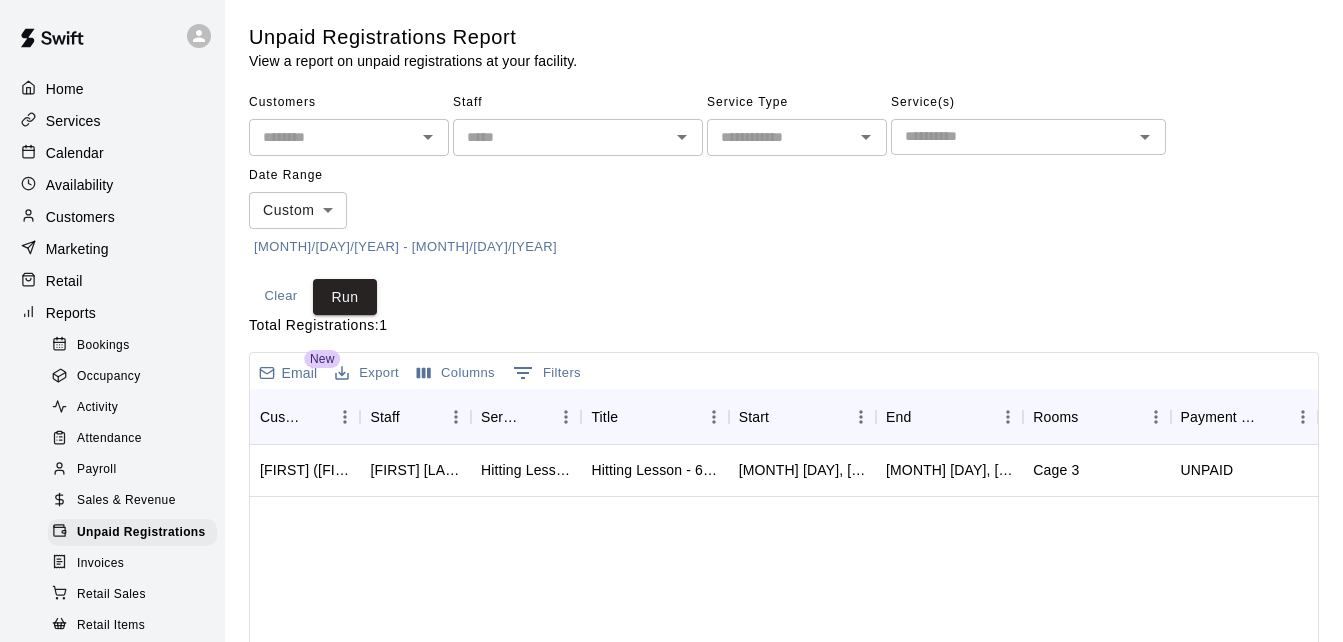 scroll, scrollTop: 0, scrollLeft: 0, axis: both 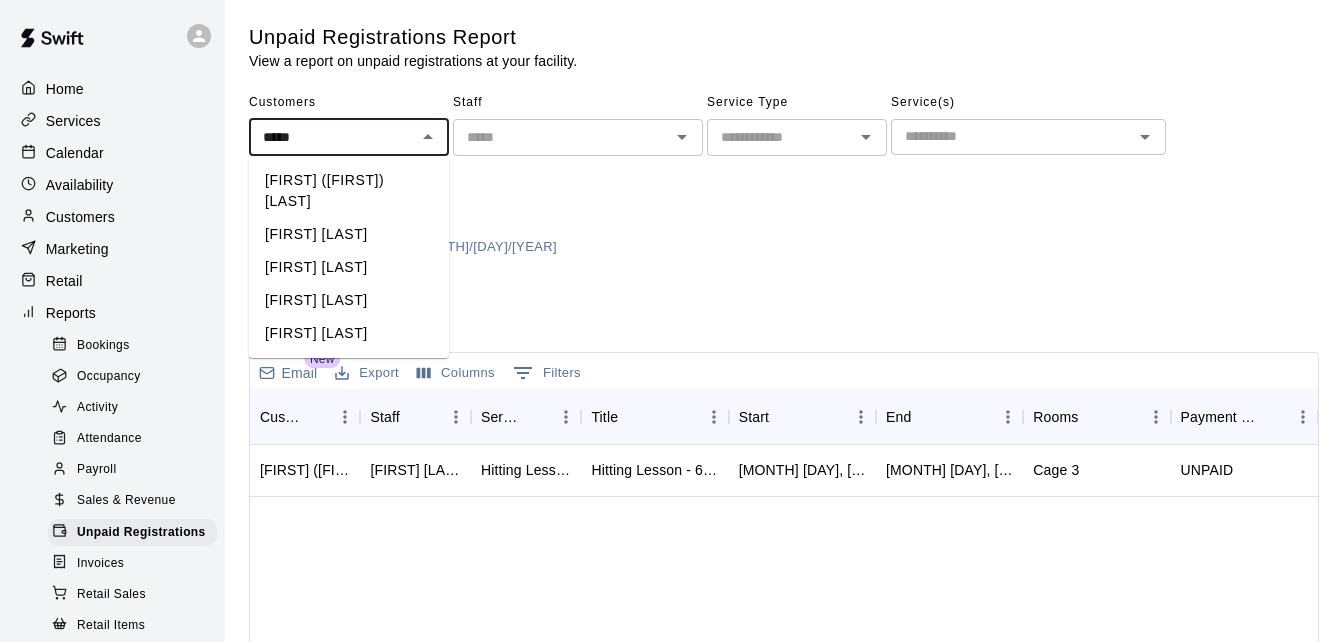click on "[FIRST] ([FIRST]) [LAST]" at bounding box center [349, 191] 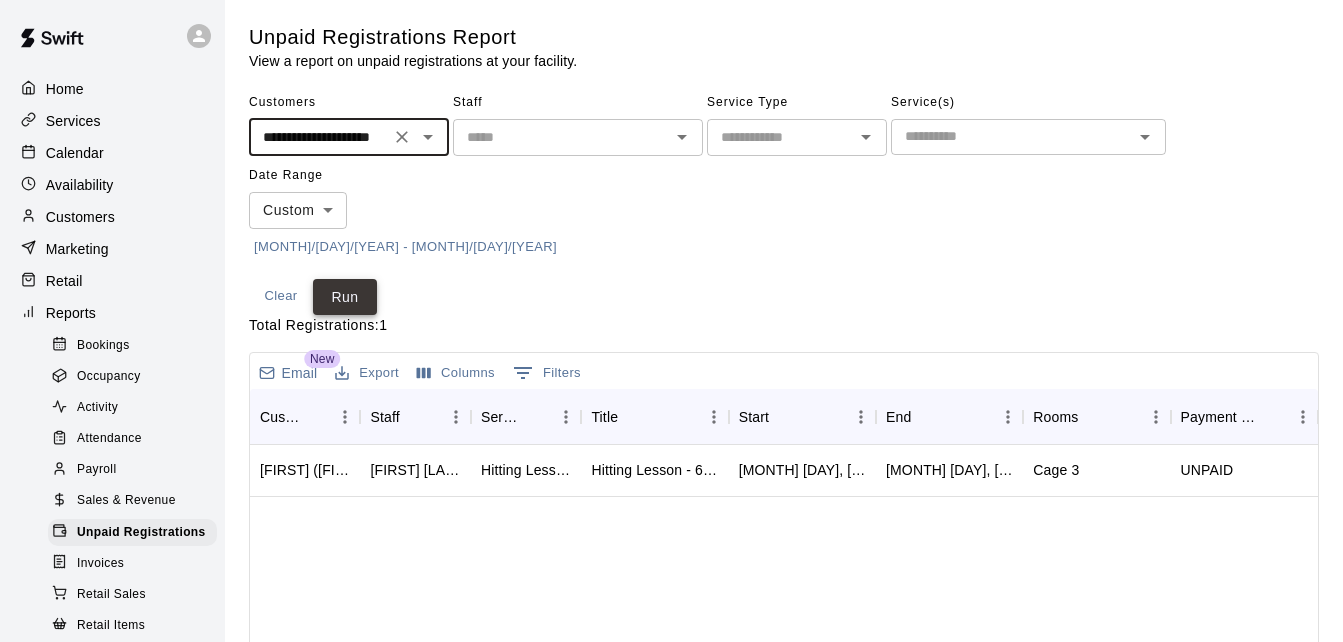 type on "**********" 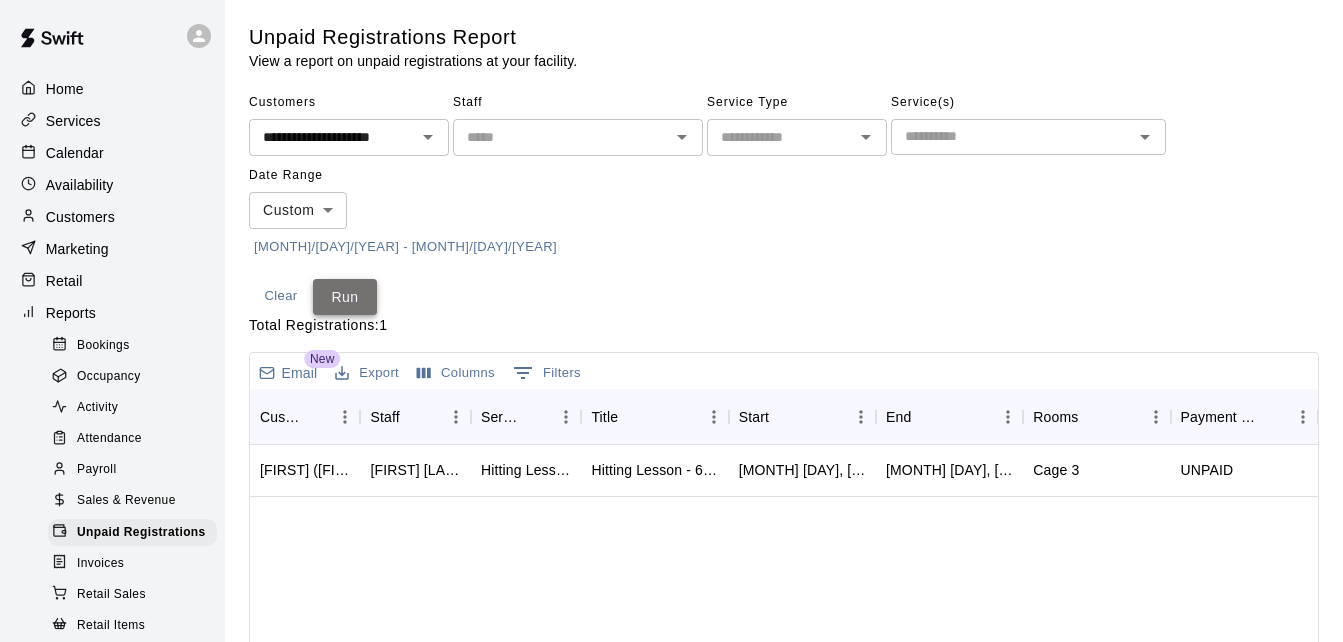 click on "Run" at bounding box center (345, 297) 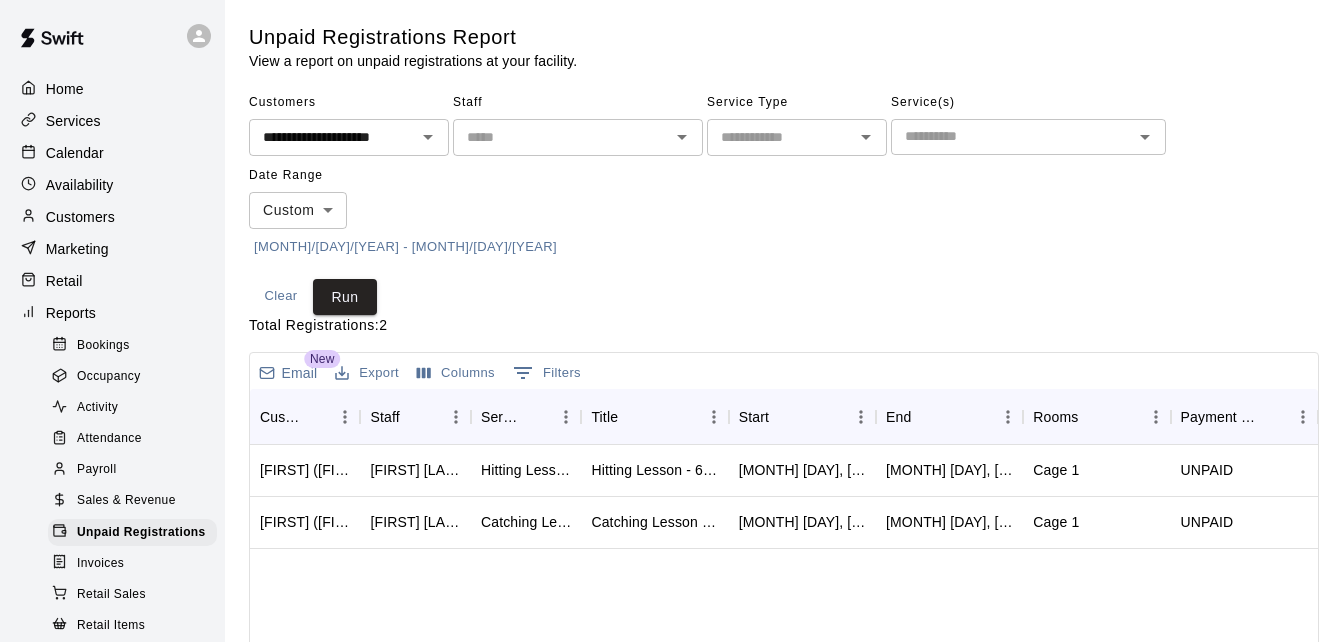 click 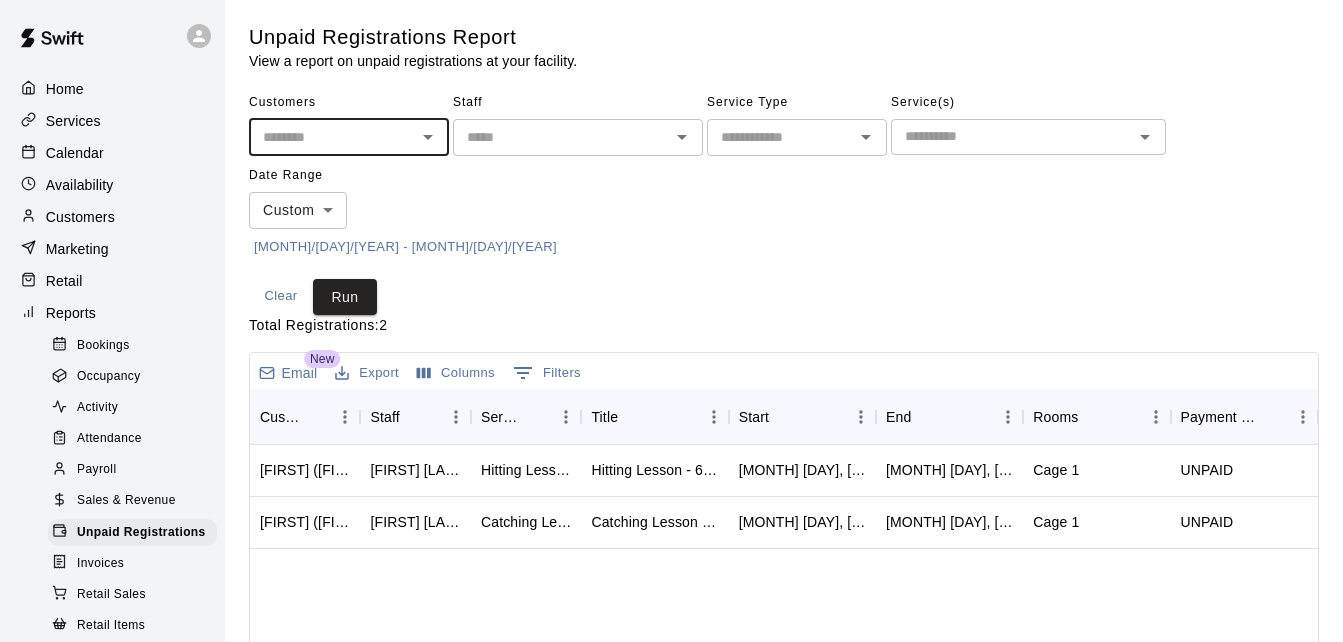 scroll, scrollTop: 0, scrollLeft: 0, axis: both 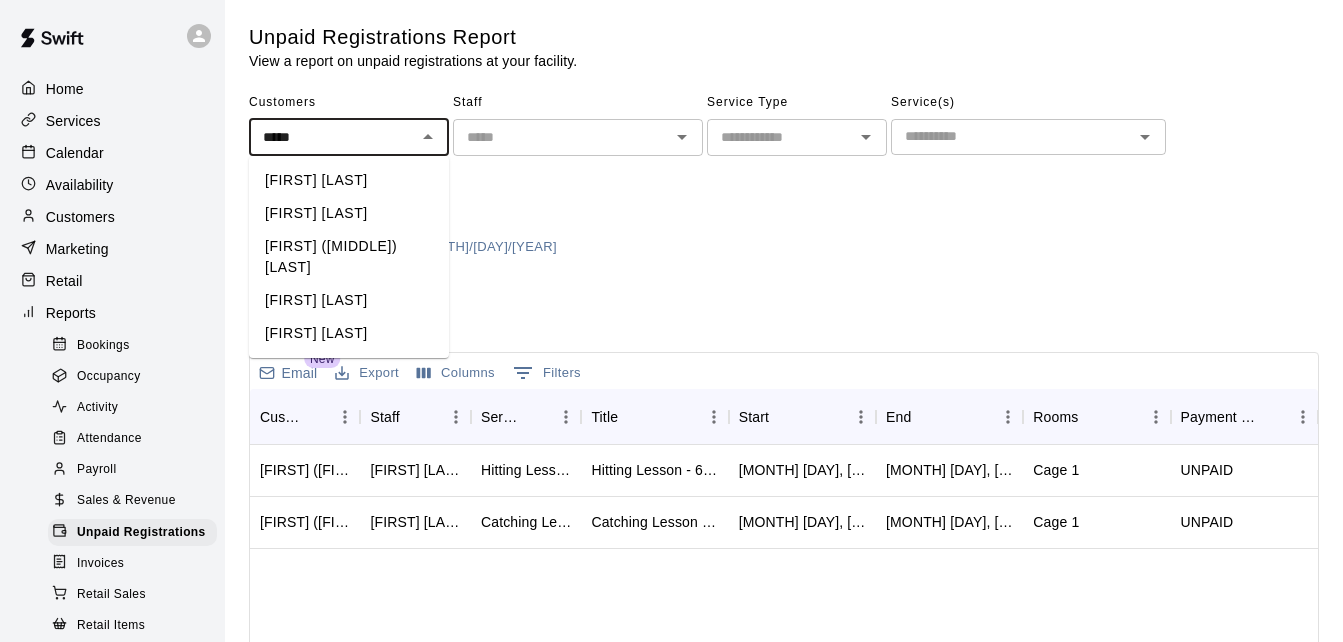 click on "[FIRST] ([MIDDLE]) [LAST]" at bounding box center (349, 257) 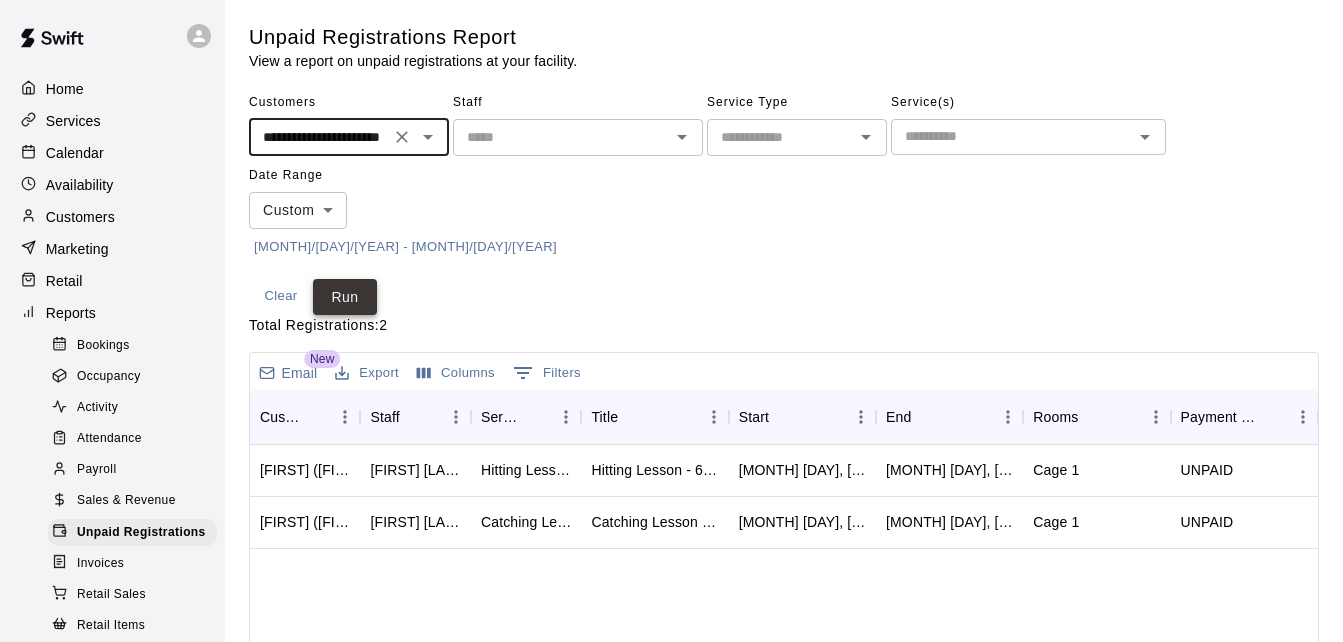 type on "**********" 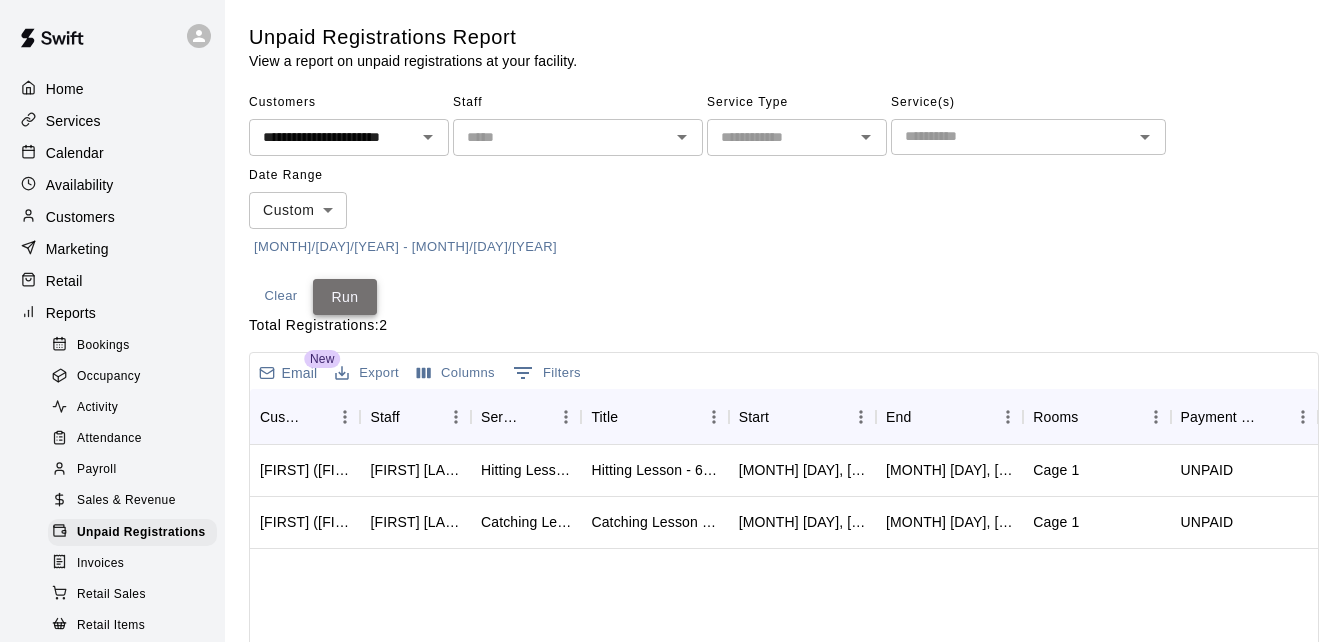click on "Run" at bounding box center (345, 297) 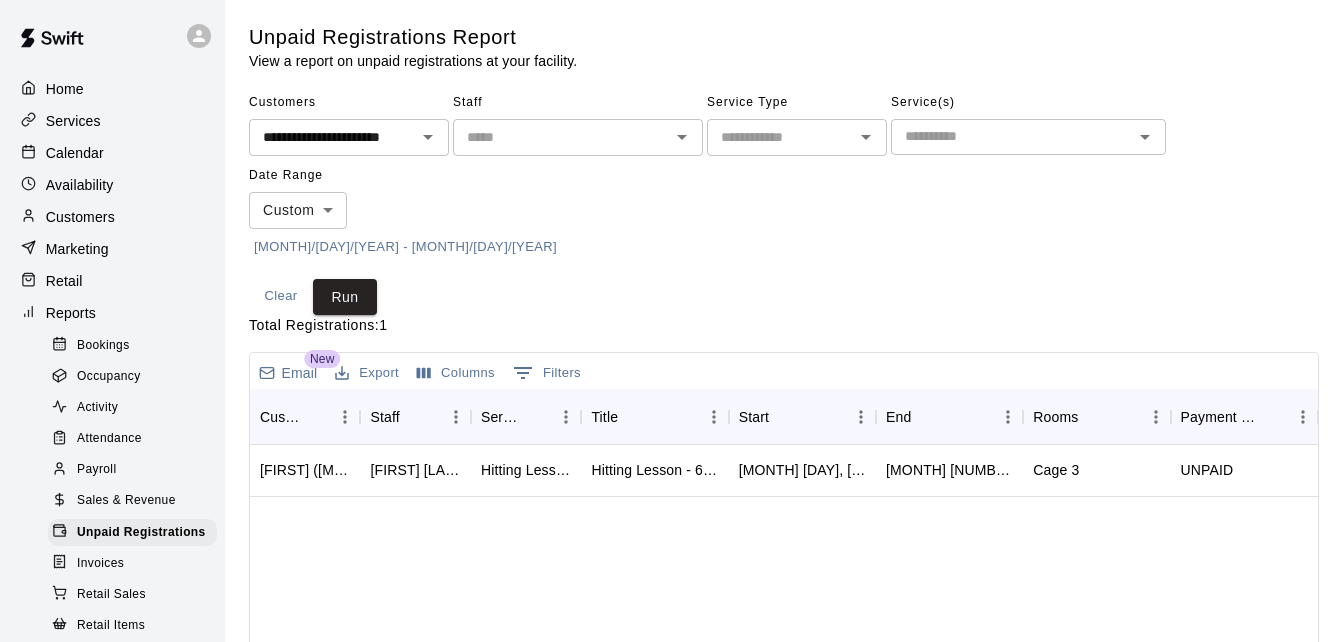 click 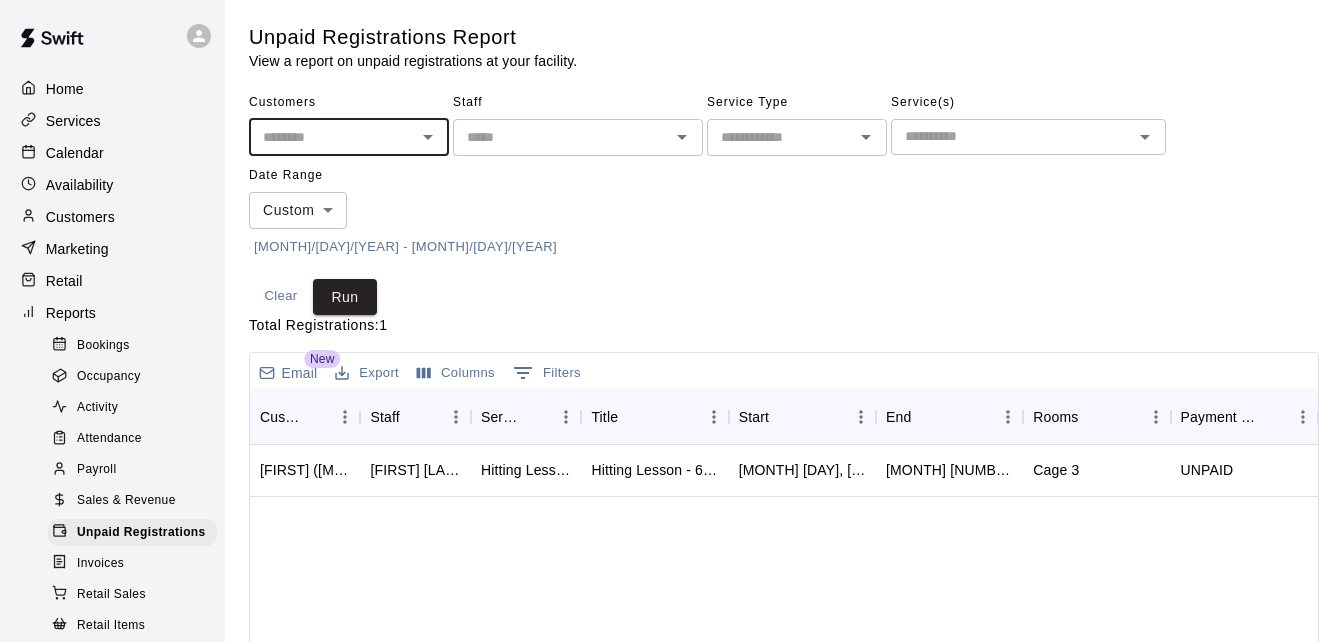 scroll, scrollTop: 0, scrollLeft: 0, axis: both 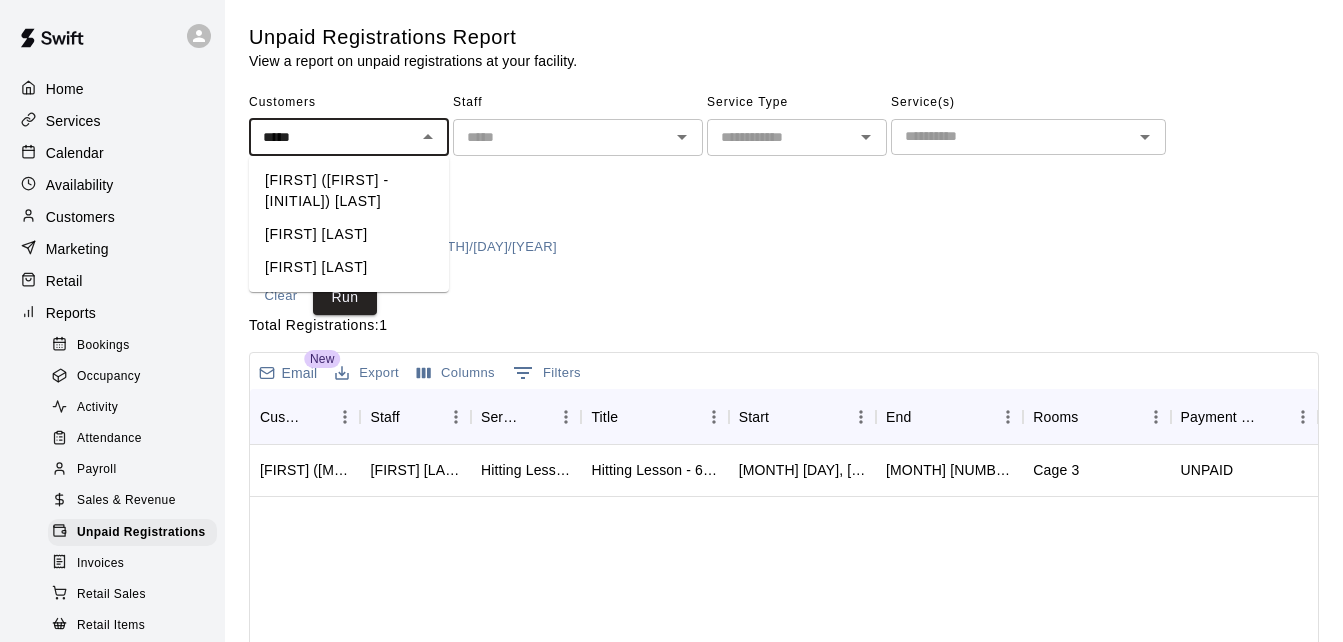 click on "[FIRST] [LAST]" at bounding box center [349, 267] 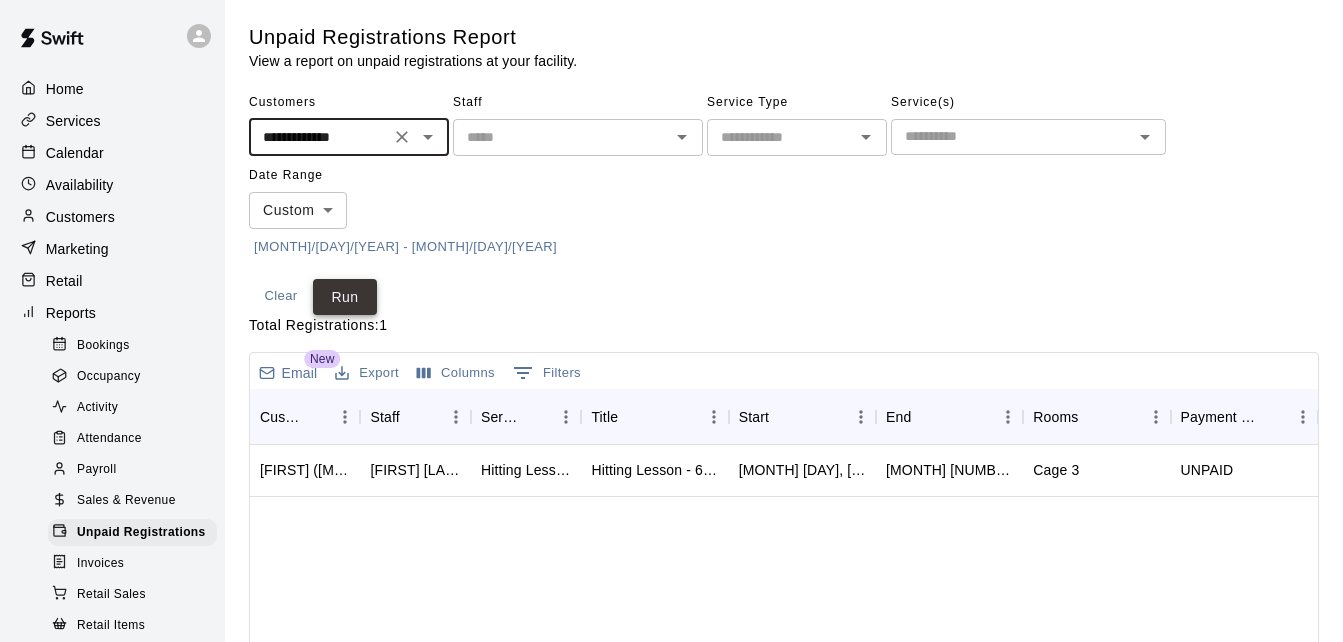 type on "**********" 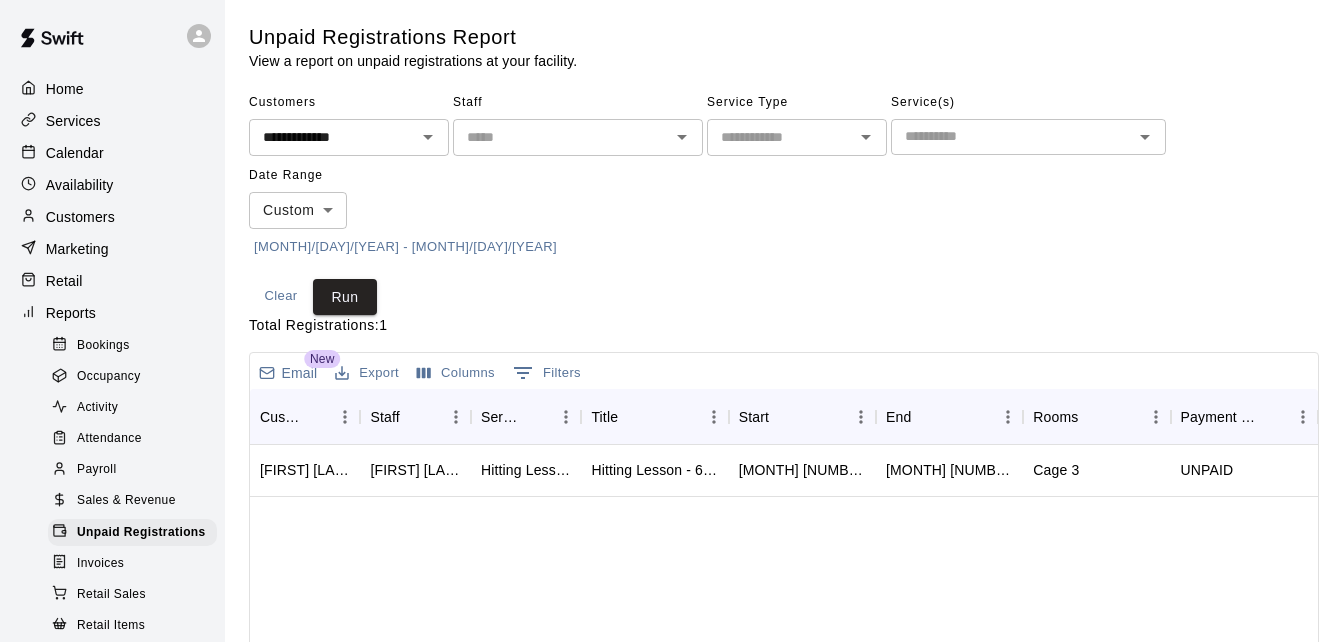 click 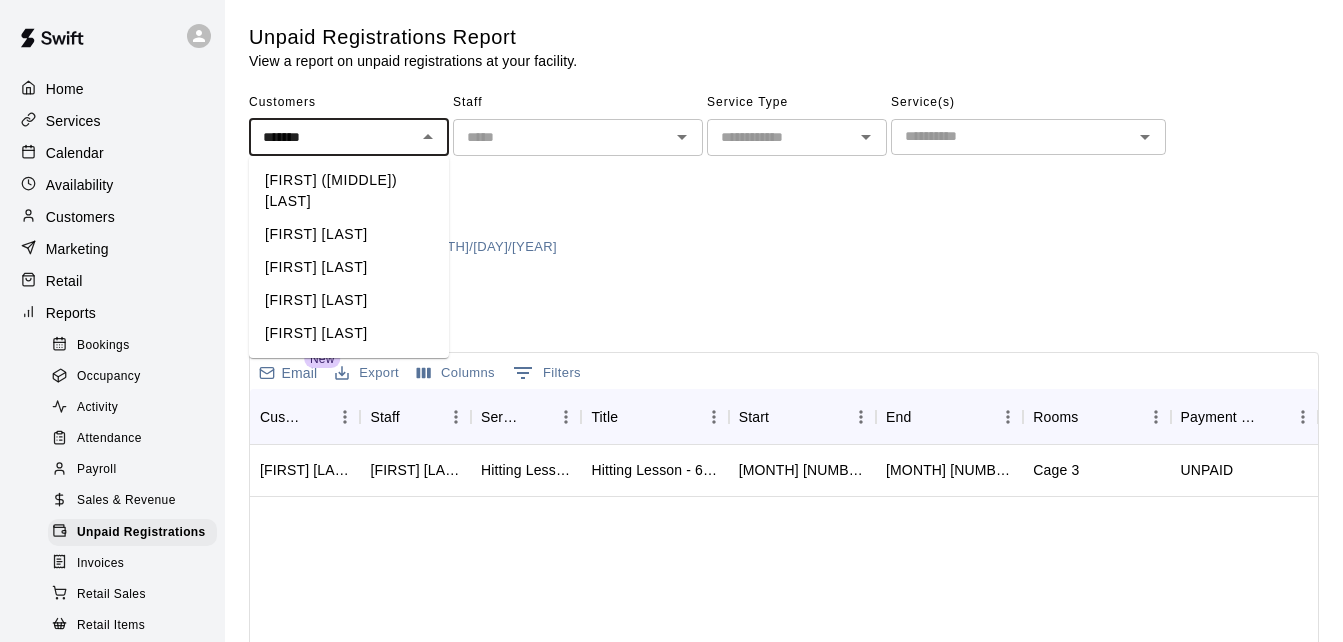 click on "[FIRST] [LAST]" at bounding box center (349, 267) 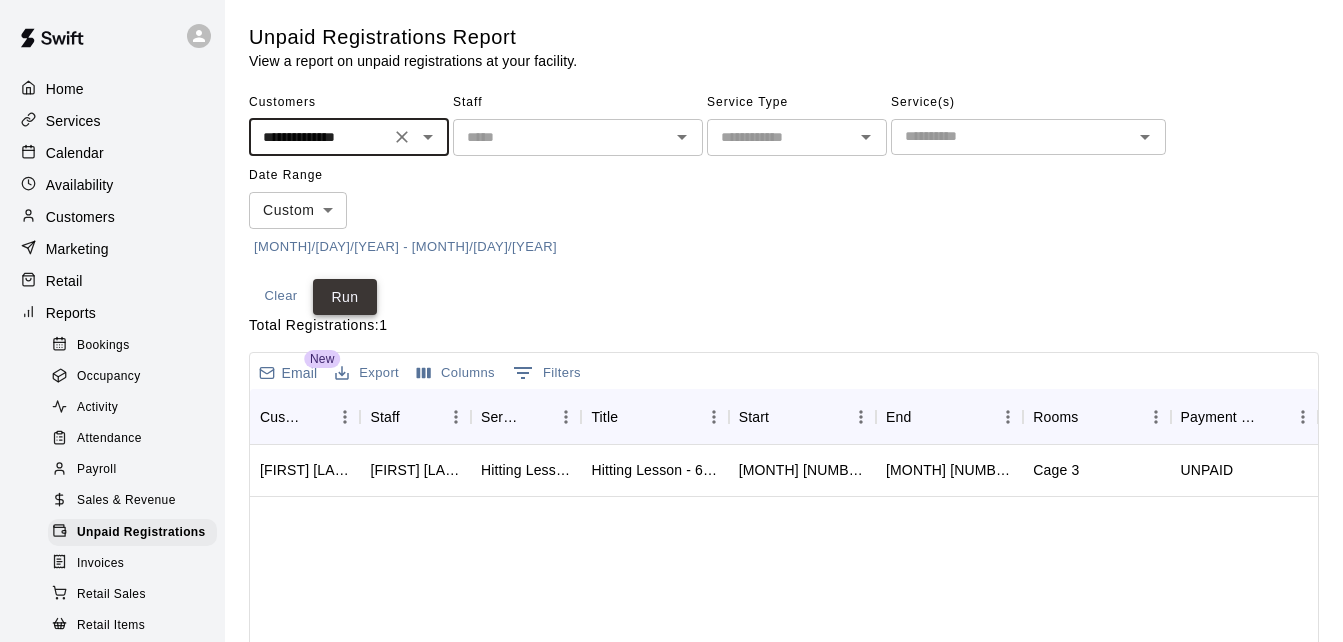 type on "**********" 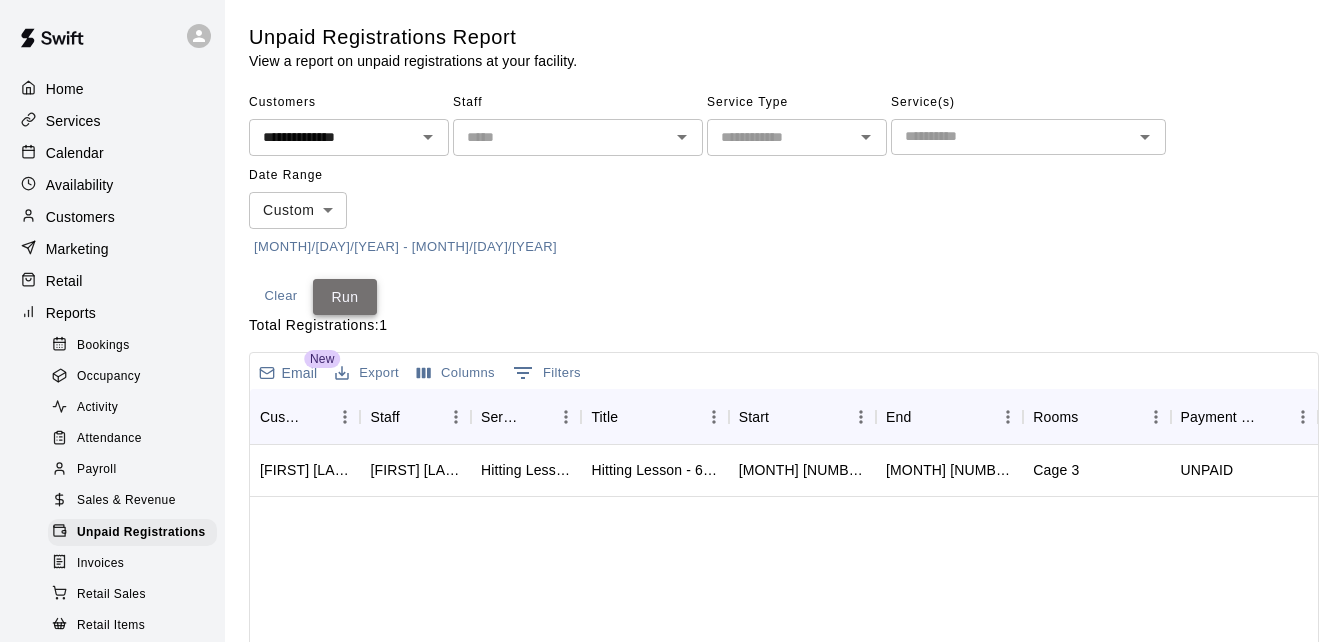 click on "Run" at bounding box center [345, 297] 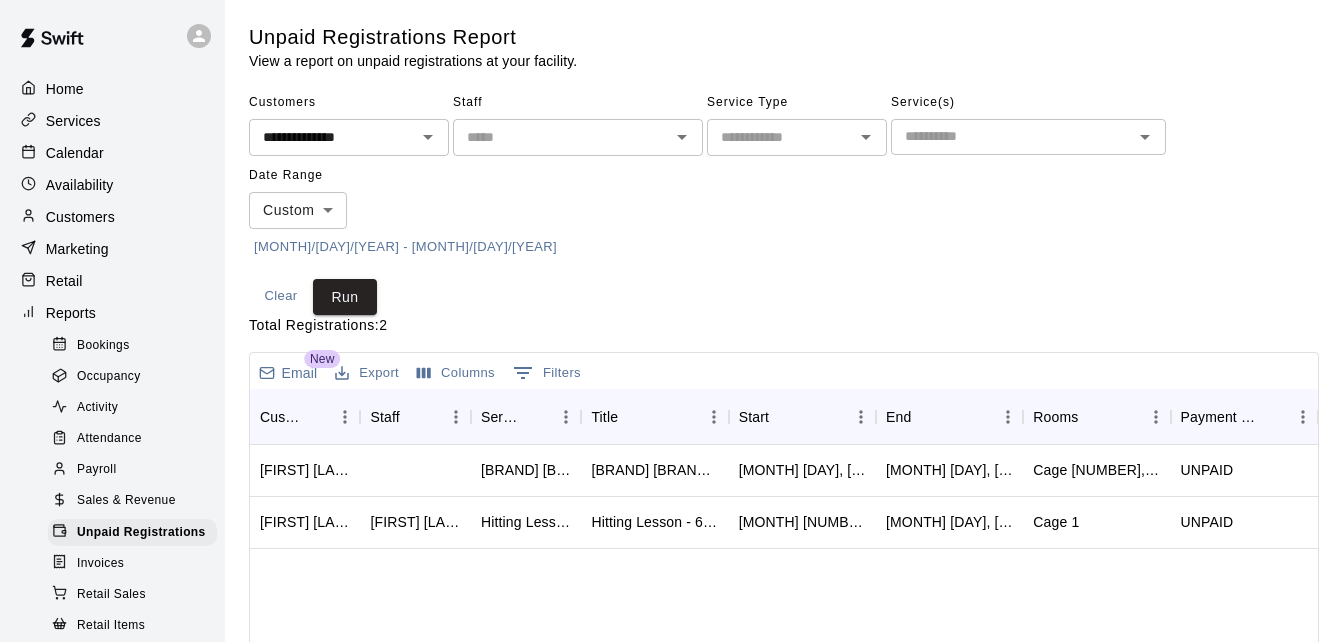 click 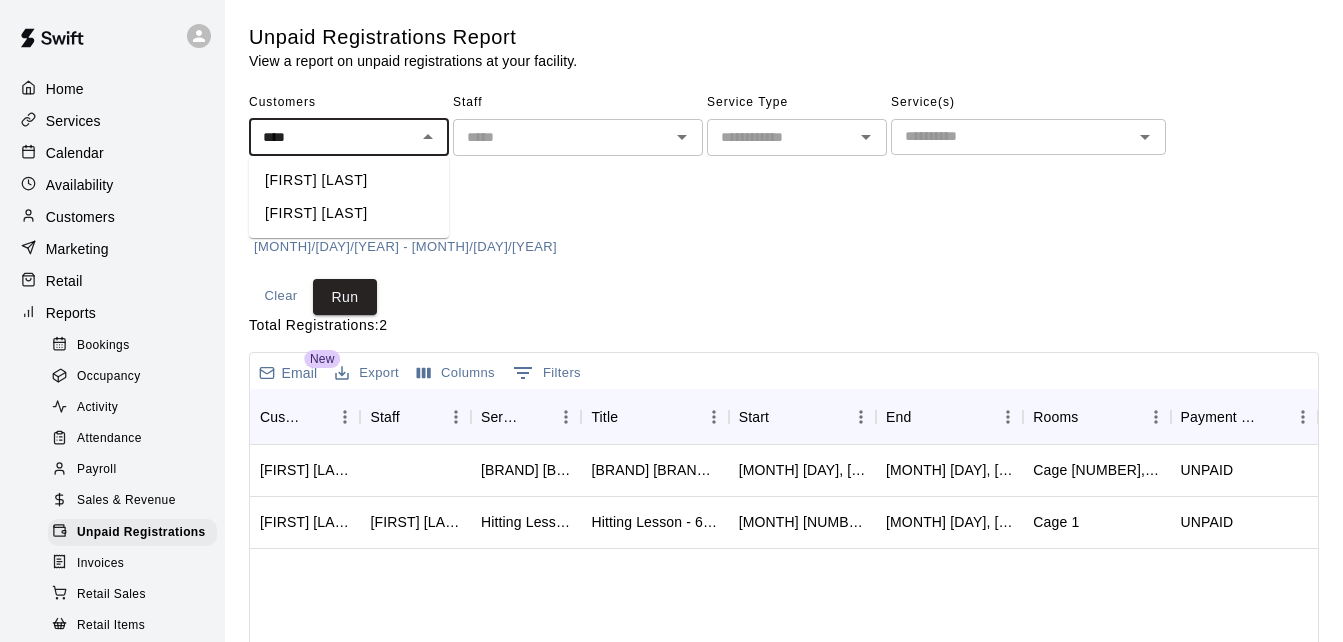 click on "[FIRST] [LAST]" at bounding box center (349, 213) 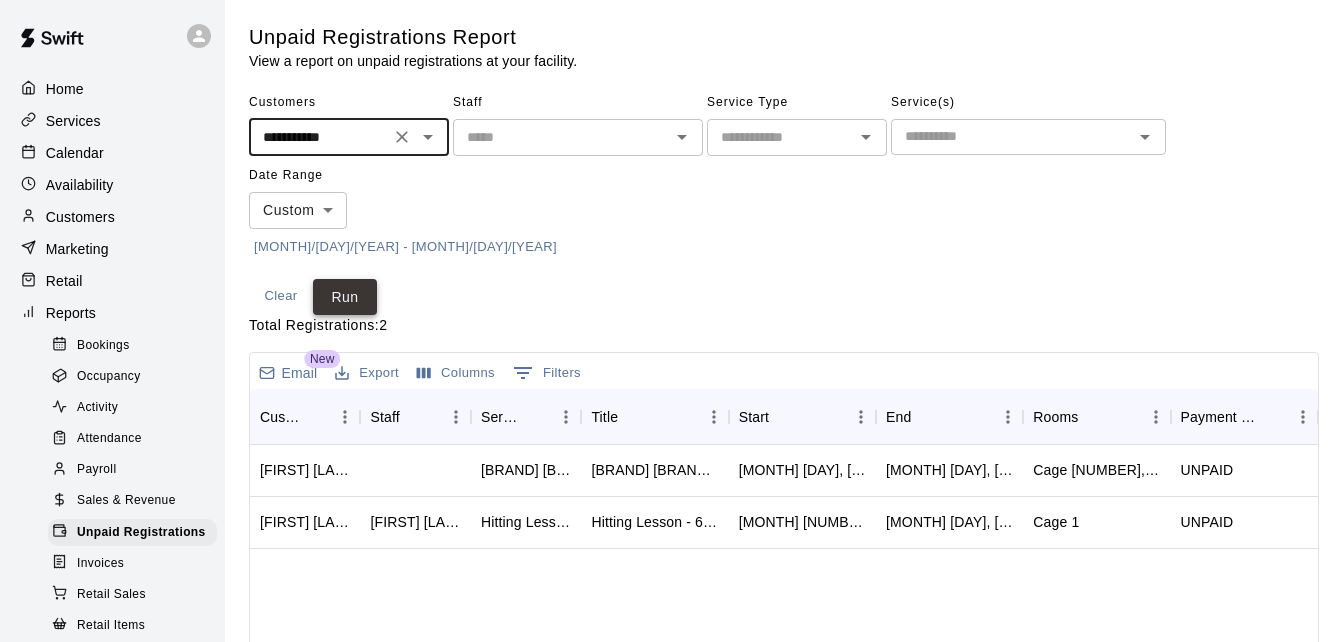 type on "**********" 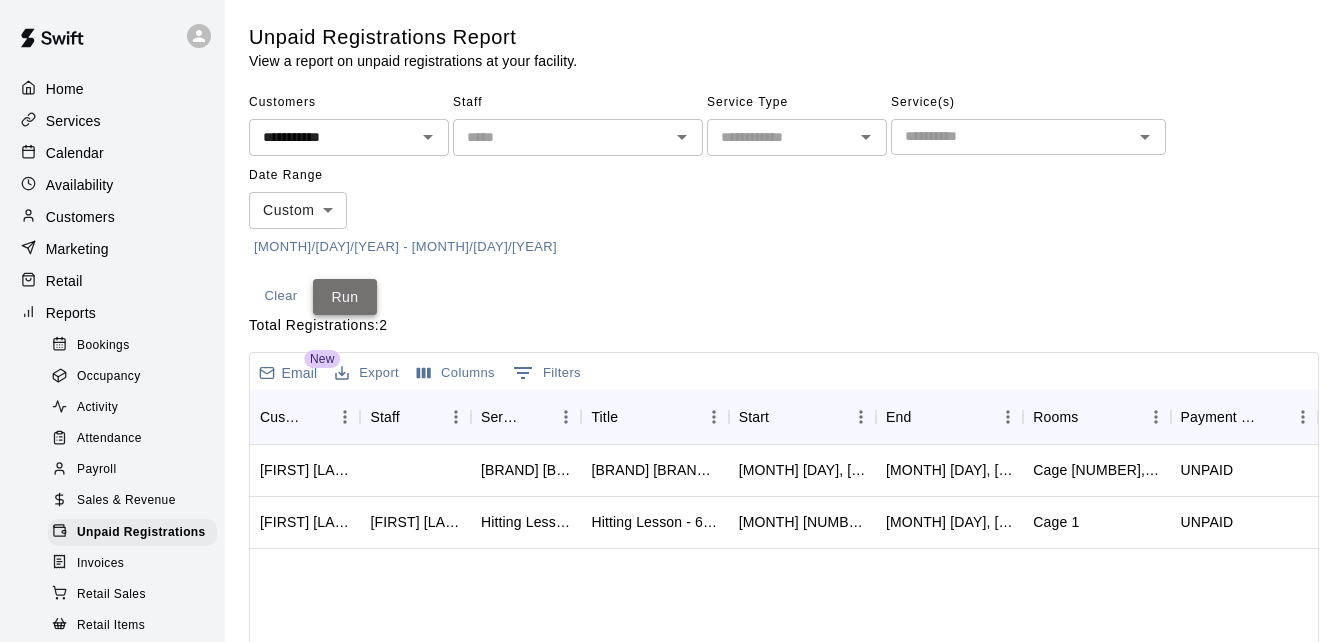 click on "Run" at bounding box center (345, 297) 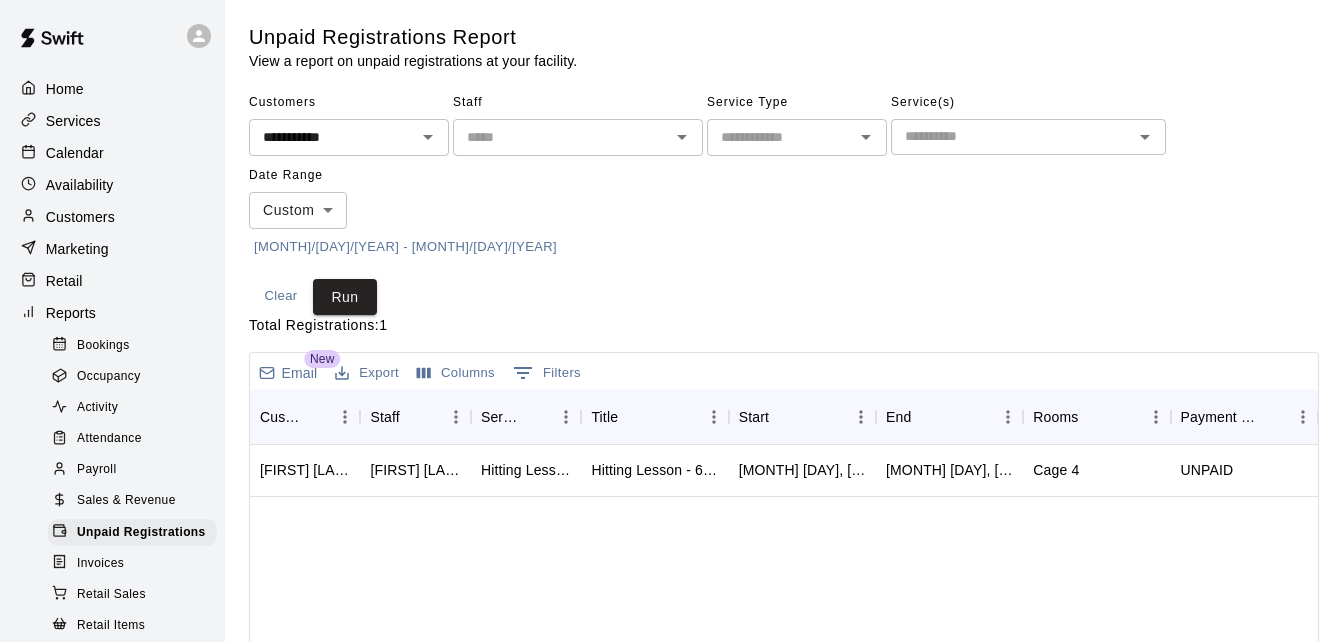 click 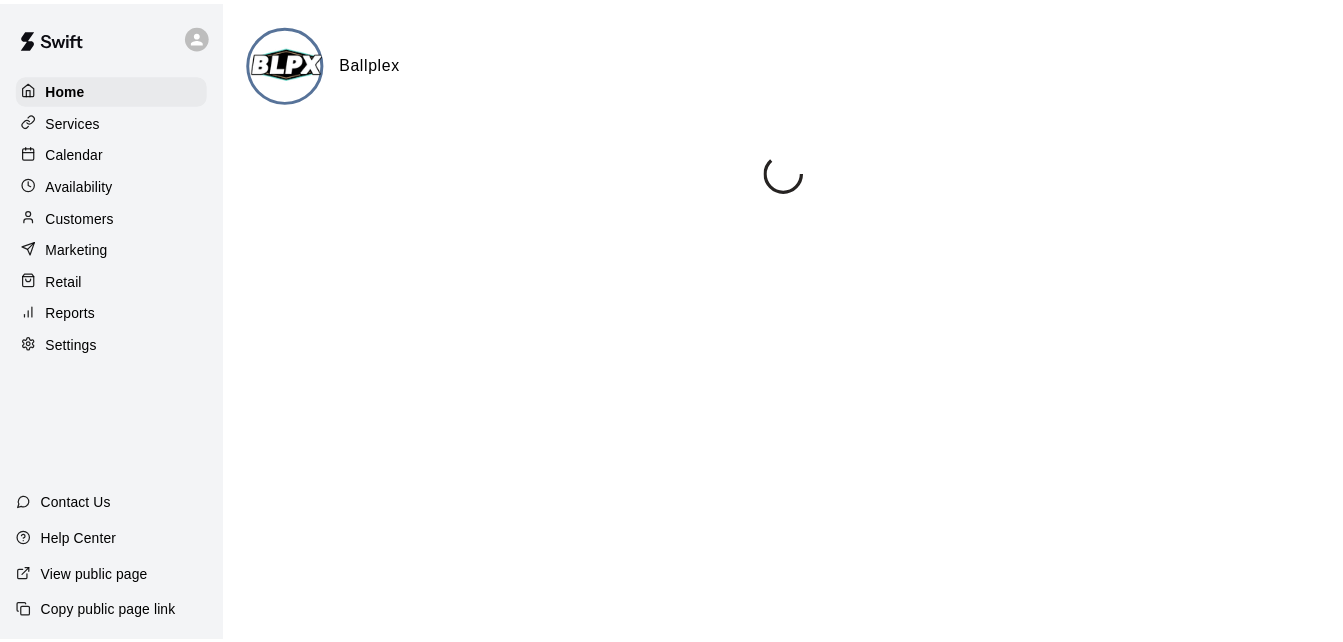 scroll, scrollTop: 0, scrollLeft: 0, axis: both 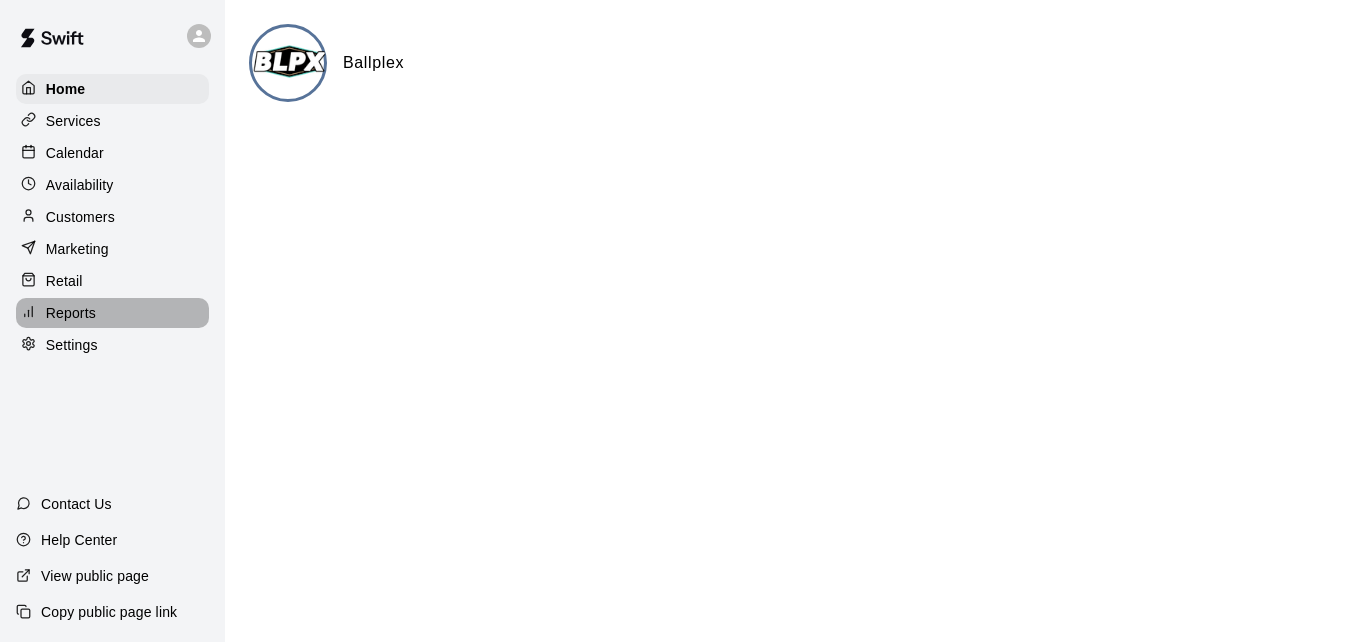 click on "Reports" at bounding box center [112, 313] 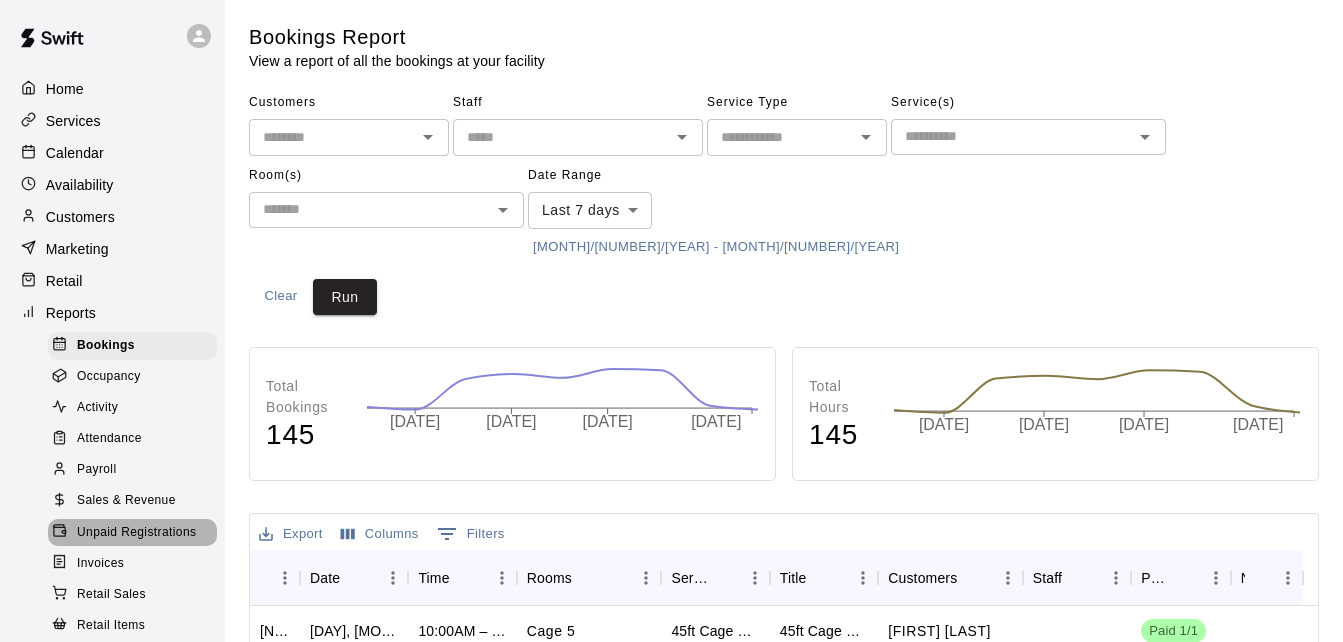 click on "Unpaid Registrations" at bounding box center [136, 533] 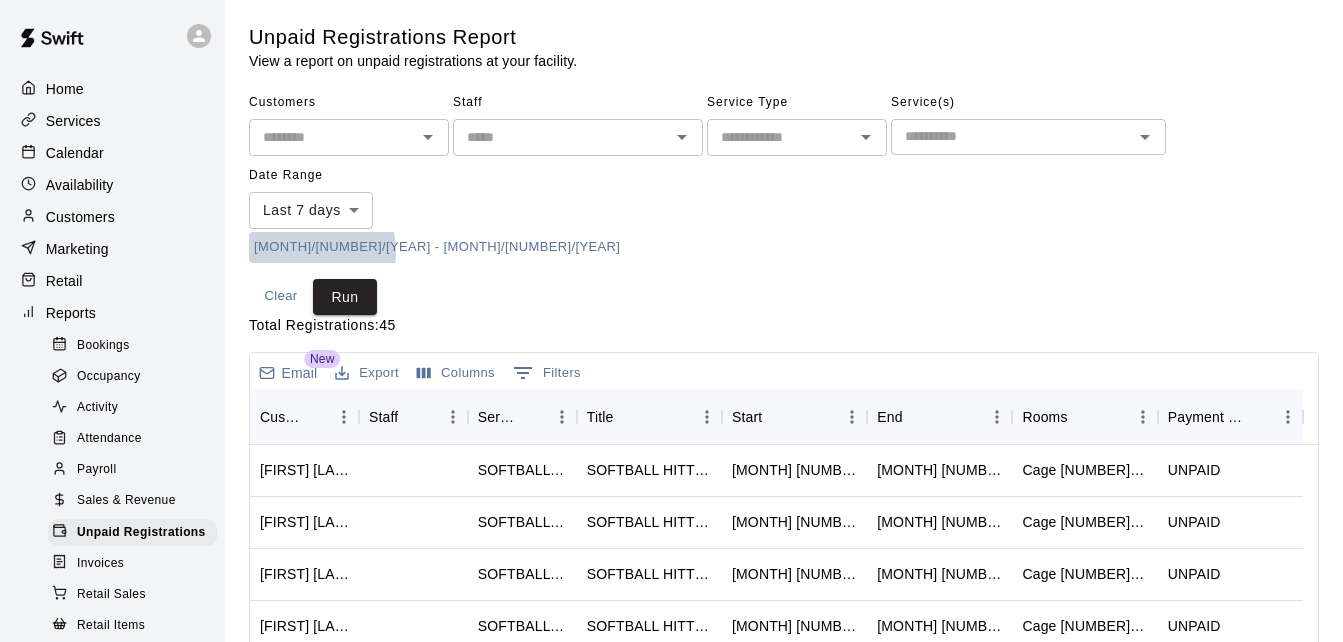 click on "7/25/2025 - 8/2/2025" at bounding box center (437, 247) 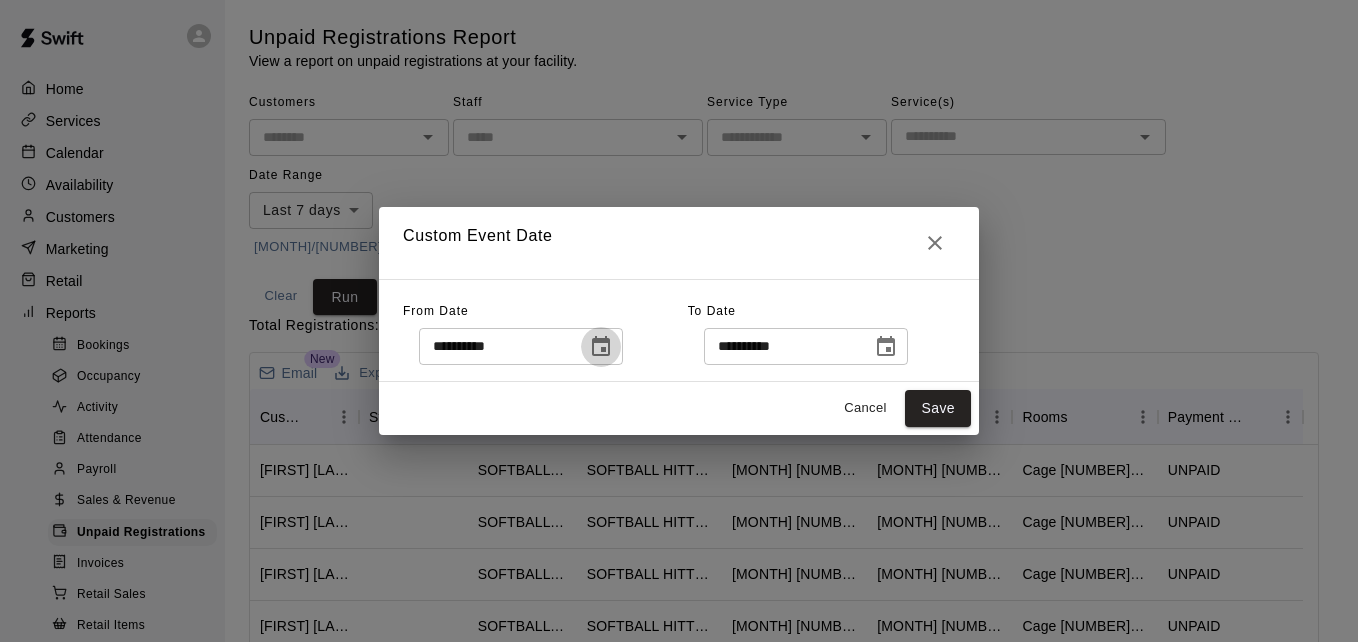 click 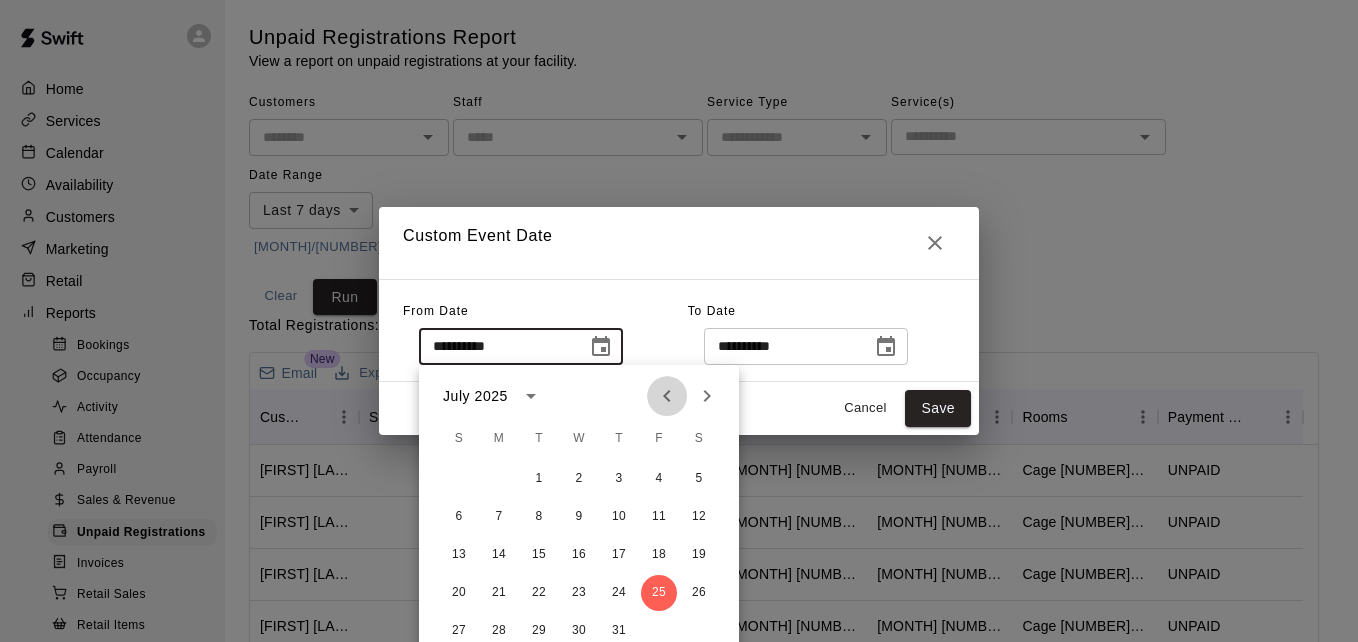 click 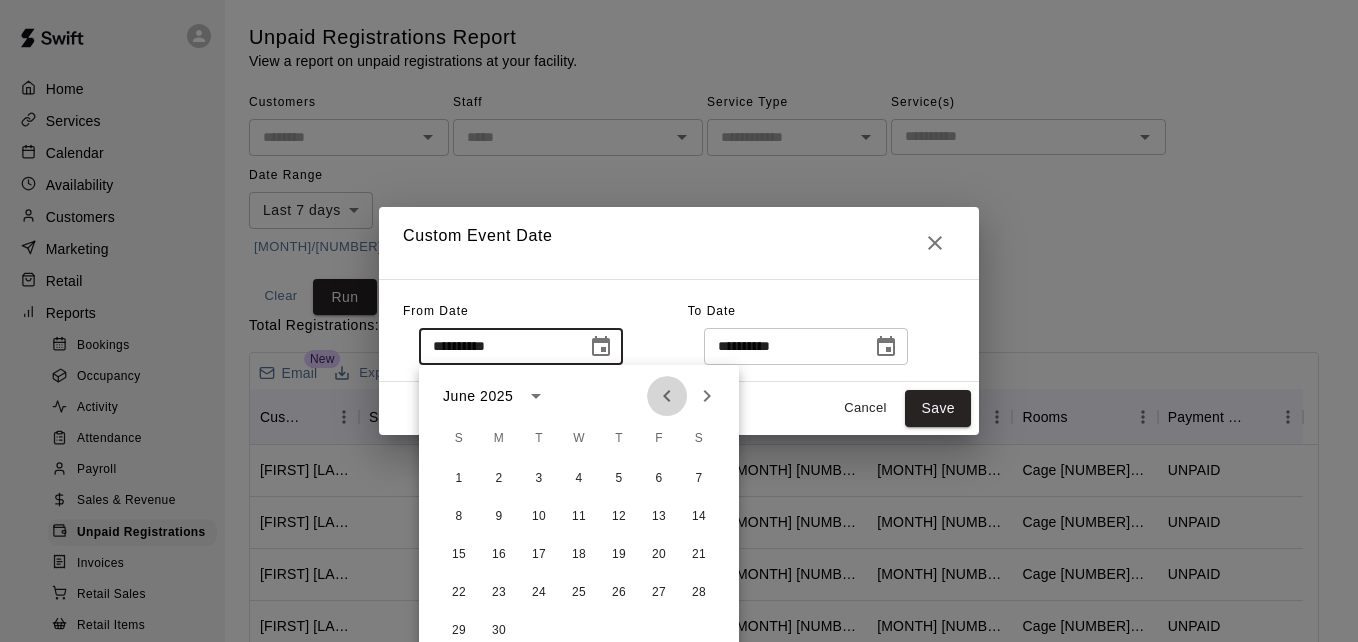 click 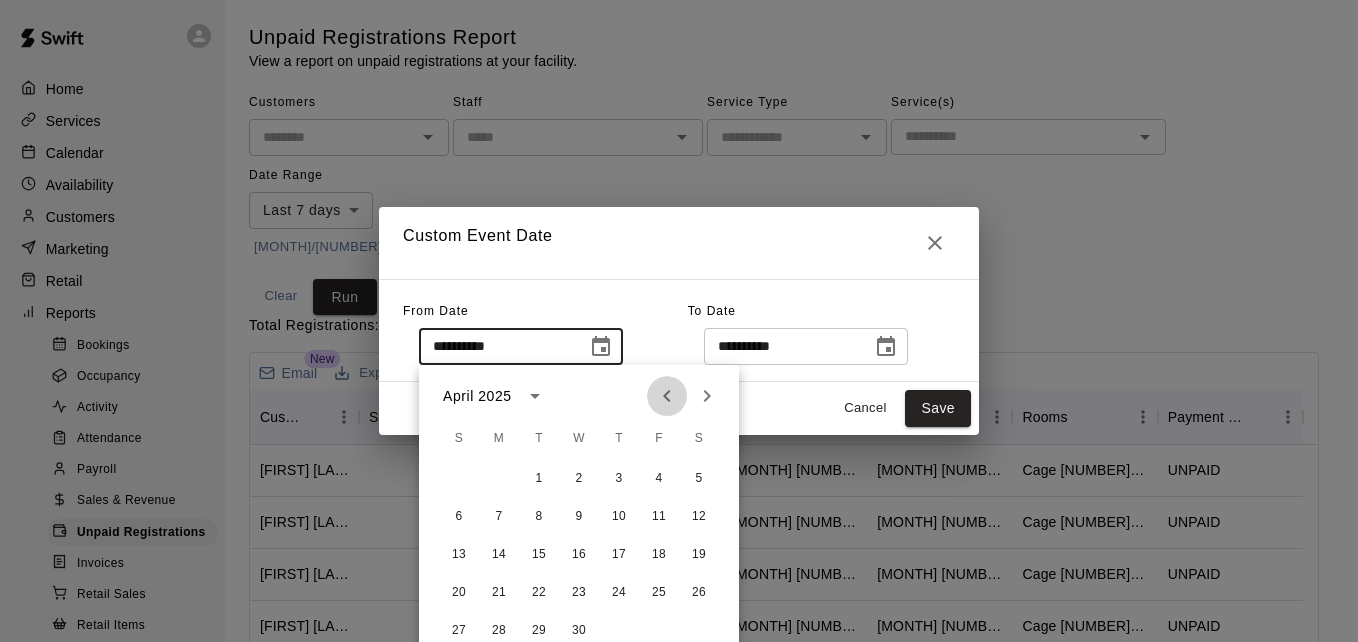 click 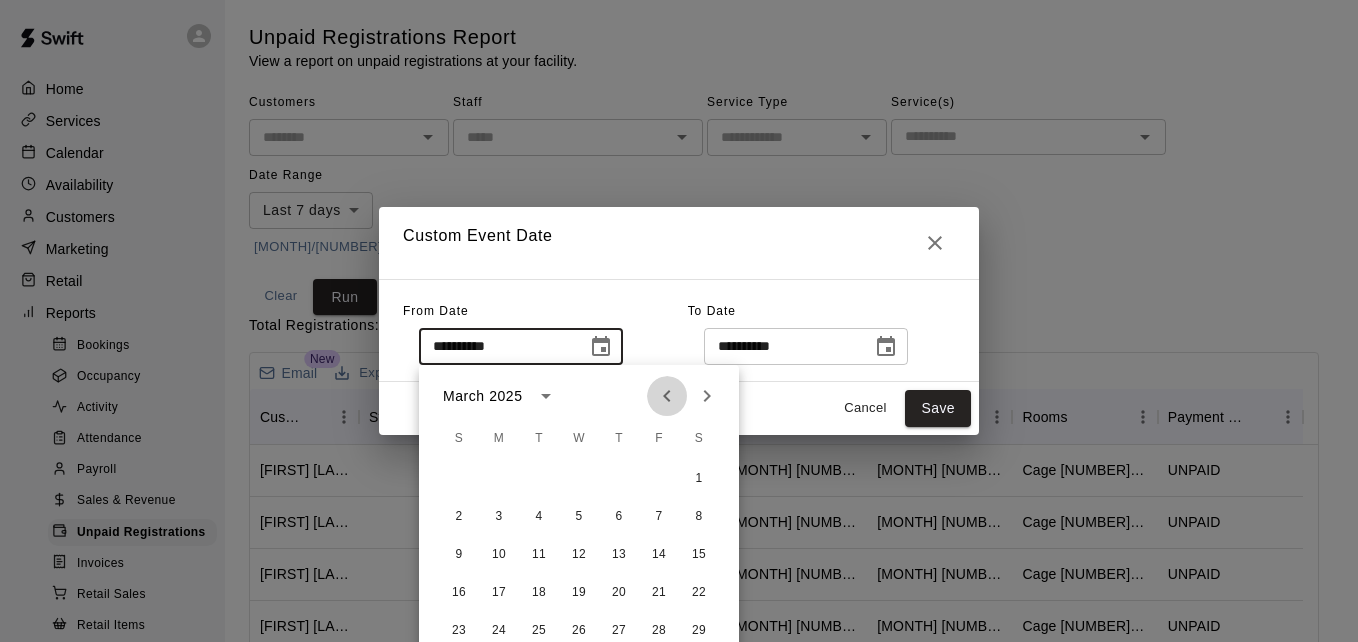 click 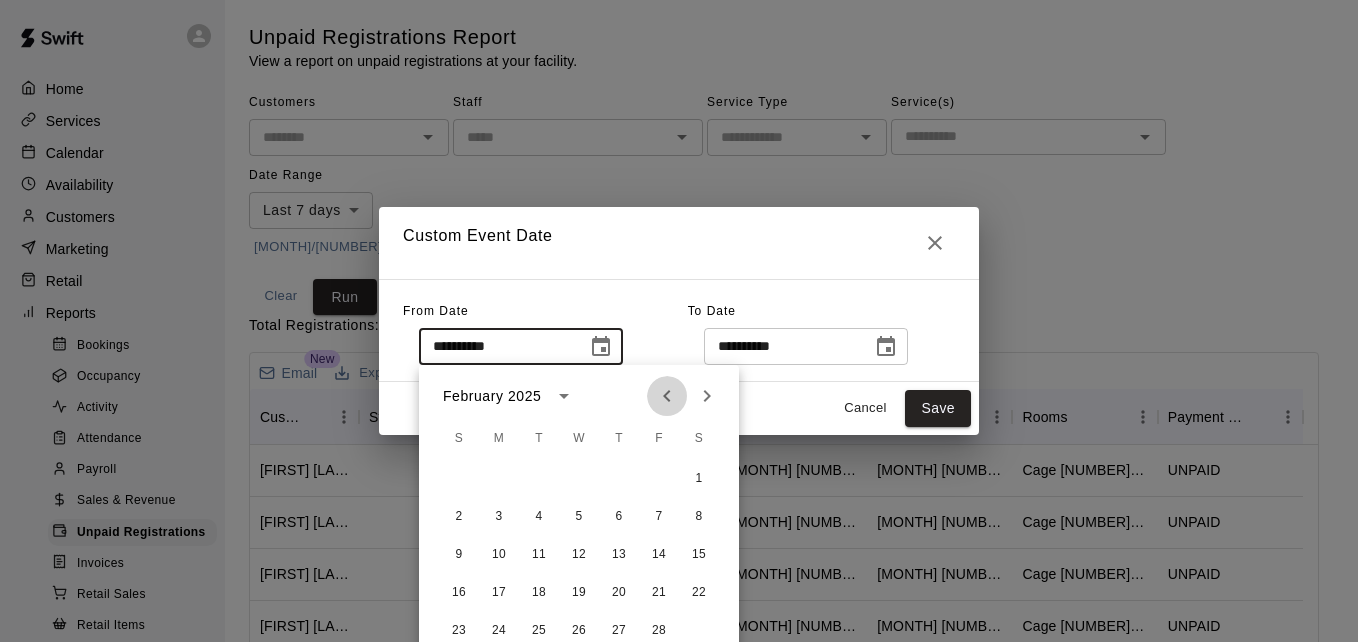 click 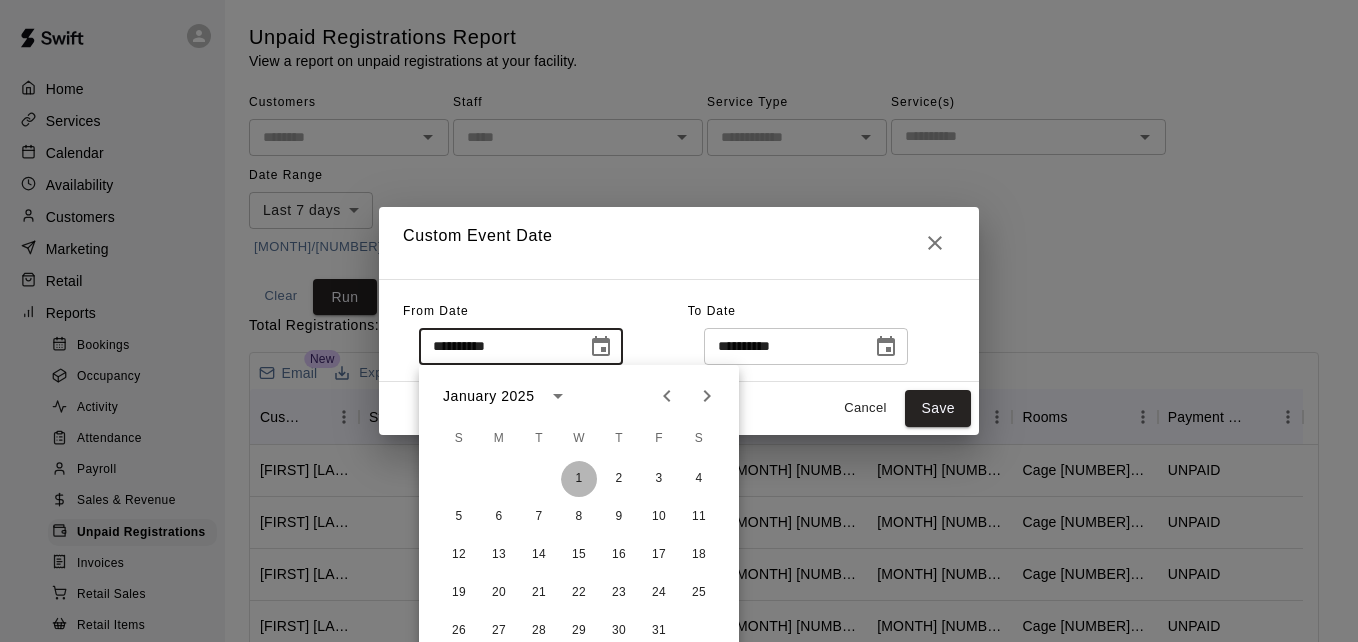 click on "1" at bounding box center (579, 479) 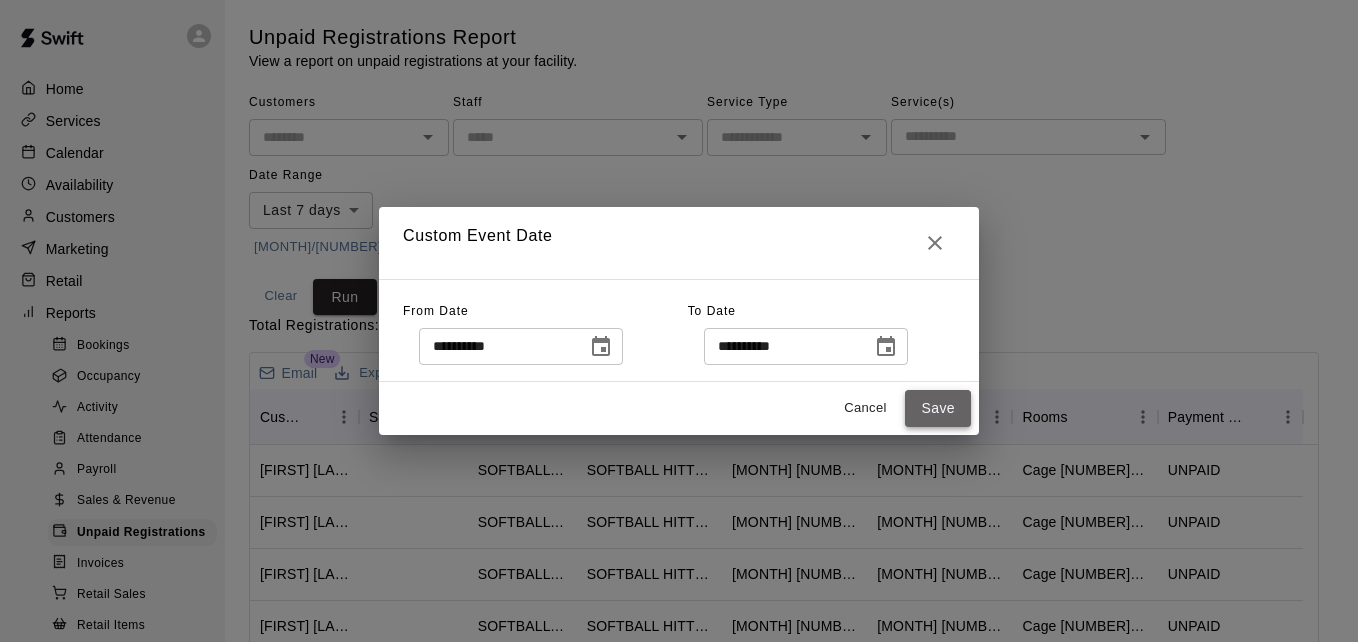 click on "Save" at bounding box center [938, 408] 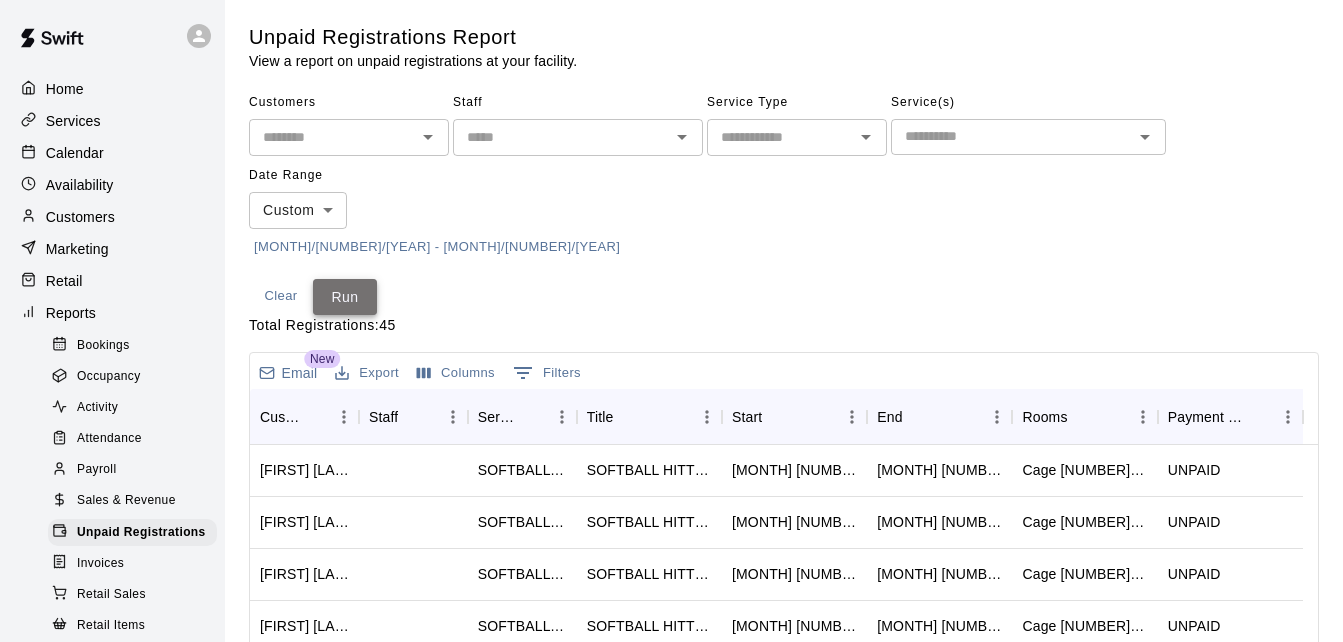 click on "Run" at bounding box center [345, 297] 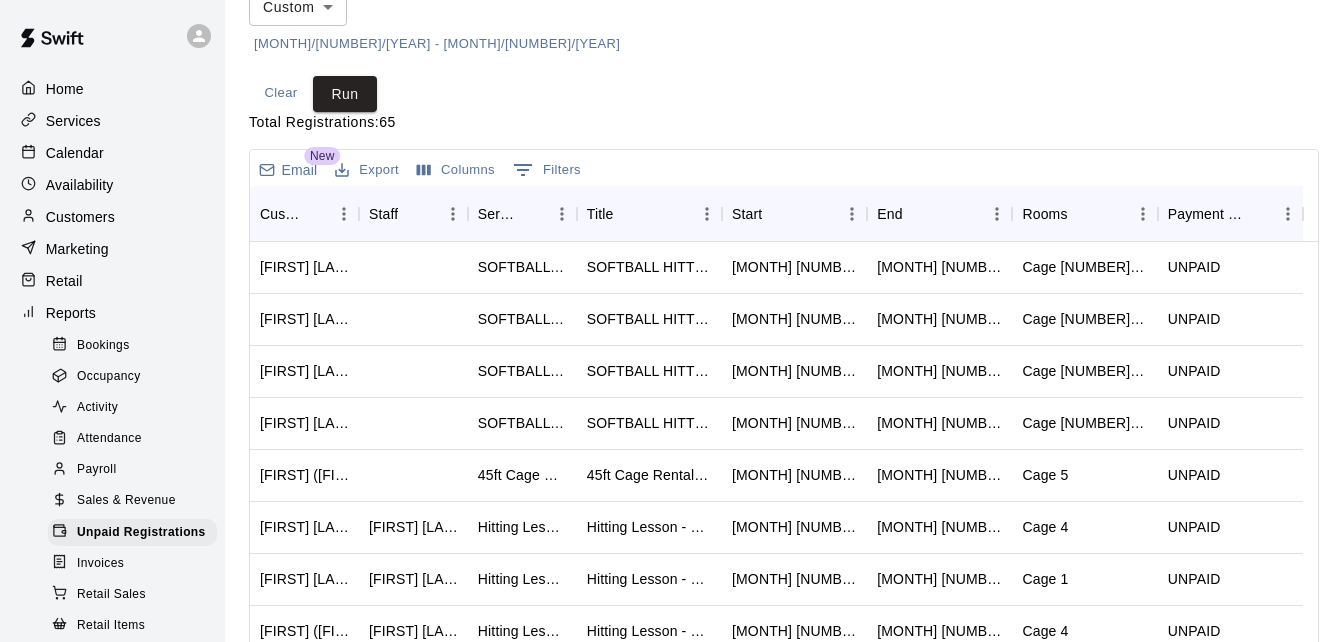 scroll, scrollTop: 240, scrollLeft: 0, axis: vertical 